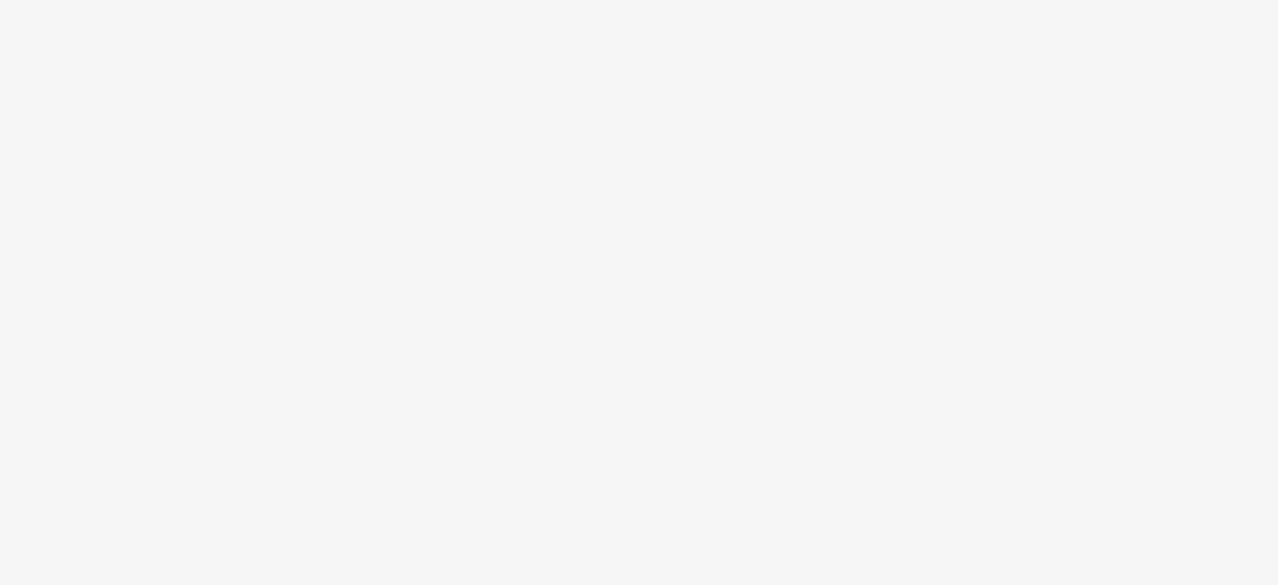 scroll, scrollTop: 0, scrollLeft: 0, axis: both 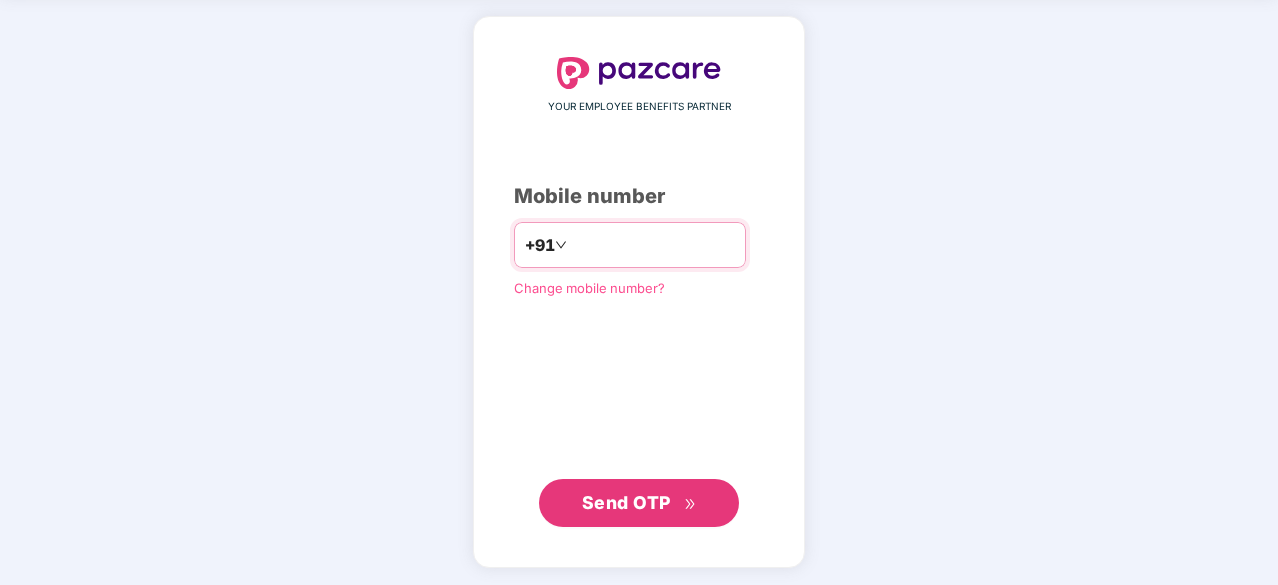 type on "**********" 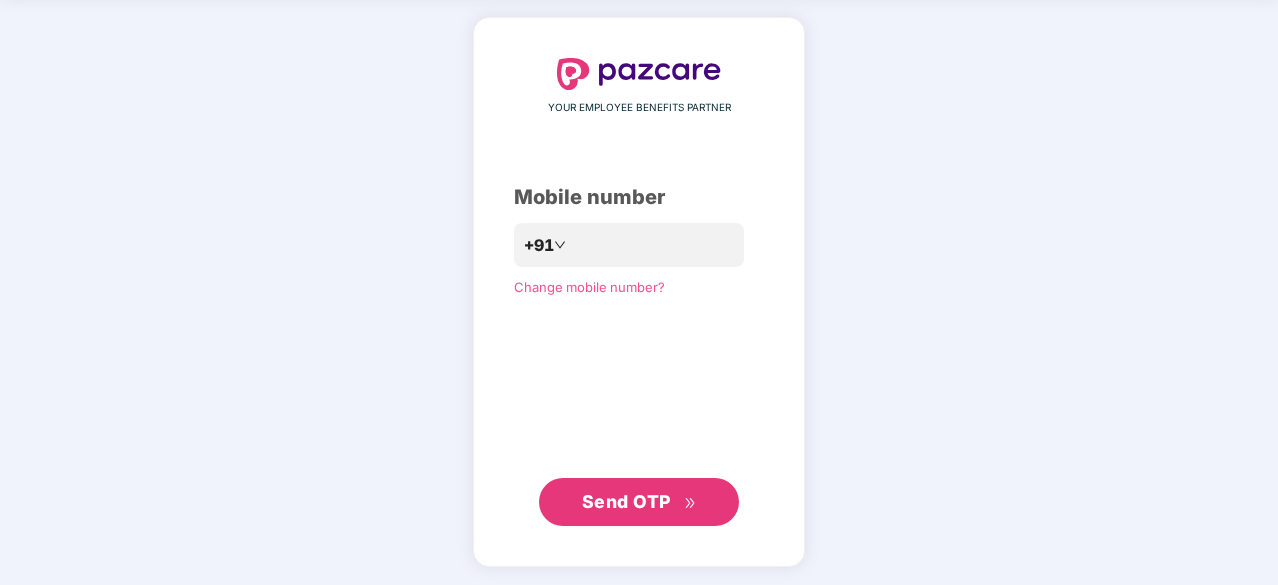 click on "Send OTP" at bounding box center (626, 501) 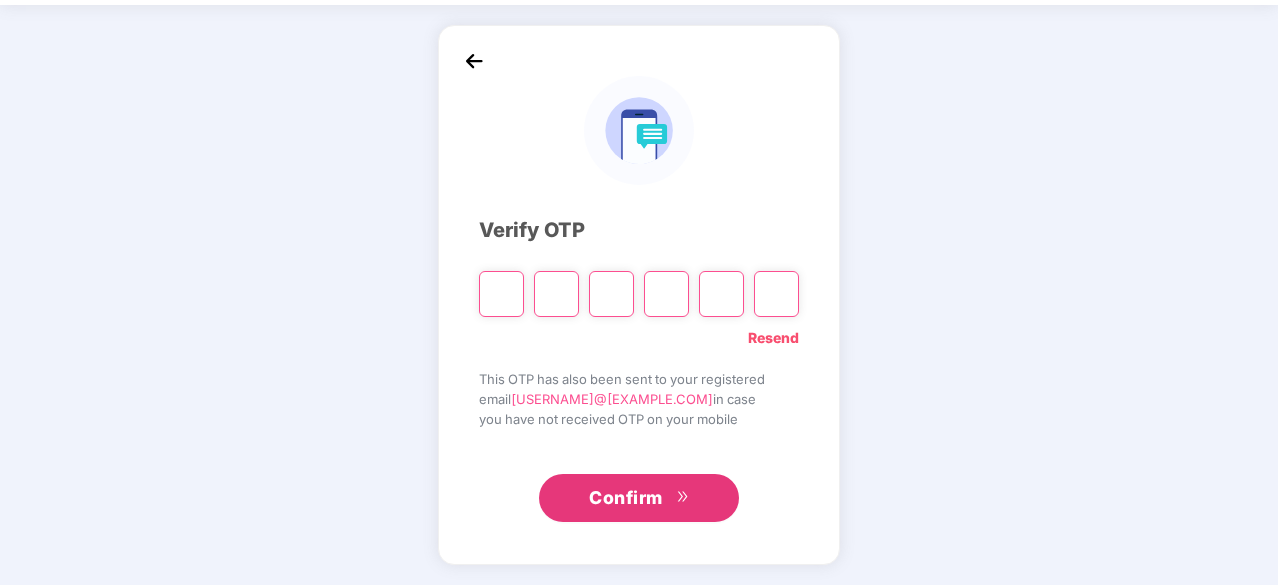 scroll, scrollTop: 66, scrollLeft: 0, axis: vertical 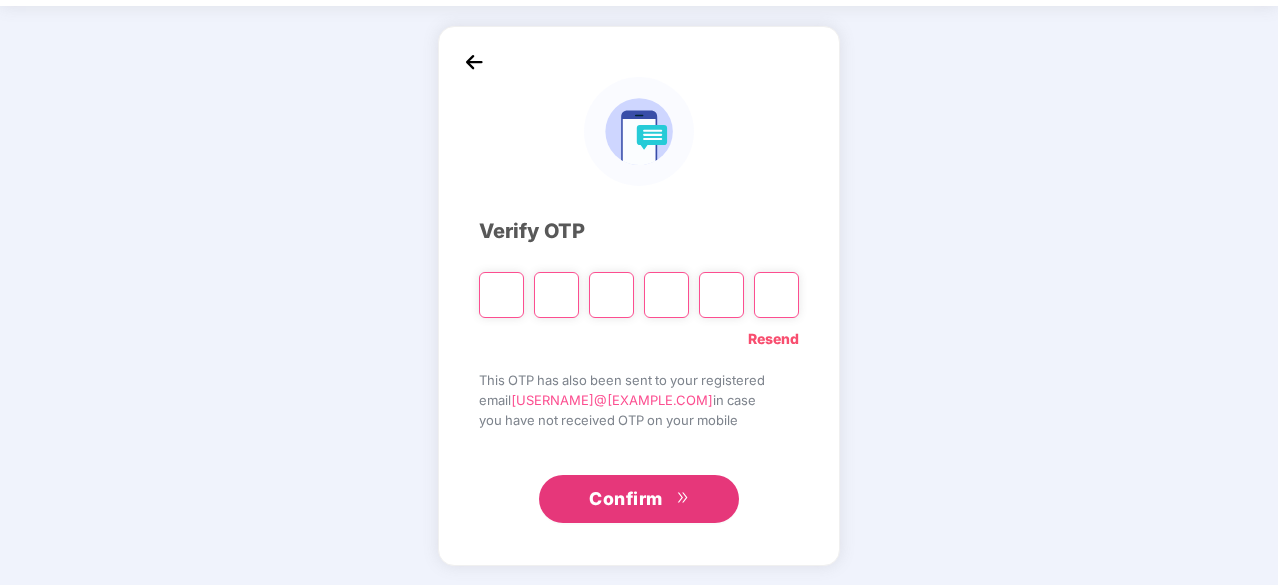 type on "*" 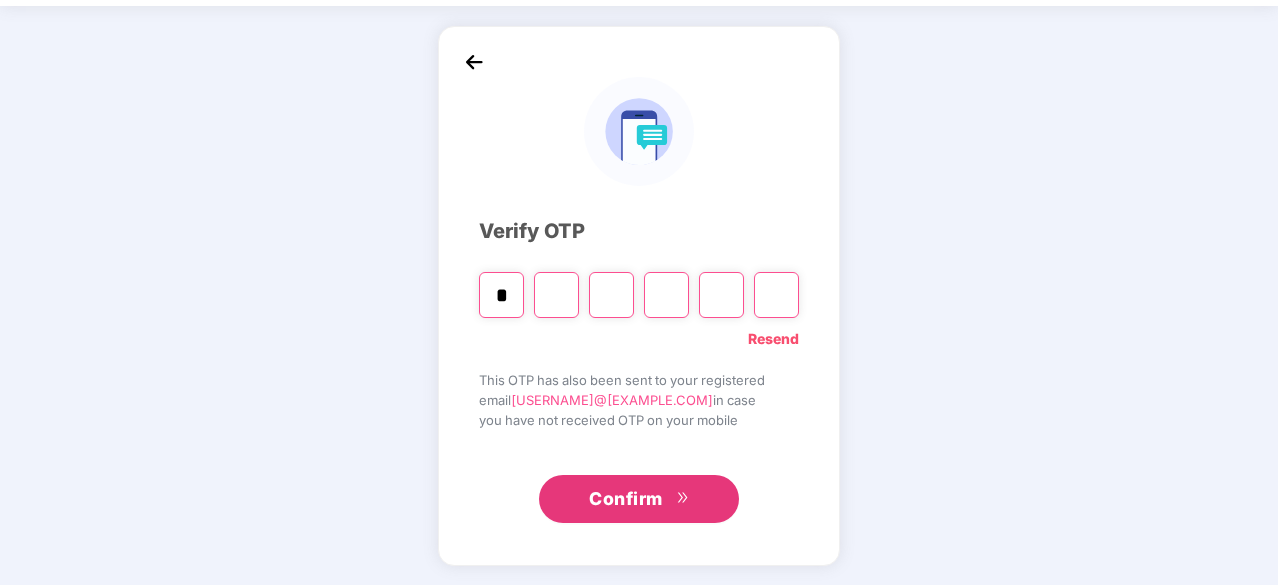 type on "*" 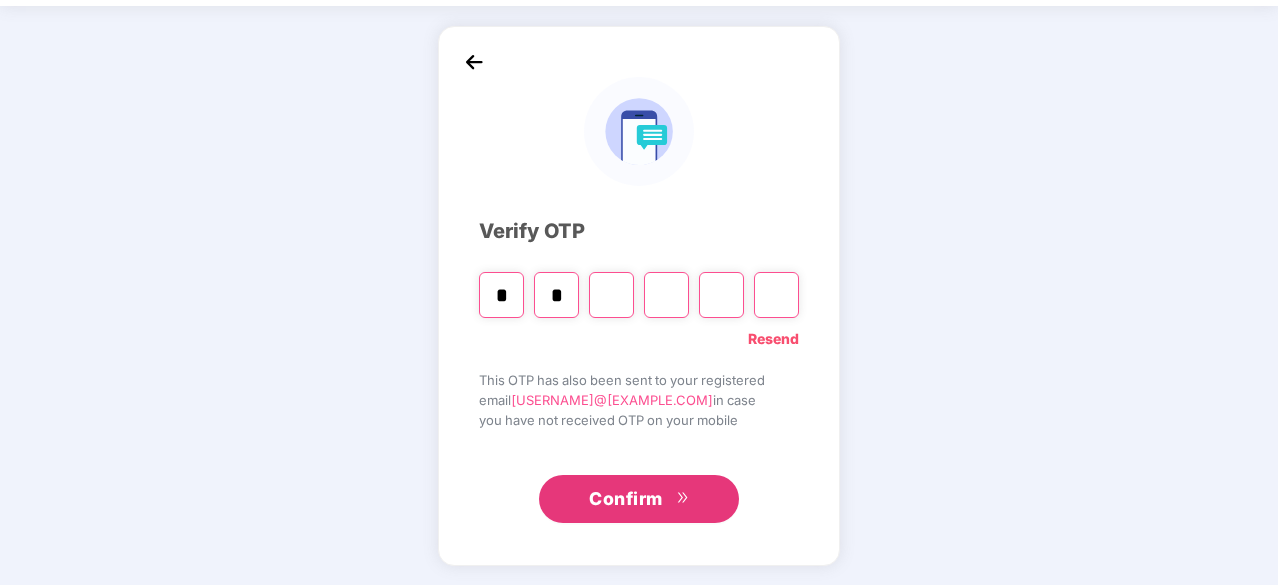 type on "*" 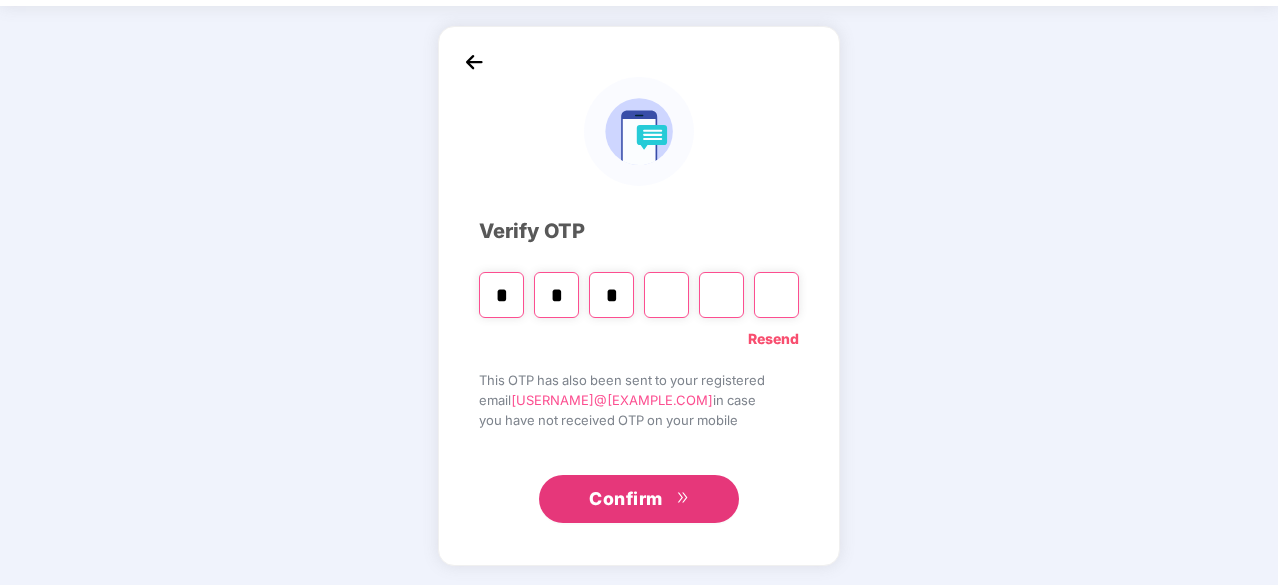 type on "*" 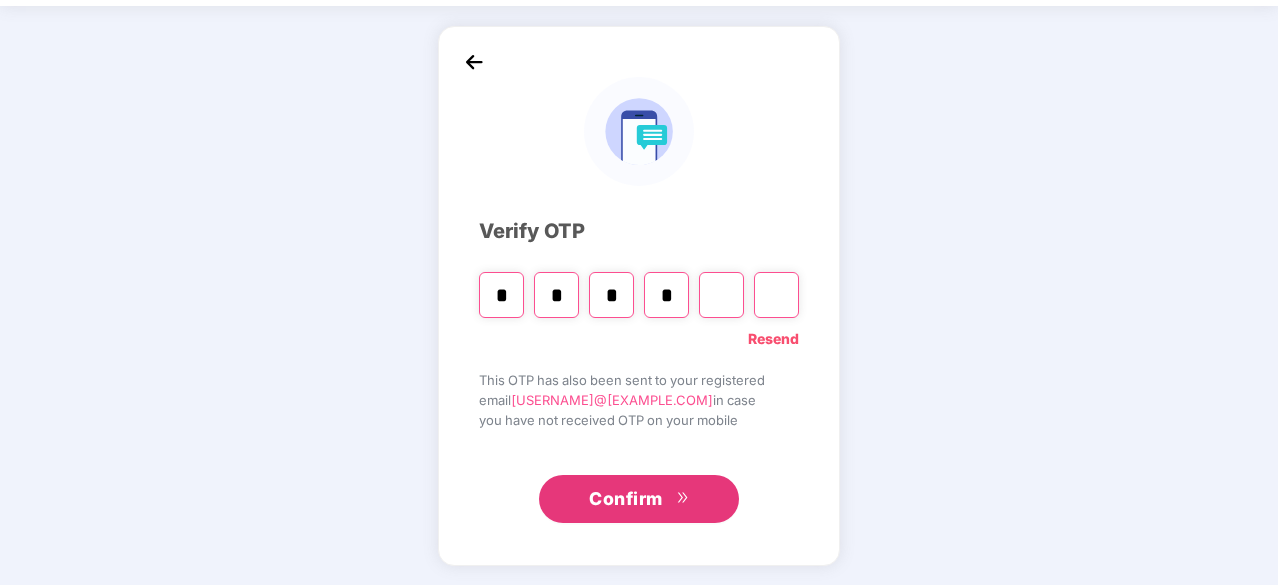 type on "*" 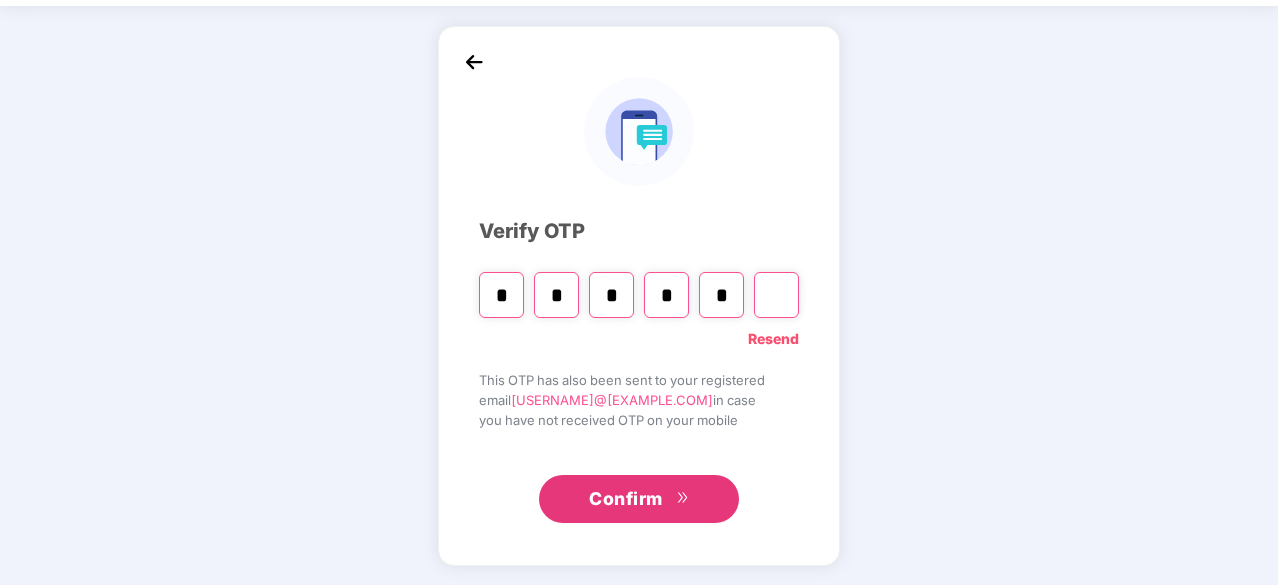 type on "*" 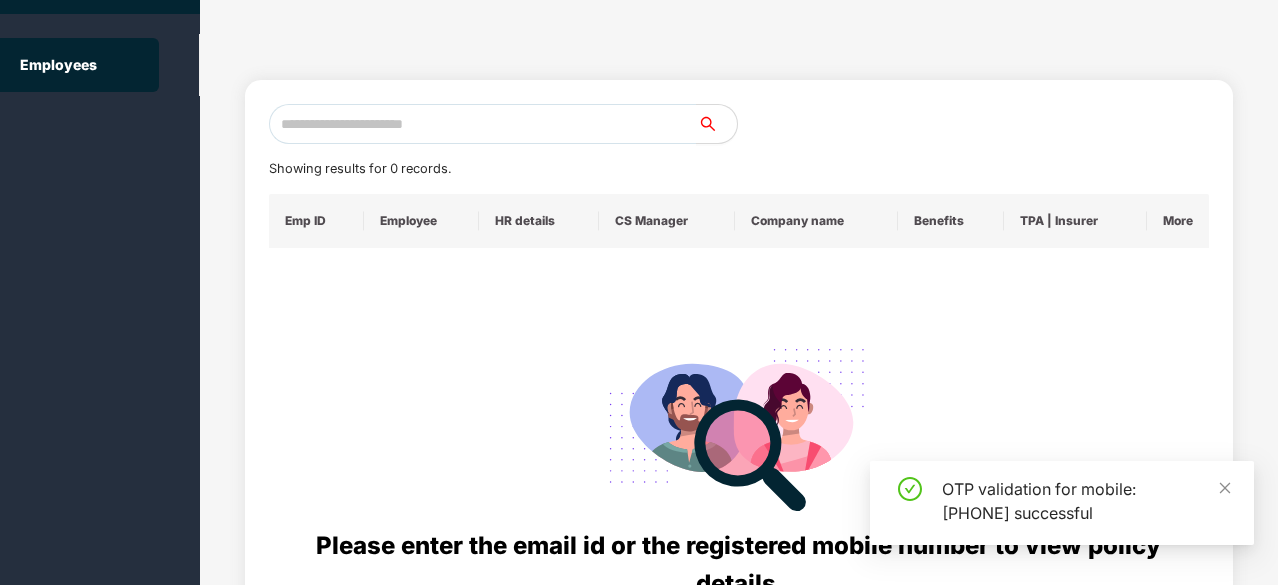 scroll, scrollTop: 0, scrollLeft: 0, axis: both 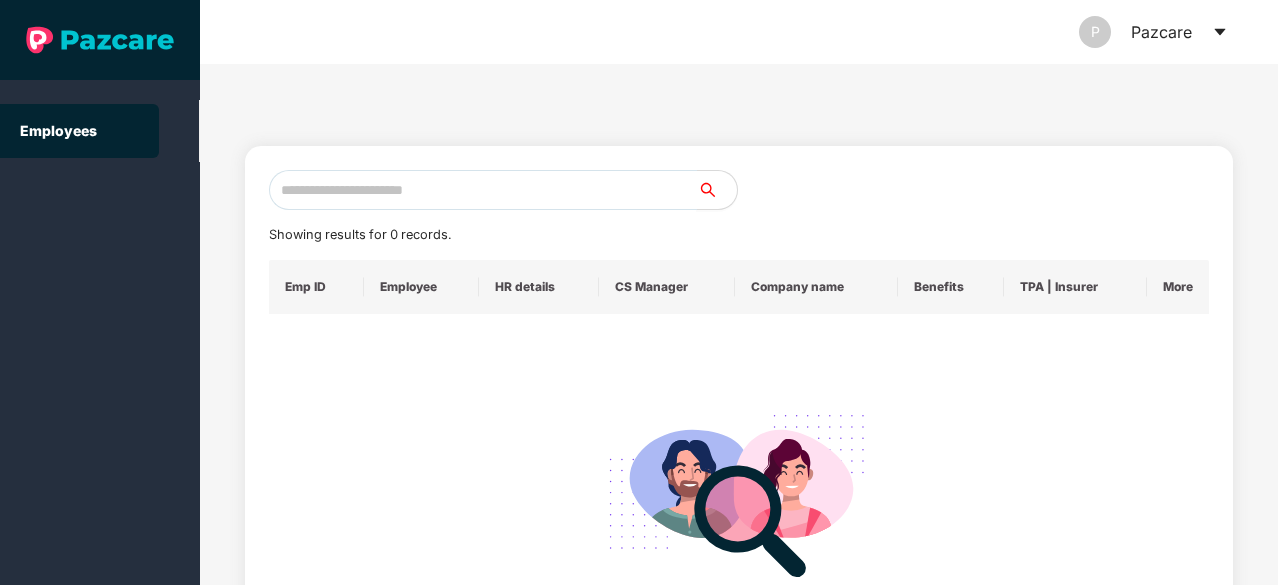 click at bounding box center (483, 190) 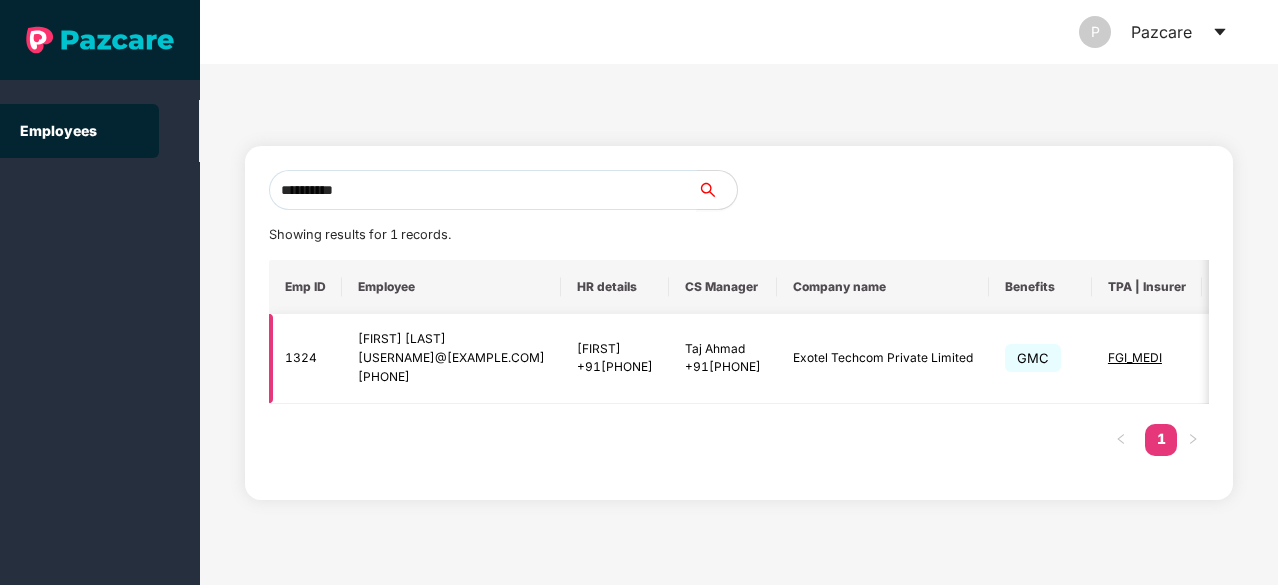 scroll, scrollTop: 0, scrollLeft: 85, axis: horizontal 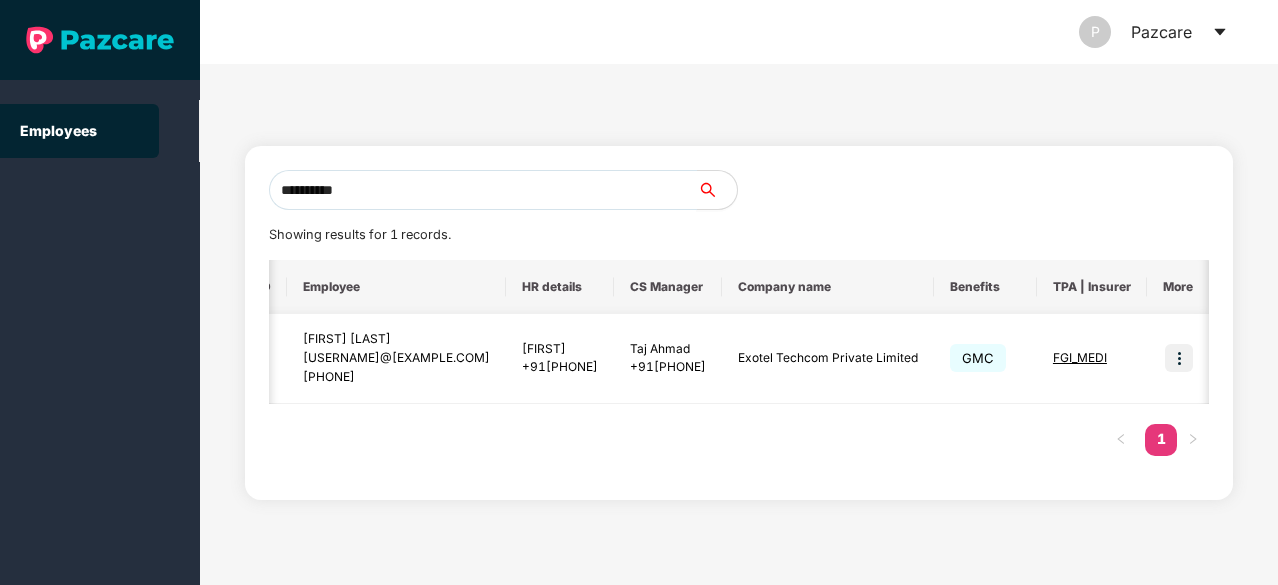 type on "**********" 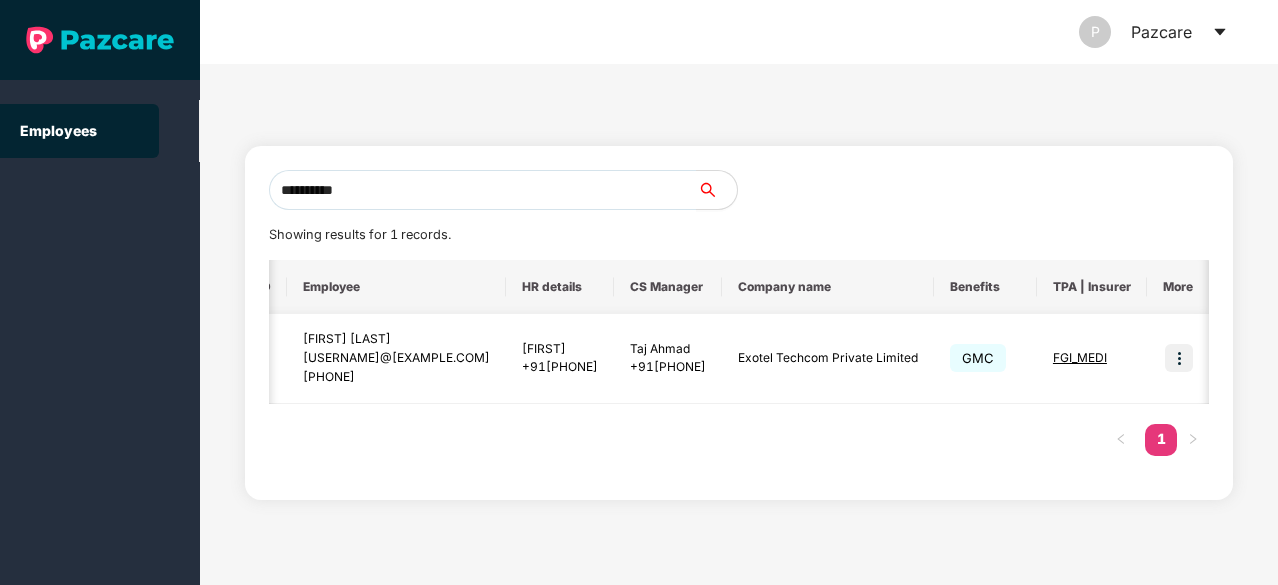 click at bounding box center (1179, 358) 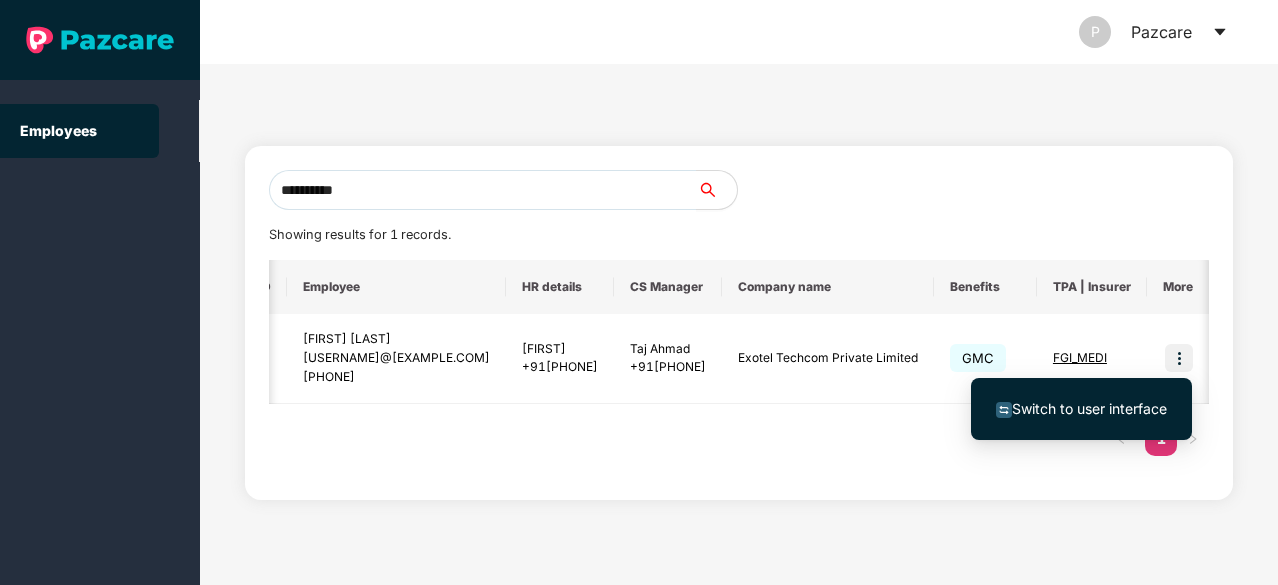 click on "Switch to user interface" at bounding box center (1089, 408) 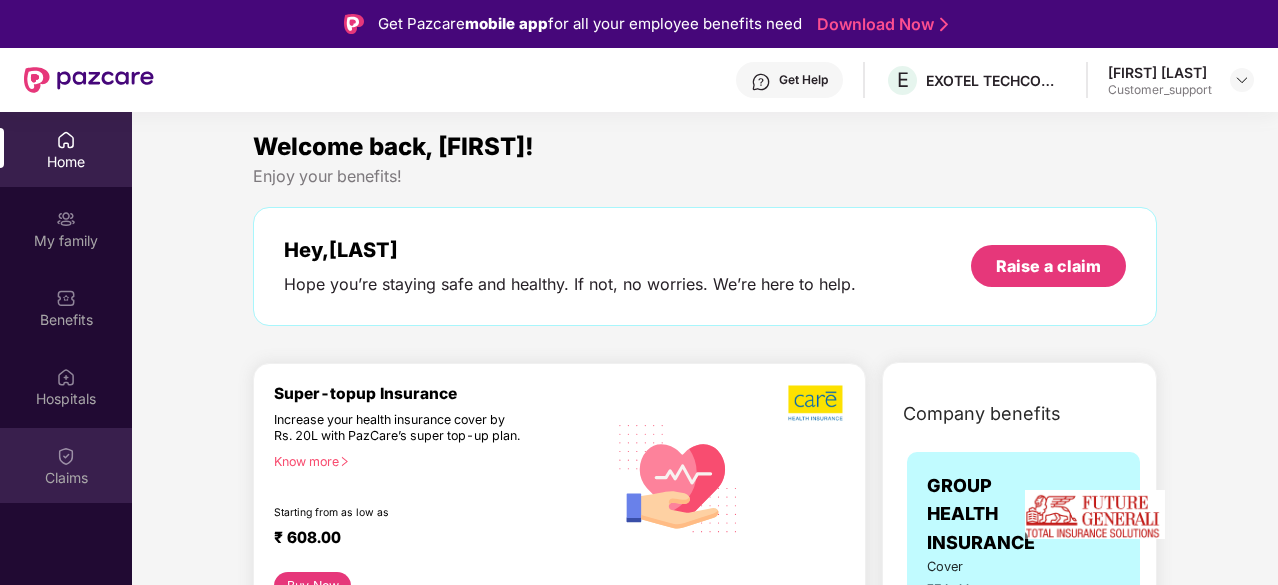 click on "Claims" at bounding box center (66, 465) 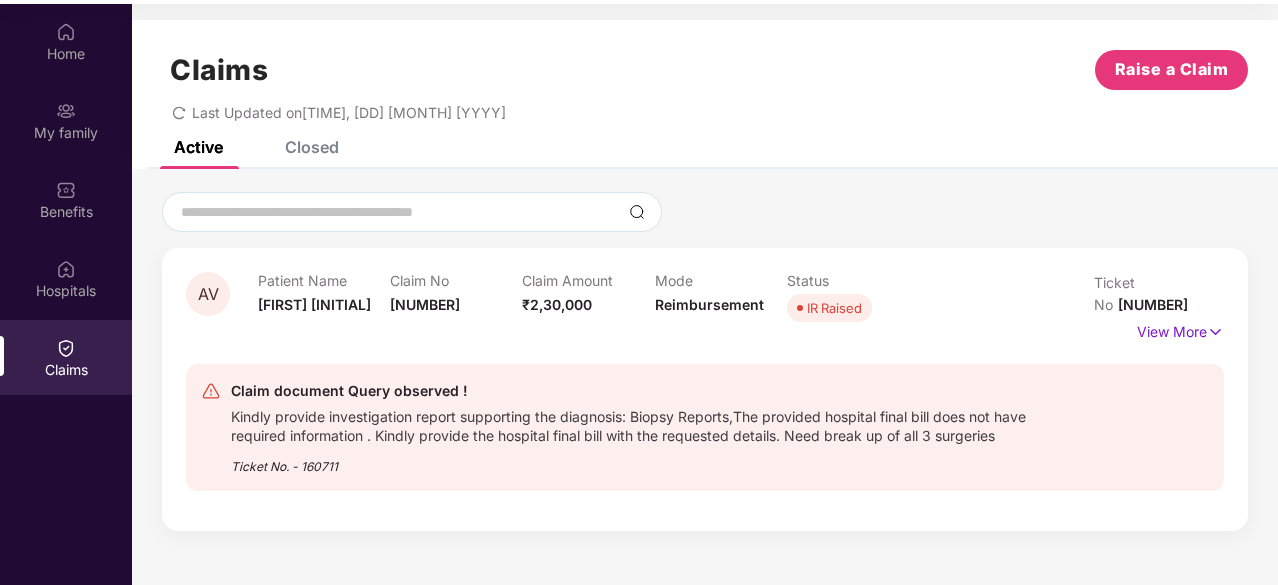 scroll, scrollTop: 107, scrollLeft: 0, axis: vertical 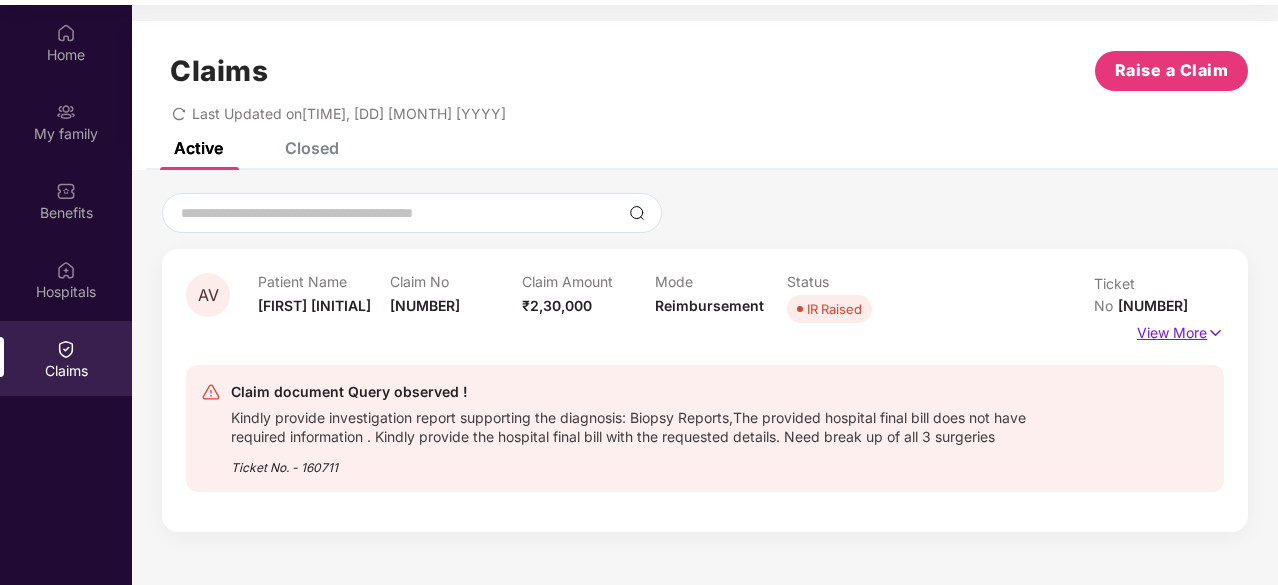 click on "View More" at bounding box center [1180, 330] 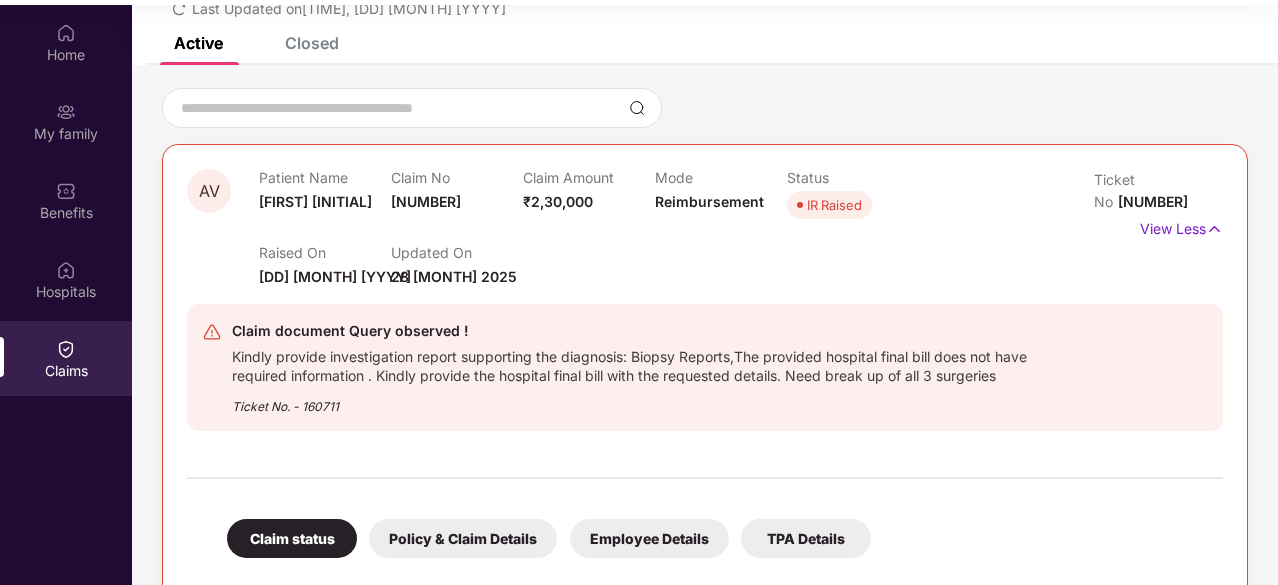 scroll, scrollTop: 102, scrollLeft: 0, axis: vertical 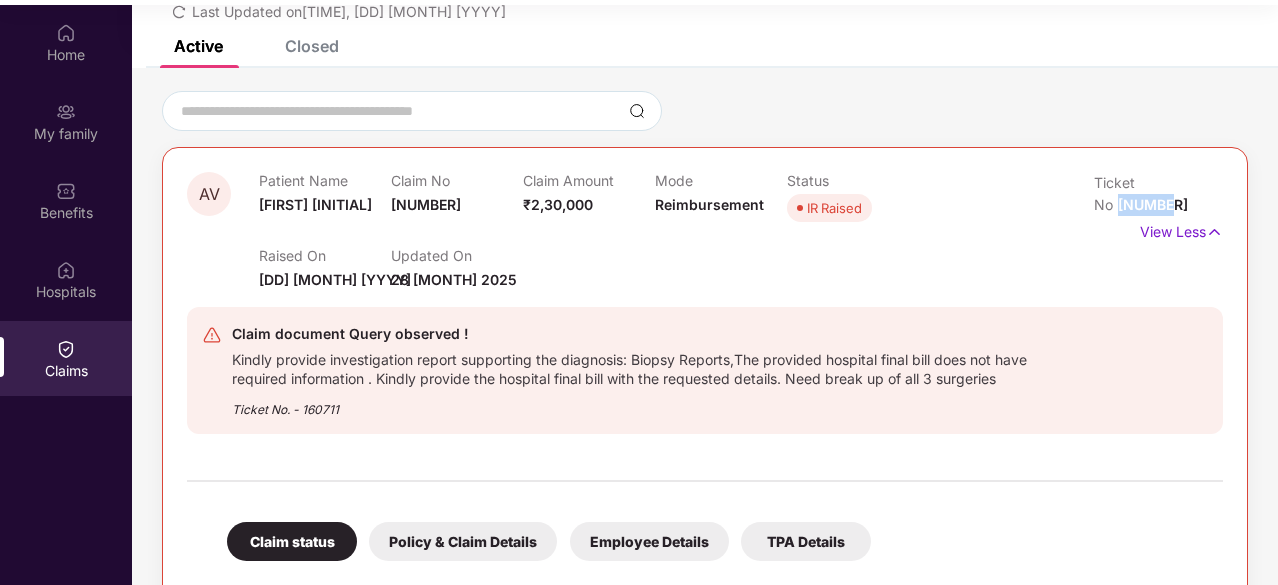 drag, startPoint x: 1227, startPoint y: 180, endPoint x: 1174, endPoint y: 185, distance: 53.235325 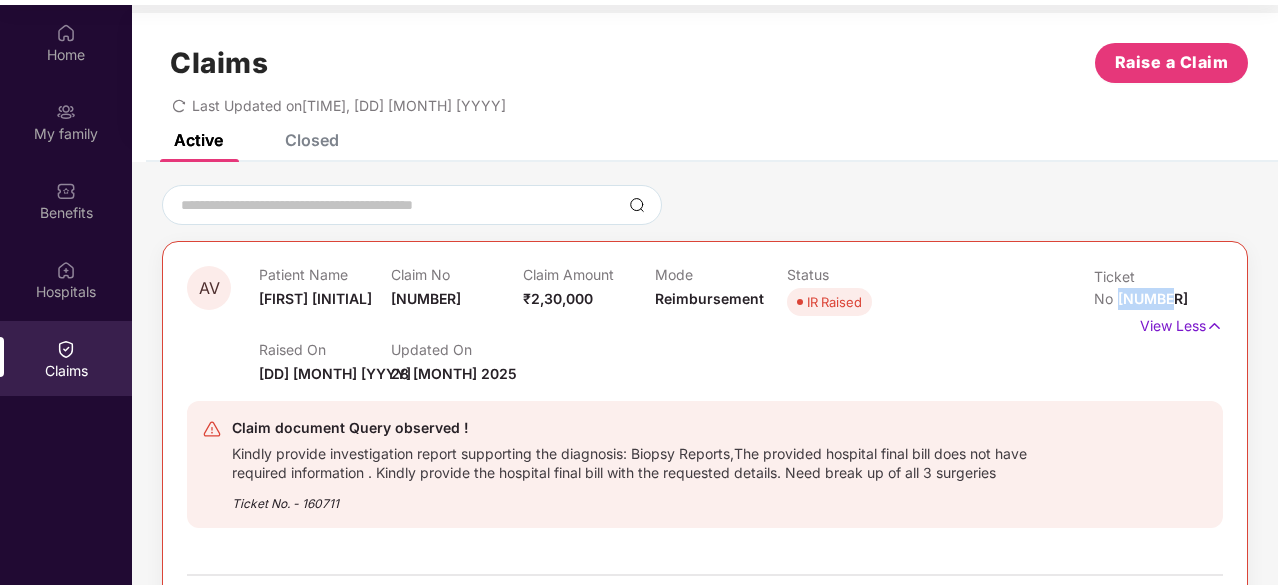 scroll, scrollTop: 0, scrollLeft: 0, axis: both 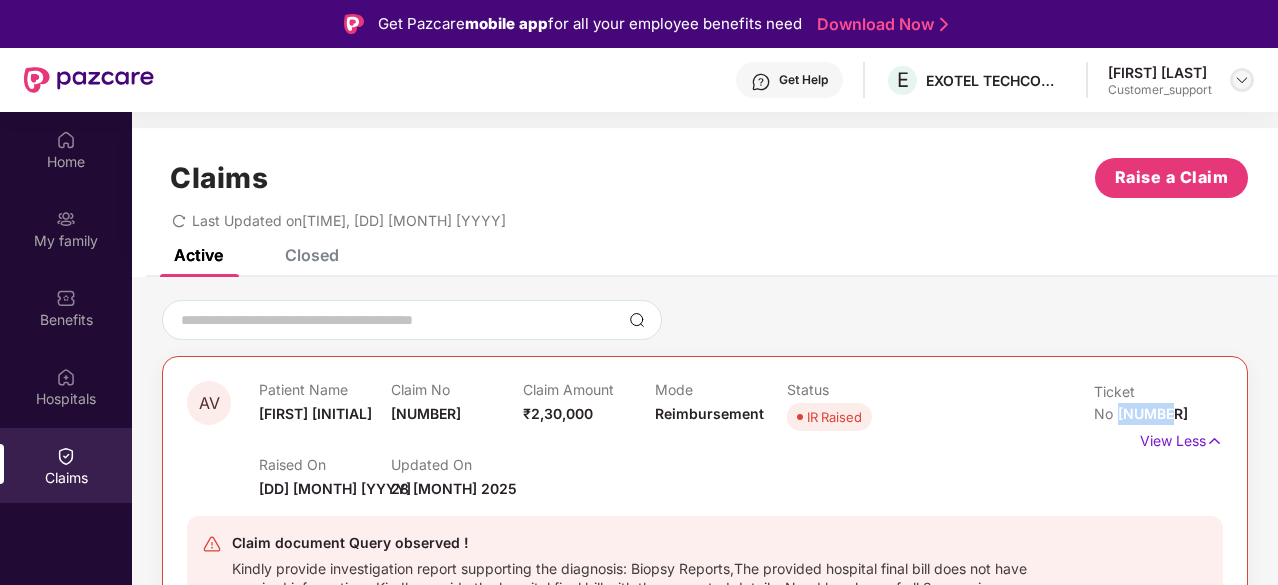 click at bounding box center [1242, 80] 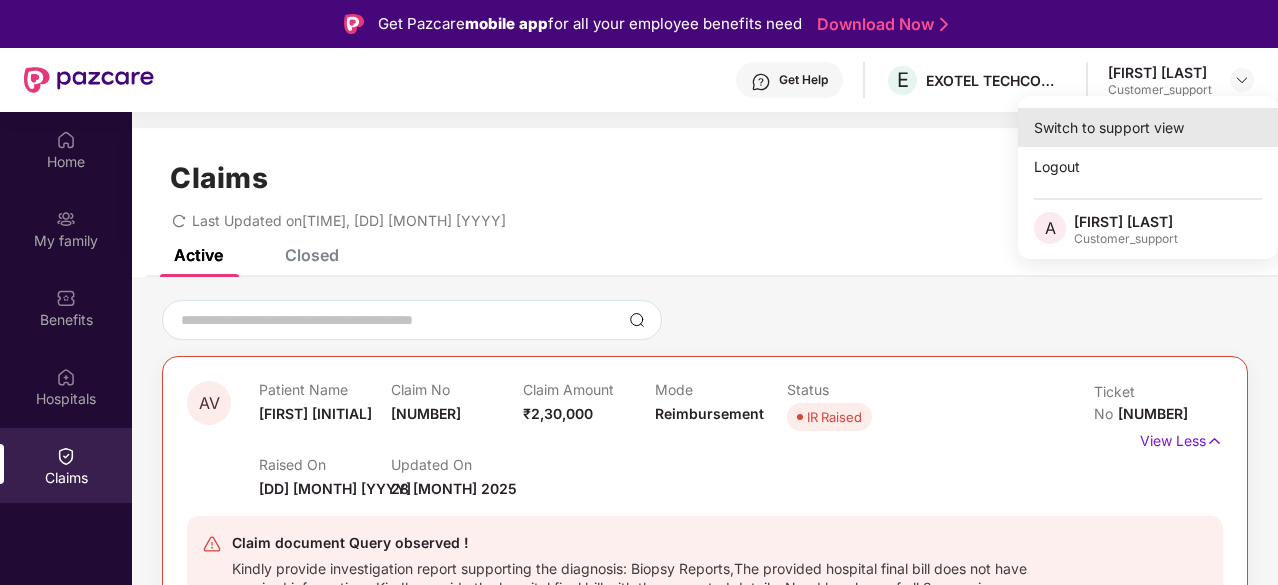click on "Switch to support view" at bounding box center (1148, 127) 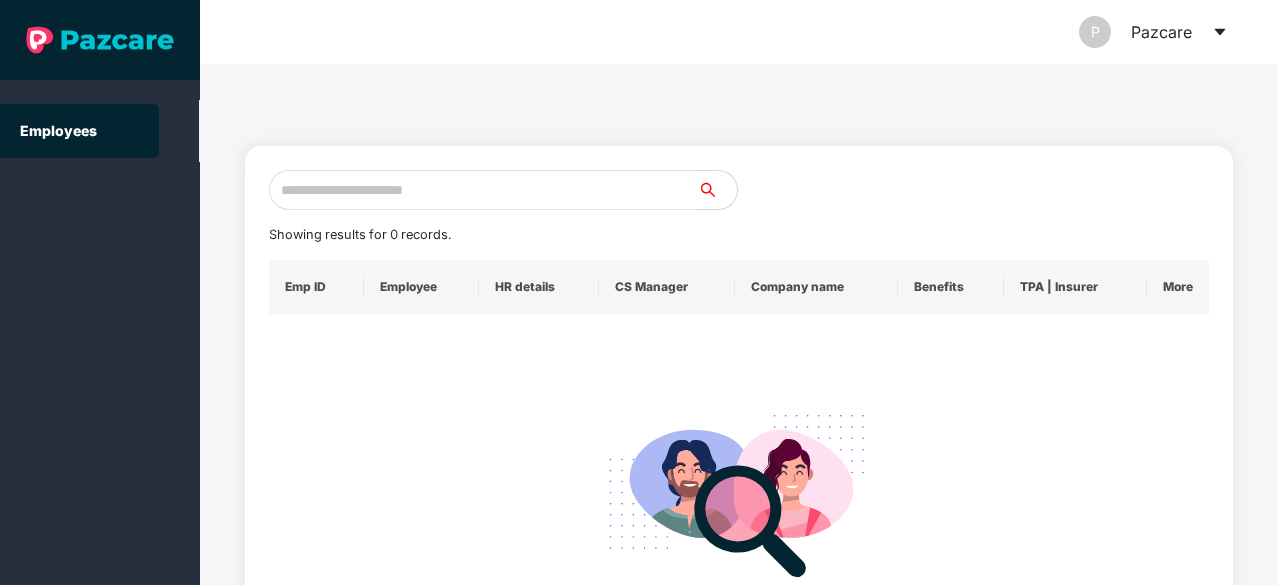 click at bounding box center (483, 190) 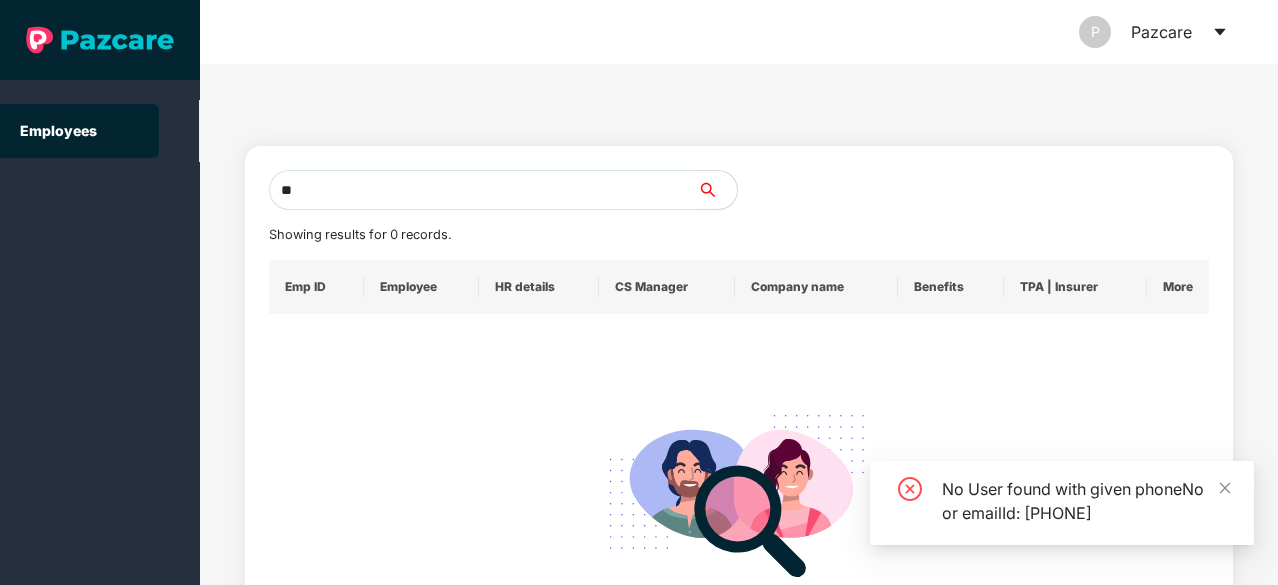 type on "*" 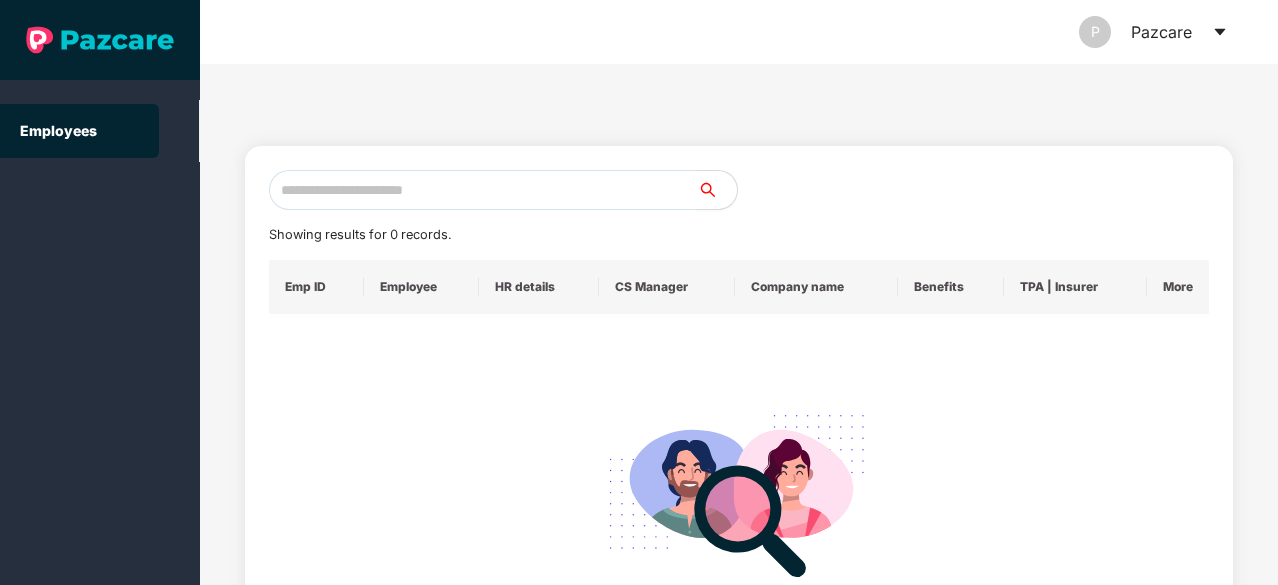 click at bounding box center (483, 190) 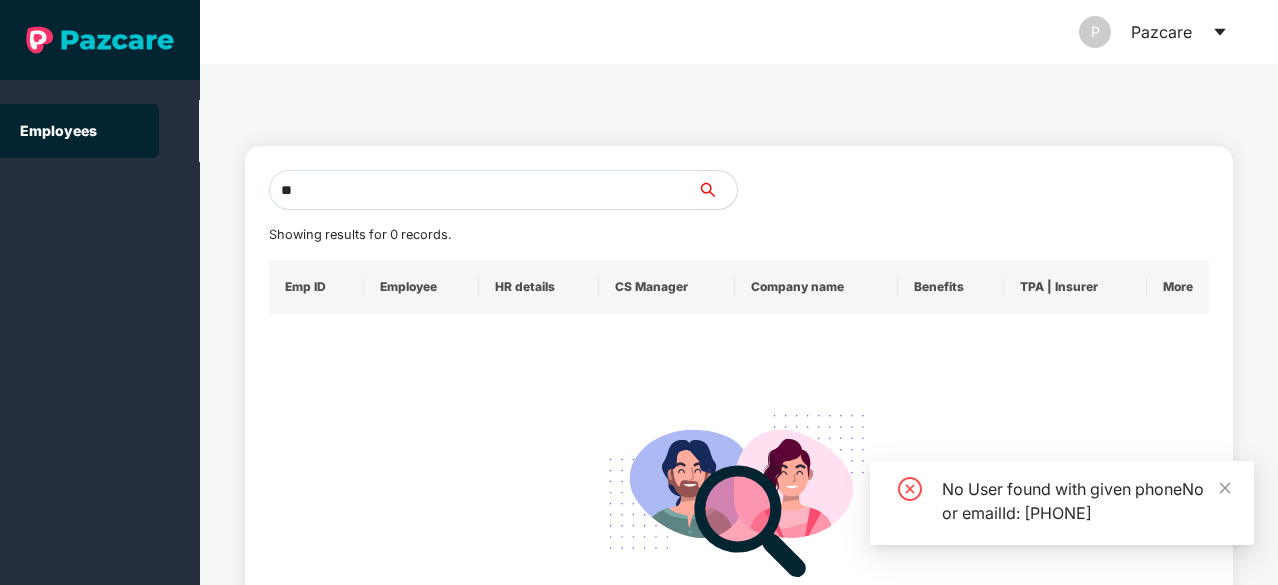 type on "*" 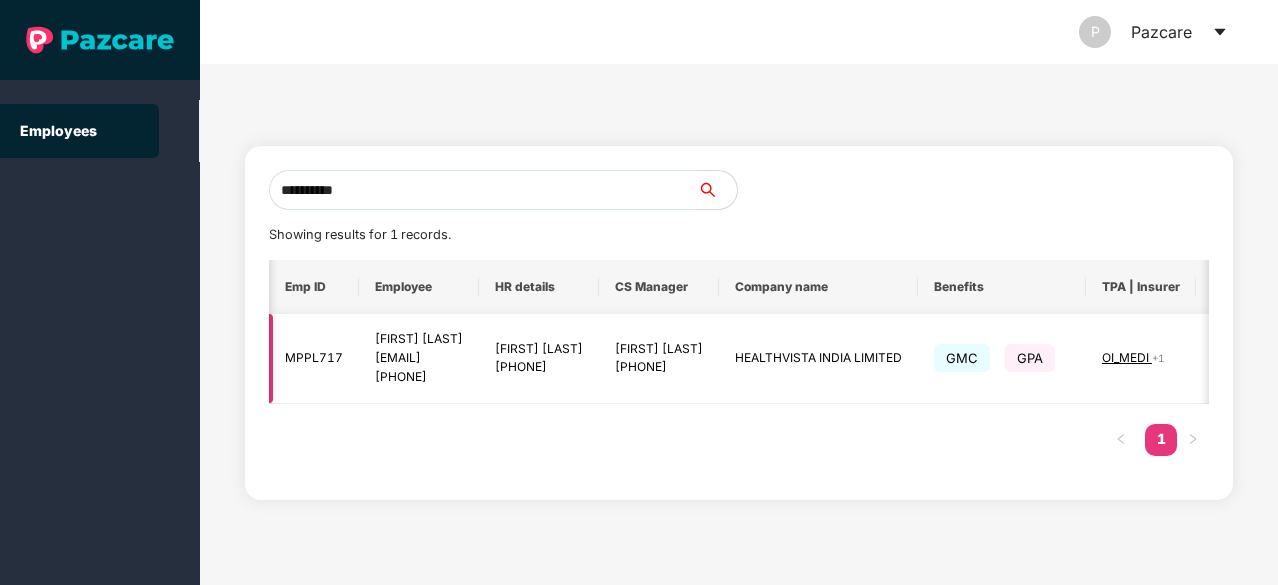 scroll, scrollTop: 0, scrollLeft: 130, axis: horizontal 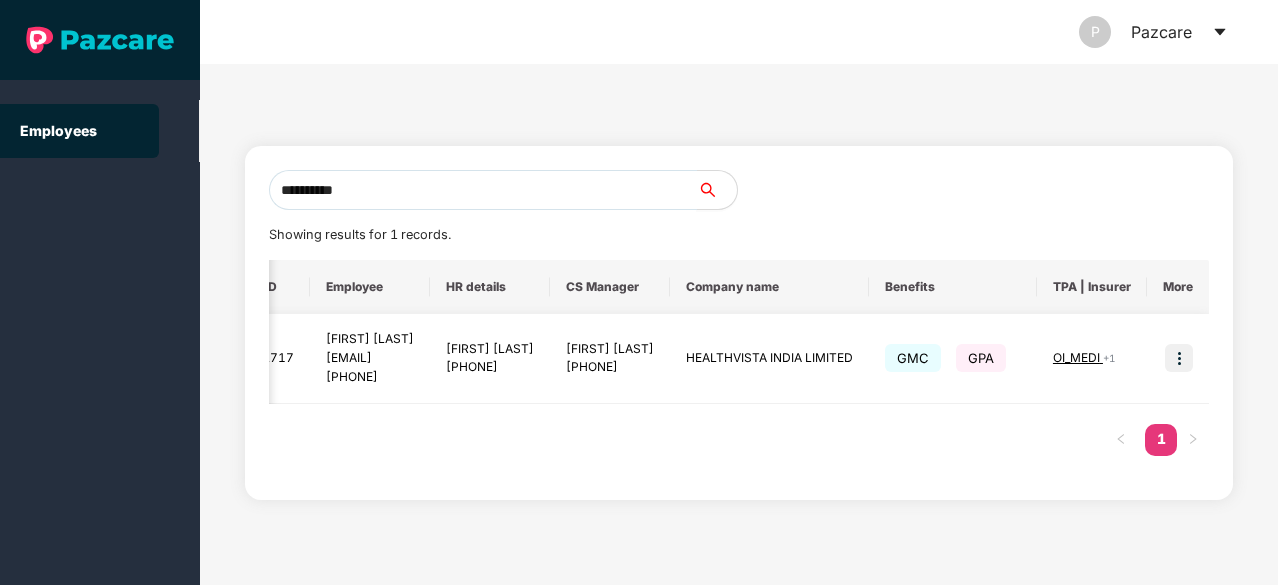 type on "**********" 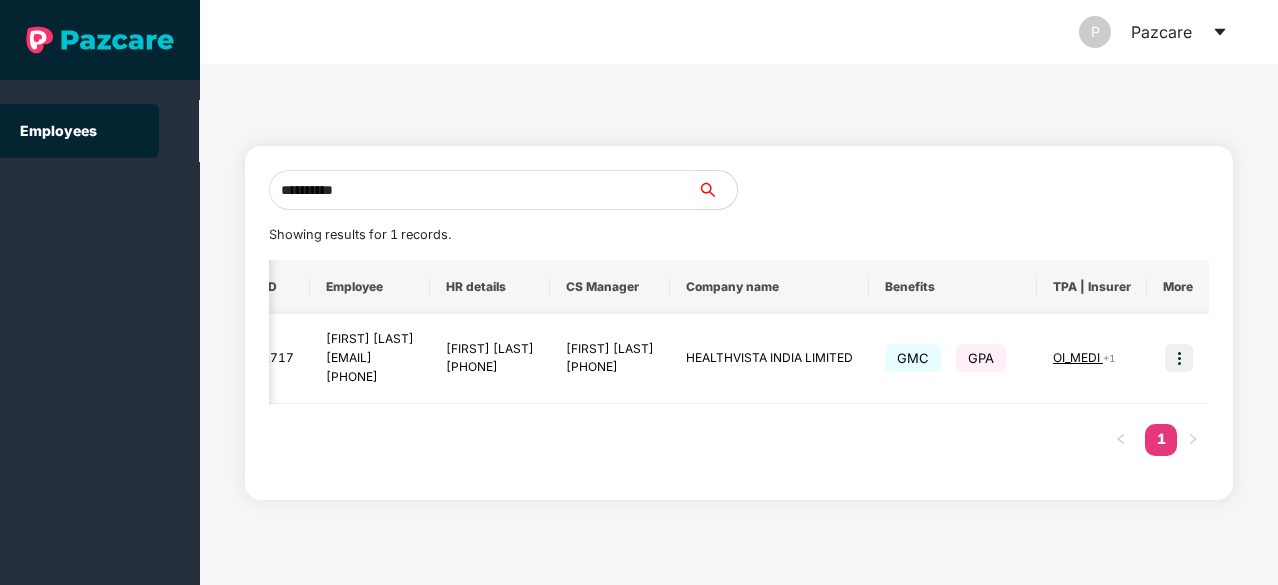 click at bounding box center (1179, 358) 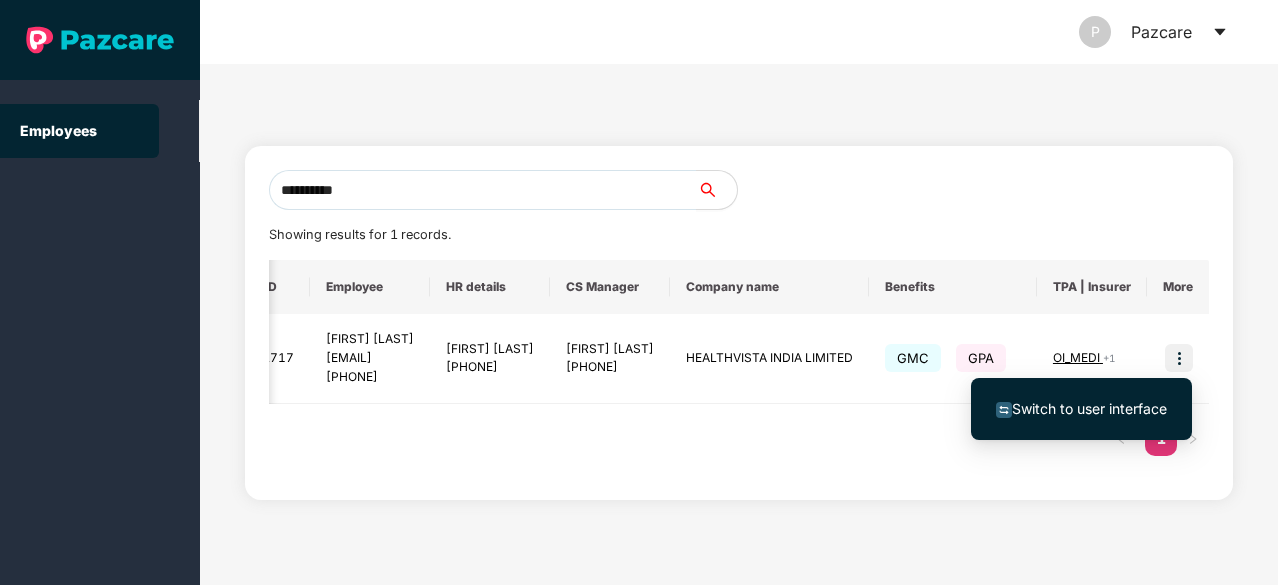 click on "Switch to user interface" at bounding box center [1089, 408] 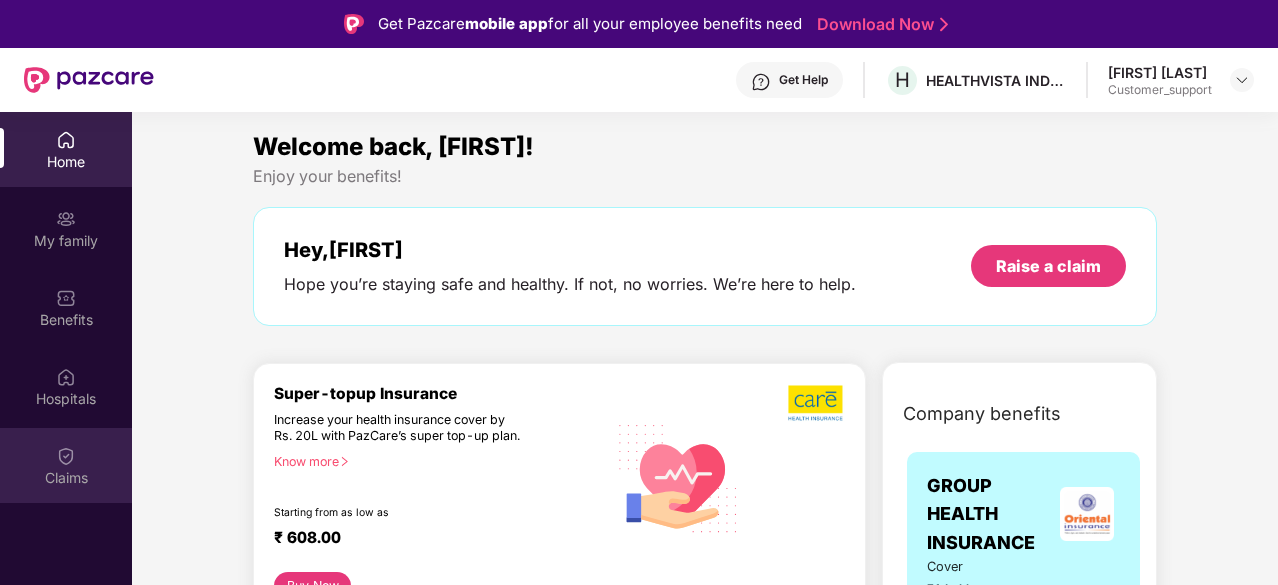 click on "Claims" at bounding box center [66, 478] 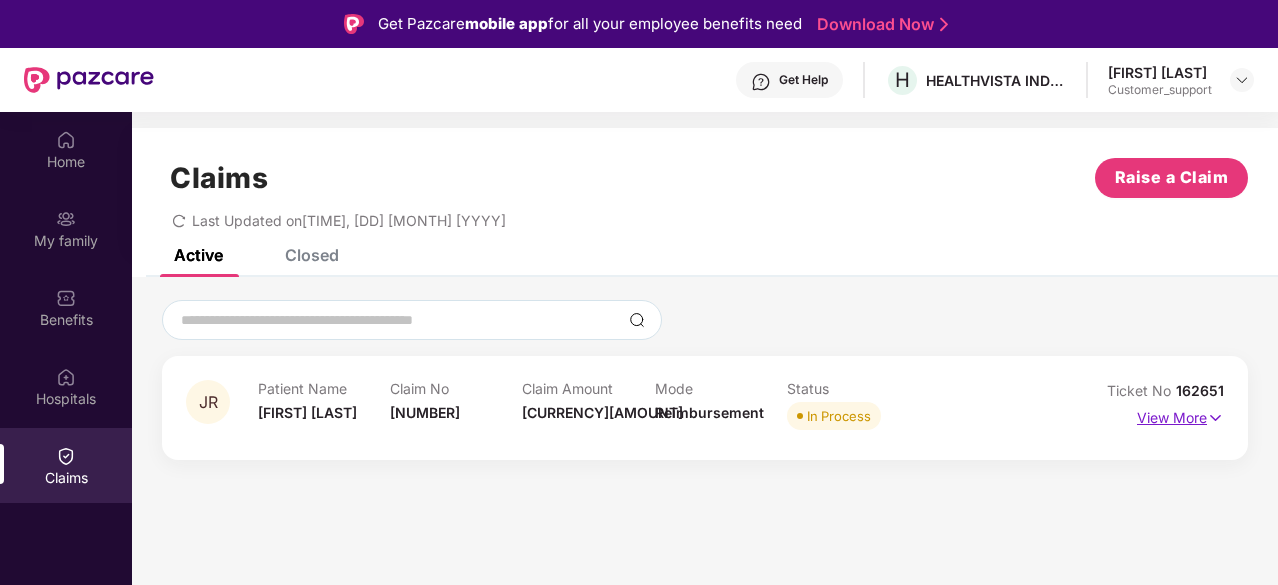 click on "View More" at bounding box center (1180, 415) 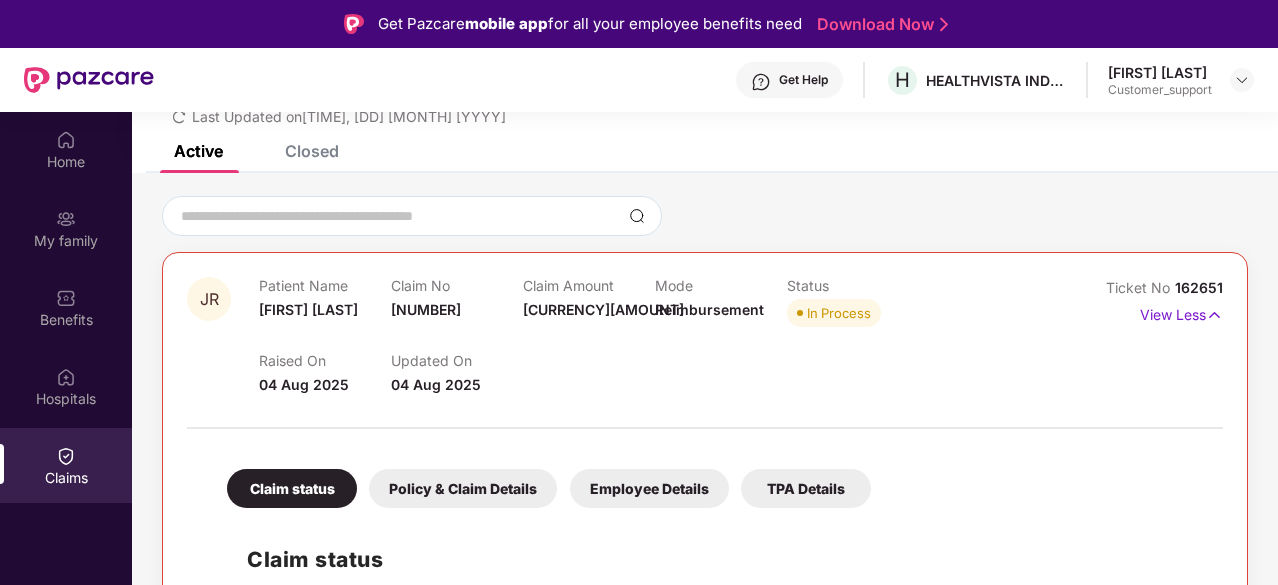 scroll, scrollTop: 54, scrollLeft: 0, axis: vertical 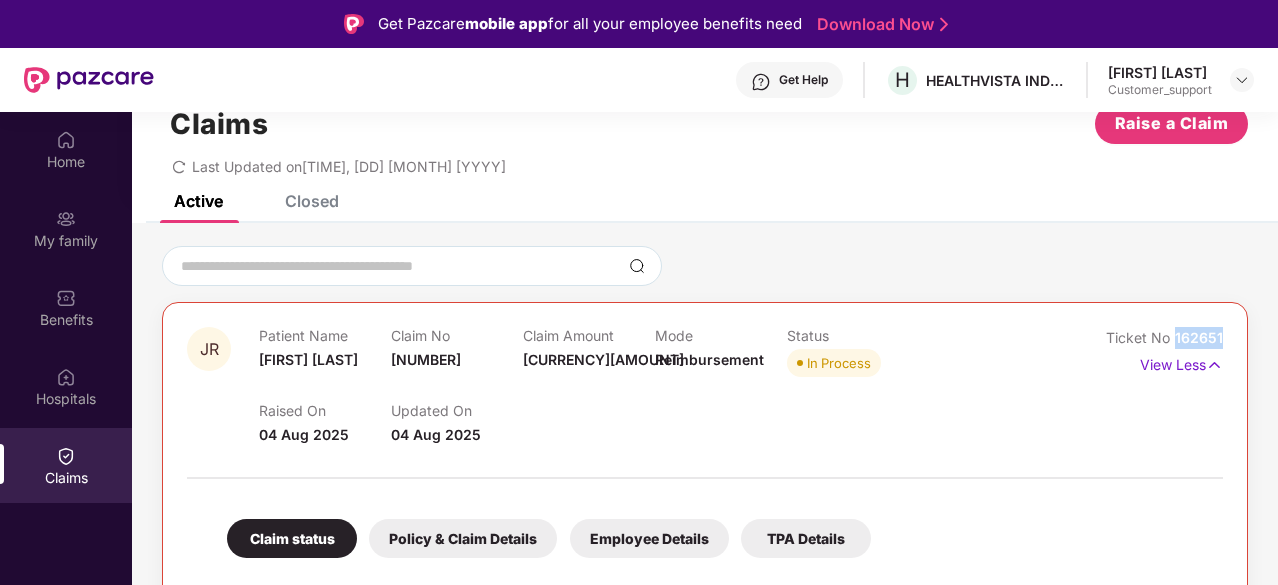 drag, startPoint x: 1224, startPoint y: 334, endPoint x: 1174, endPoint y: 345, distance: 51.1957 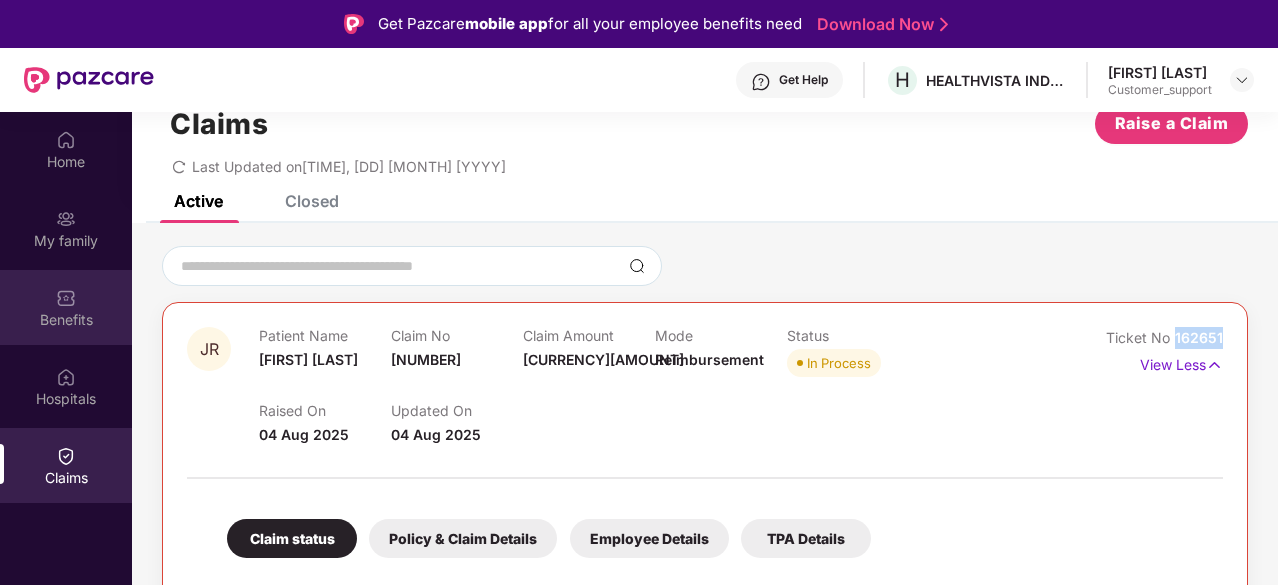 click at bounding box center [66, 298] 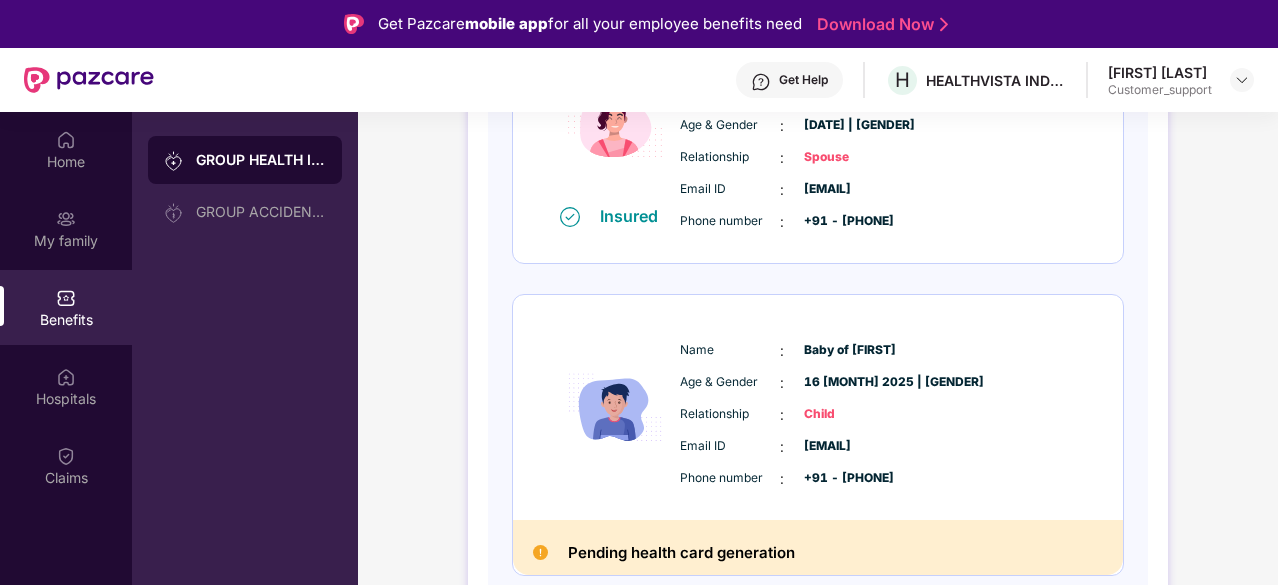 scroll, scrollTop: 0, scrollLeft: 0, axis: both 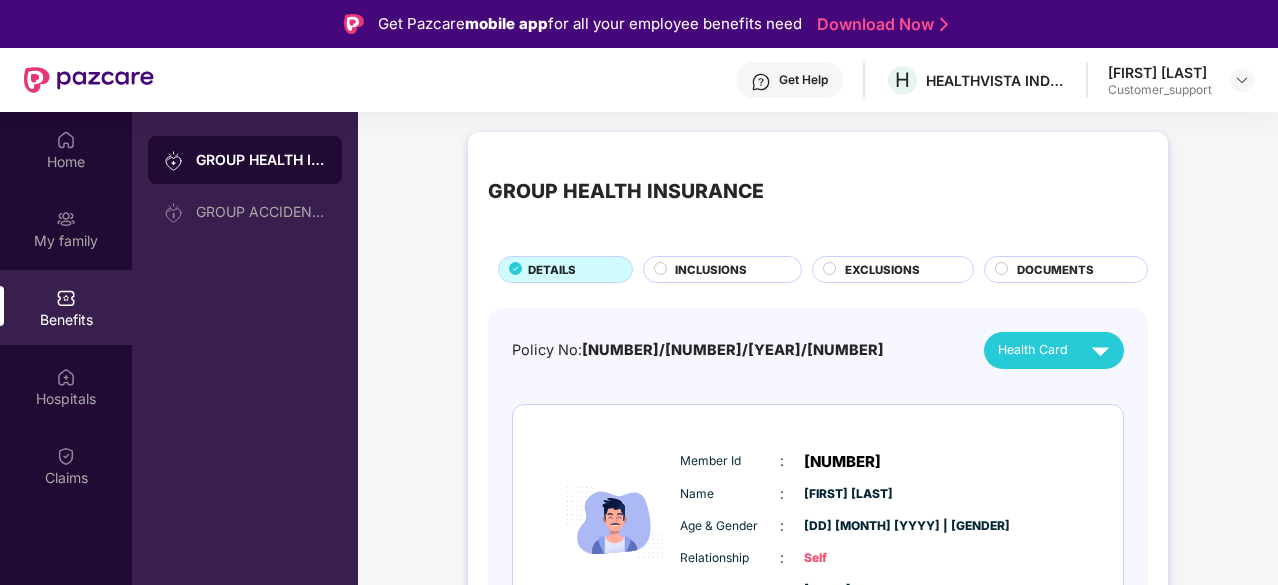 click on "INCLUSIONS" at bounding box center (711, 270) 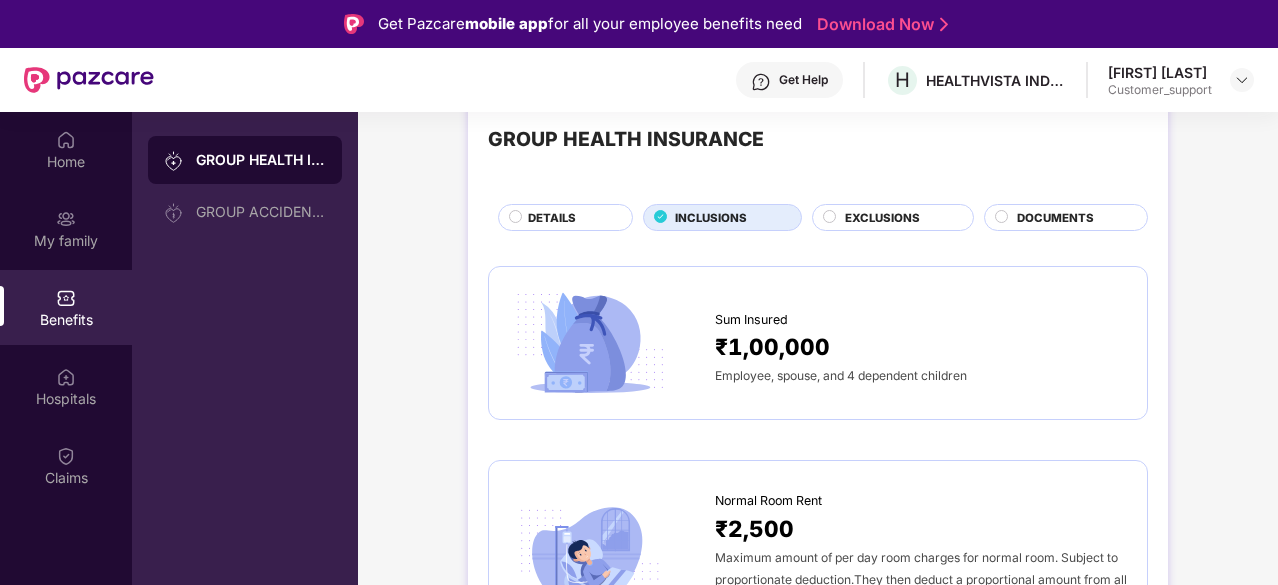 scroll, scrollTop: 0, scrollLeft: 0, axis: both 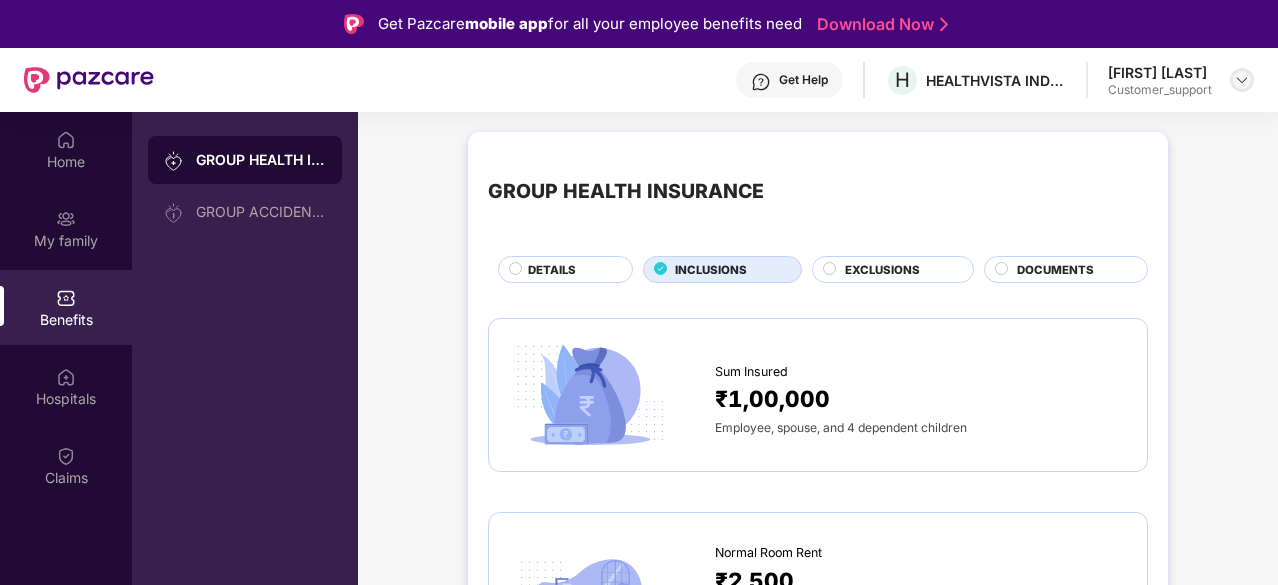click at bounding box center [1242, 80] 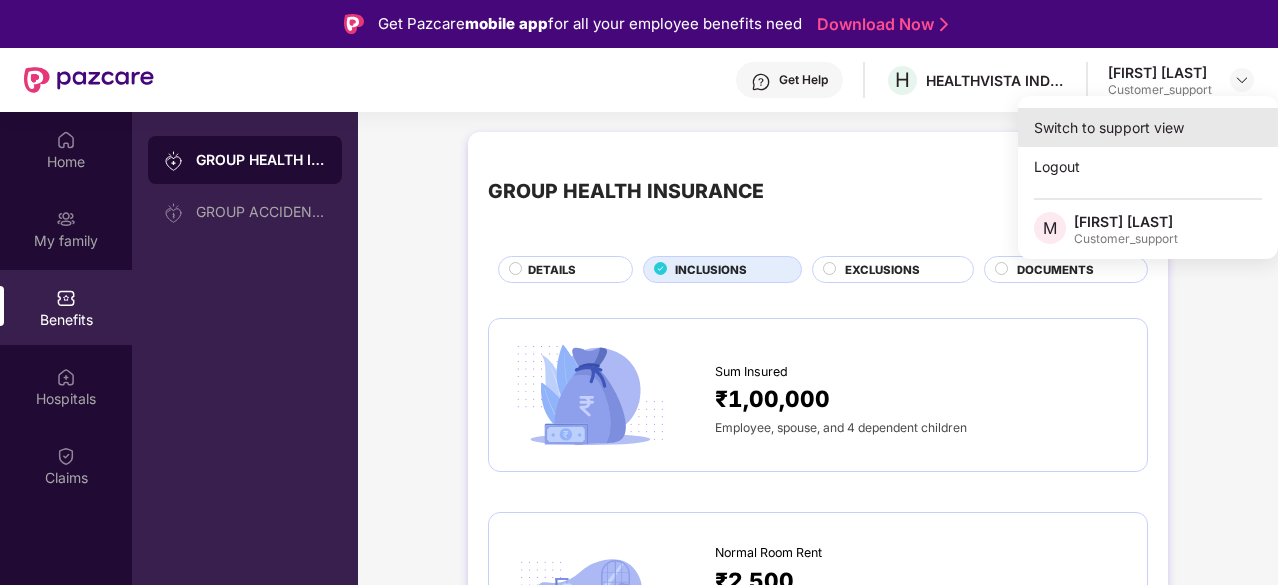 click on "Switch to support view" at bounding box center [1148, 127] 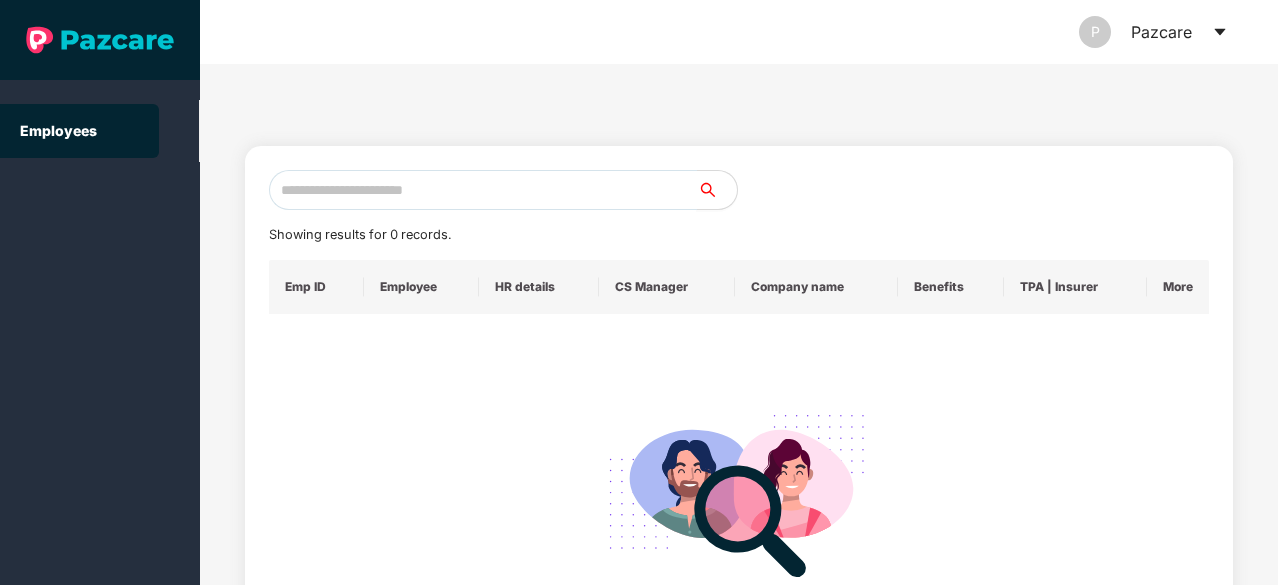 click at bounding box center [483, 190] 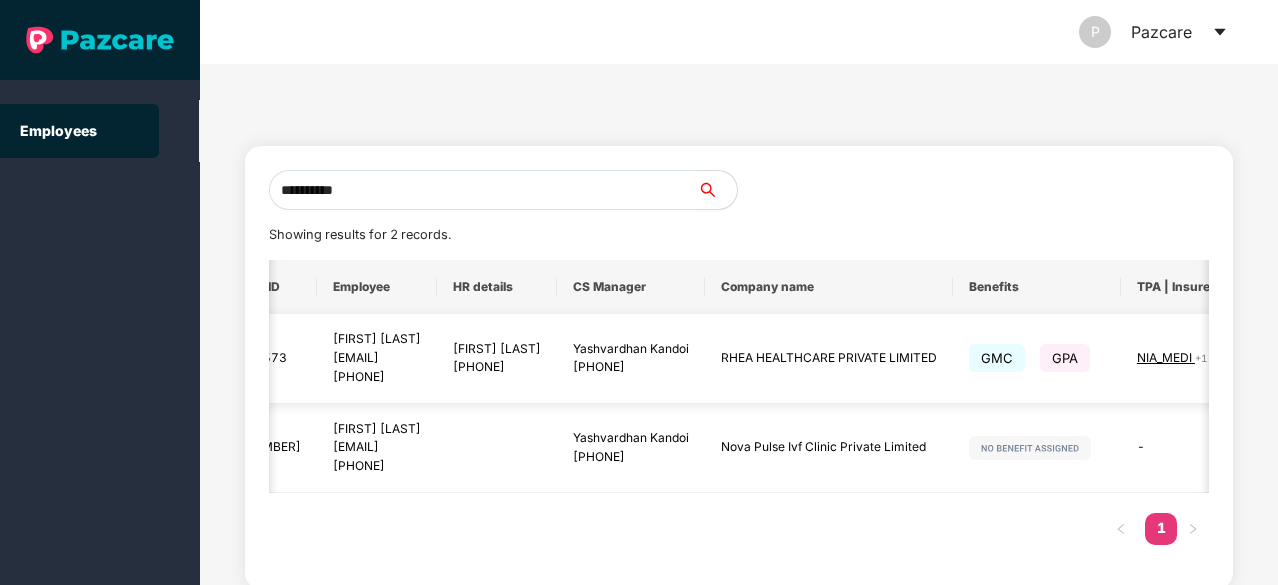 scroll, scrollTop: 0, scrollLeft: 176, axis: horizontal 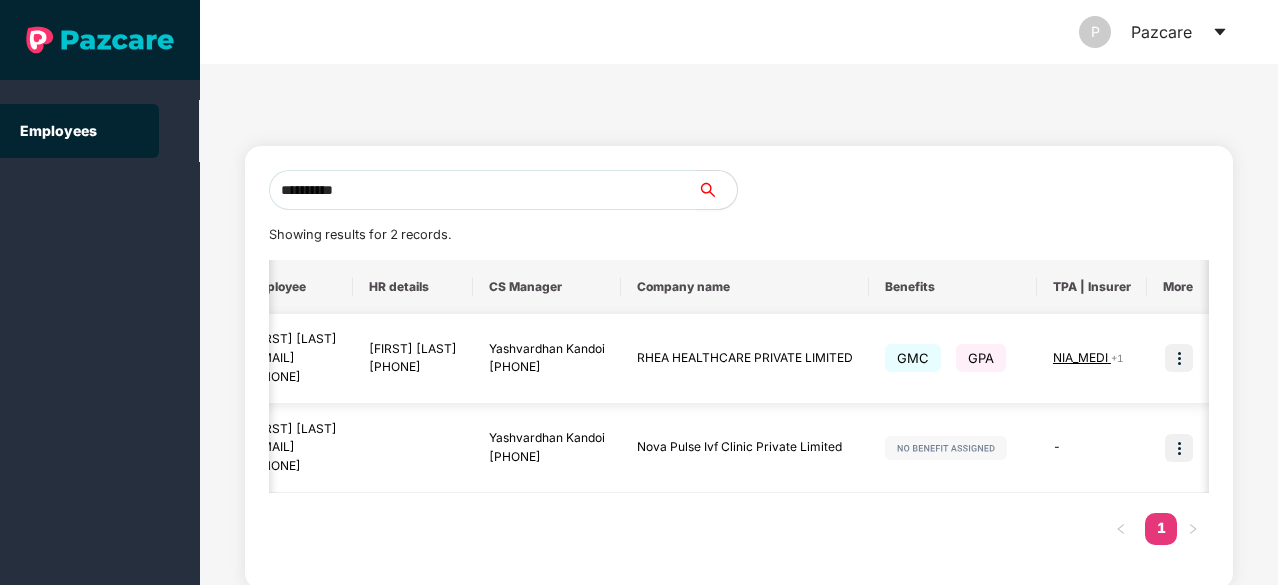 type on "**********" 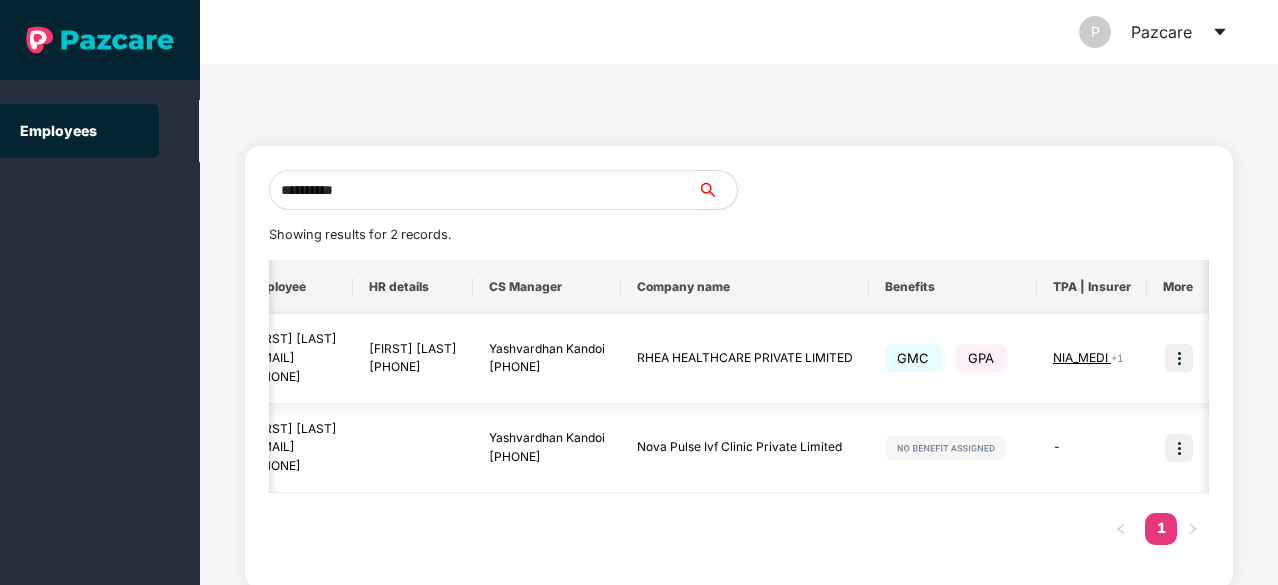 click at bounding box center [1179, 358] 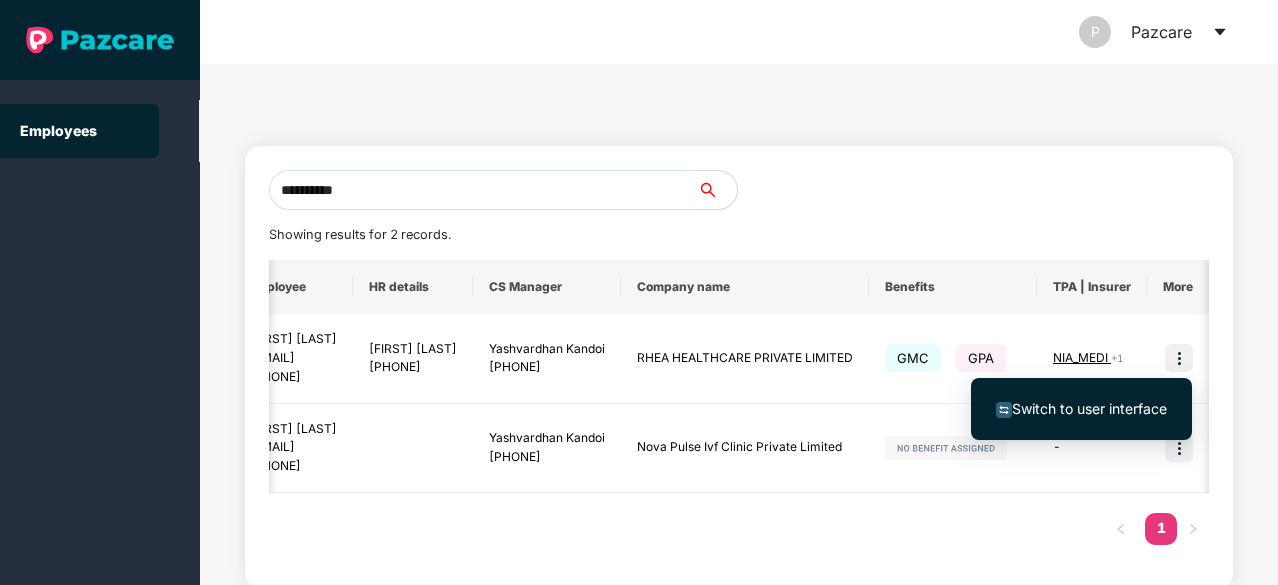 click on "Switch to user interface" at bounding box center [1089, 408] 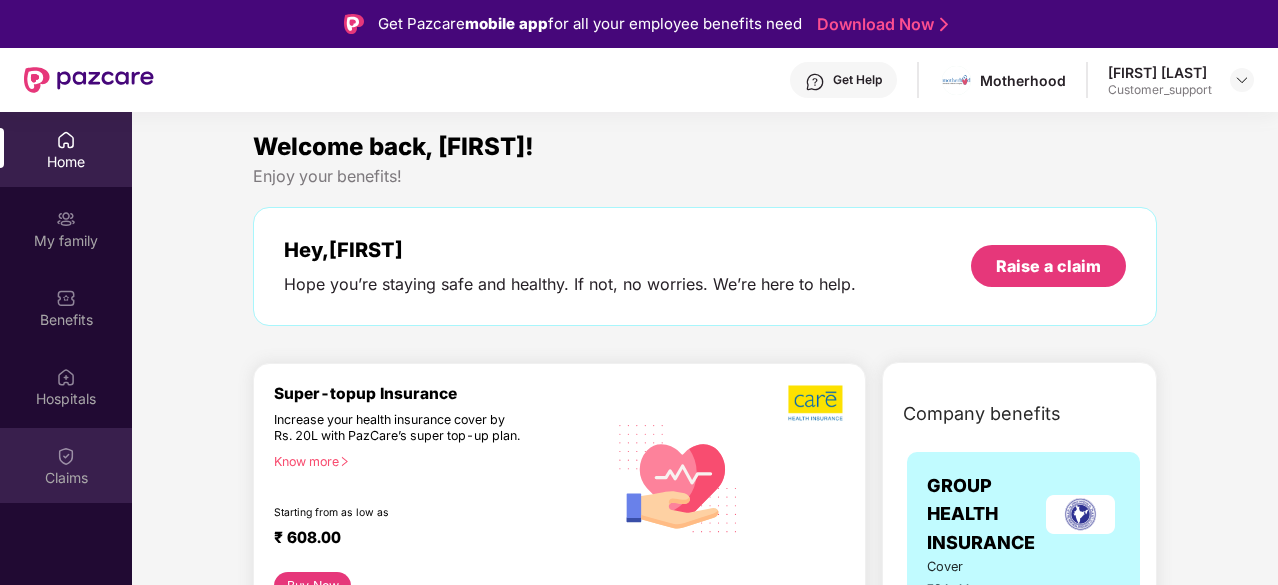 click at bounding box center (66, 456) 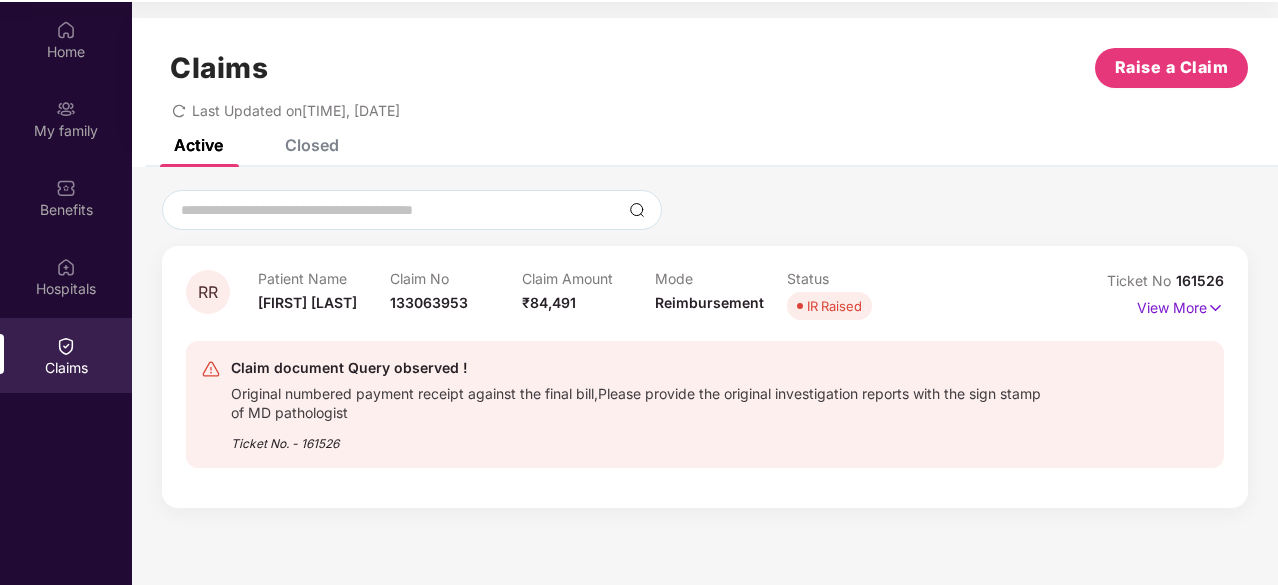 scroll, scrollTop: 111, scrollLeft: 0, axis: vertical 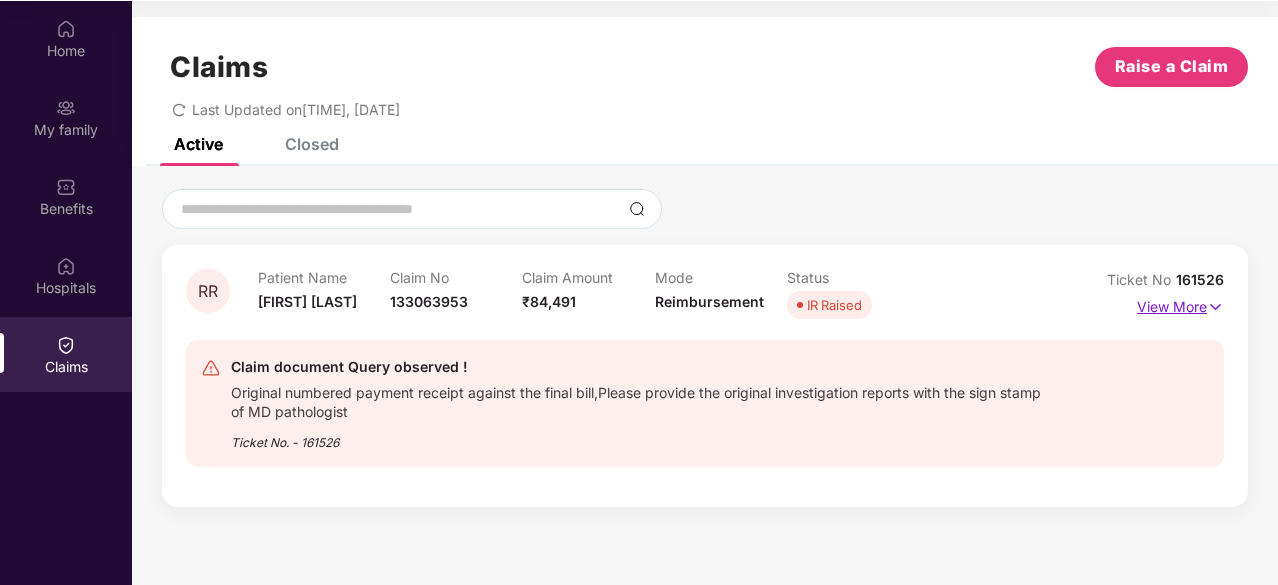 click on "View More" at bounding box center (1180, 304) 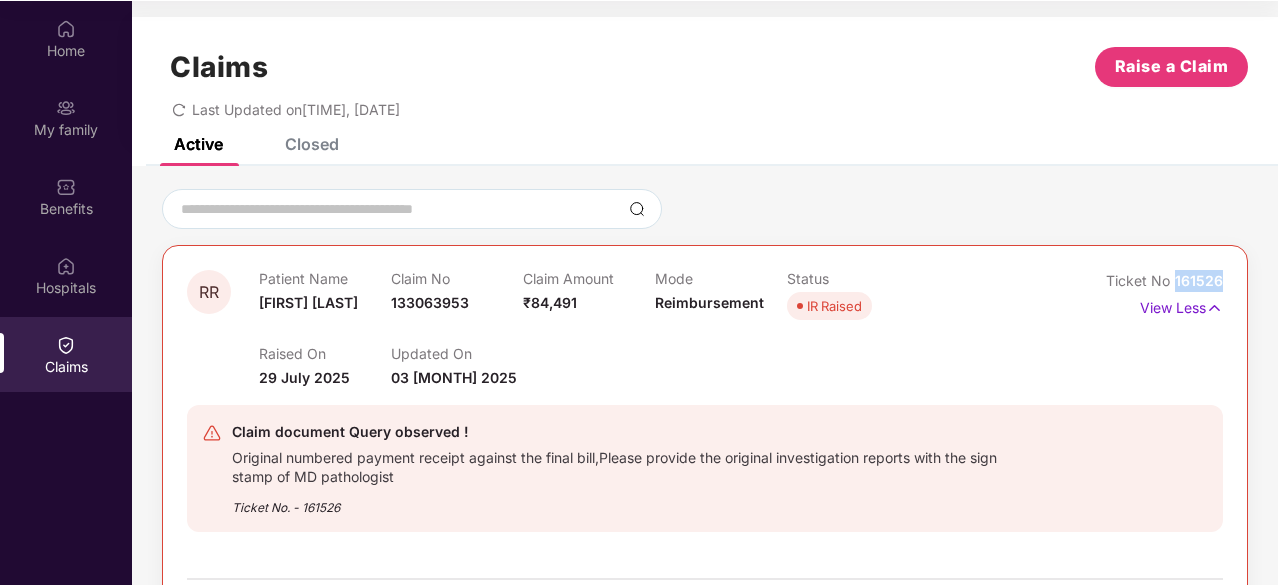 drag, startPoint x: 1226, startPoint y: 277, endPoint x: 1175, endPoint y: 285, distance: 51.62364 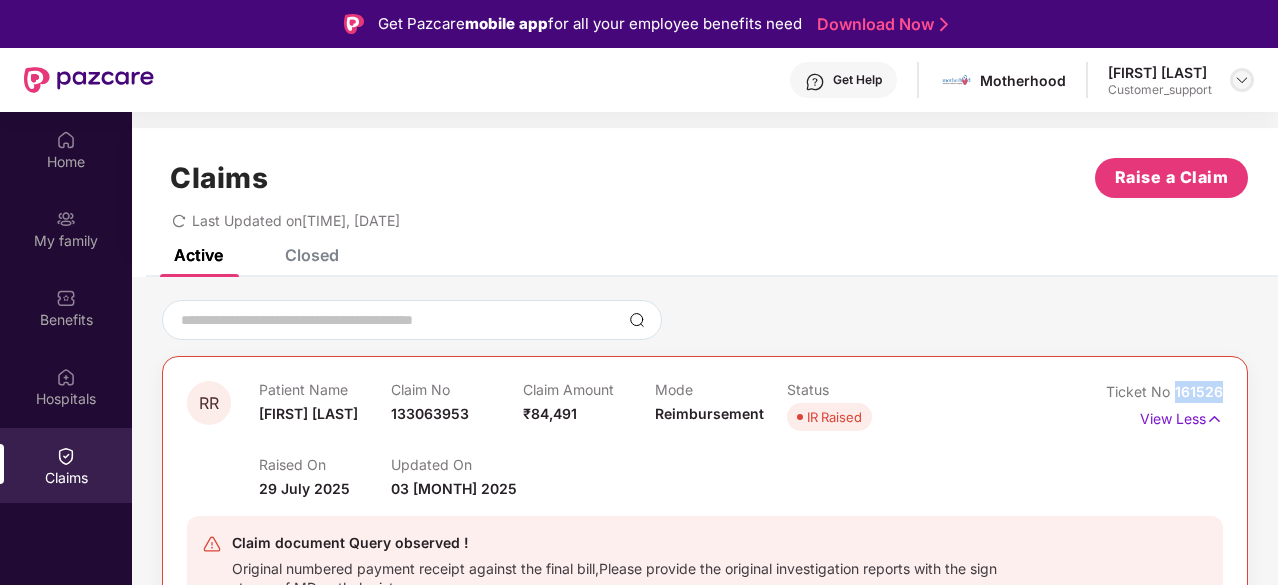 click at bounding box center (1242, 80) 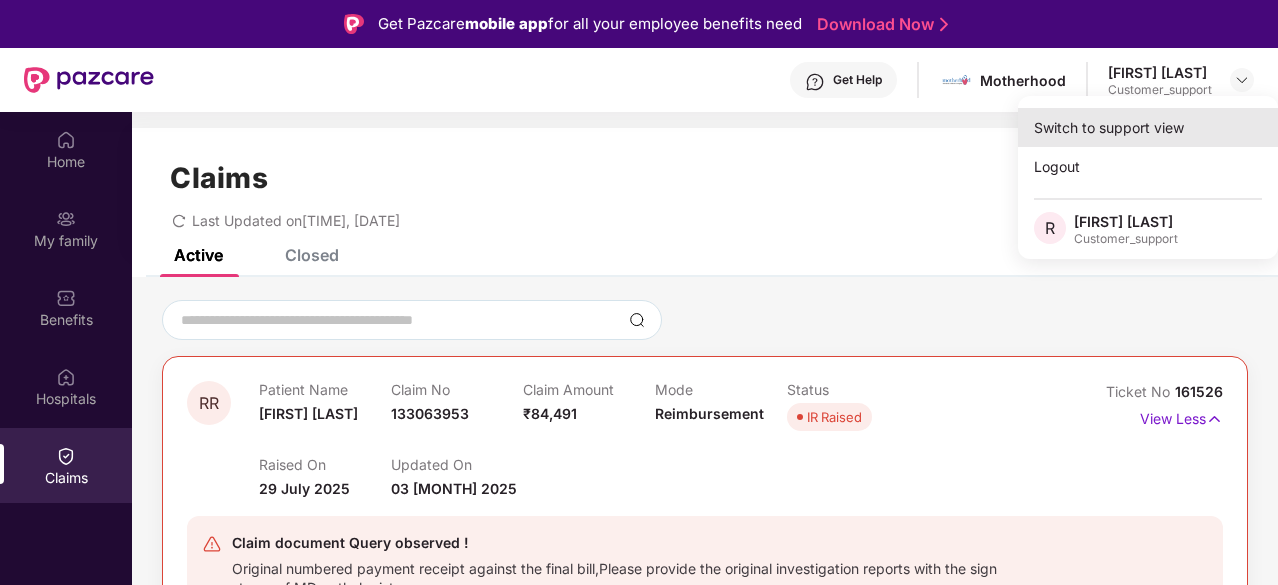 click on "Switch to support view" at bounding box center [1148, 127] 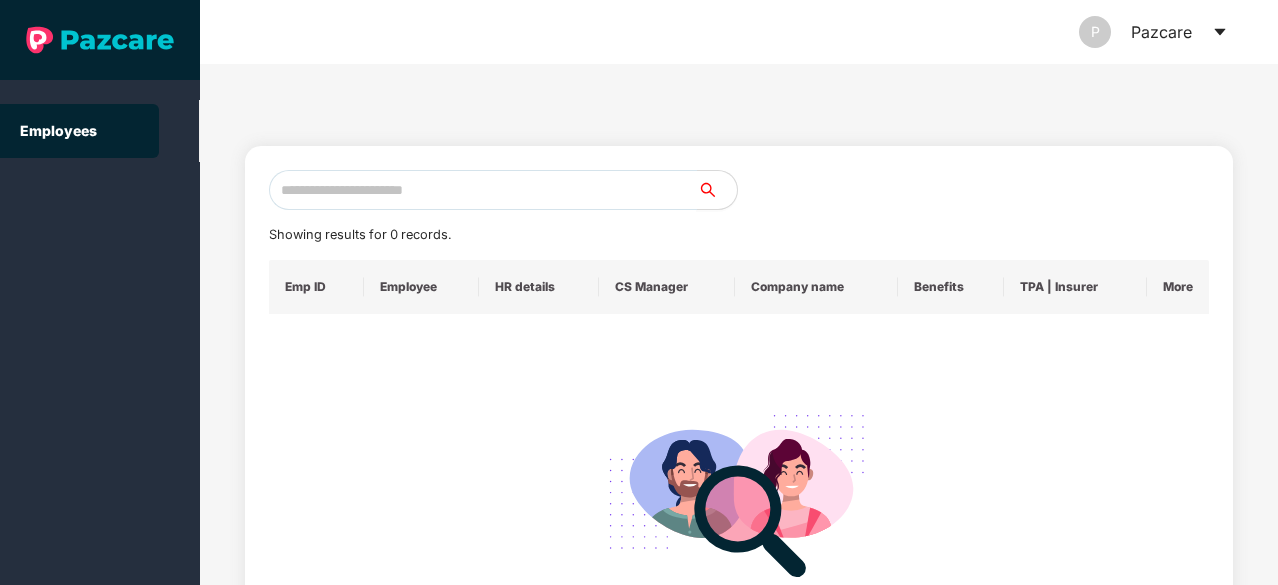 click at bounding box center [483, 190] 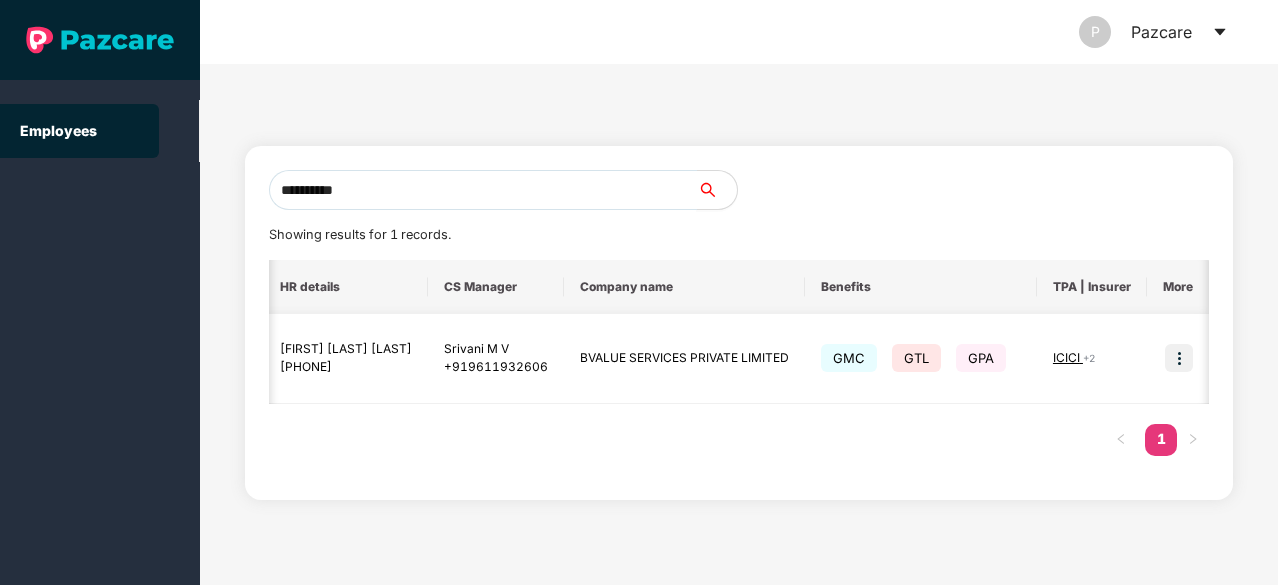 scroll, scrollTop: 0, scrollLeft: 255, axis: horizontal 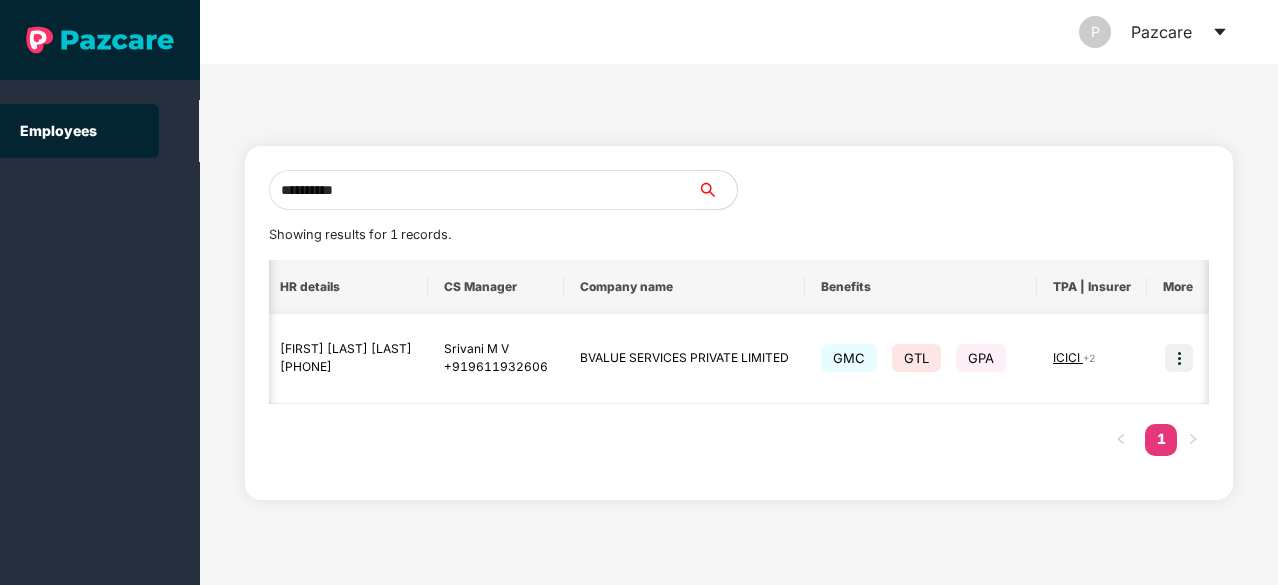 click on "ICICI" at bounding box center (1068, 357) 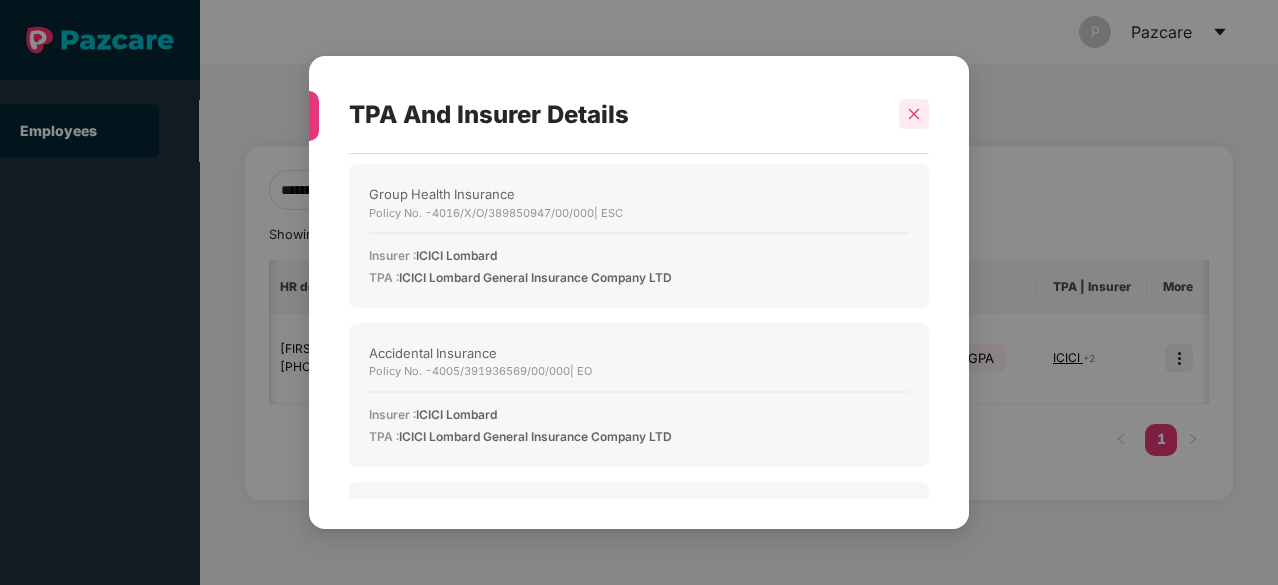 click 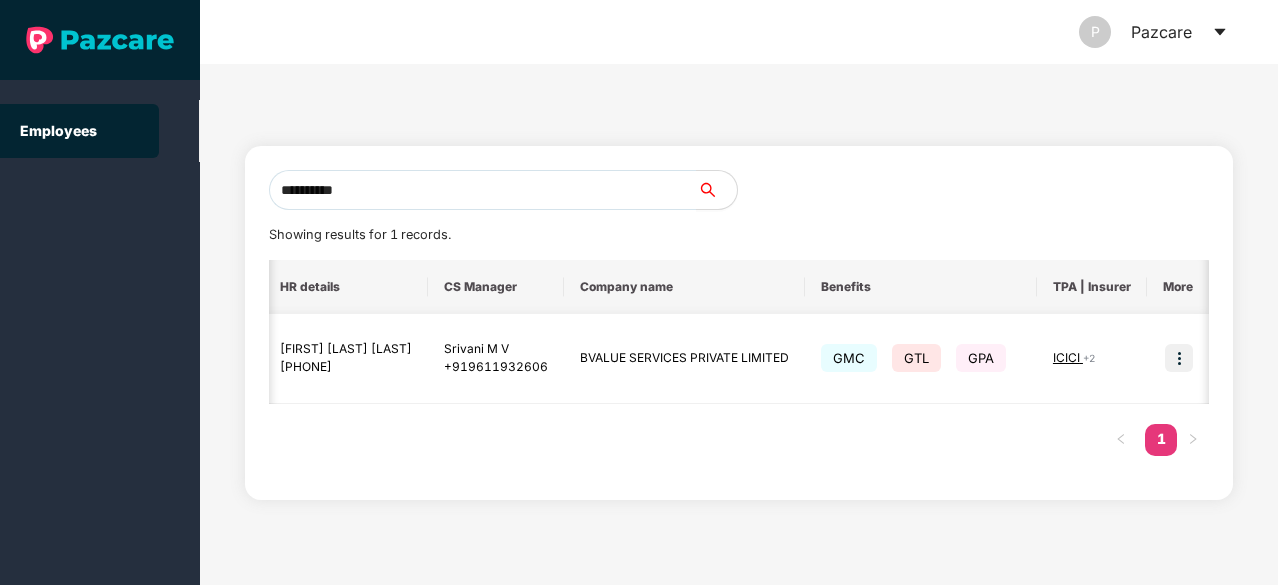 scroll, scrollTop: 0, scrollLeft: 304, axis: horizontal 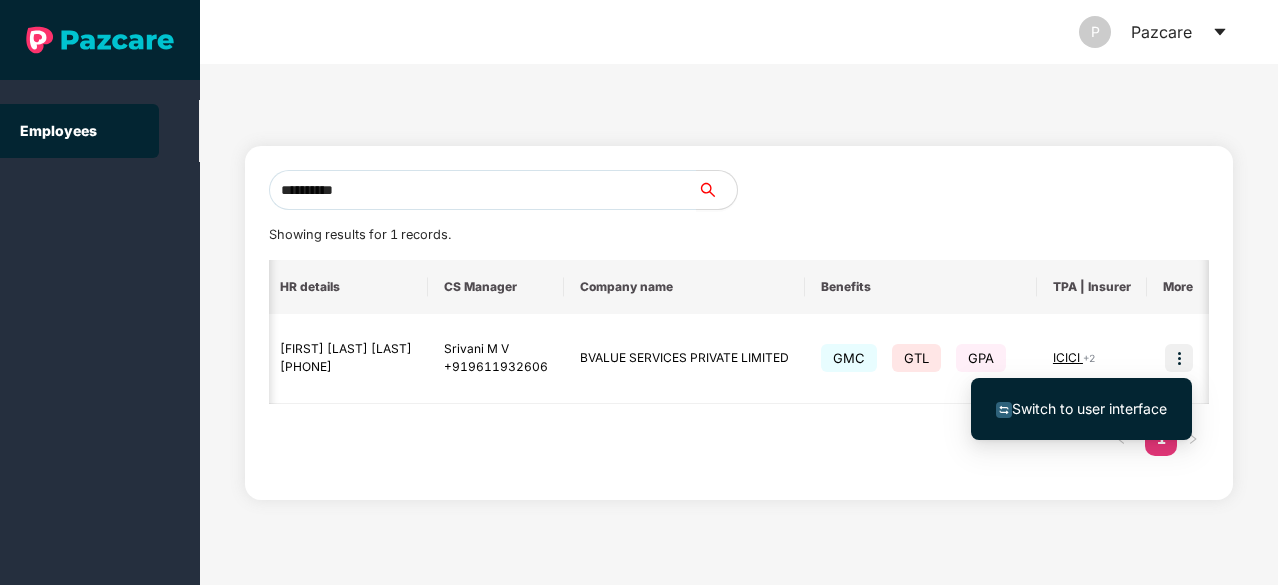 click on "Switch to user interface" at bounding box center [1081, 409] 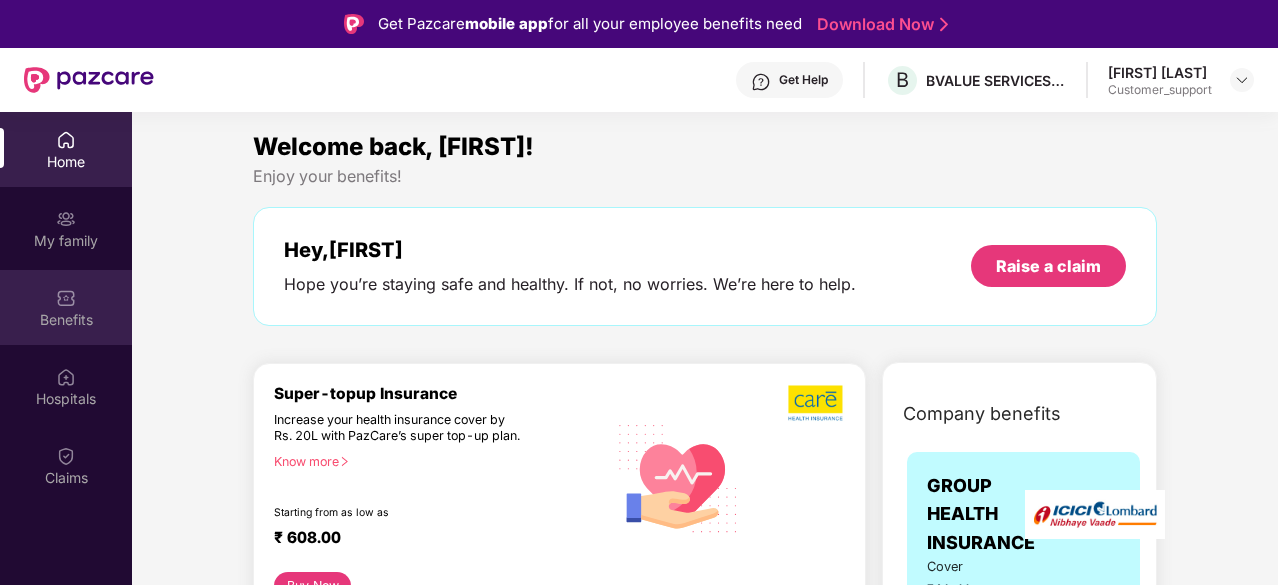 click on "Benefits" at bounding box center [66, 320] 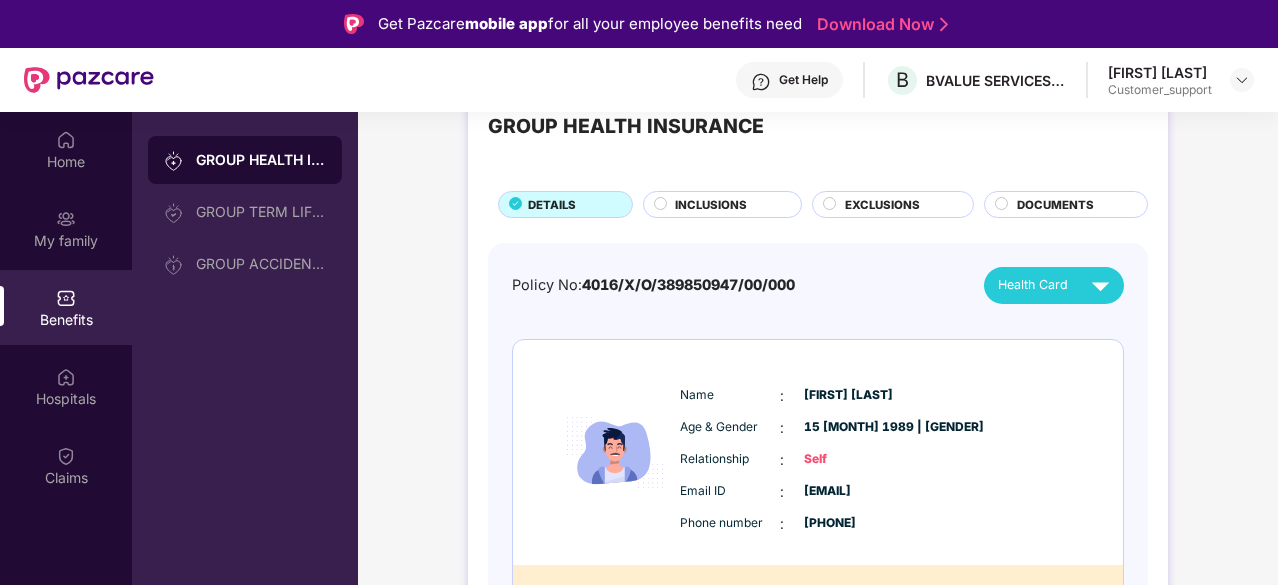 scroll, scrollTop: 63, scrollLeft: 0, axis: vertical 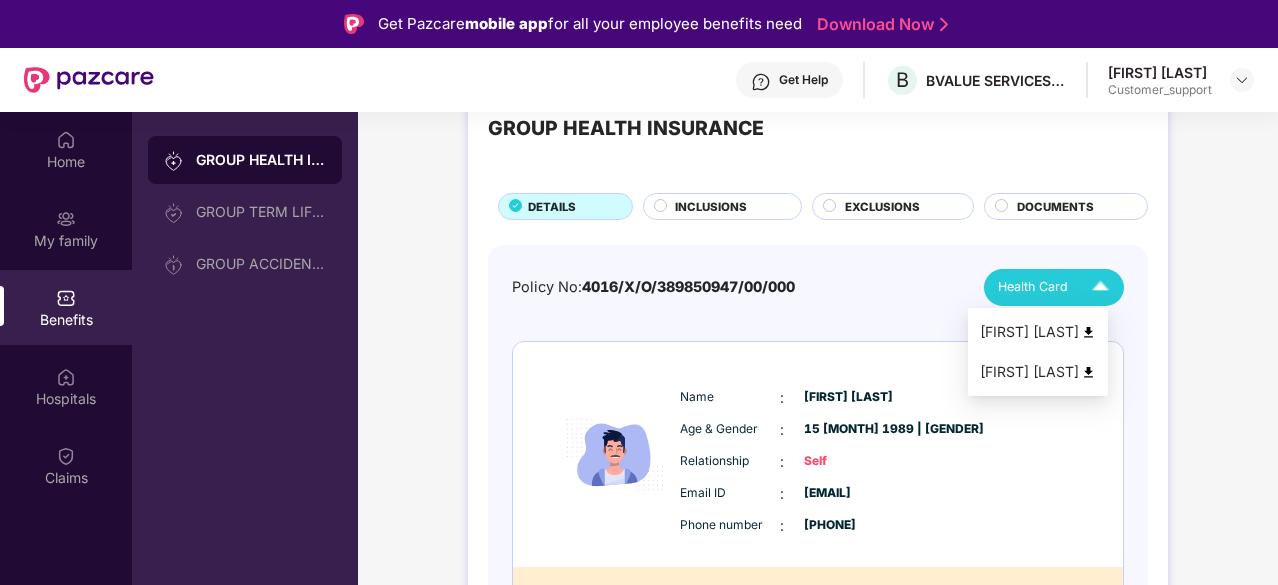 click on "Health Card" at bounding box center (1033, 287) 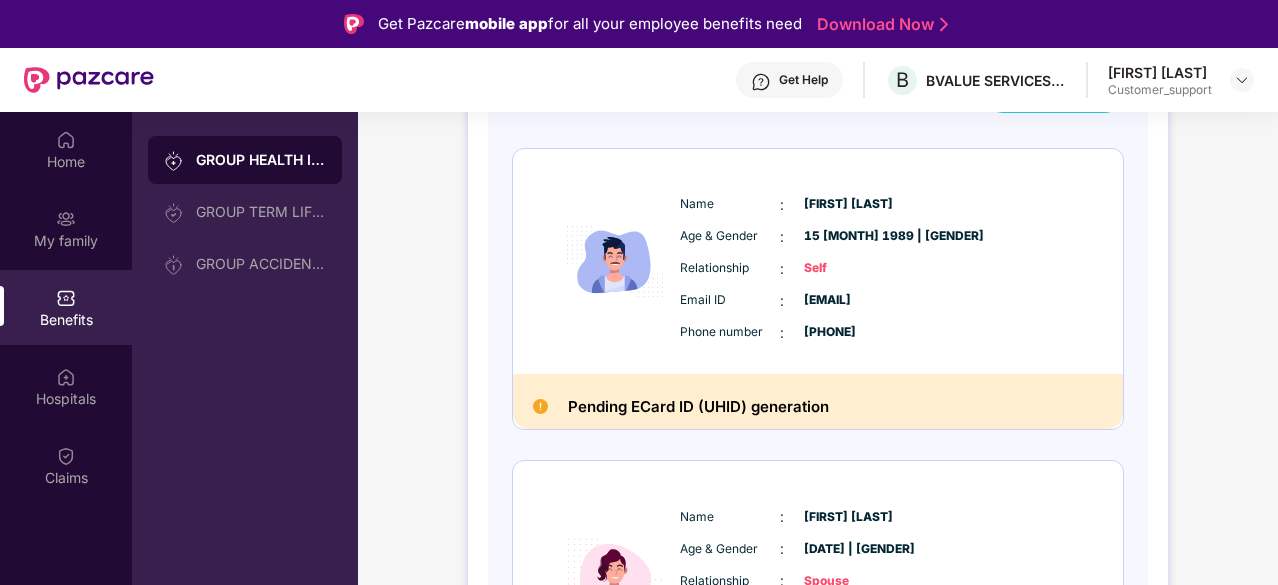 scroll, scrollTop: 255, scrollLeft: 0, axis: vertical 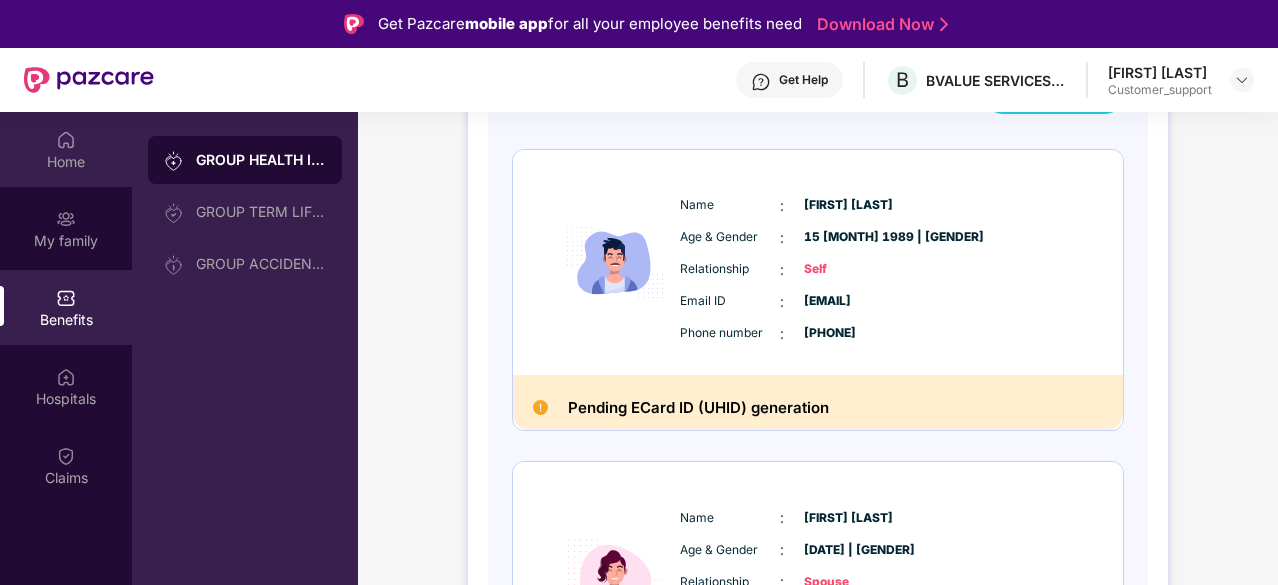 click on "Home" at bounding box center [66, 162] 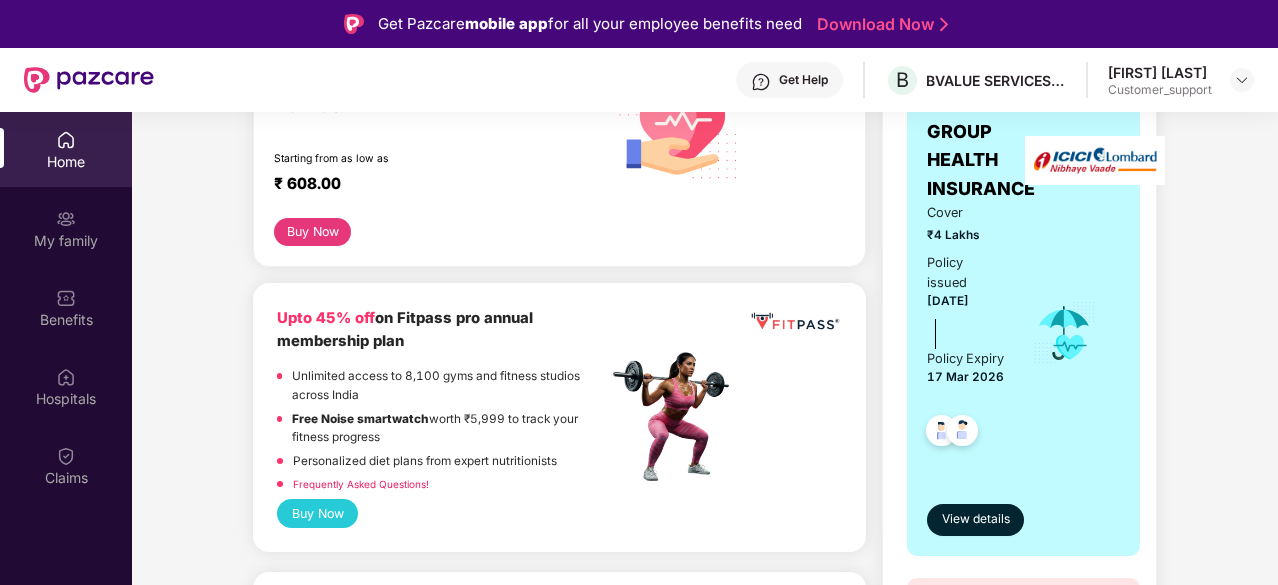 scroll, scrollTop: 357, scrollLeft: 0, axis: vertical 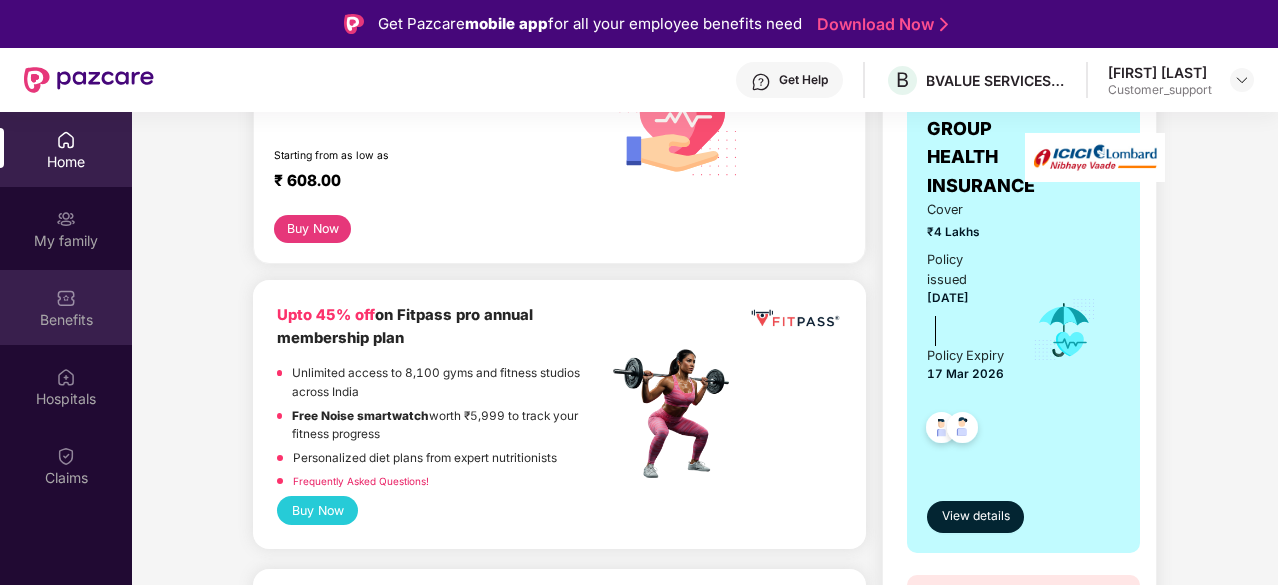 click at bounding box center [66, 298] 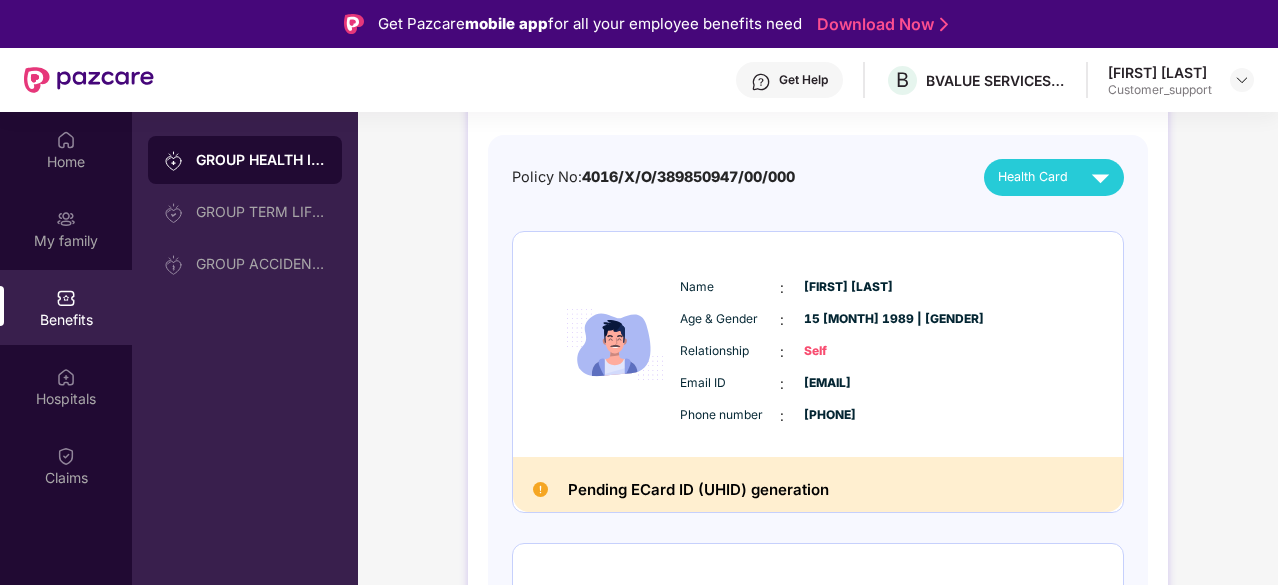 scroll, scrollTop: 175, scrollLeft: 0, axis: vertical 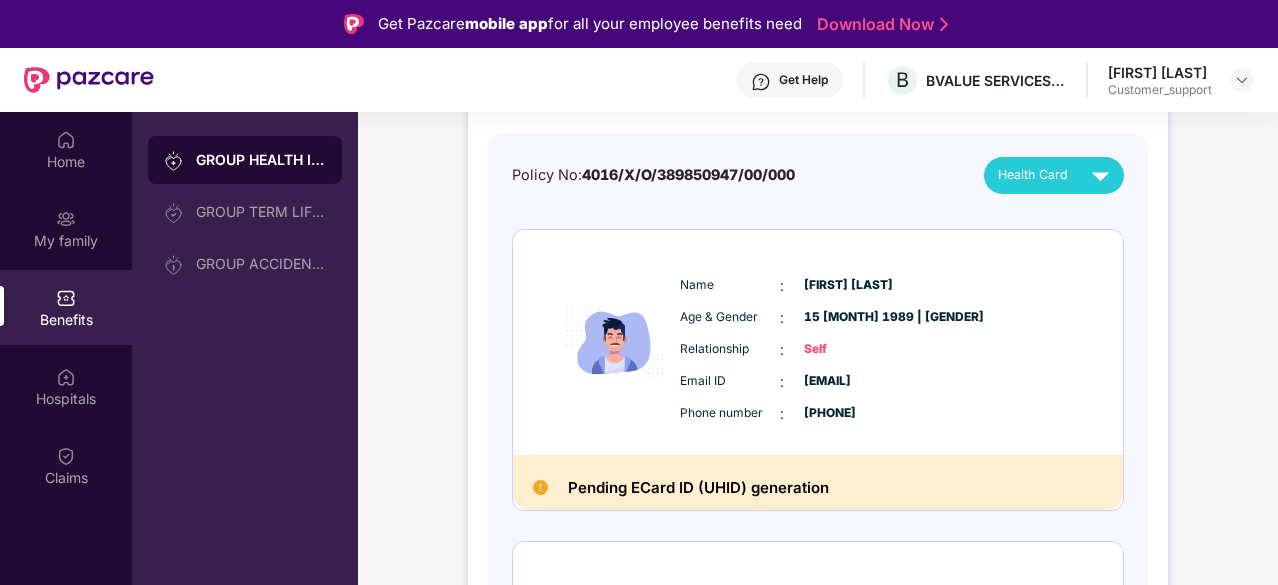 click on "Get Help" at bounding box center (803, 80) 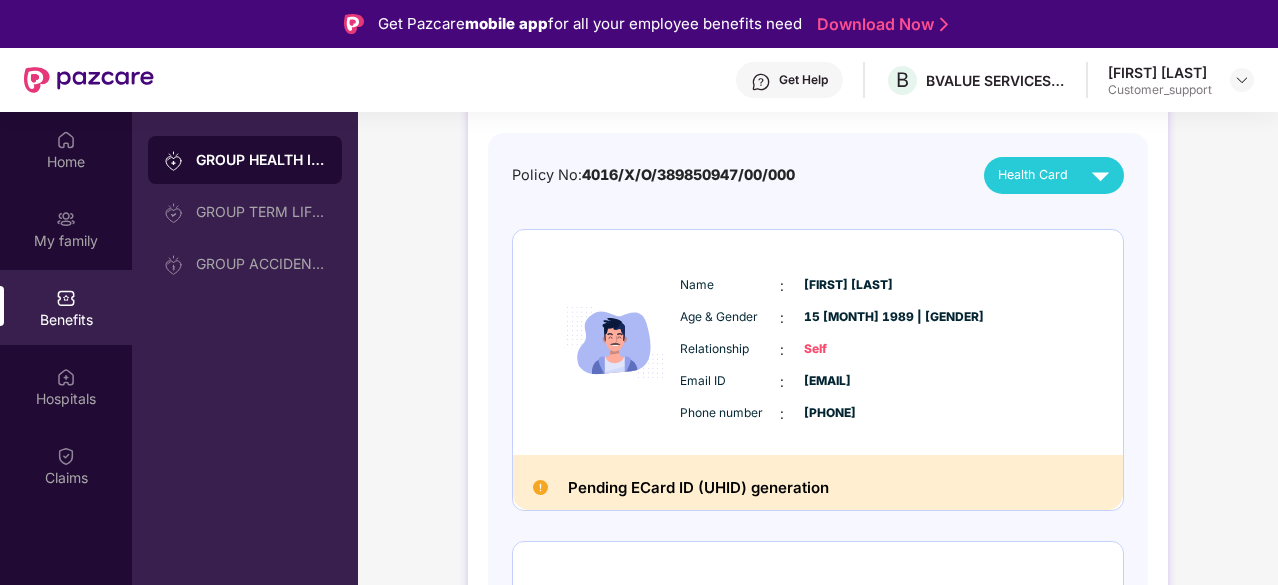 click on "Policy No: [POLICY_NUMBER] Health Card Name : [FIRST] [LAST] Age & Gender : [DATE] [MONTH] [YEAR] | [GENDER] Relationship : Self Email ID : [USERNAME]@buddyloan.co... Phone number : +91 - [PHONE] Pending ECard ID (UHID) generation Name : [FIRST] [LAST] Age & Gender : [DATE] [MONTH] [YEAR] | [GENDER] Relationship : Spouse Email ID : [USERNAME]@buddyloan.co... Phone number : +91 - [PHONE] Pending ECard ID (UHID) generation" at bounding box center [818, 515] 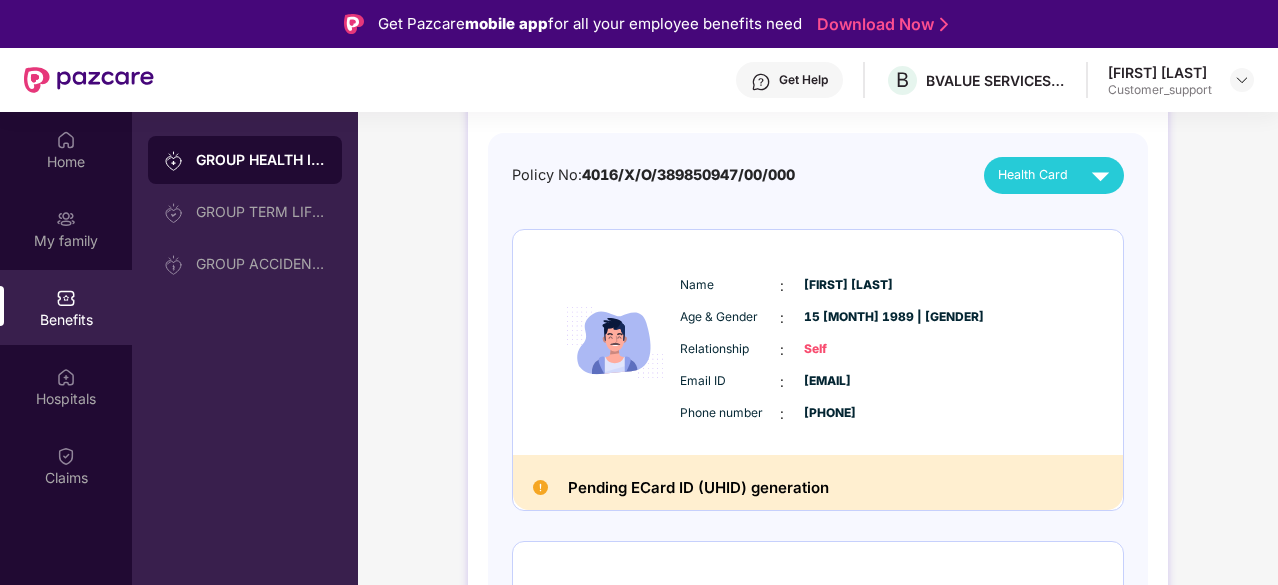click on "Policy No: [POLICY_NUMBER] Health Card Name : [FIRST] [LAST] Age & Gender : [DATE] [MONTH] [YEAR] | [GENDER] Relationship : Self Email ID : [USERNAME]@buddyloan.co... Phone number : +91 - [PHONE] Pending ECard ID (UHID) generation Name : [FIRST] [LAST] Age & Gender : [DATE] [MONTH] [YEAR] | [GENDER] Relationship : Spouse Email ID : [USERNAME]@buddyloan.co... Phone number : +91 - [PHONE] Pending ECard ID (UHID) generation" at bounding box center [818, 515] 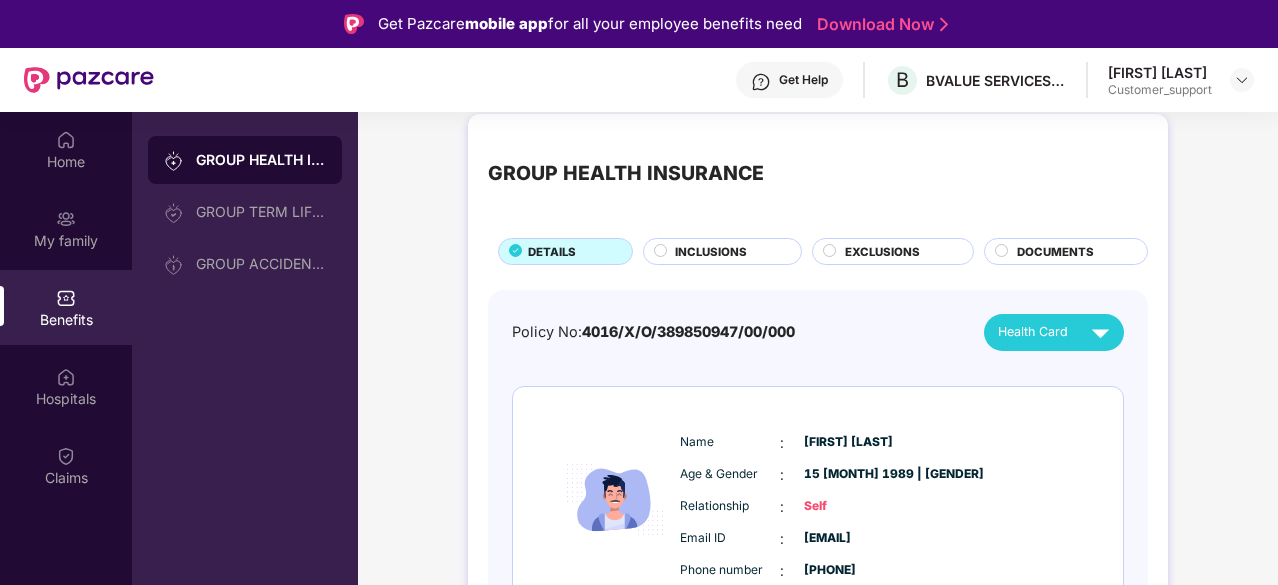 scroll, scrollTop: 19, scrollLeft: 0, axis: vertical 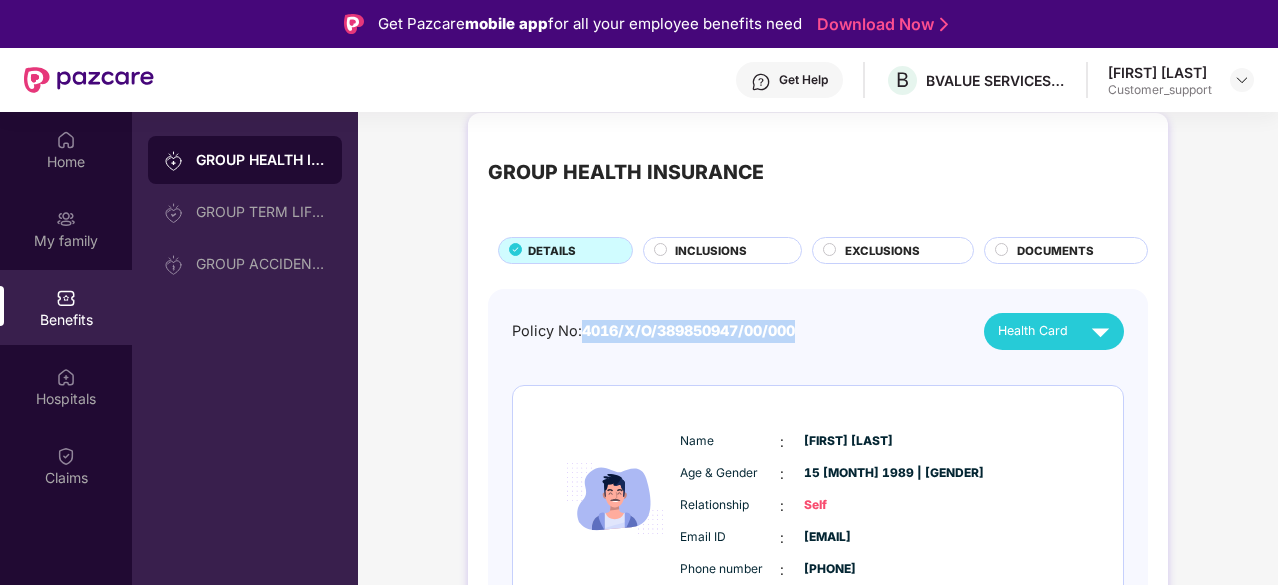 drag, startPoint x: 585, startPoint y: 333, endPoint x: 810, endPoint y: 331, distance: 225.0089 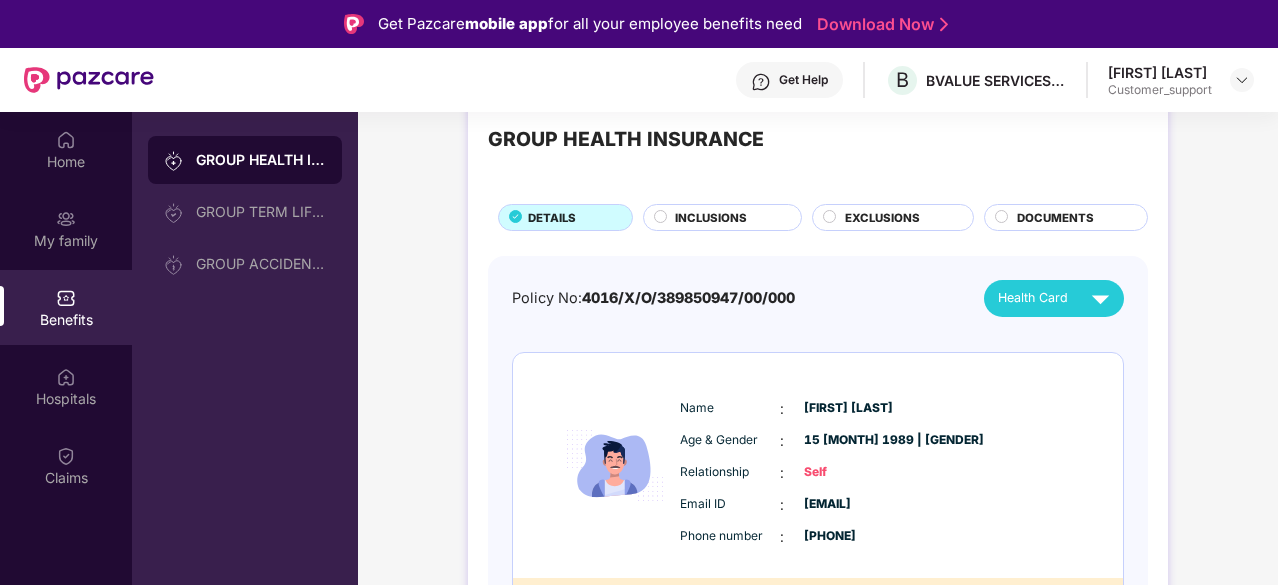scroll, scrollTop: 53, scrollLeft: 0, axis: vertical 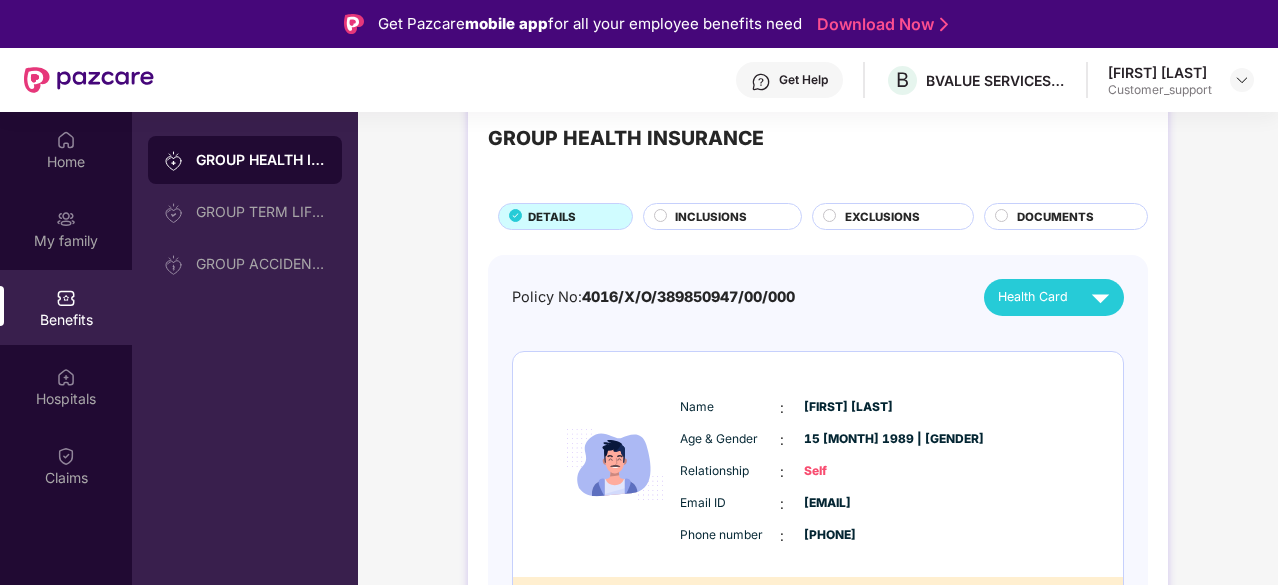 click on "Get Help" at bounding box center (803, 80) 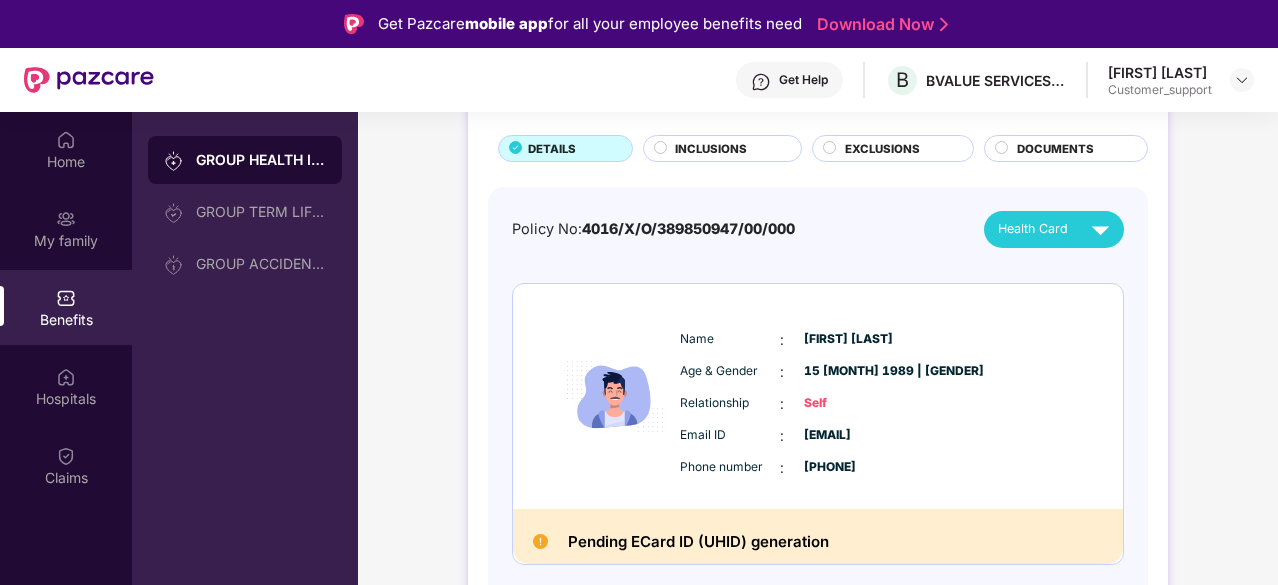 scroll, scrollTop: 0, scrollLeft: 0, axis: both 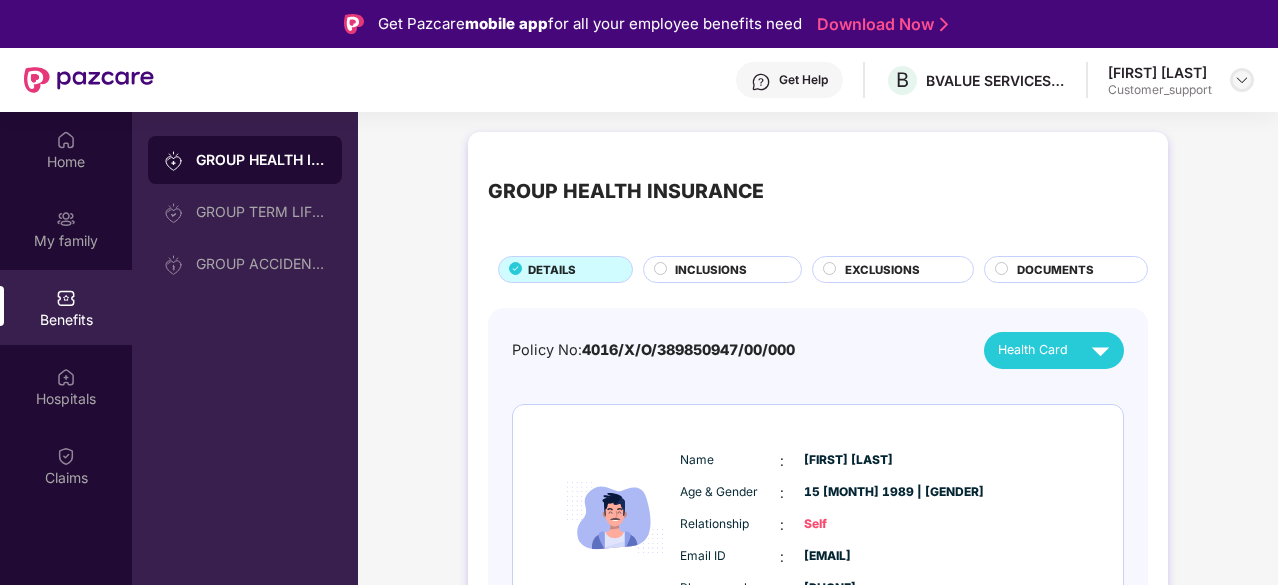 click at bounding box center [1242, 80] 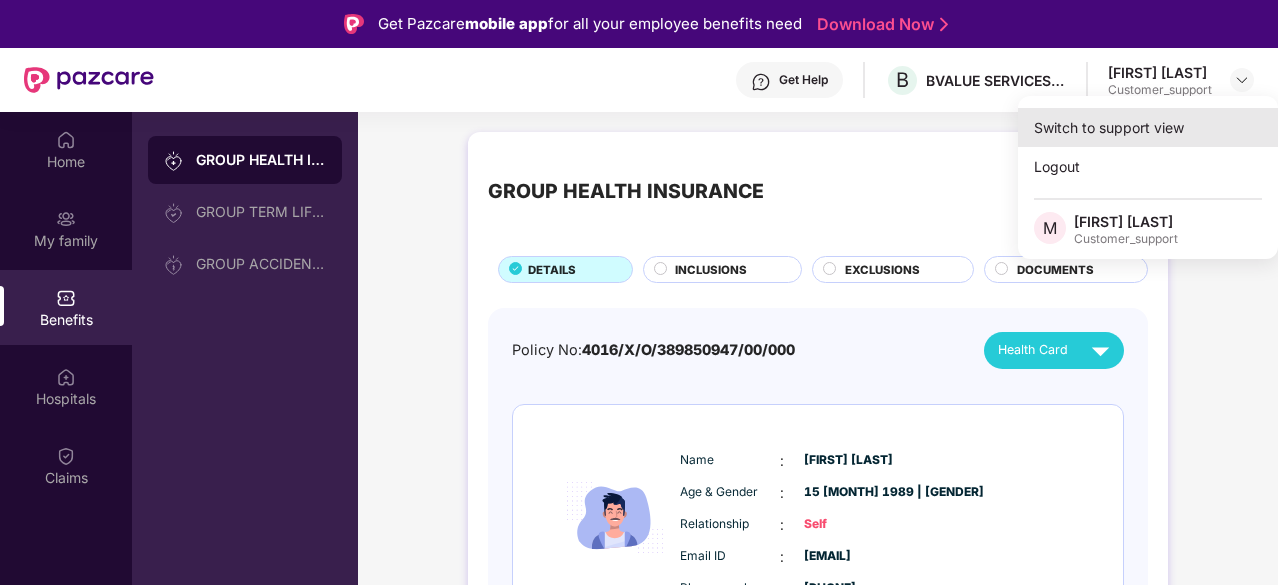 click on "Switch to support view" at bounding box center [1148, 127] 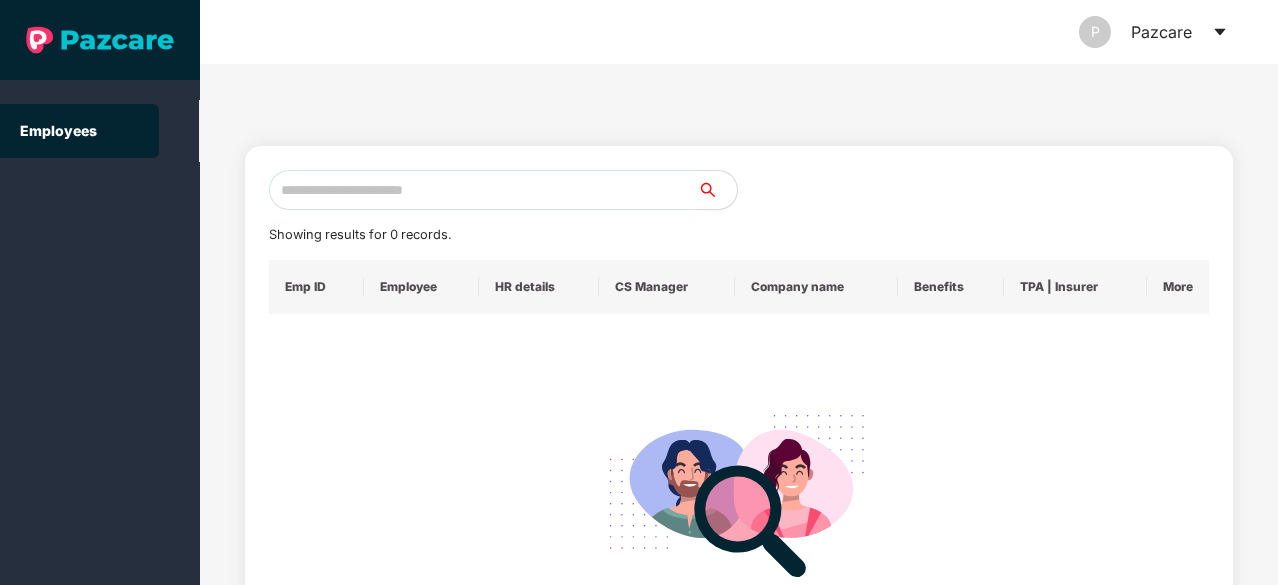 click at bounding box center (483, 190) 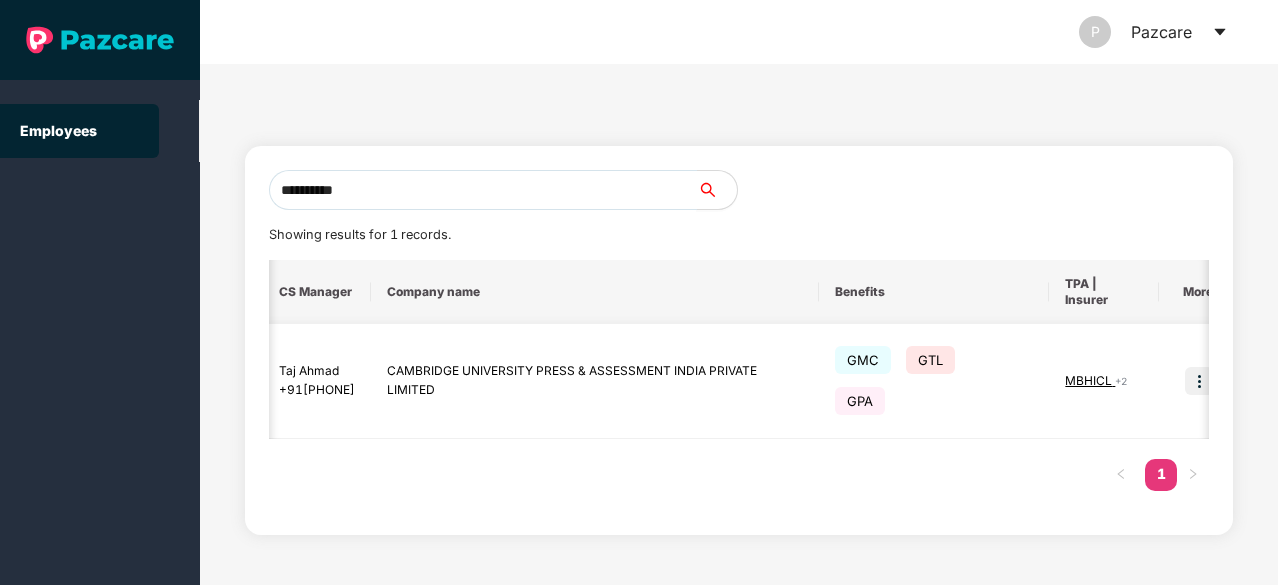 scroll, scrollTop: 0, scrollLeft: 490, axis: horizontal 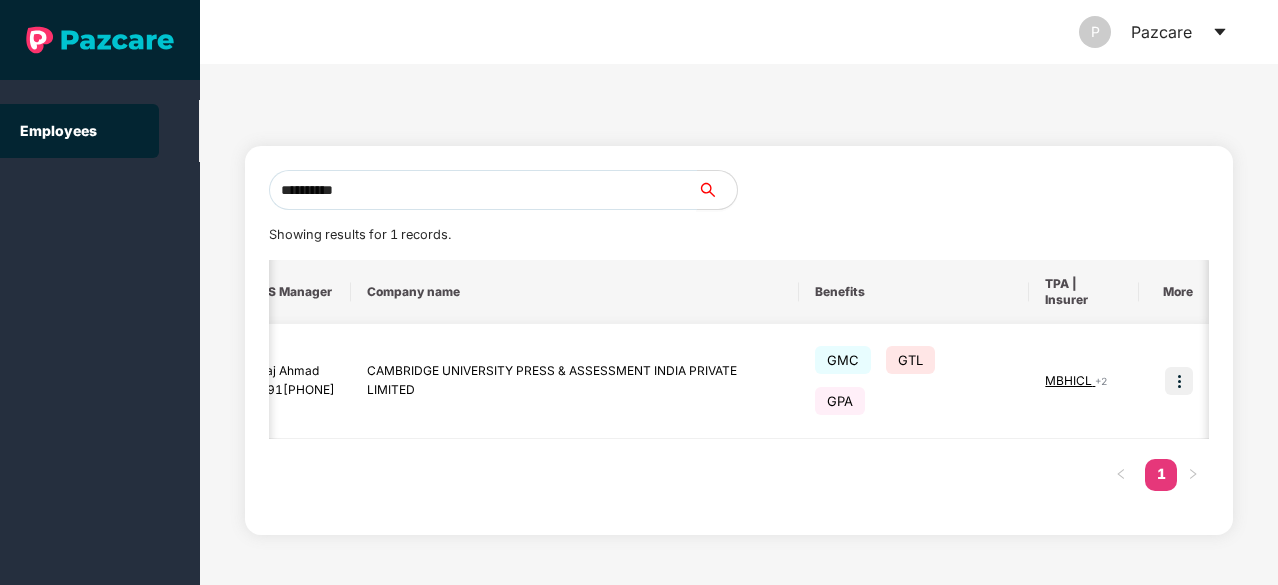 type on "**********" 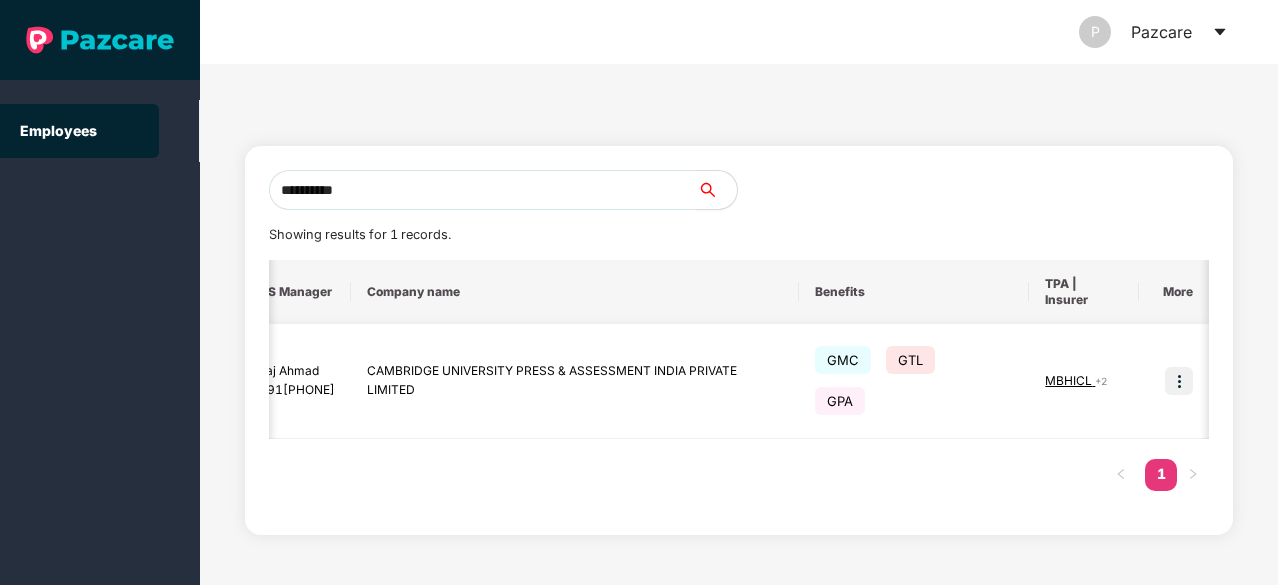 click on "MBHICL" at bounding box center (1074, 380) 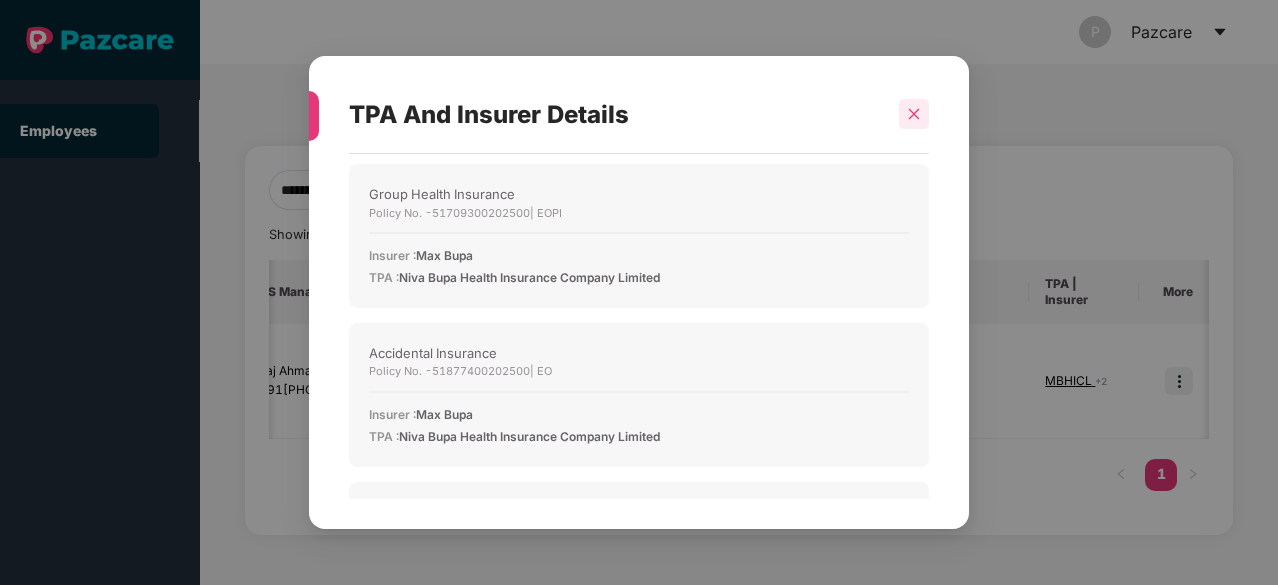 click 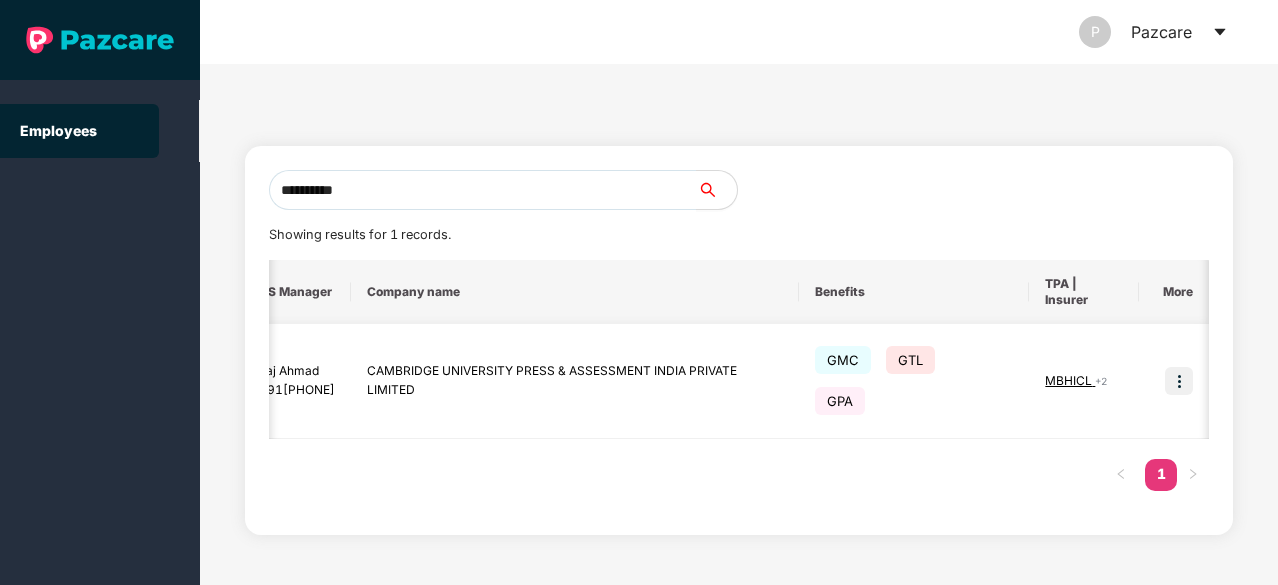 scroll, scrollTop: 0, scrollLeft: 490, axis: horizontal 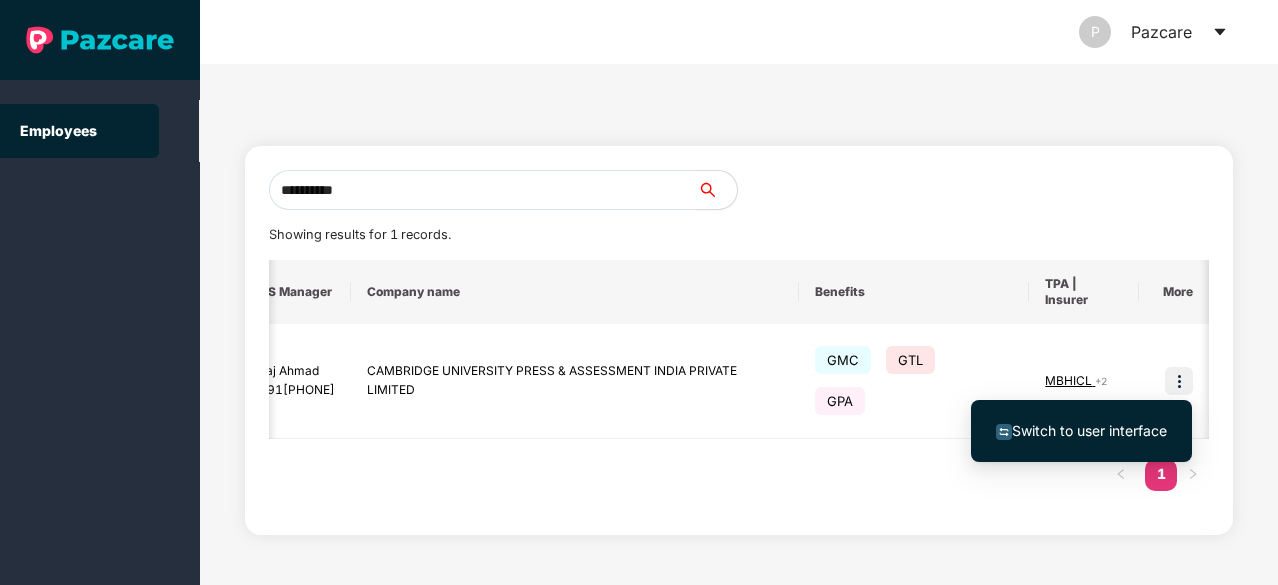 click on "Switch to user interface" at bounding box center (1089, 430) 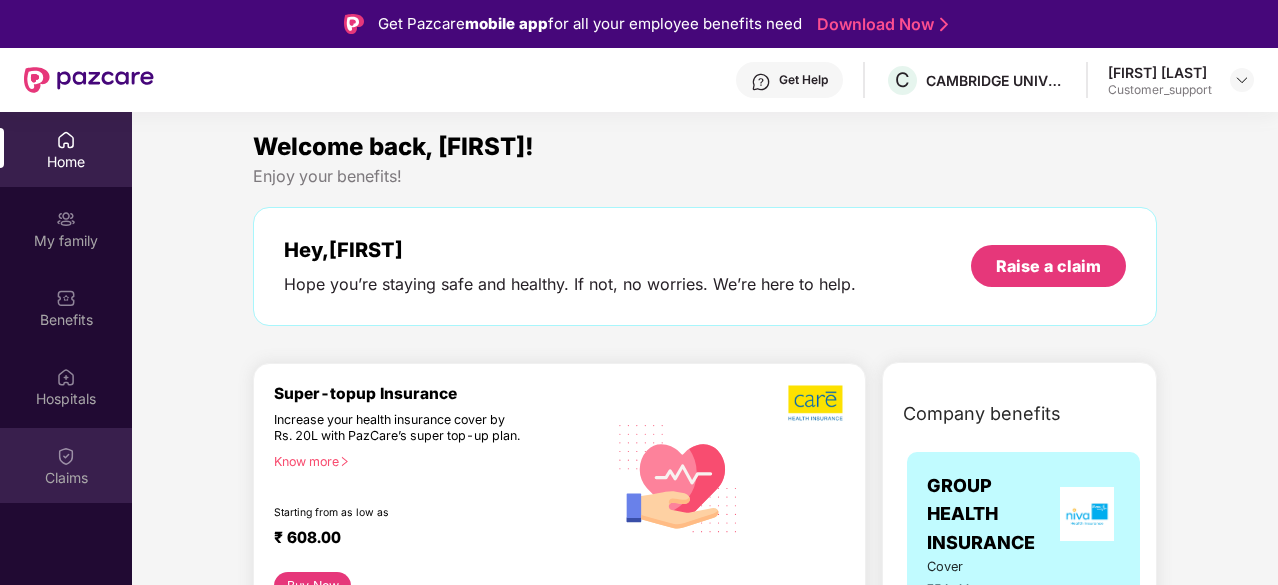click at bounding box center [66, 456] 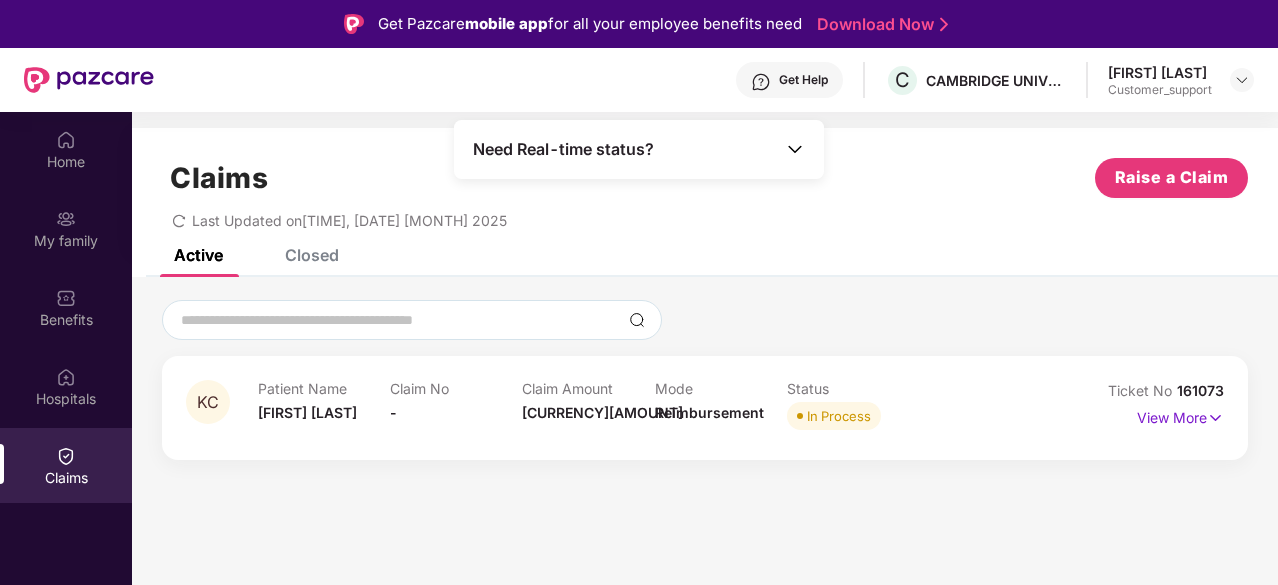 scroll, scrollTop: 112, scrollLeft: 0, axis: vertical 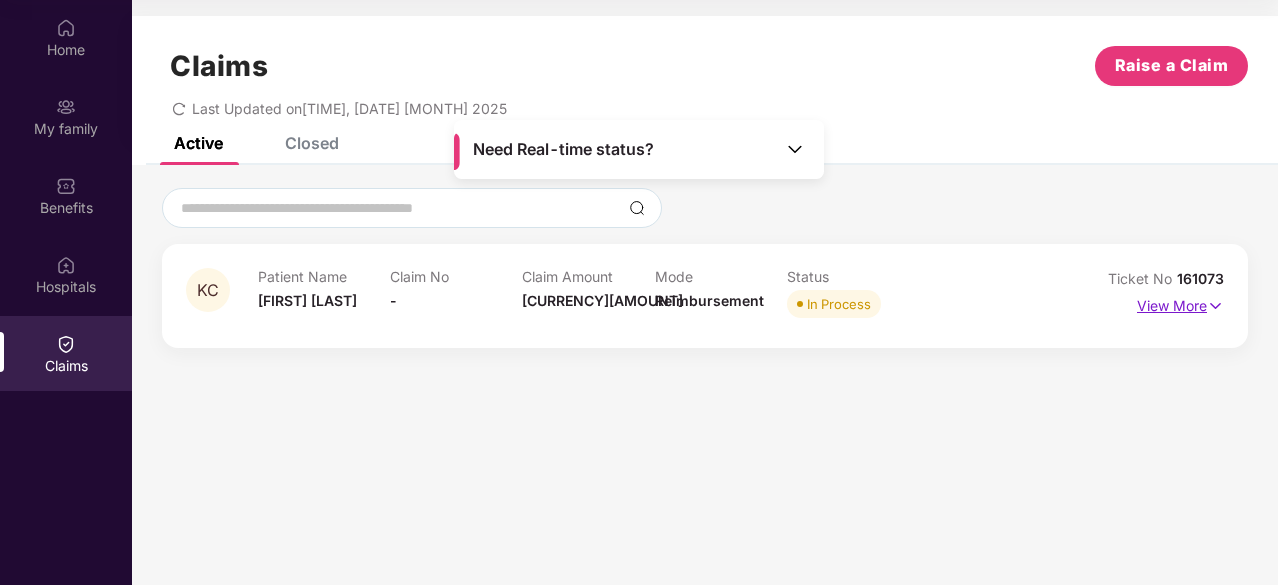 click on "View More" at bounding box center (1180, 325) 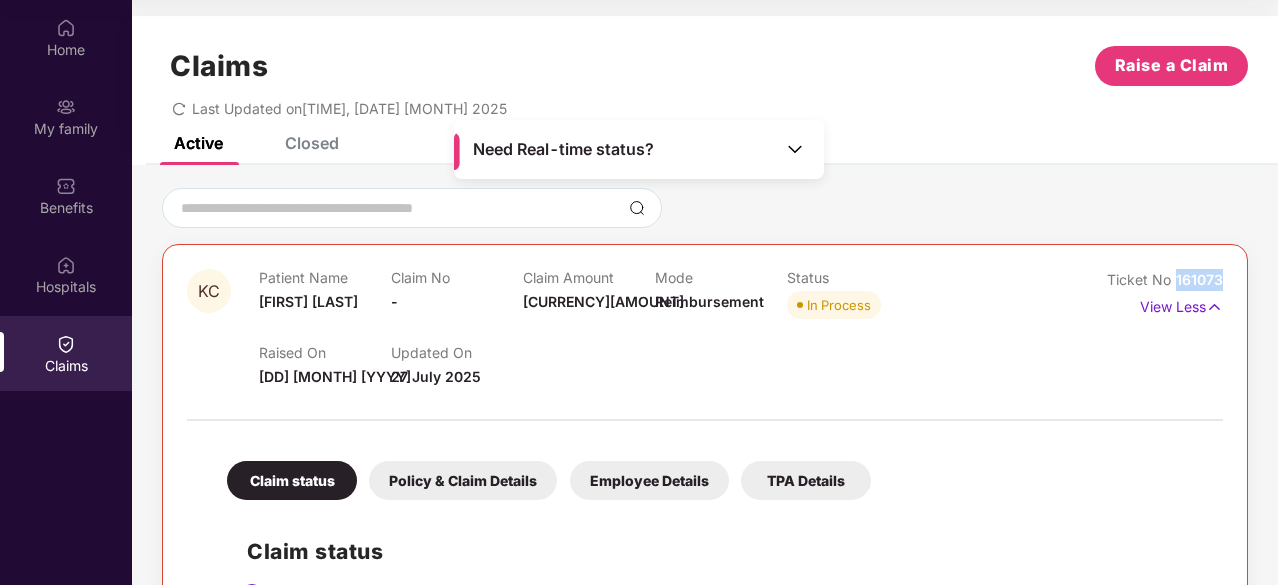 drag, startPoint x: 1221, startPoint y: 279, endPoint x: 1170, endPoint y: 283, distance: 51.156624 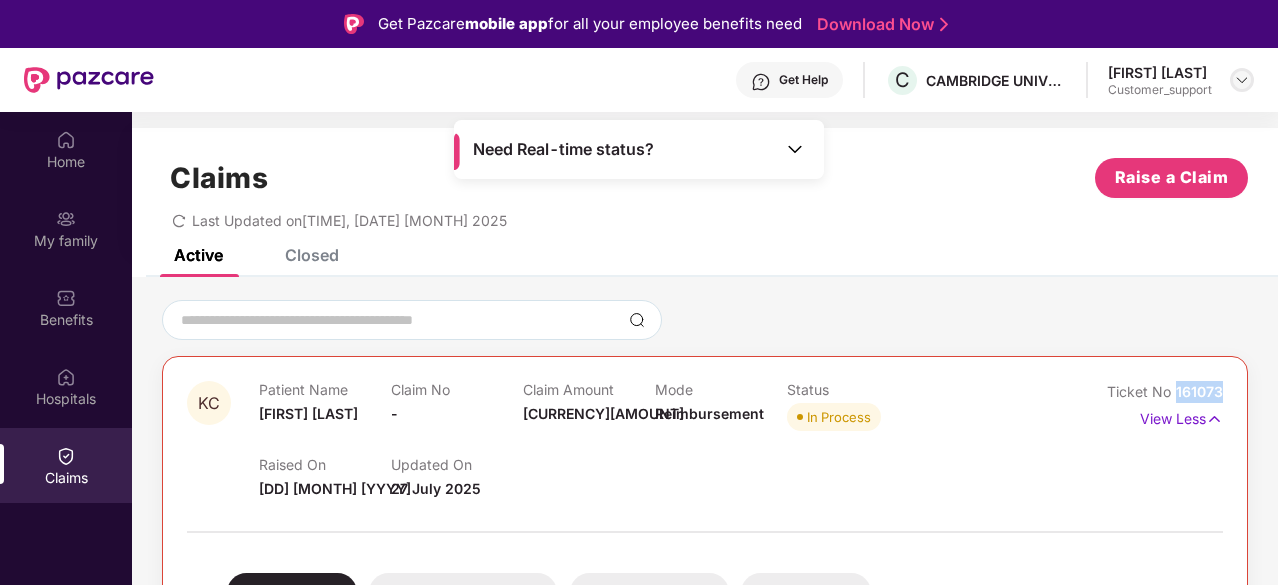 click at bounding box center (1242, 80) 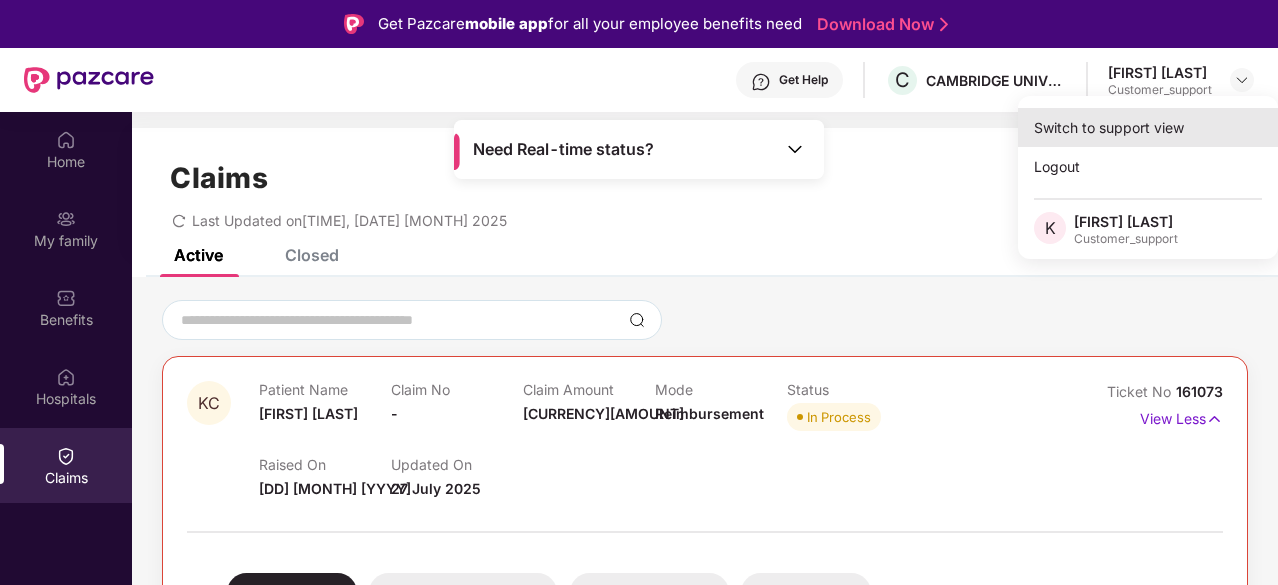click on "Switch to support view" at bounding box center [1148, 127] 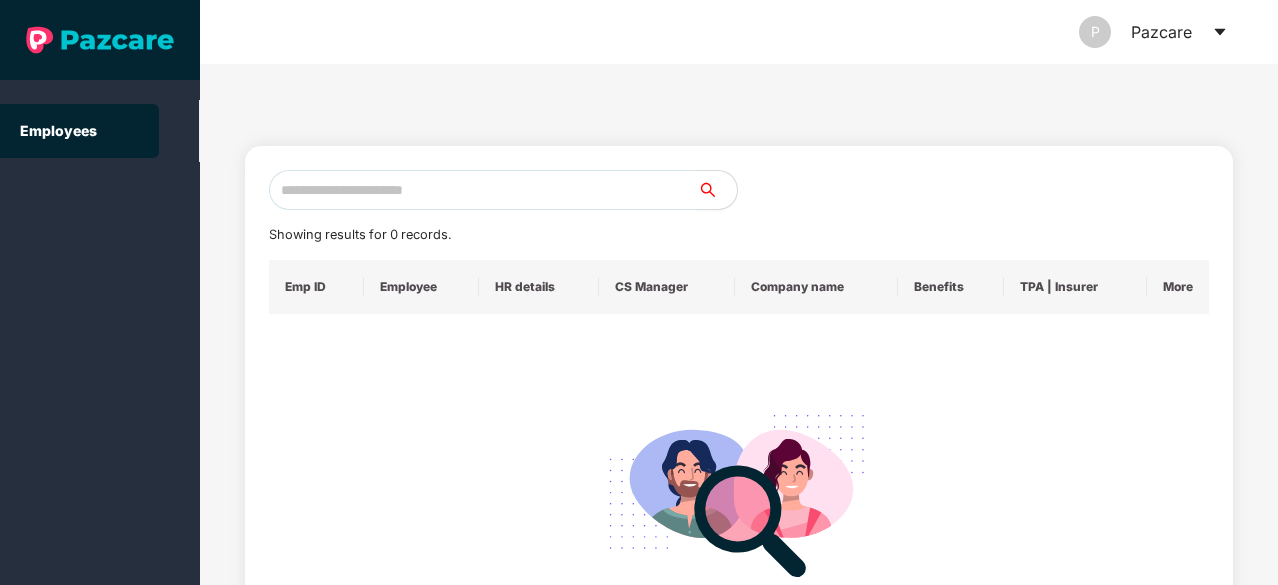 click at bounding box center [483, 190] 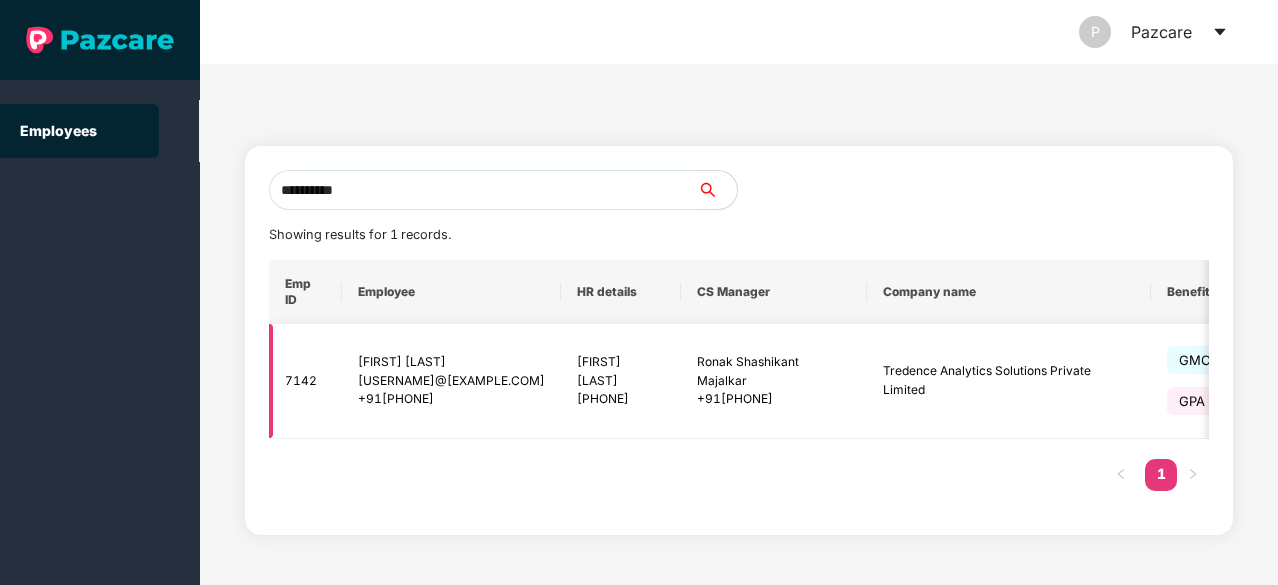scroll, scrollTop: 0, scrollLeft: 331, axis: horizontal 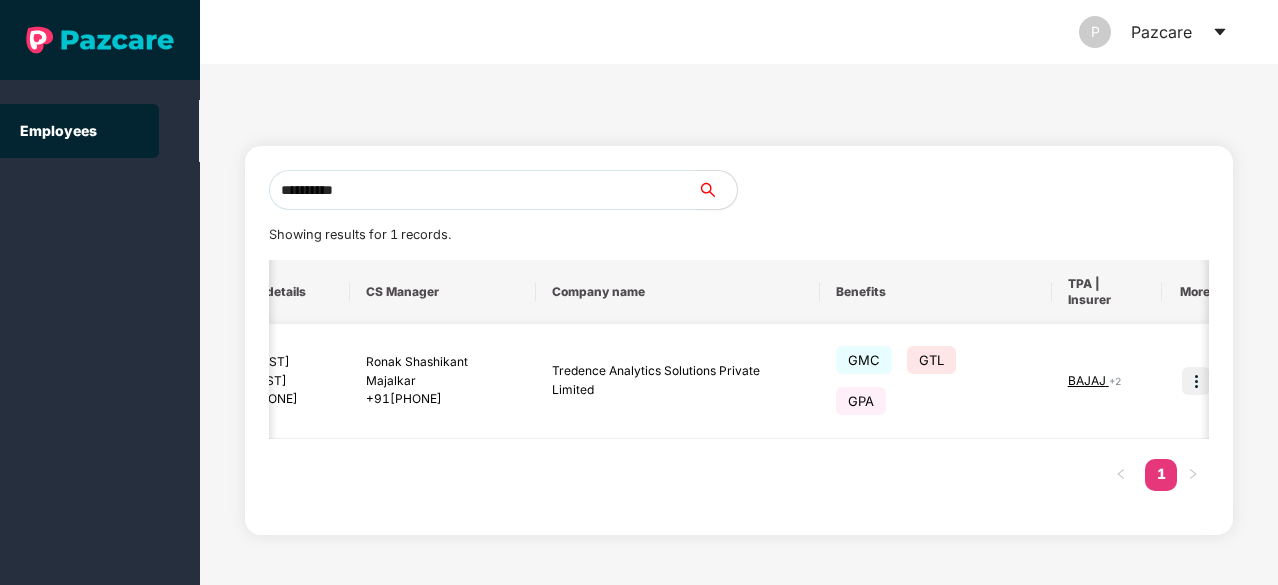 type on "**********" 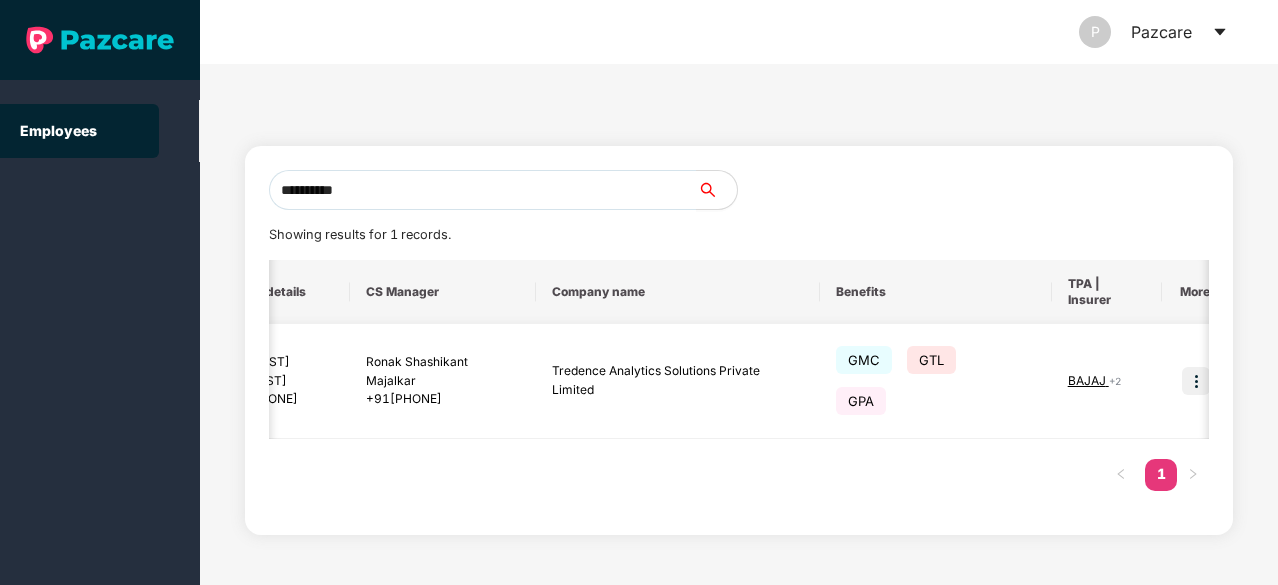 click at bounding box center [1179, 358] 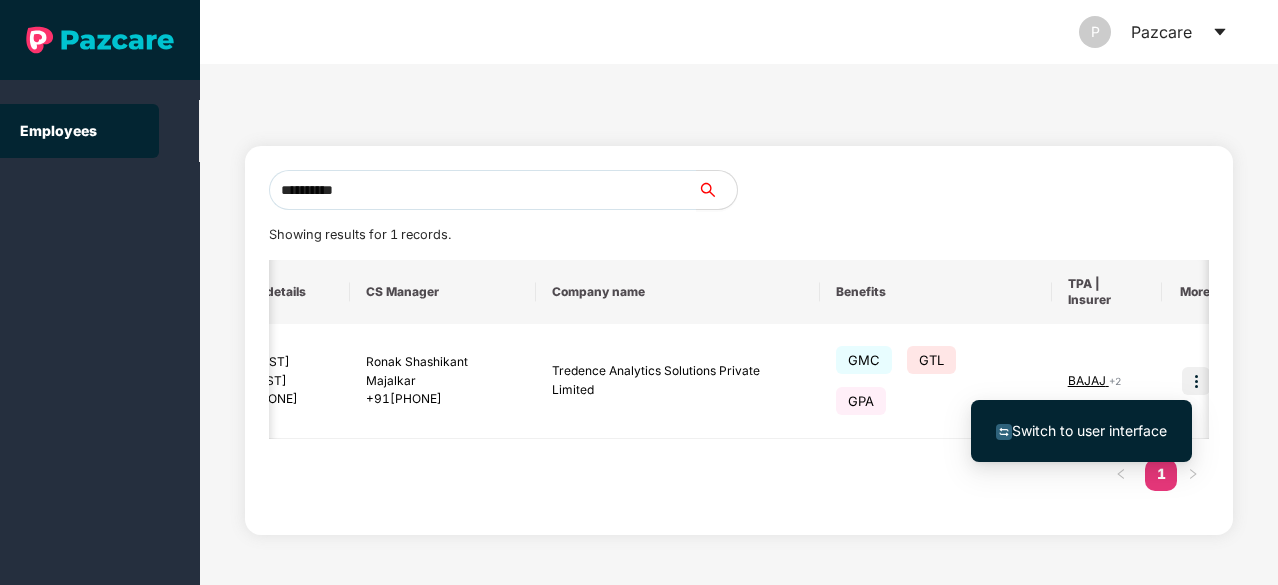 click on "Switch to user interface" at bounding box center [1089, 430] 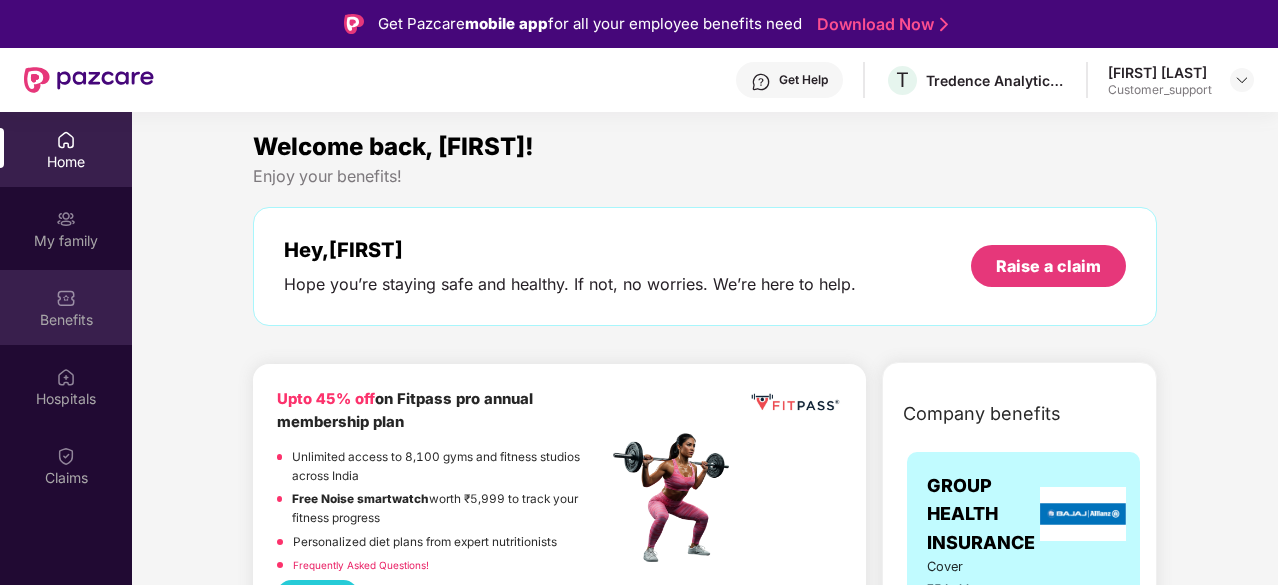 click on "Benefits" at bounding box center (66, 307) 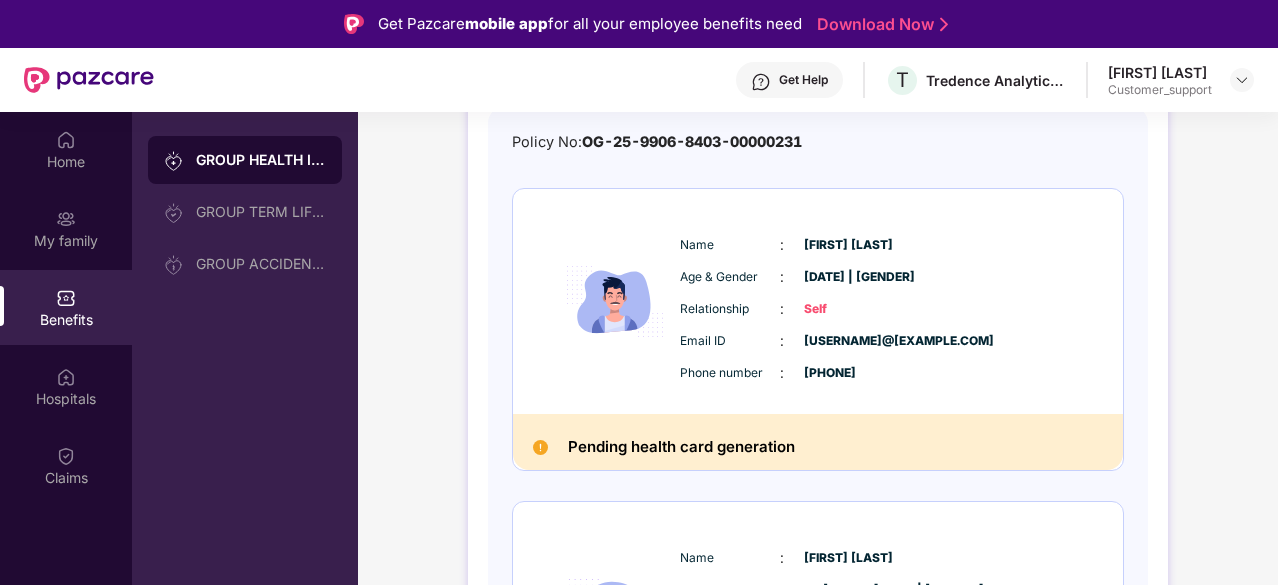 scroll, scrollTop: 202, scrollLeft: 0, axis: vertical 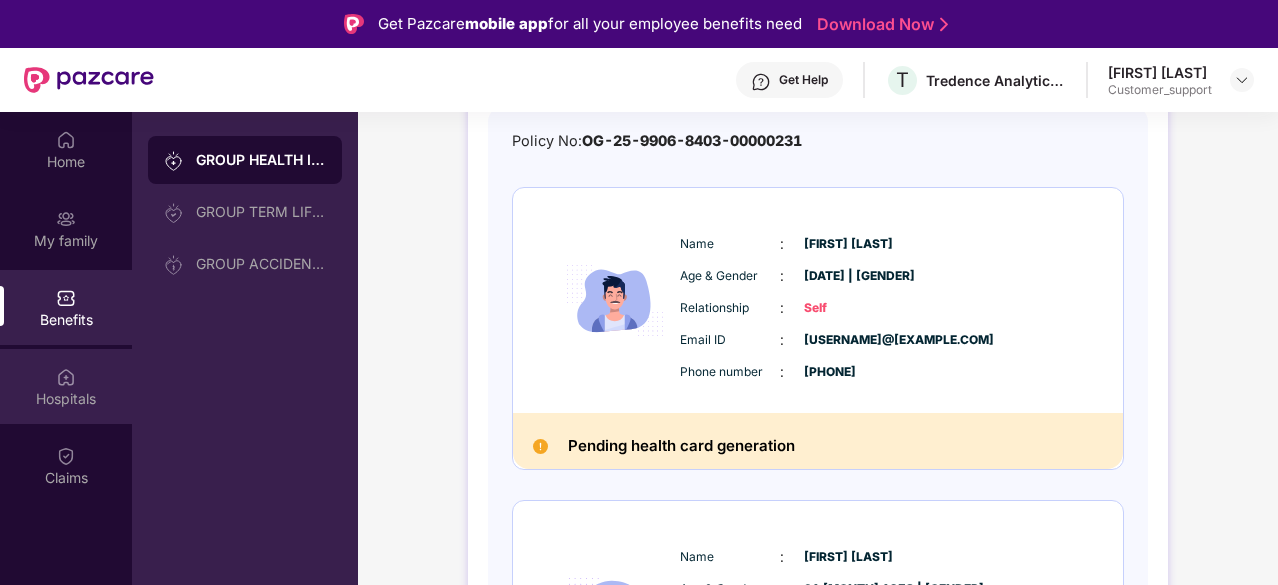 click at bounding box center (66, 377) 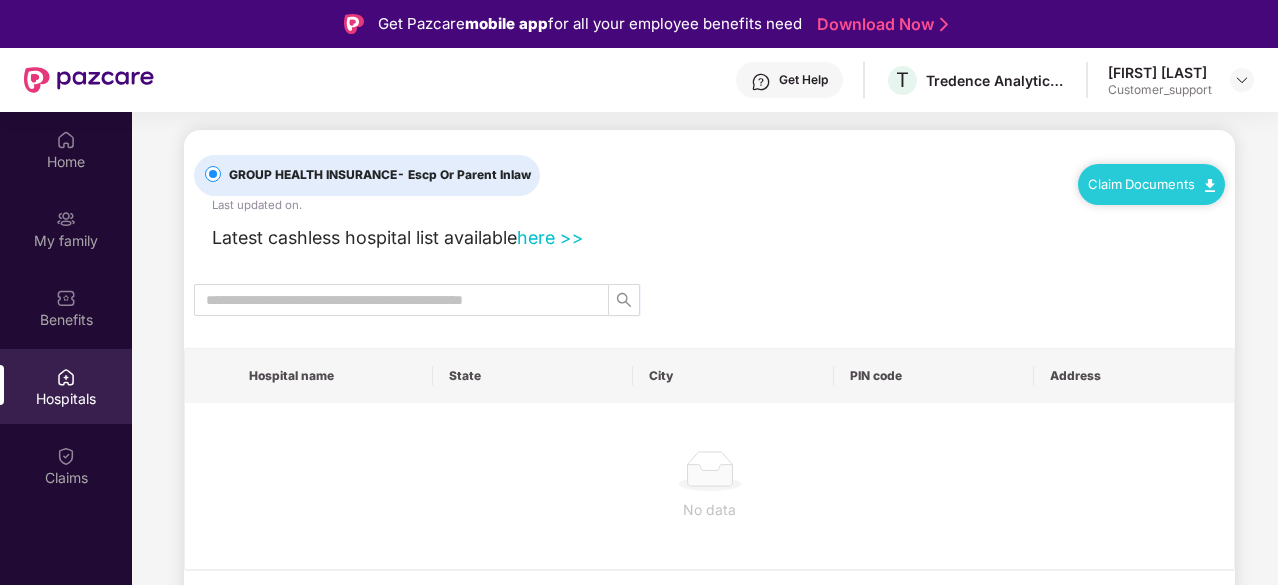 scroll, scrollTop: 0, scrollLeft: 0, axis: both 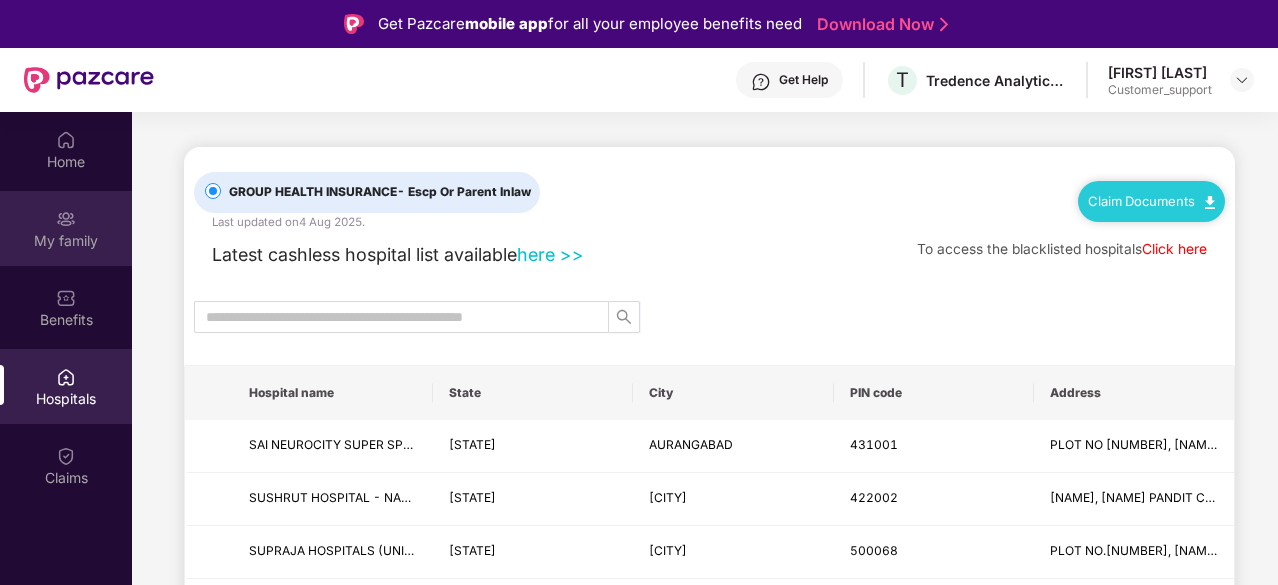 click on "My family" at bounding box center [66, 228] 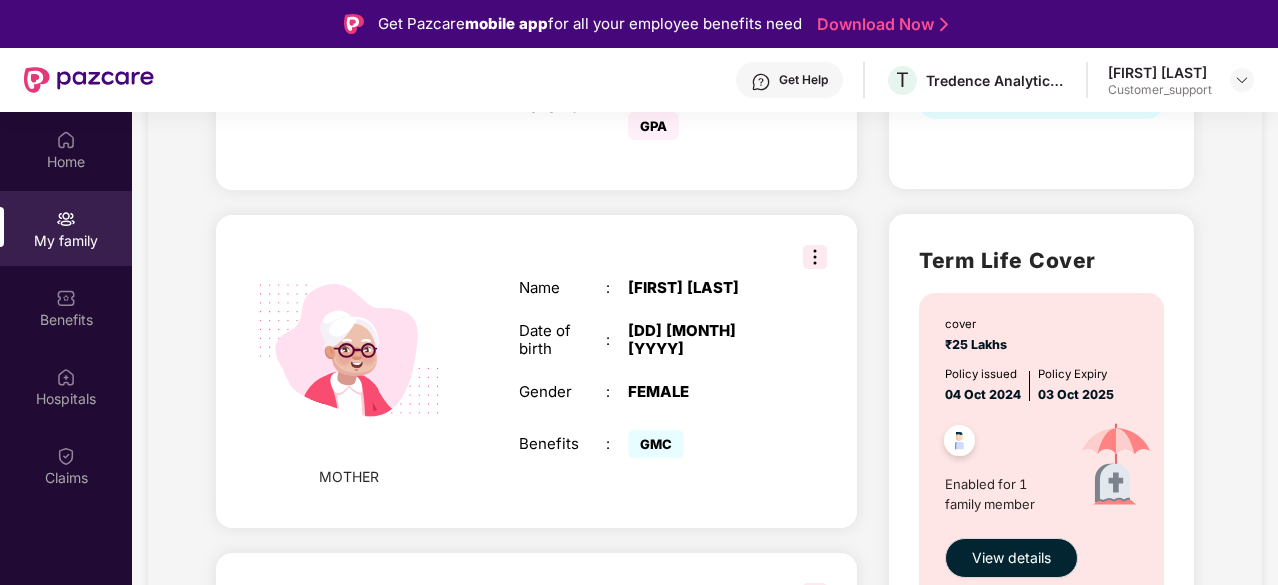 scroll, scrollTop: 0, scrollLeft: 0, axis: both 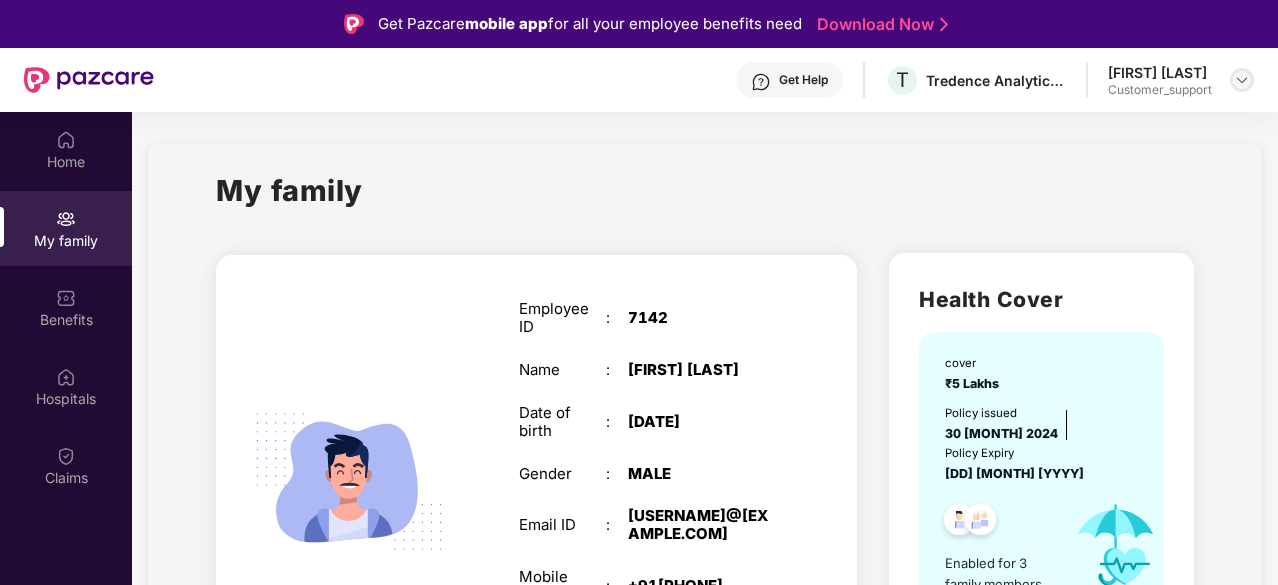 click at bounding box center [1242, 80] 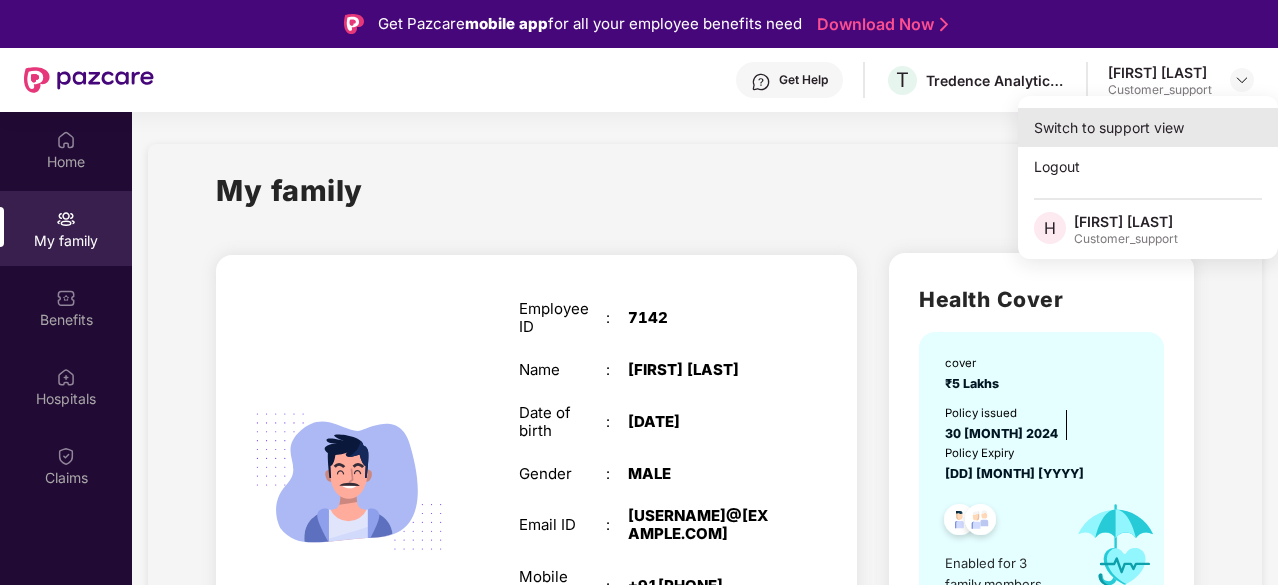 click on "Switch to support view" at bounding box center [1148, 127] 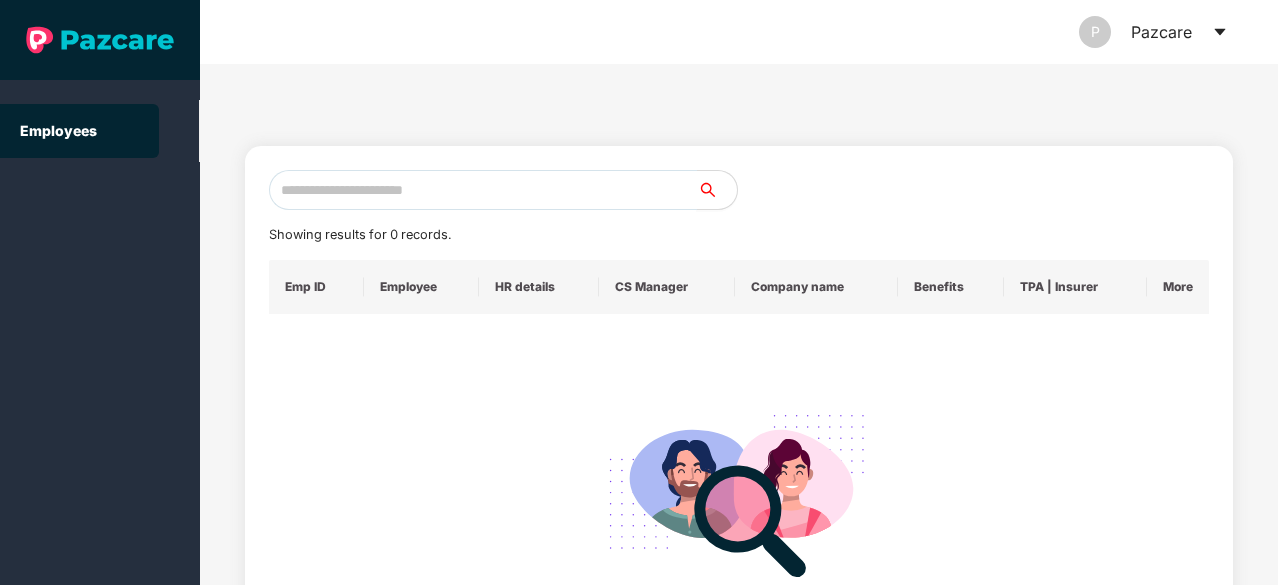 click at bounding box center (483, 190) 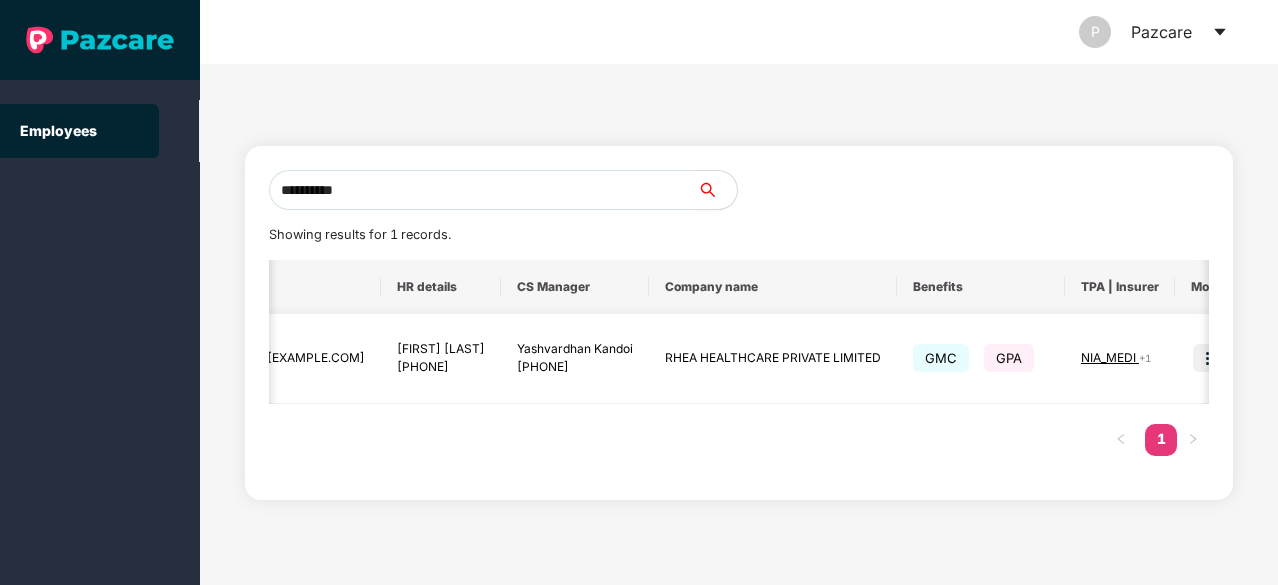 scroll, scrollTop: 0, scrollLeft: 238, axis: horizontal 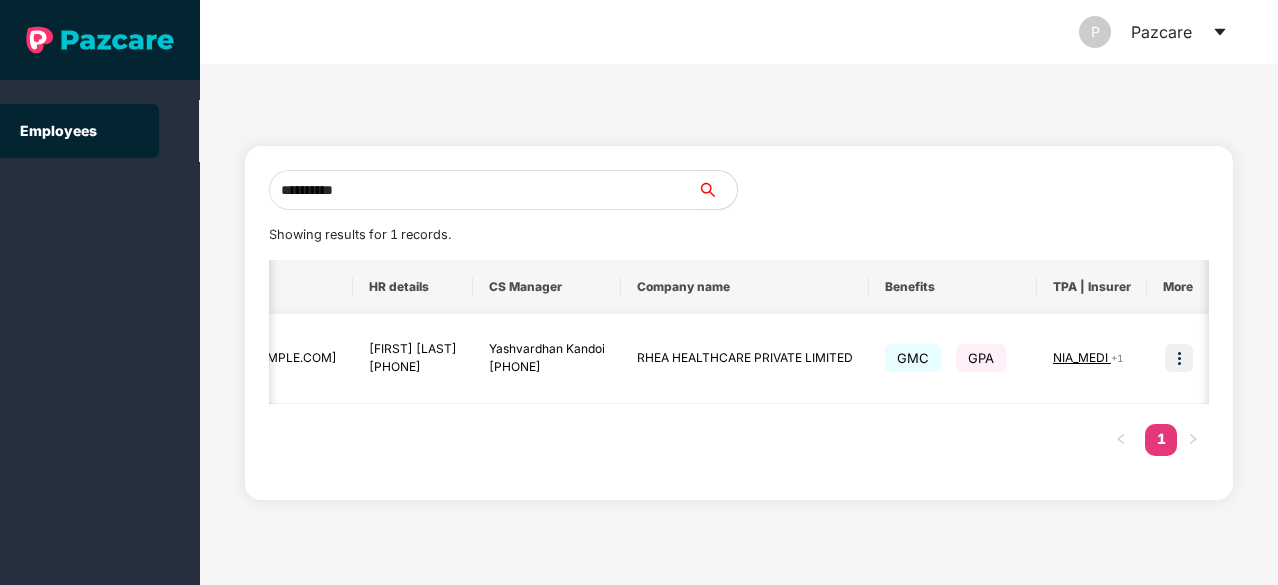 type on "**********" 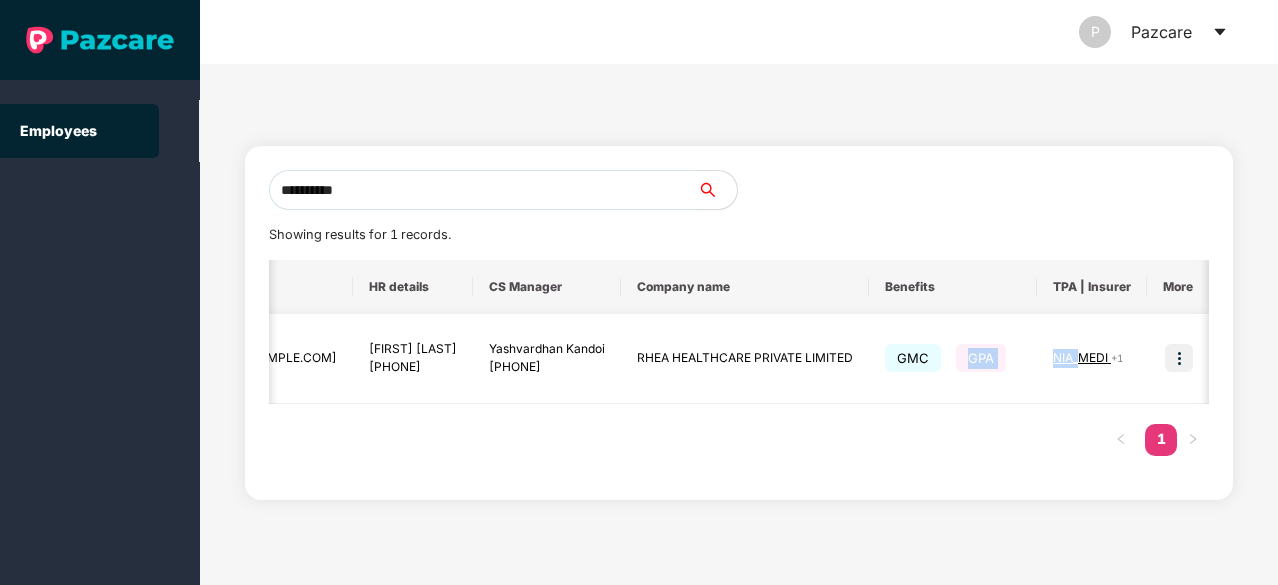 drag, startPoint x: 968, startPoint y: 377, endPoint x: 1080, endPoint y: 375, distance: 112.01785 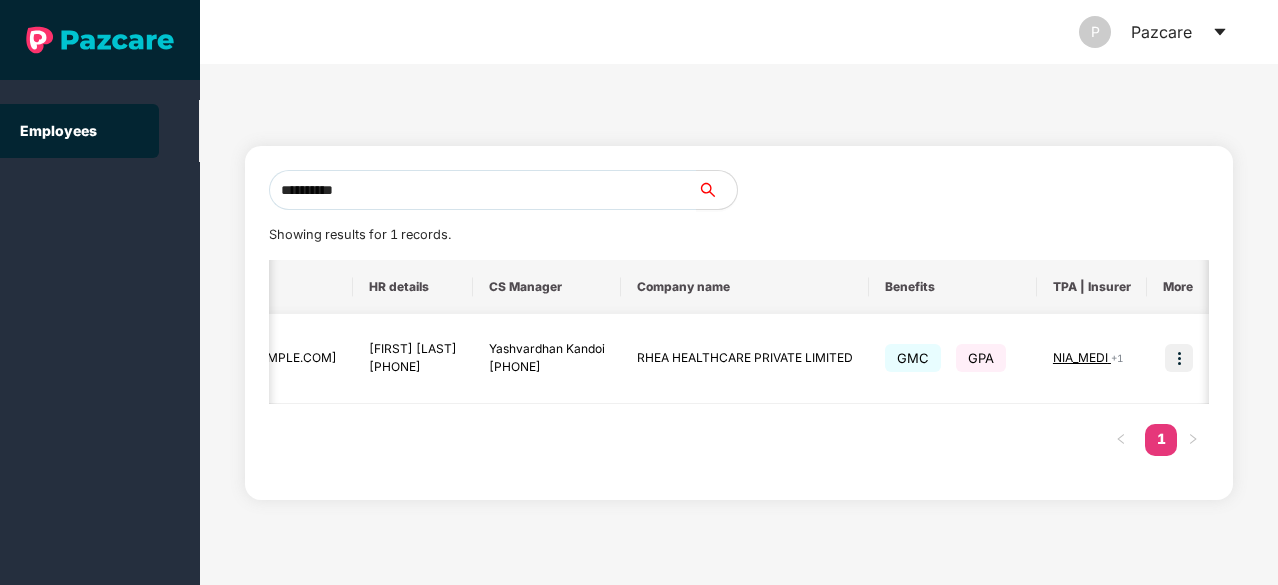 click on "NIA_MEDI" at bounding box center (1082, 357) 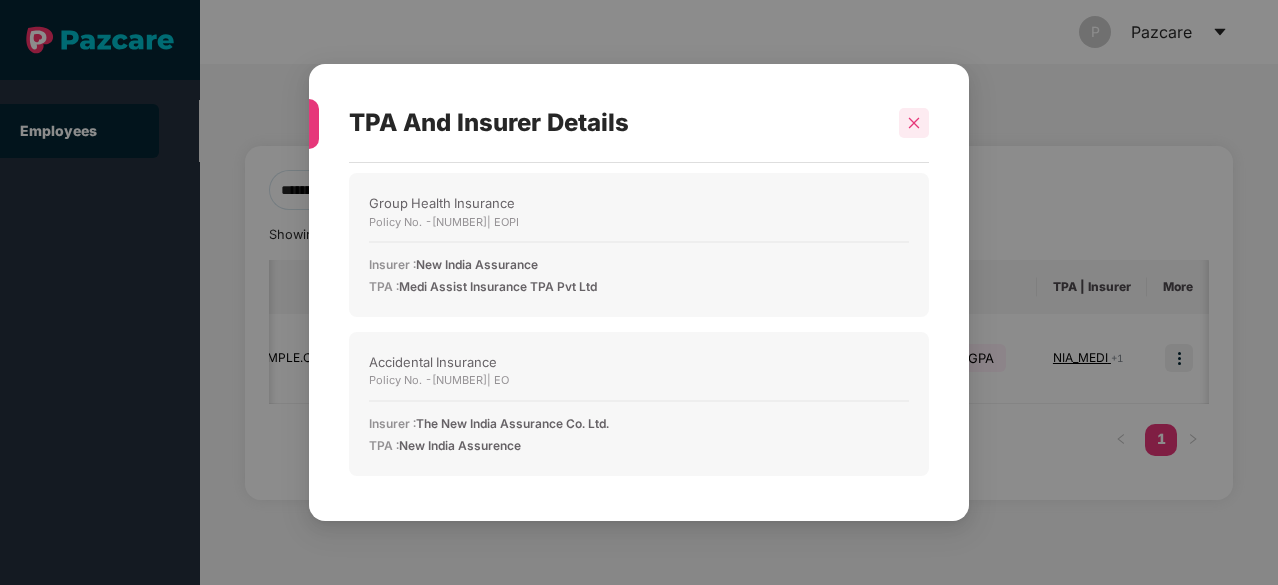 click 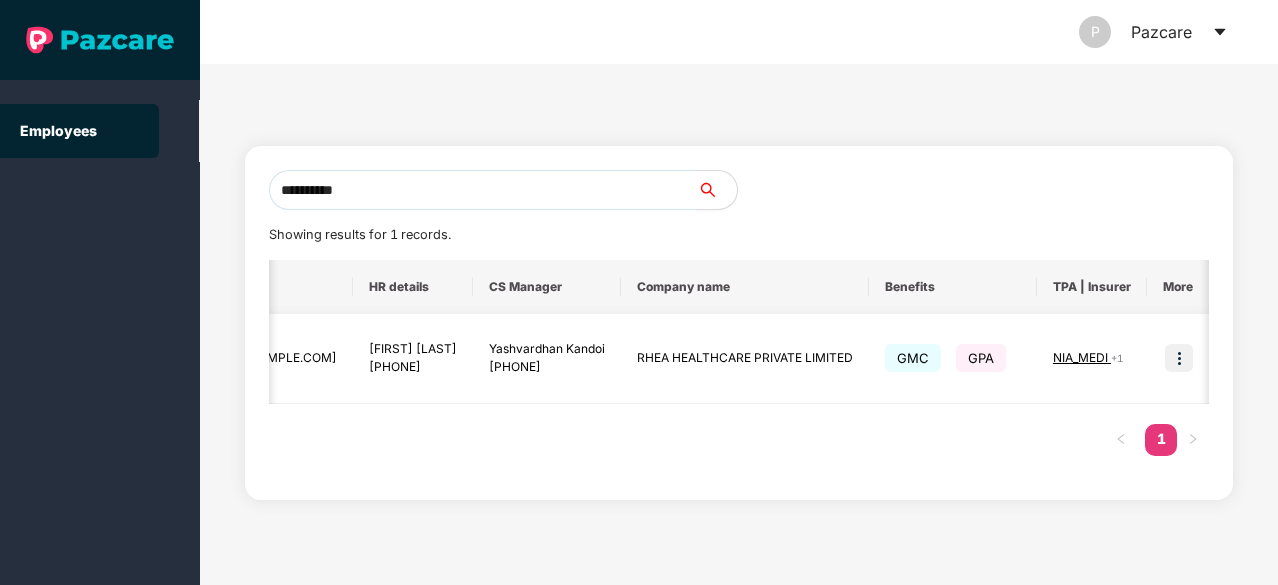 click at bounding box center (1179, 358) 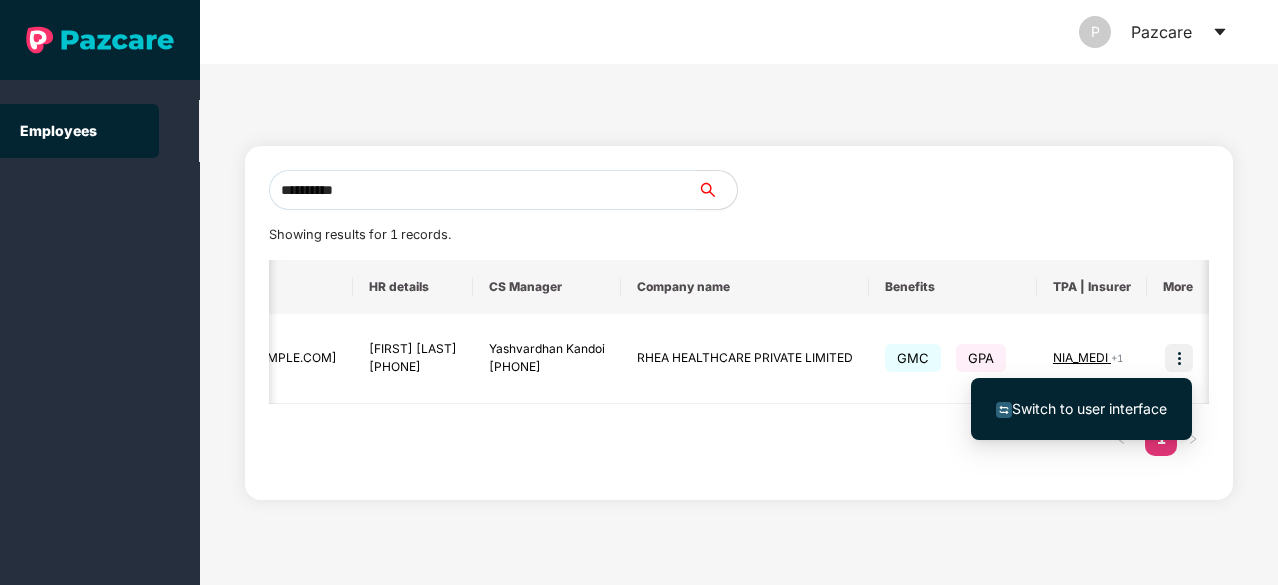 click on "Switch to user interface" at bounding box center [1089, 408] 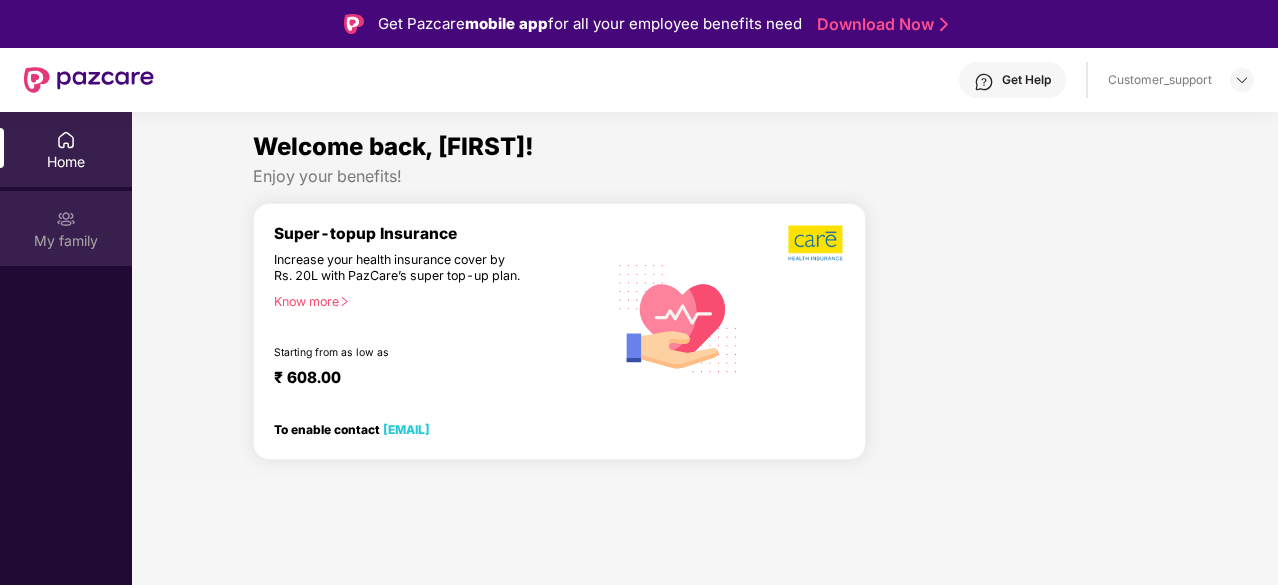 click on "My family" at bounding box center [66, 228] 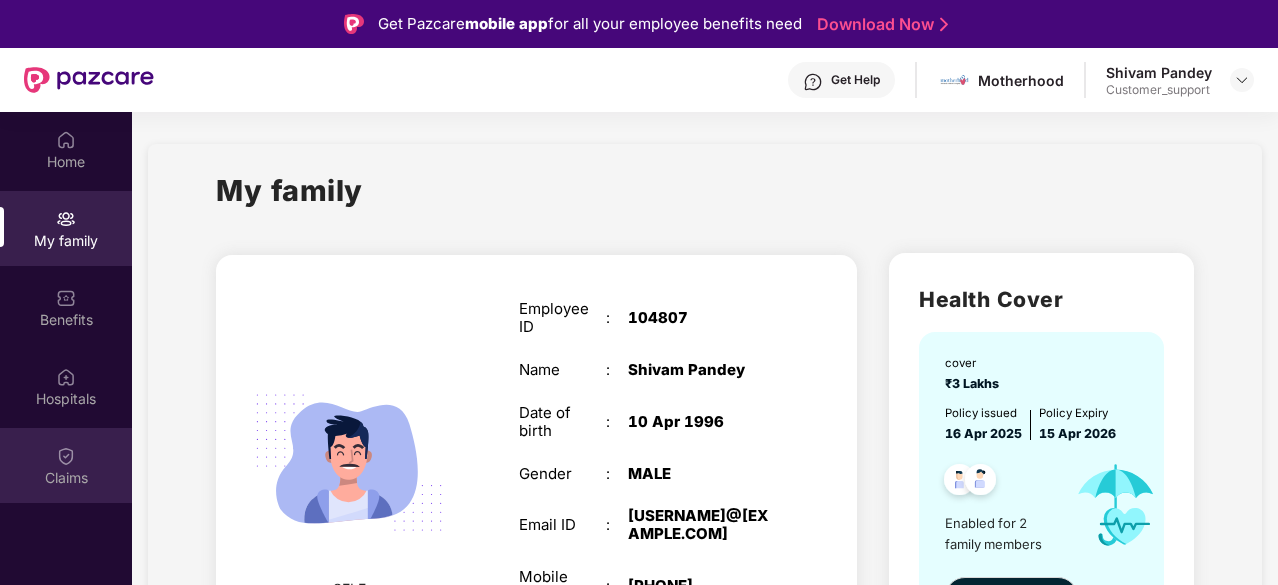 click on "Claims" at bounding box center (66, 478) 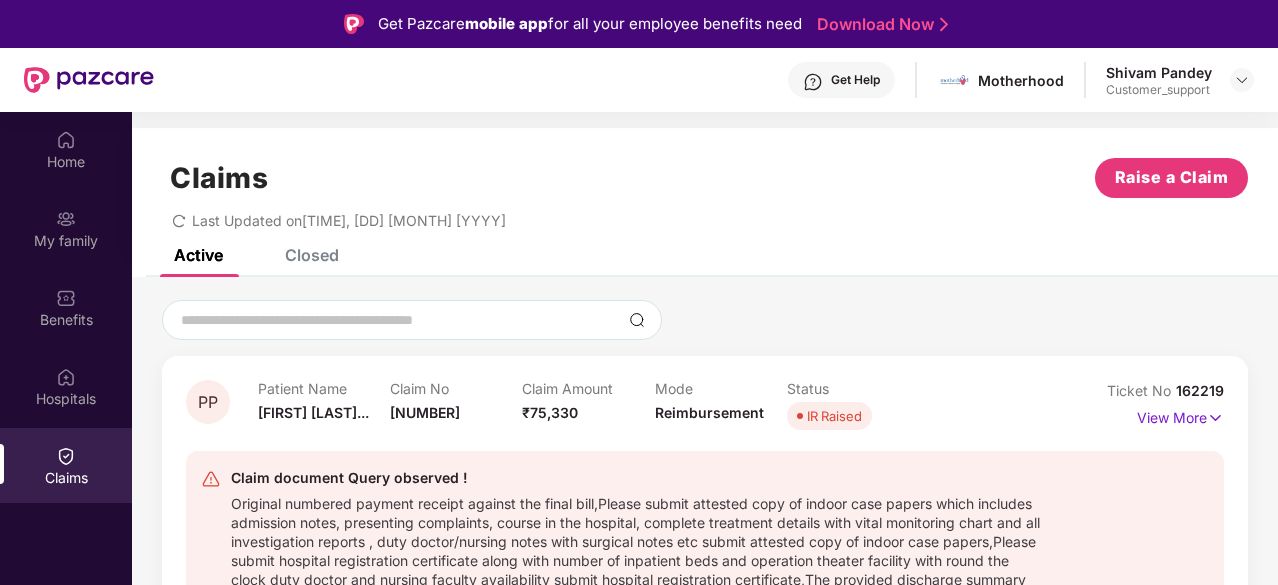 scroll, scrollTop: 36, scrollLeft: 0, axis: vertical 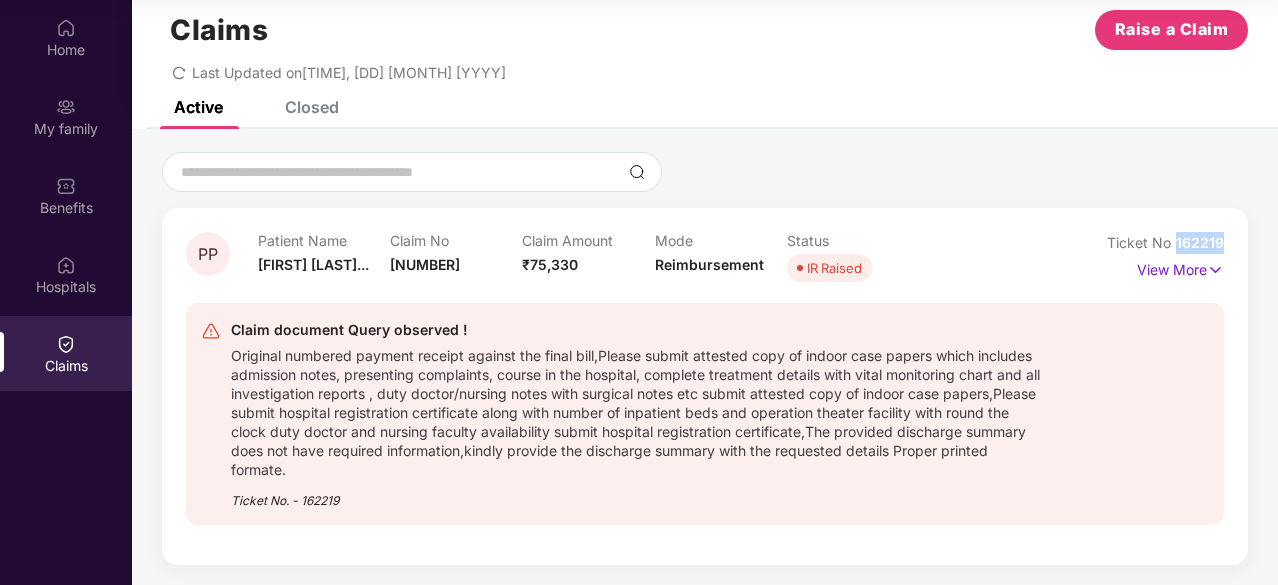 drag, startPoint x: 1221, startPoint y: 241, endPoint x: 1174, endPoint y: 247, distance: 47.38143 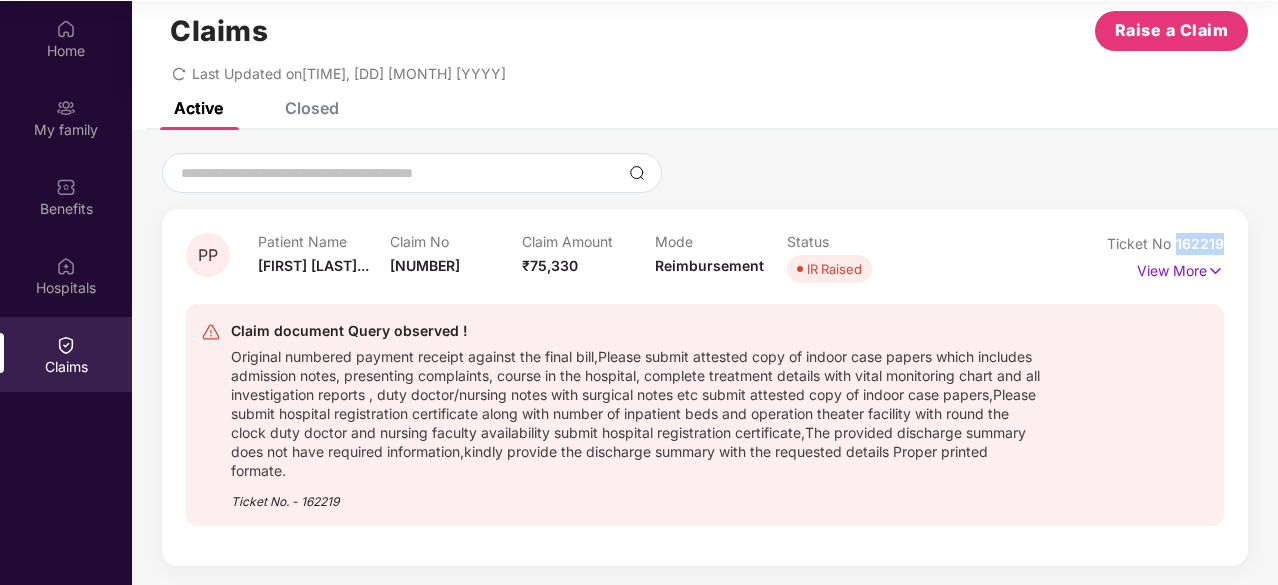scroll, scrollTop: 112, scrollLeft: 0, axis: vertical 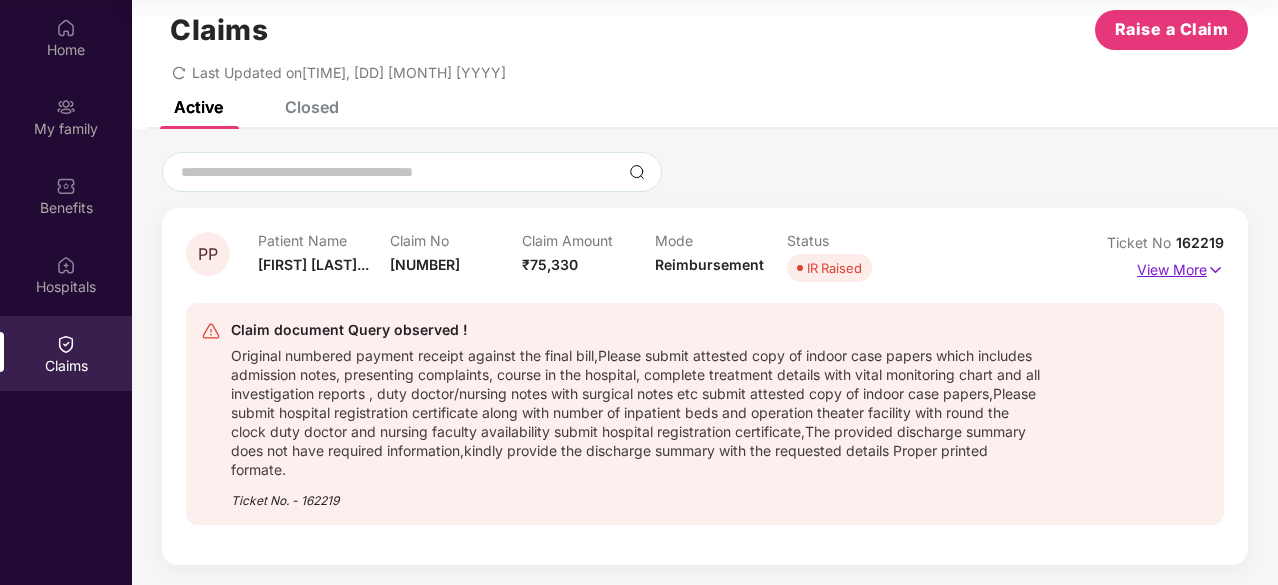 click on "View More" at bounding box center (1180, 267) 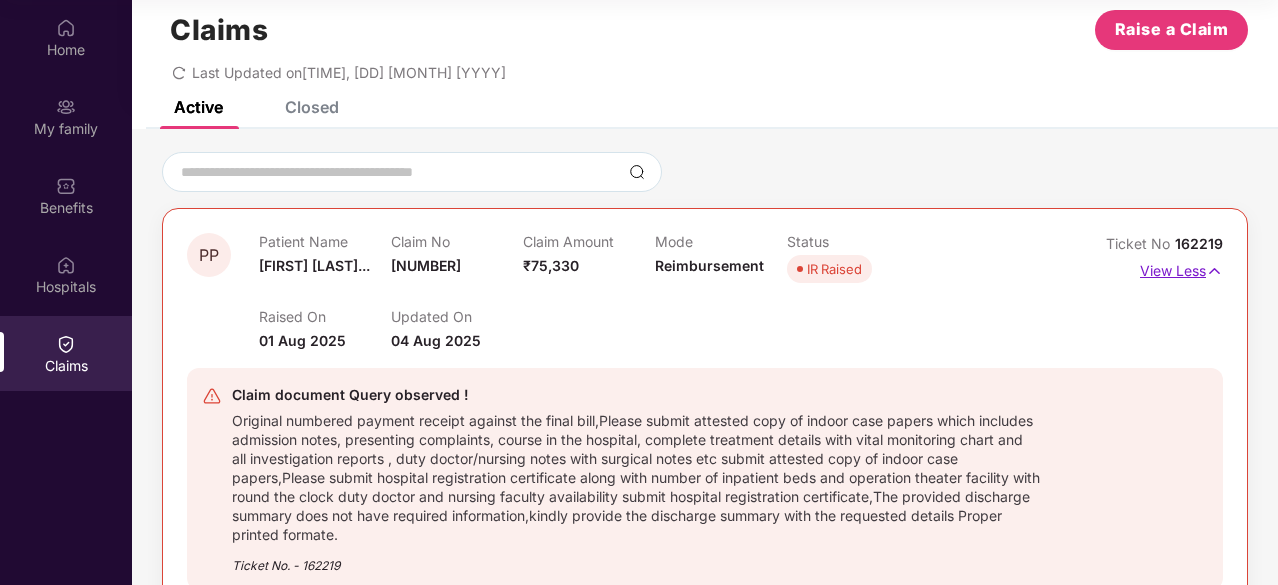 click on "View Less" at bounding box center [1181, 268] 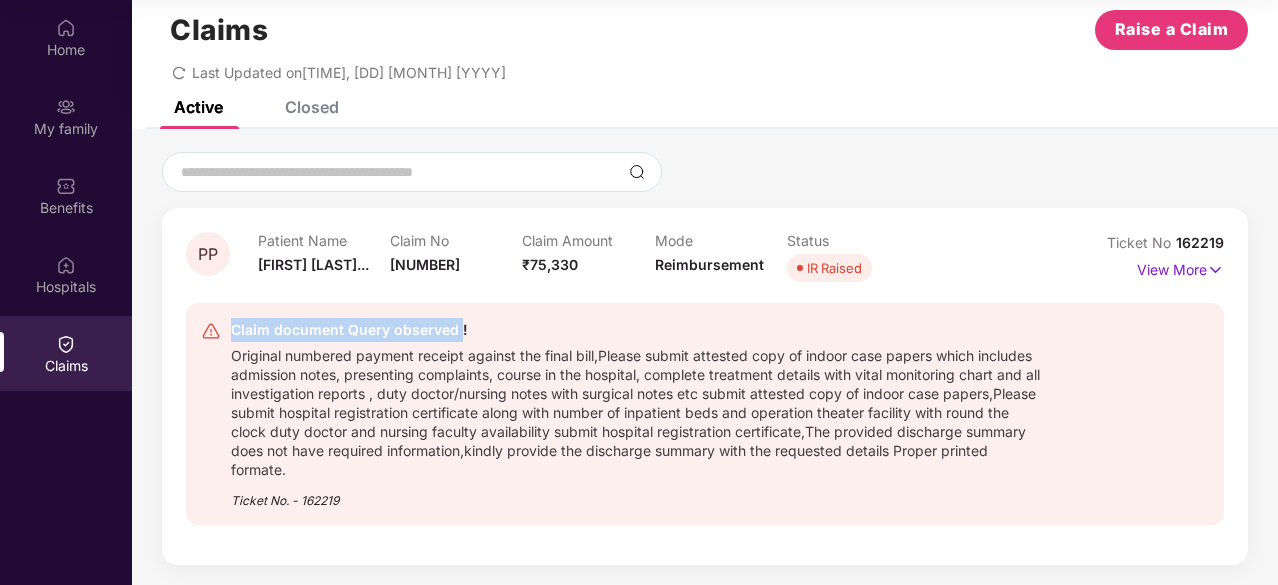drag, startPoint x: 459, startPoint y: 333, endPoint x: 230, endPoint y: 333, distance: 229 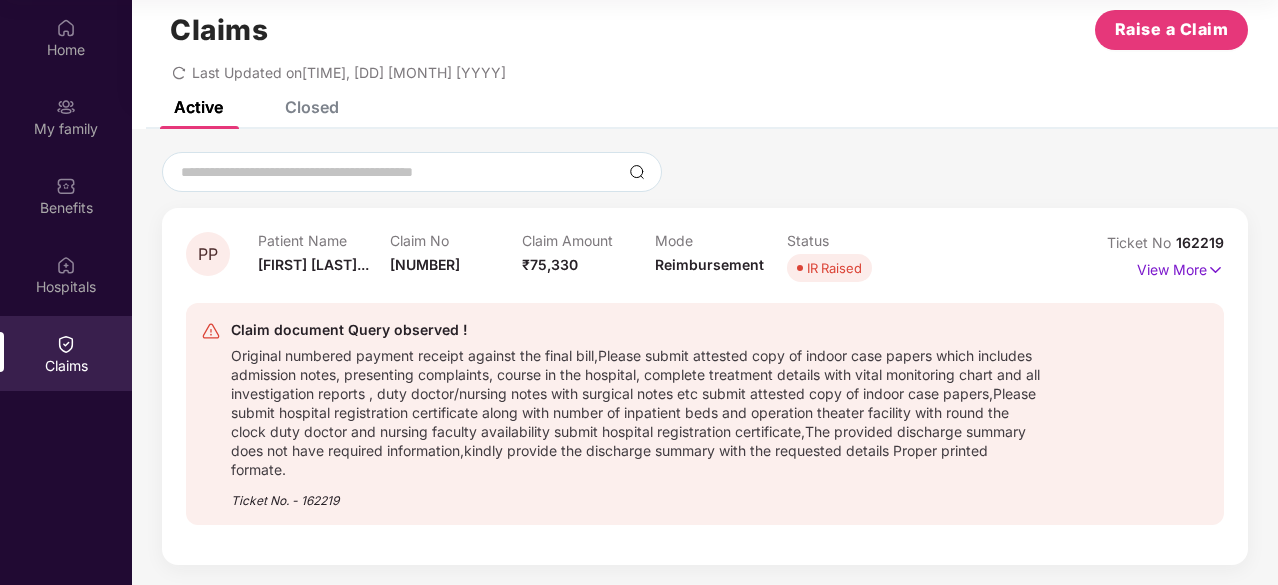 scroll, scrollTop: 0, scrollLeft: 0, axis: both 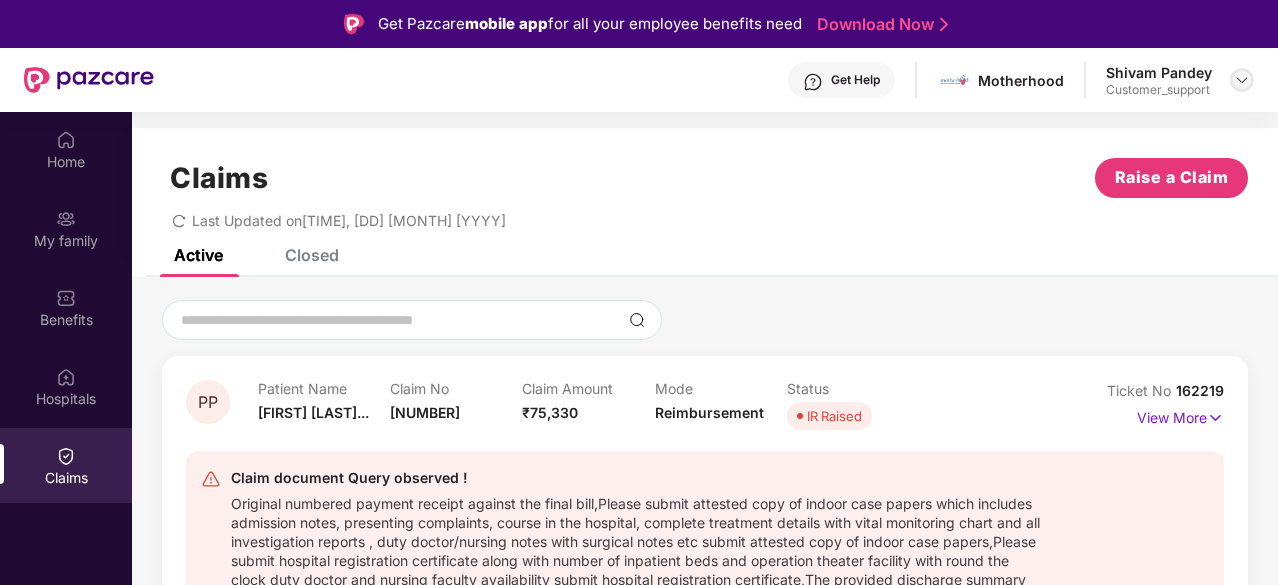 click at bounding box center (1242, 80) 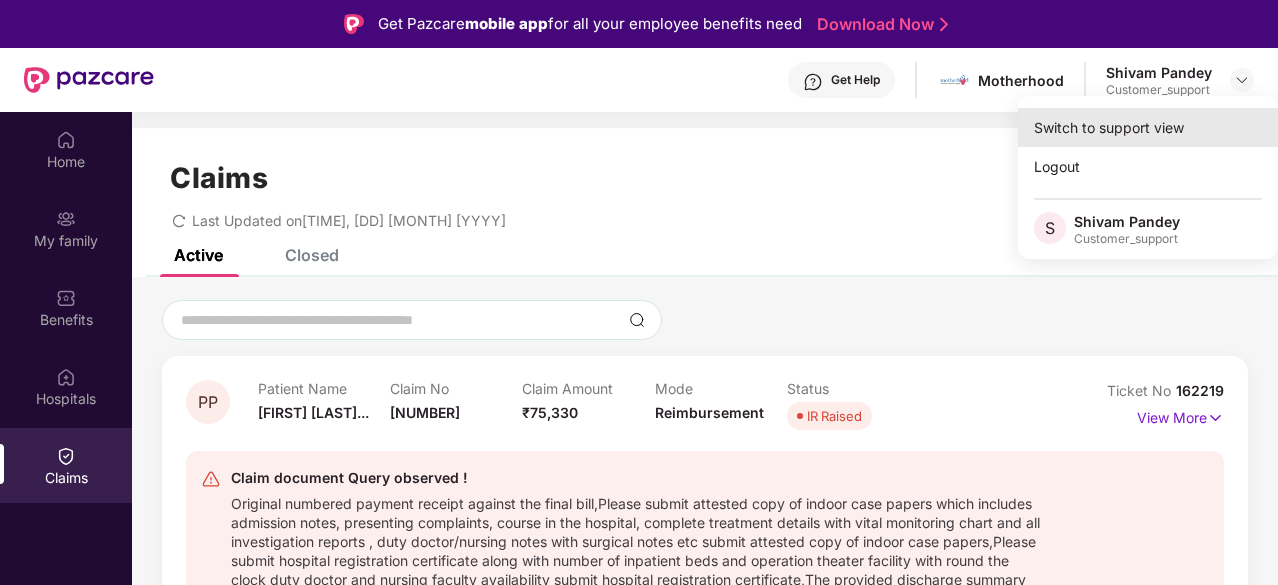 click on "Switch to support view" at bounding box center [1148, 127] 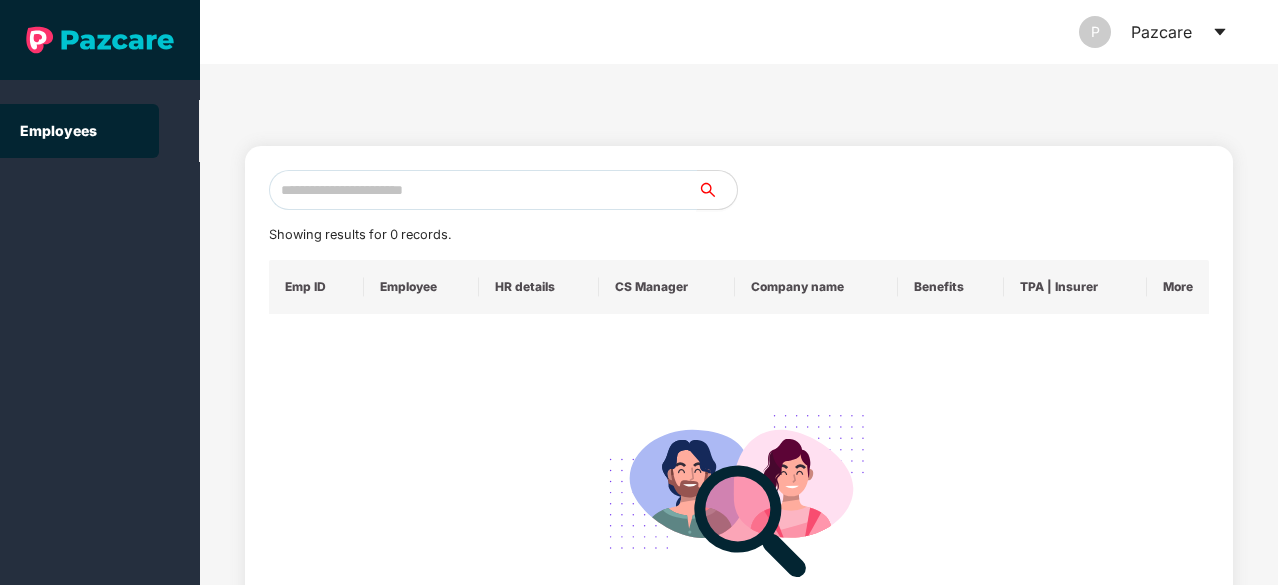 click at bounding box center (483, 190) 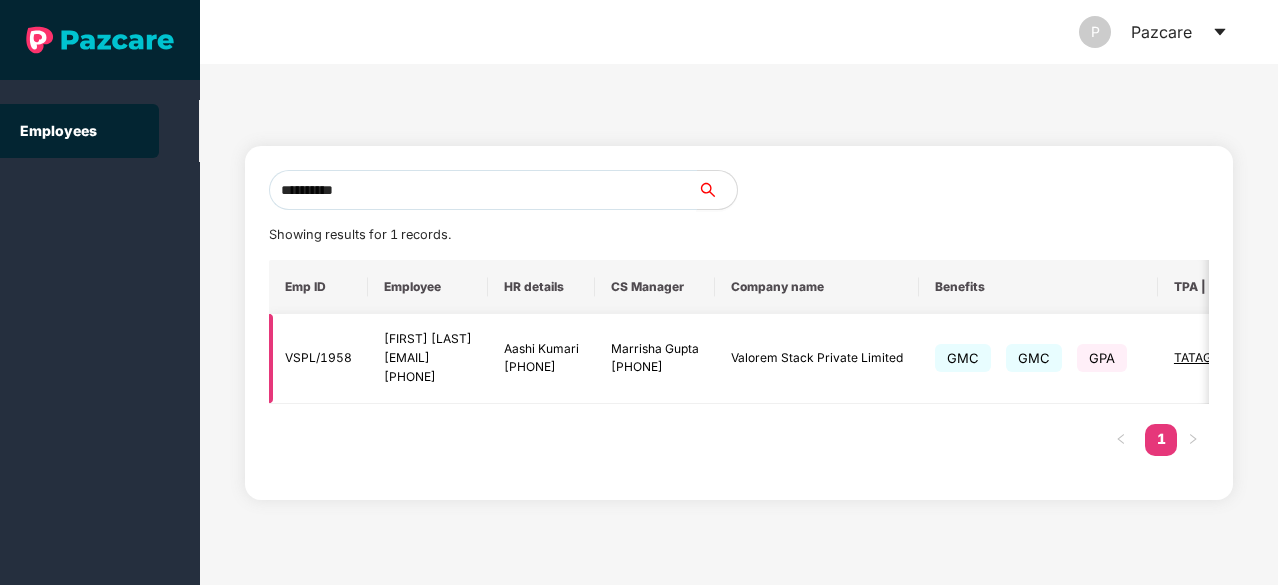 scroll, scrollTop: 0, scrollLeft: 182, axis: horizontal 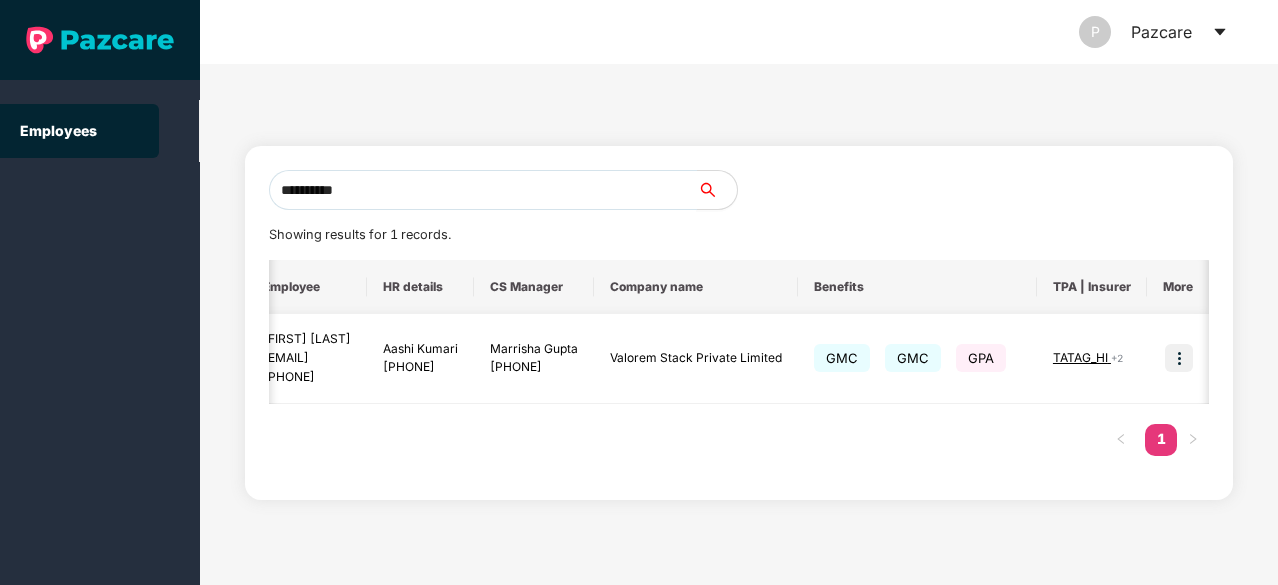 type on "**********" 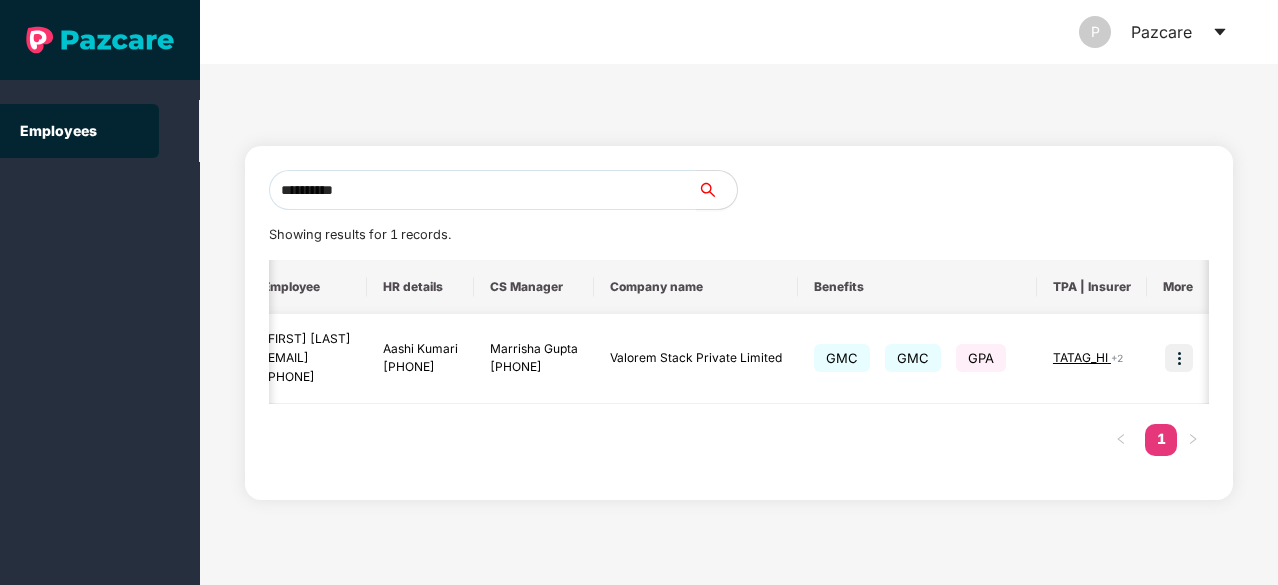 click at bounding box center (1179, 358) 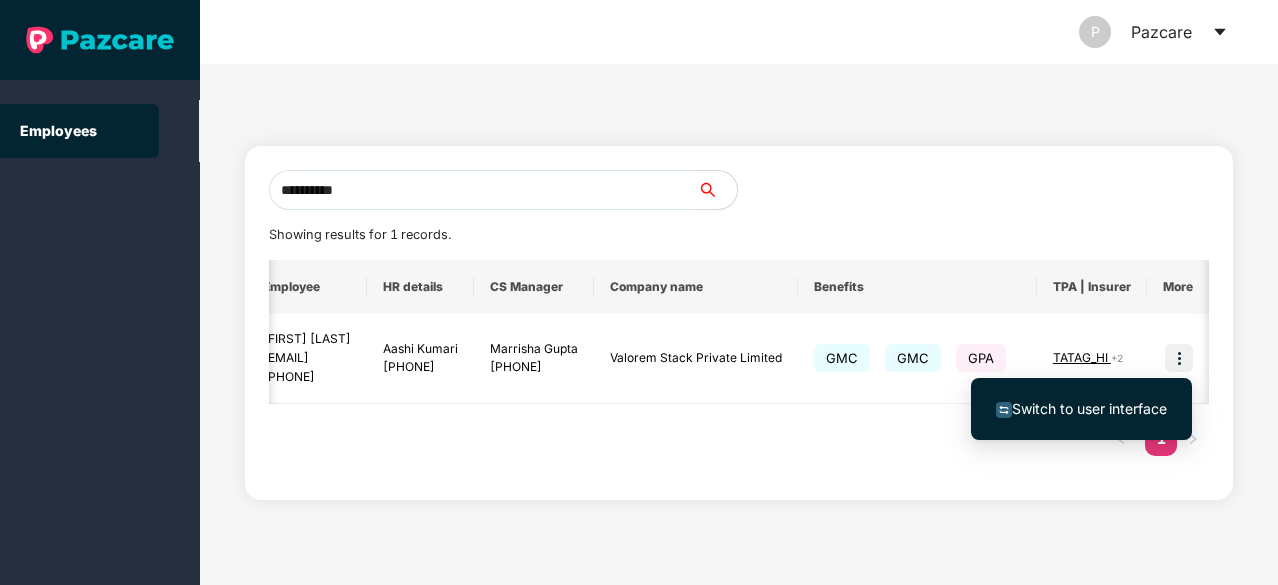 click on "Switch to user interface" at bounding box center (1089, 408) 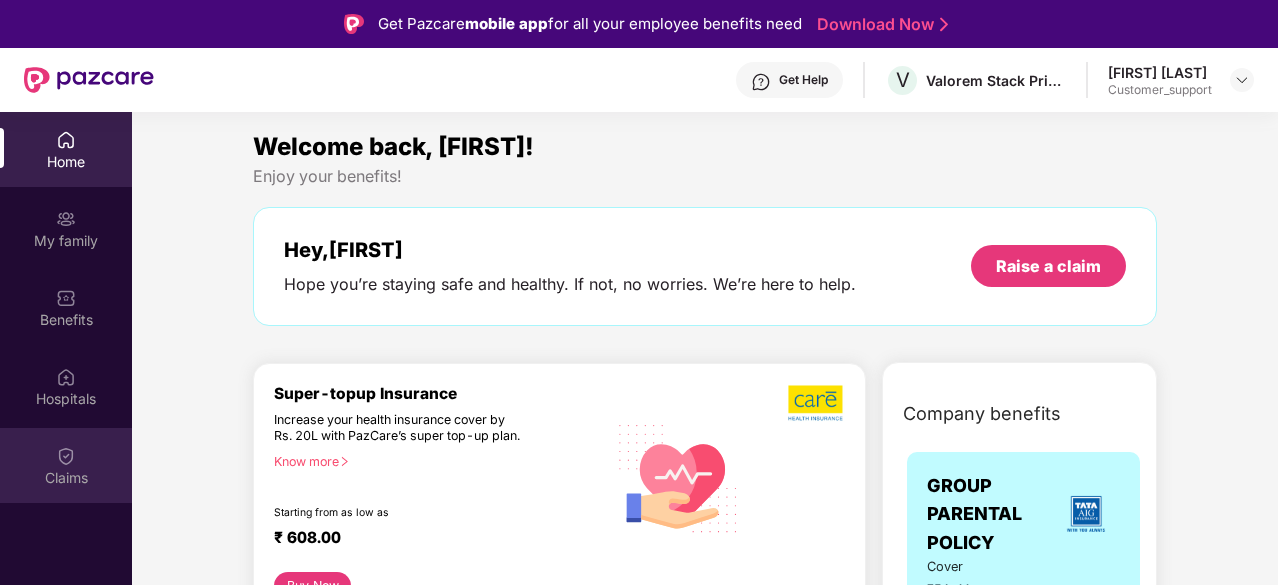 click on "Claims" at bounding box center (66, 465) 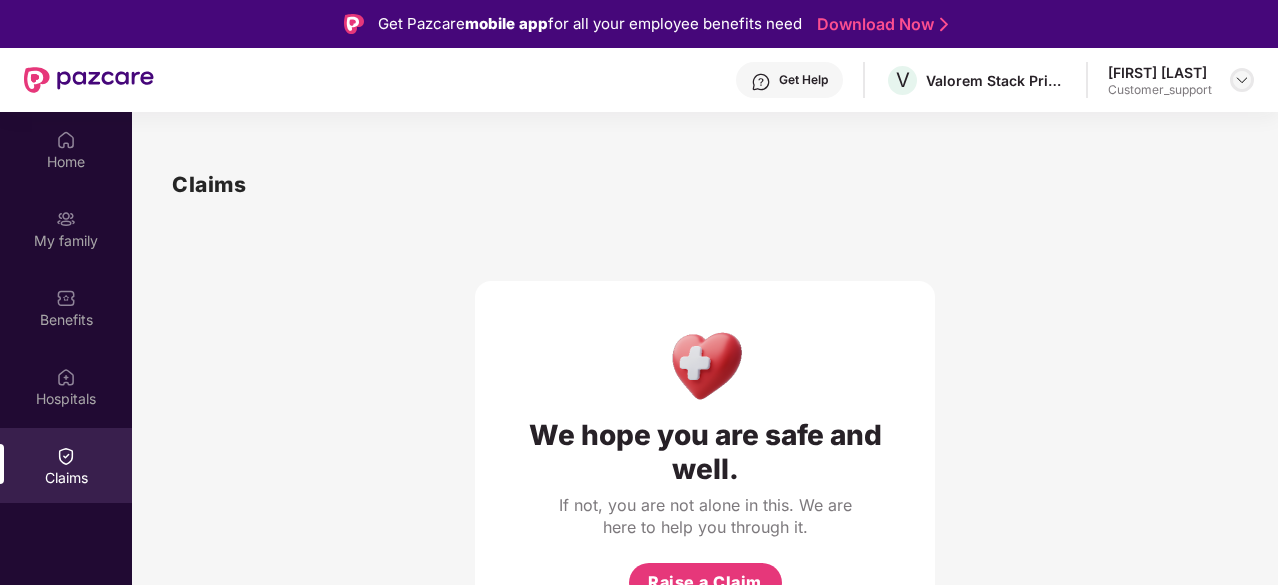 click at bounding box center [1242, 80] 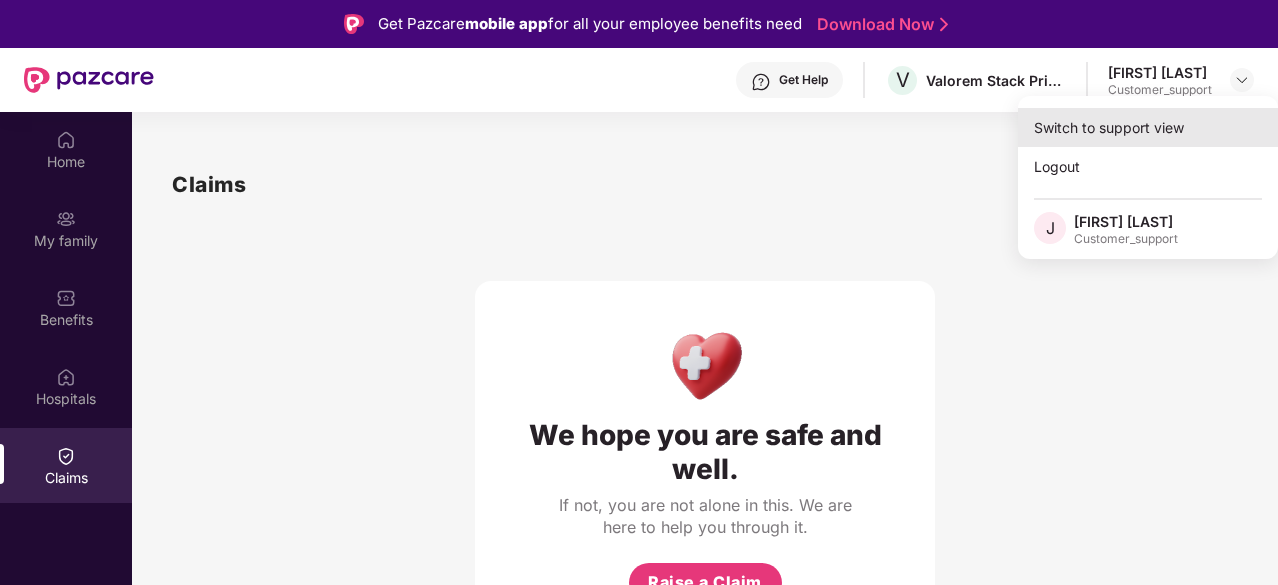 click on "Switch to support view" at bounding box center (1148, 127) 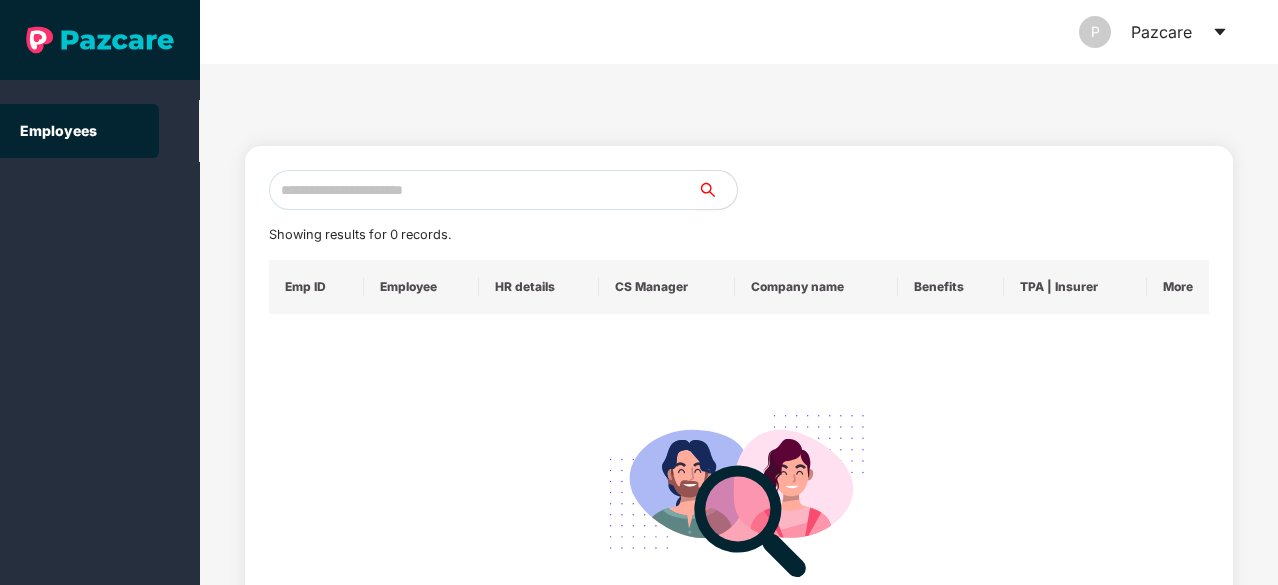 click at bounding box center [483, 190] 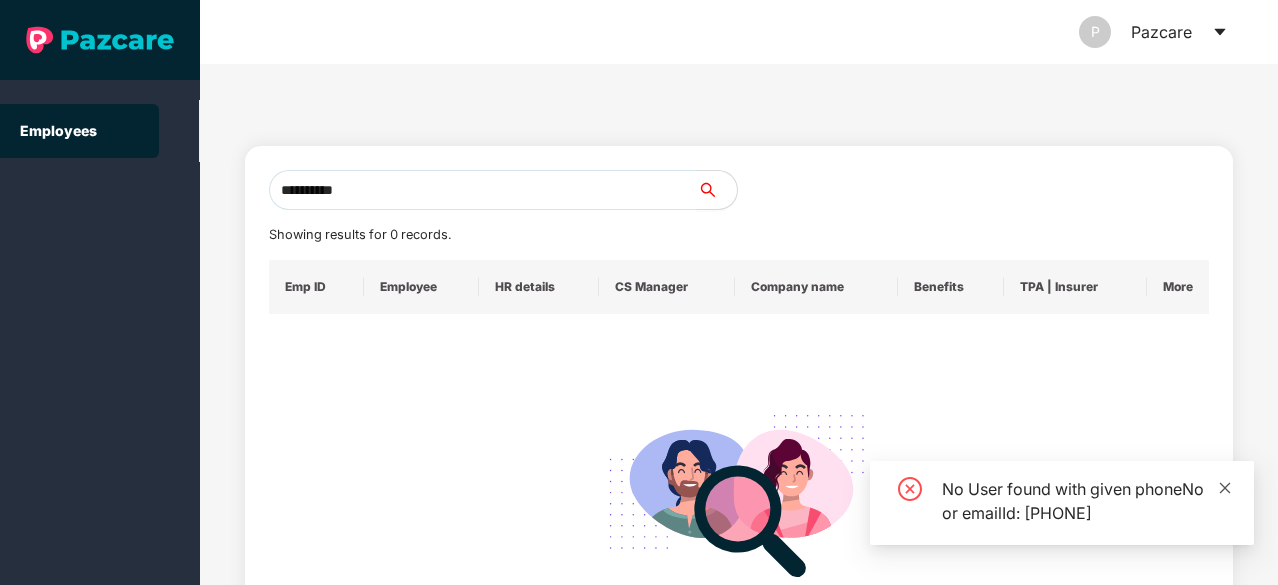 type on "**********" 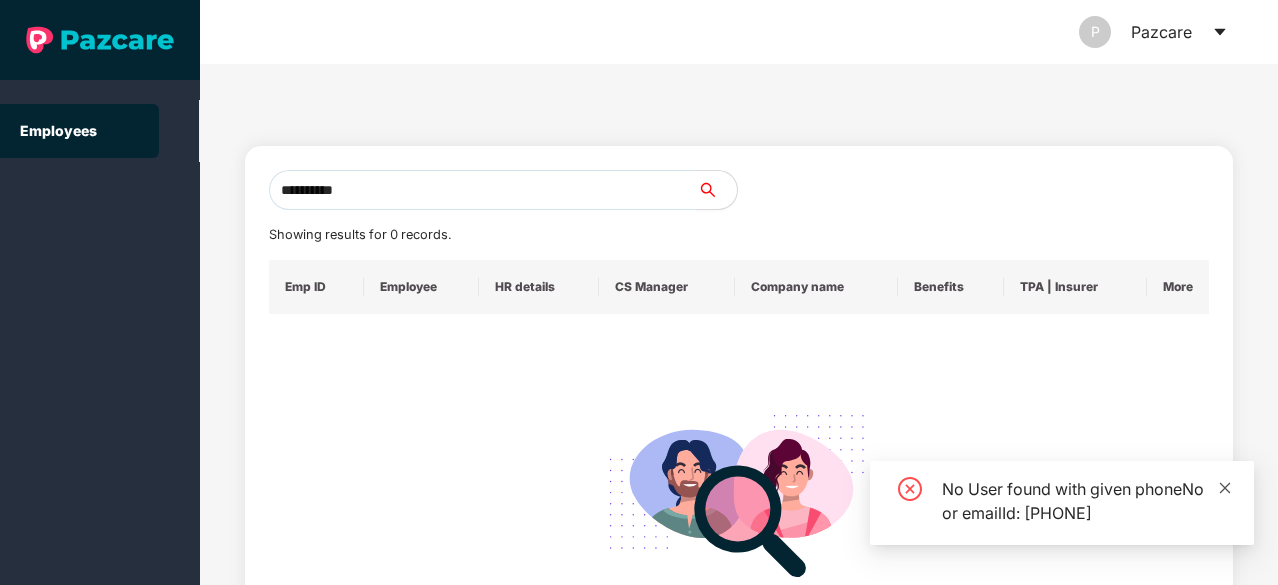 click 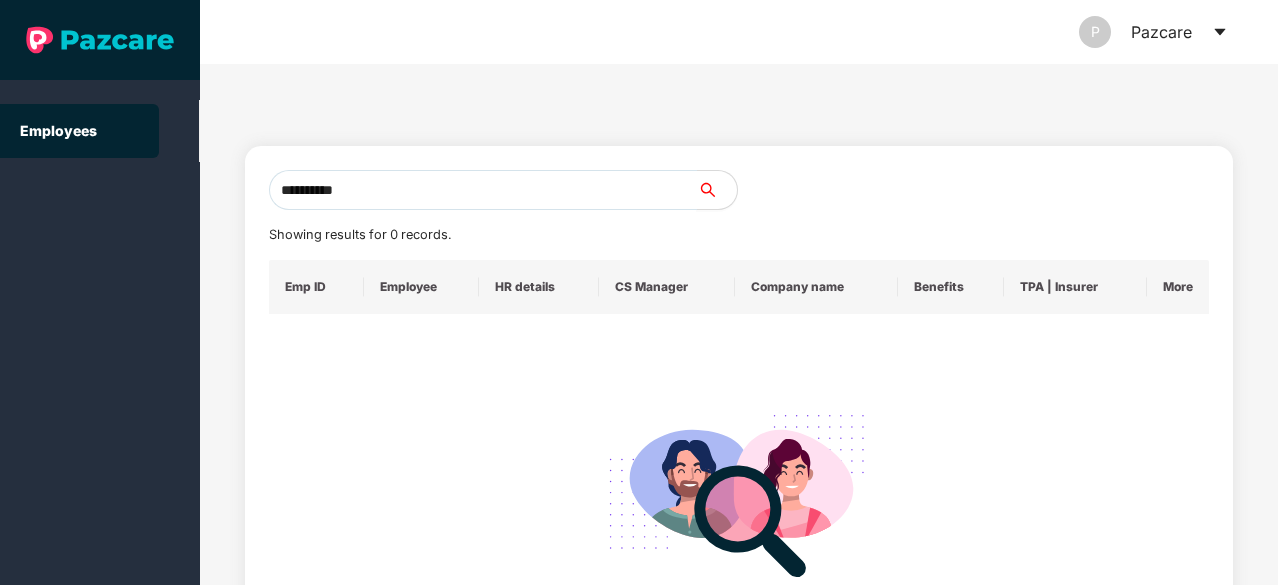 drag, startPoint x: 396, startPoint y: 188, endPoint x: 153, endPoint y: 203, distance: 243.46252 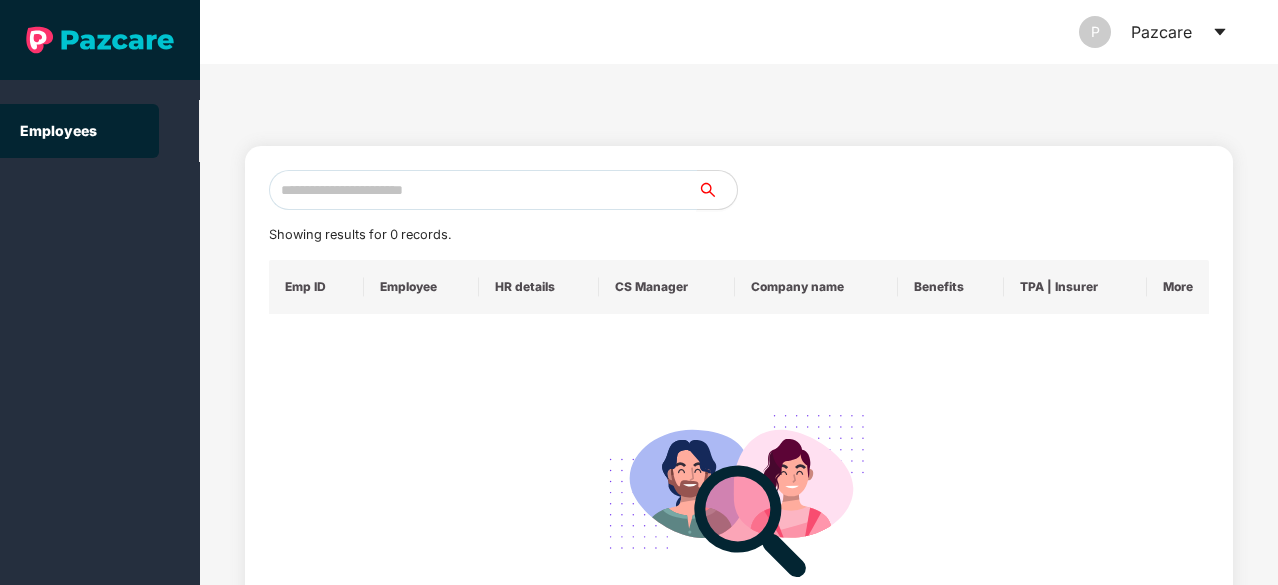 click at bounding box center [483, 190] 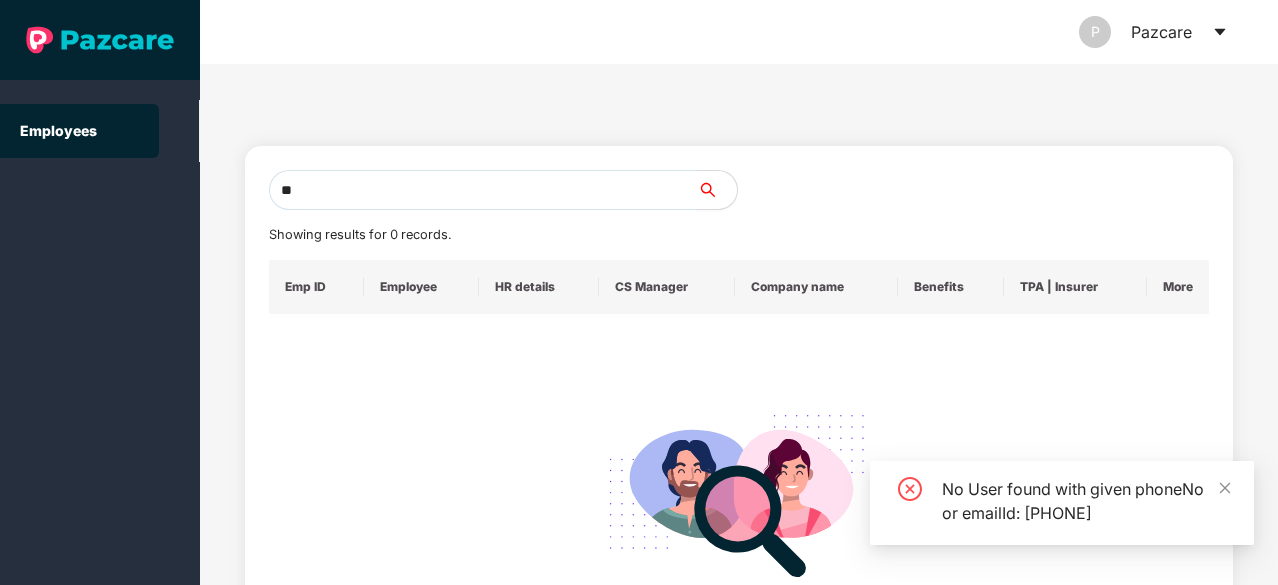 type on "*" 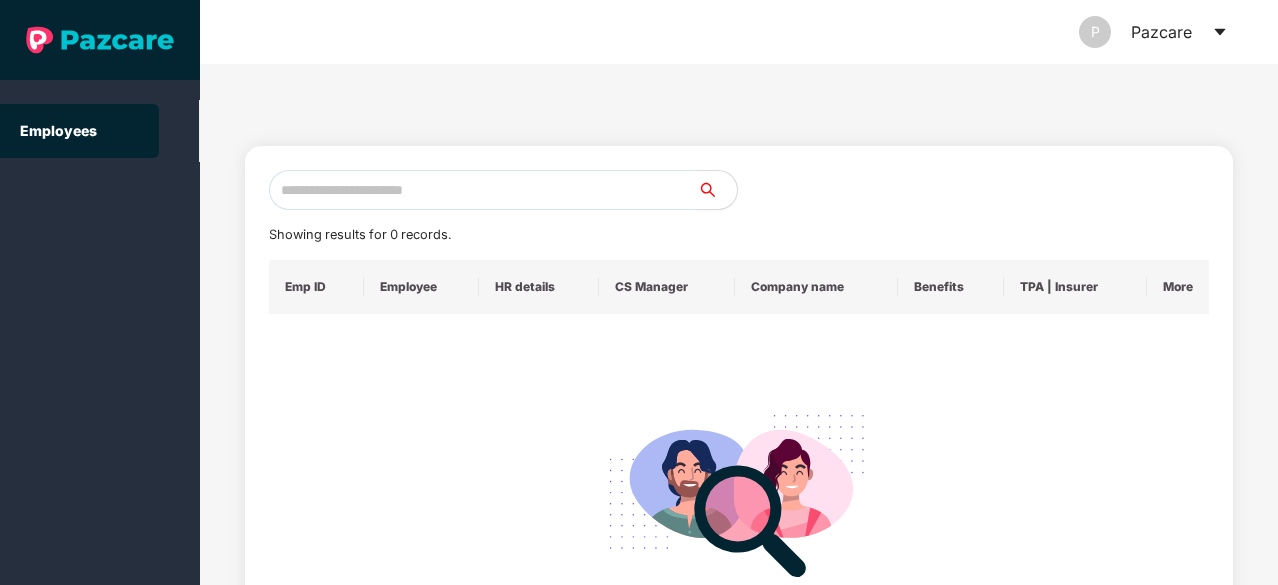 click at bounding box center [483, 190] 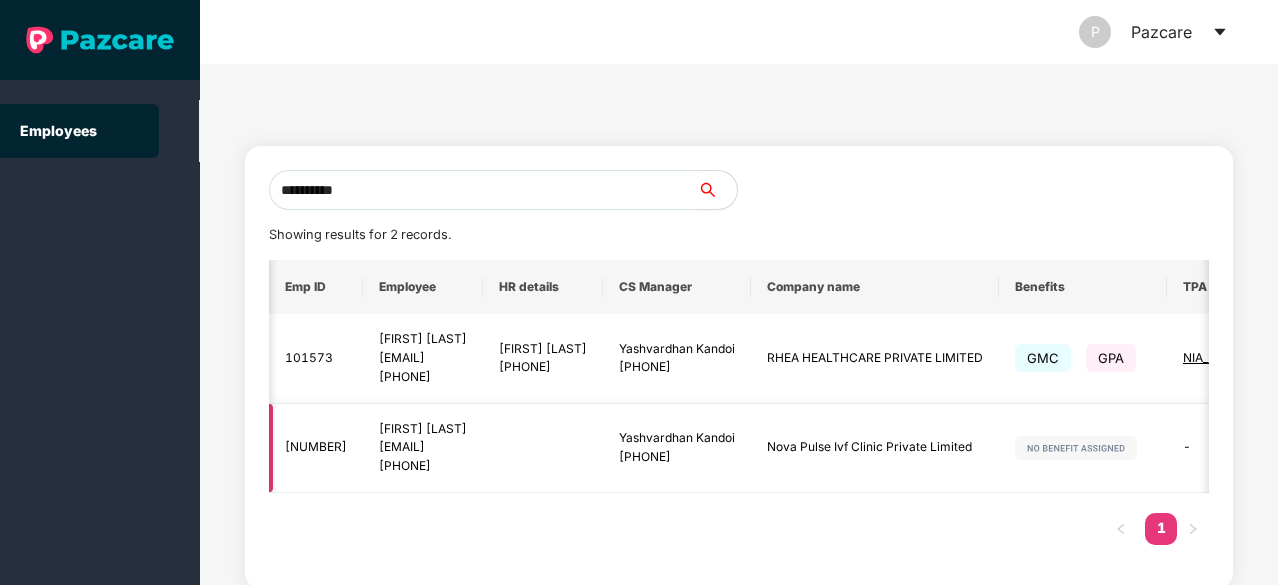 scroll, scrollTop: 0, scrollLeft: 176, axis: horizontal 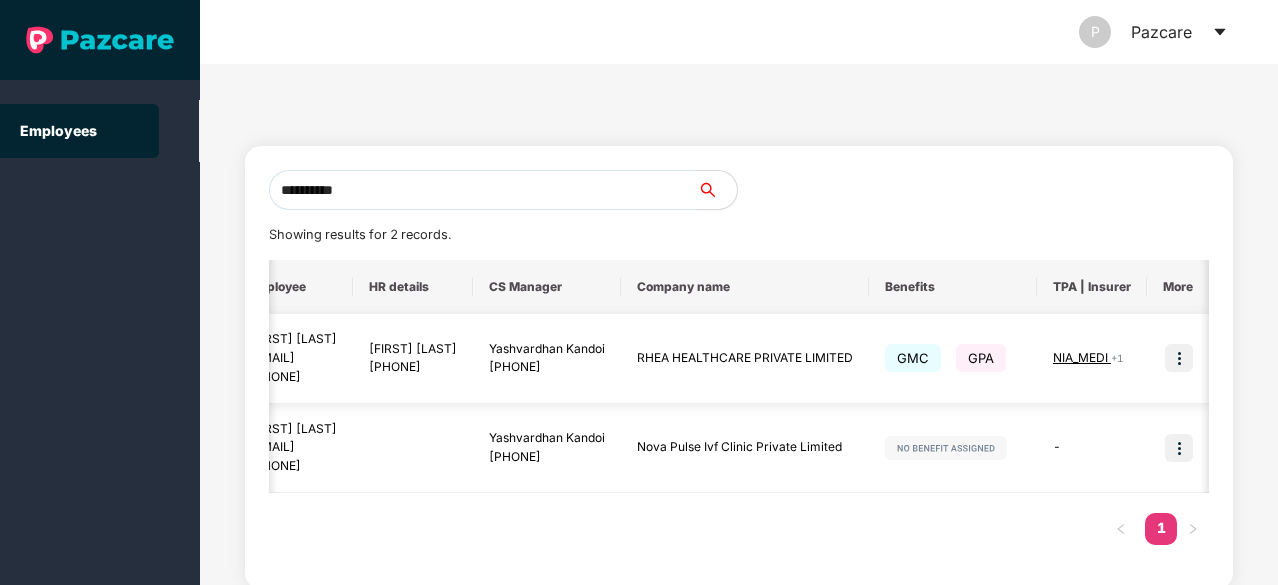 type on "**********" 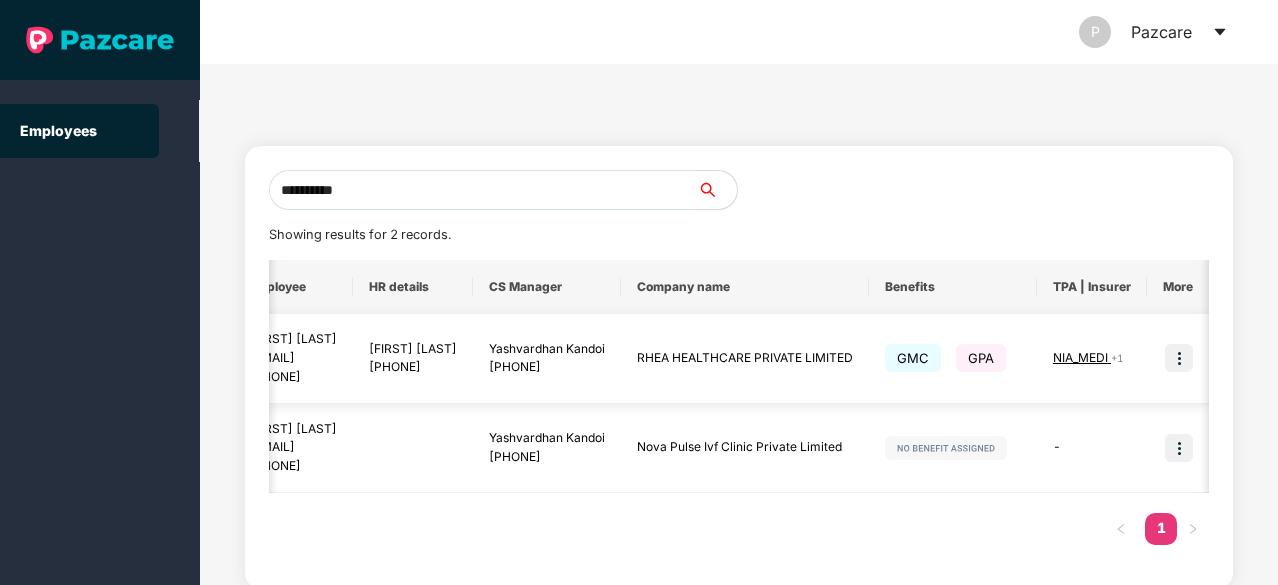 click on "NIA_MEDI" at bounding box center [1082, 357] 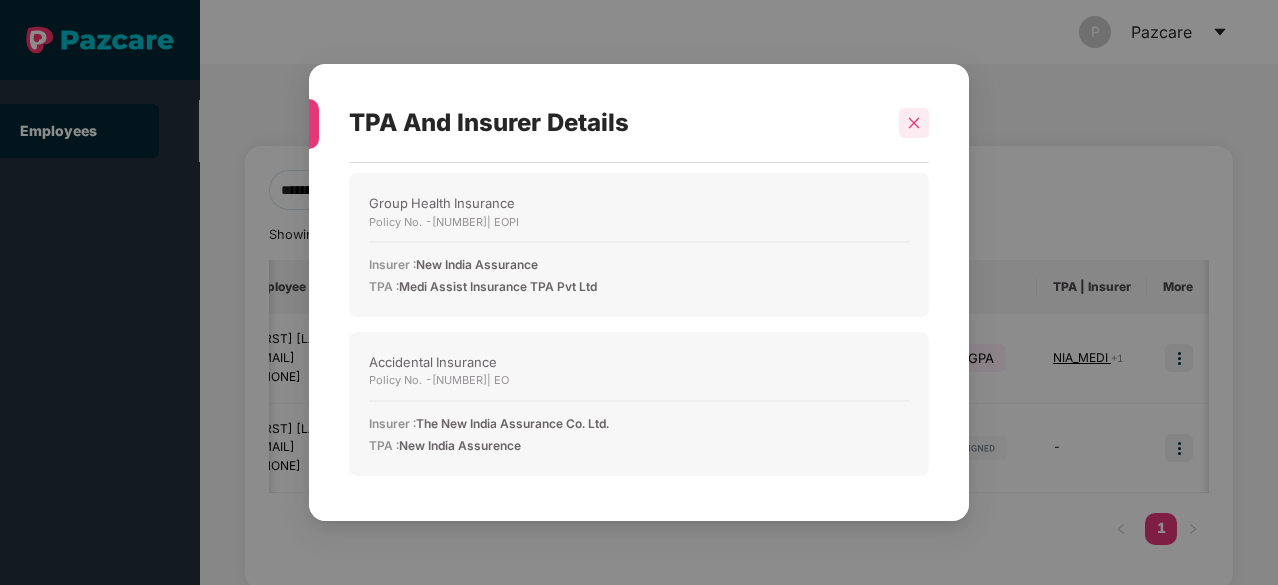 click 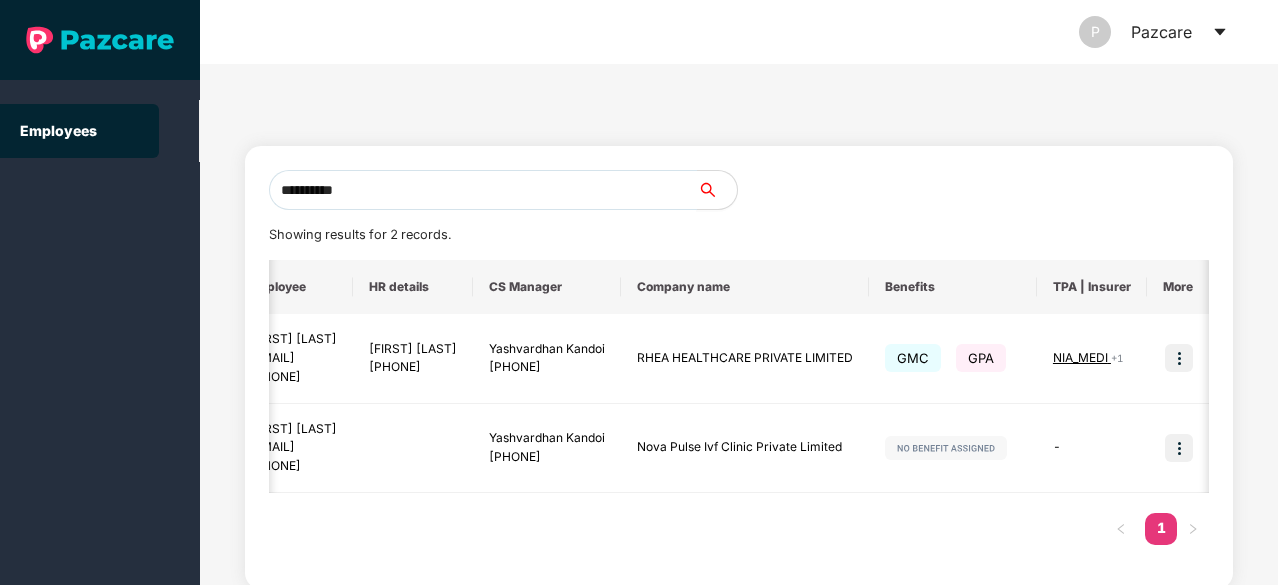 drag, startPoint x: 401, startPoint y: 189, endPoint x: 1, endPoint y: 207, distance: 400.4048 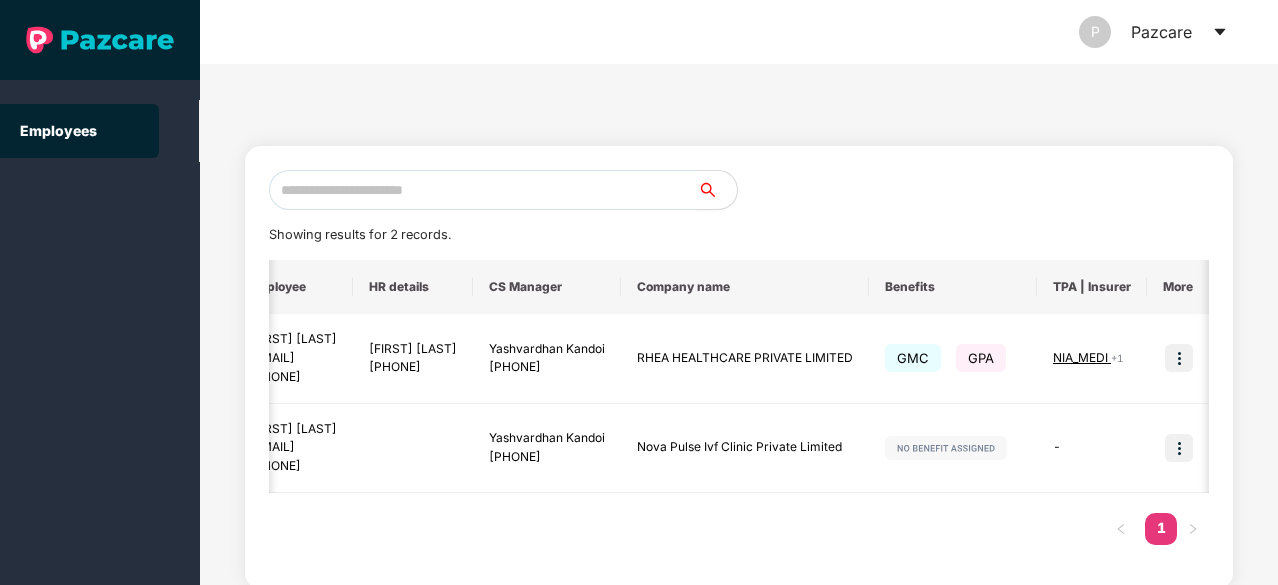paste on "**********" 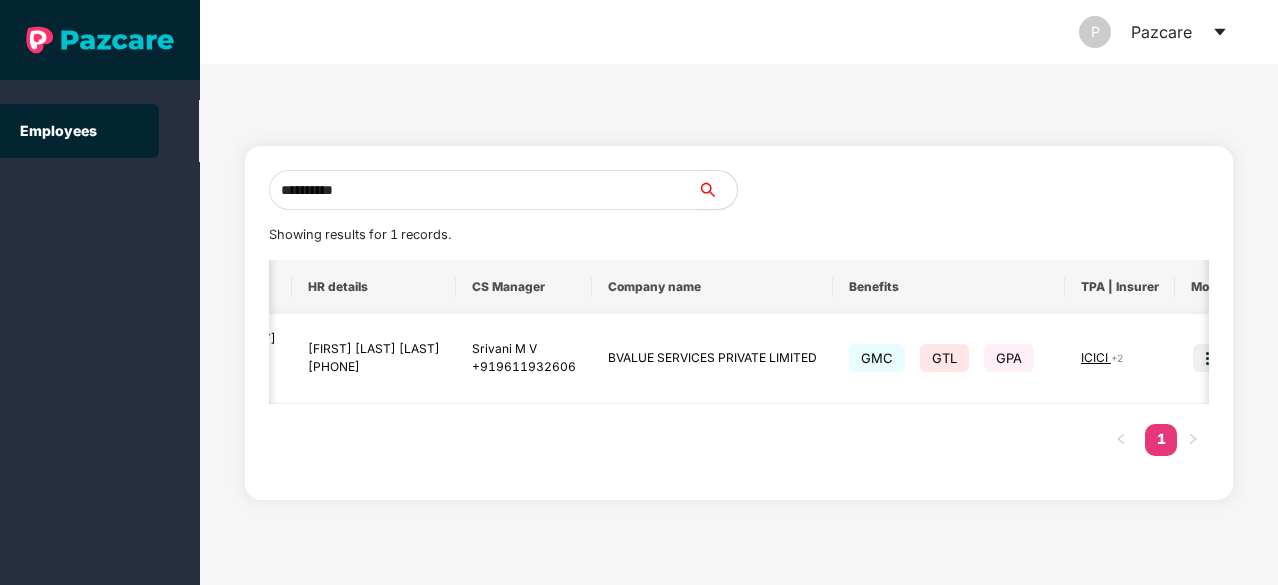 scroll, scrollTop: 0, scrollLeft: 304, axis: horizontal 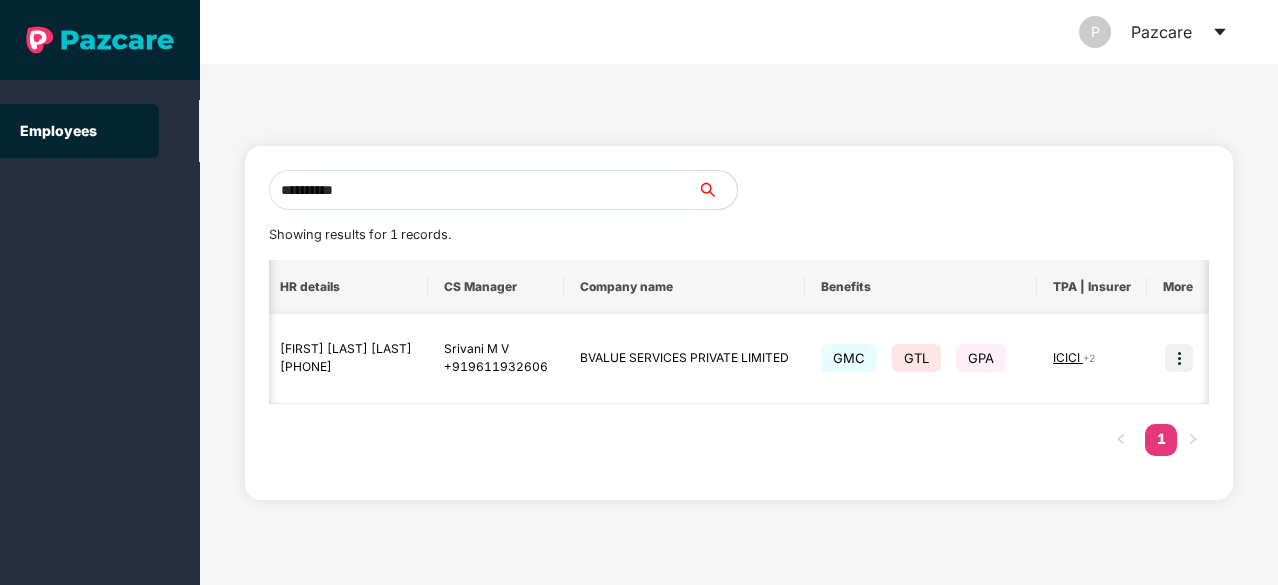 type on "**********" 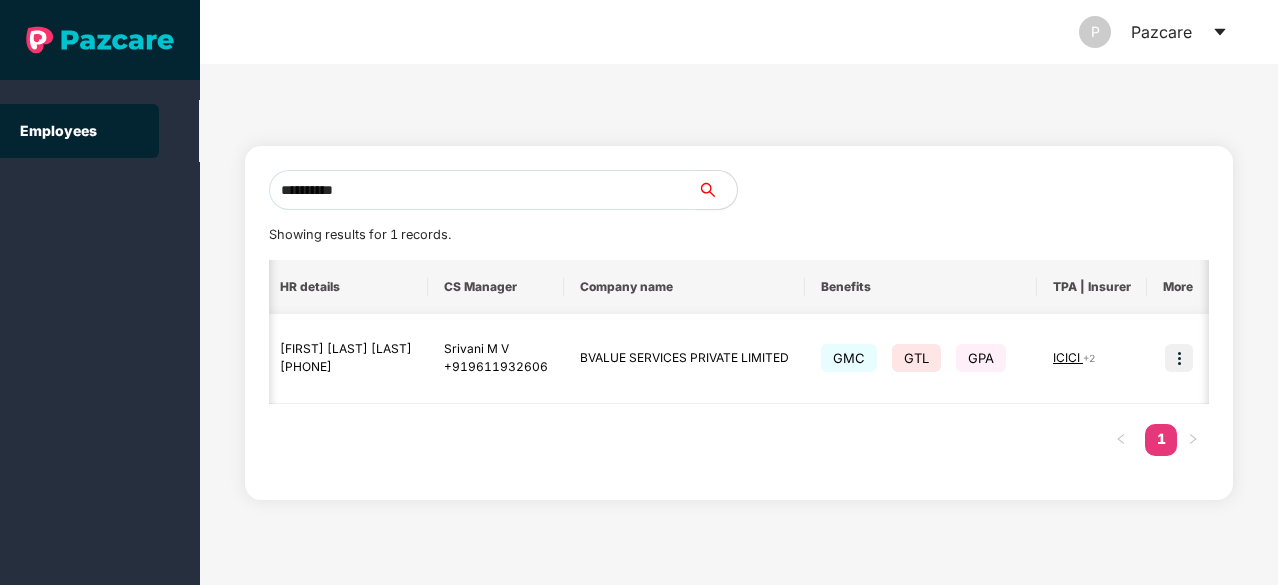 click on "ICICI" at bounding box center [1068, 357] 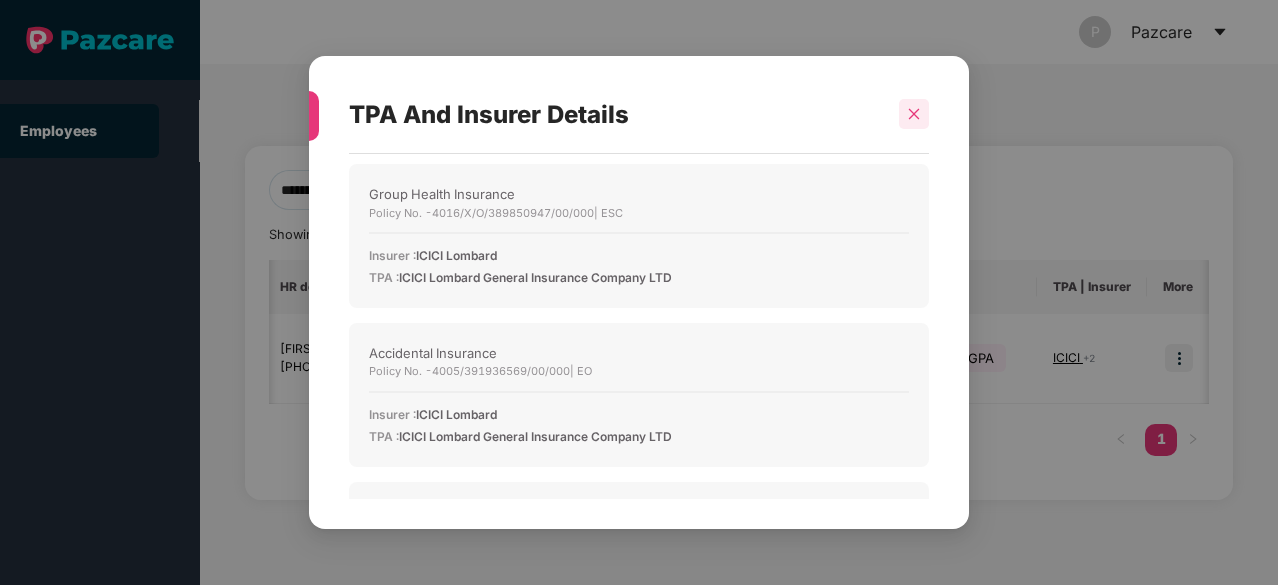 click 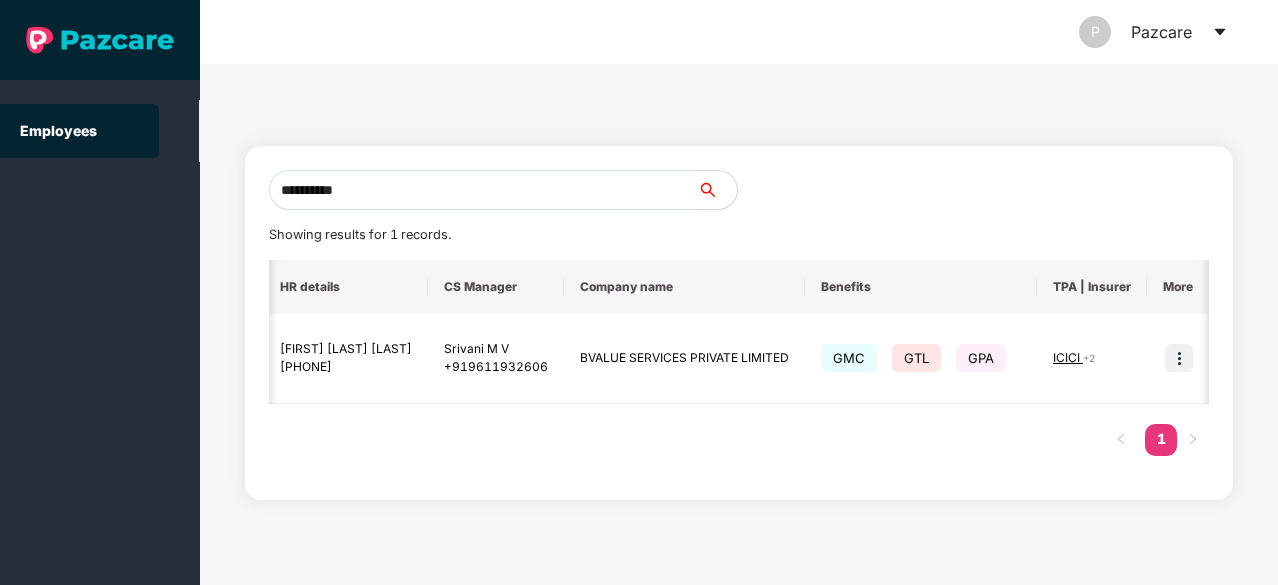 drag, startPoint x: 421, startPoint y: 193, endPoint x: 187, endPoint y: 219, distance: 235.44002 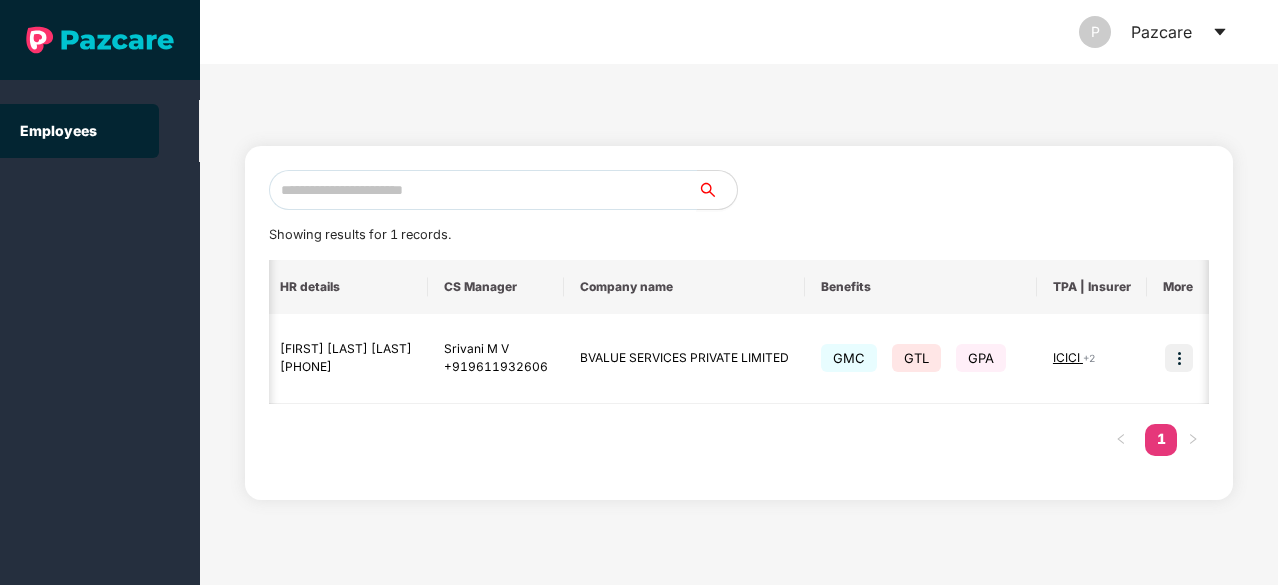 paste on "**********" 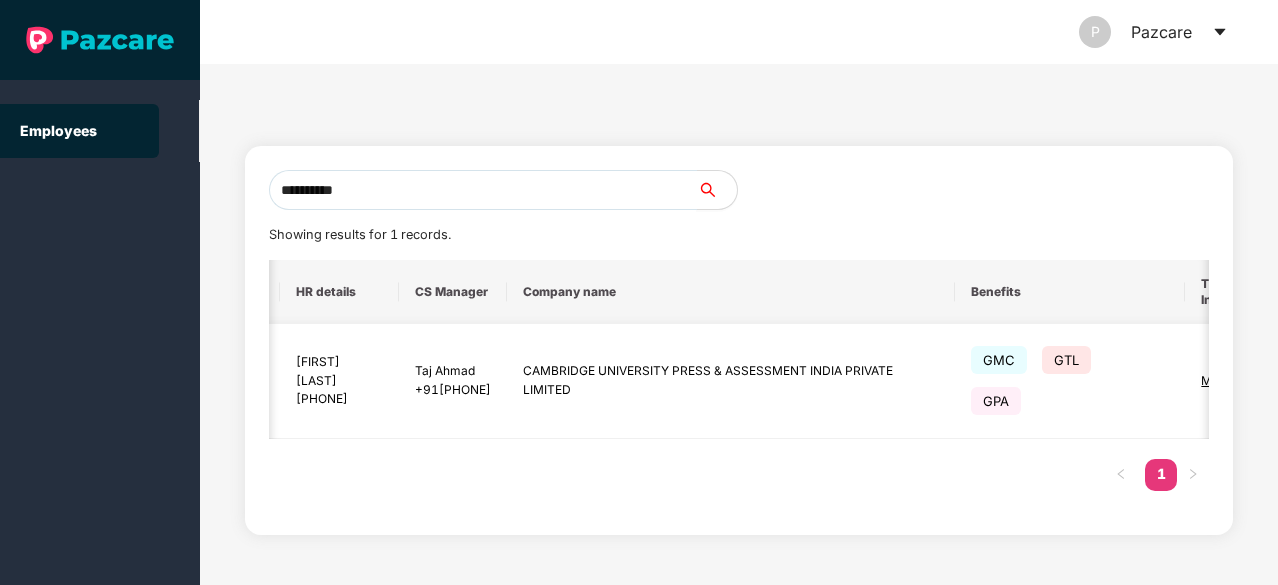 scroll, scrollTop: 0, scrollLeft: 490, axis: horizontal 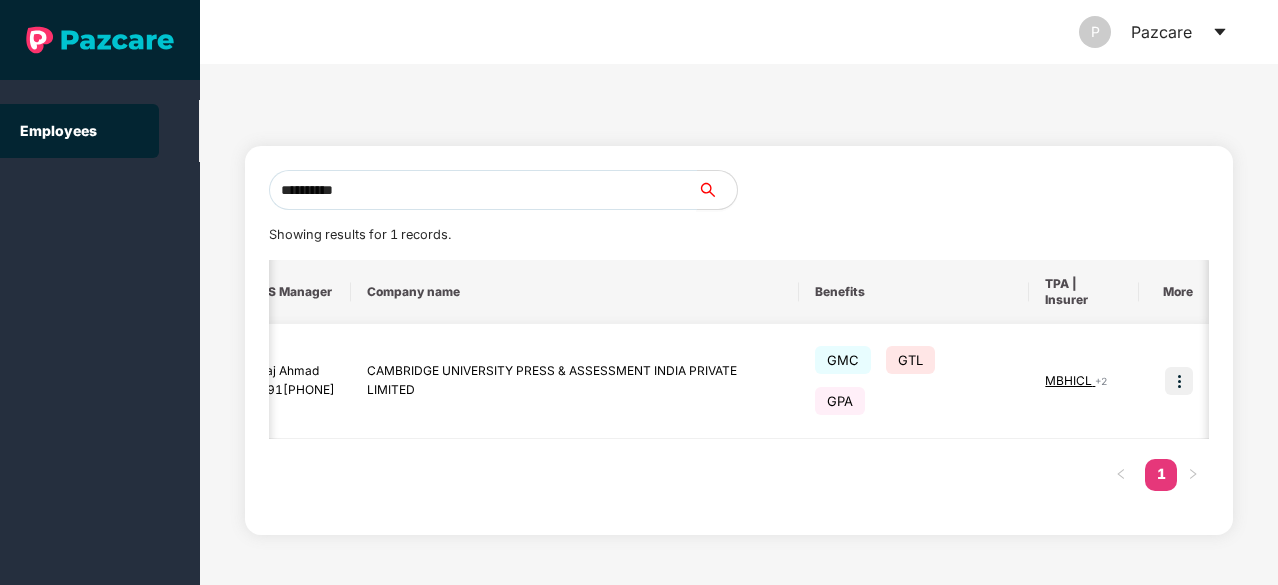 type on "**********" 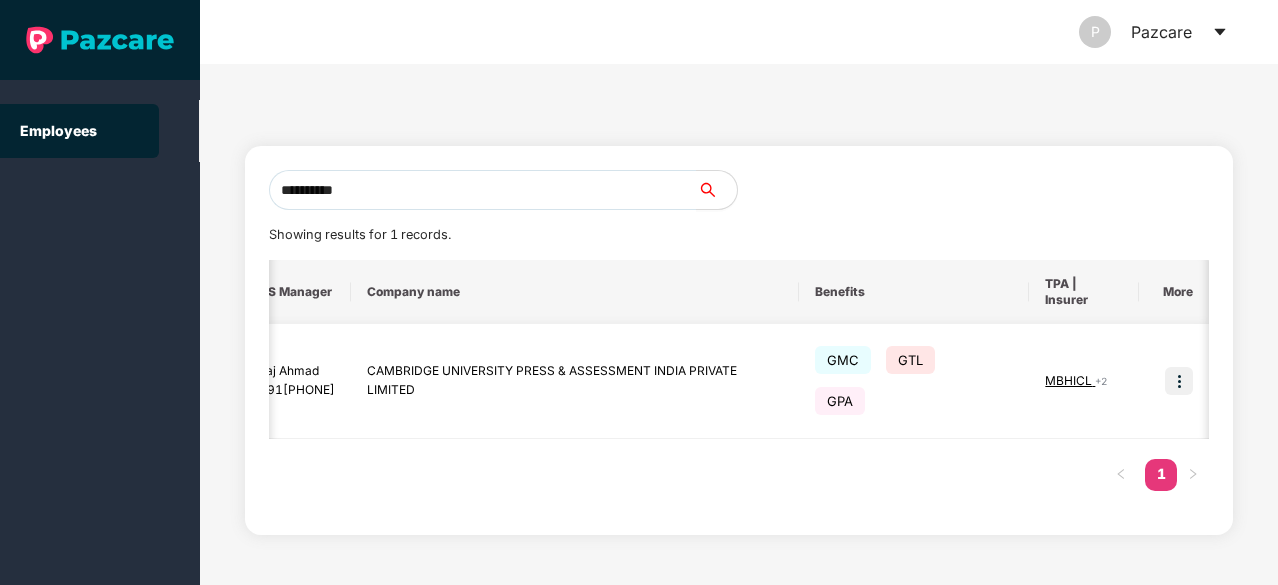 click on "MBHICL" at bounding box center [1074, 380] 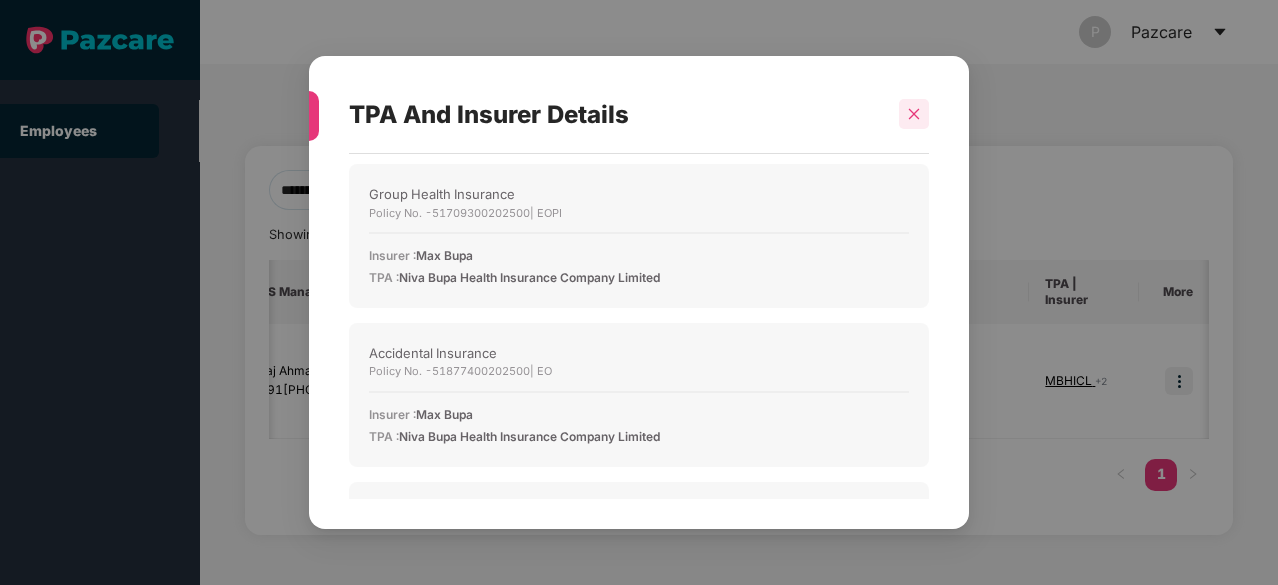 click 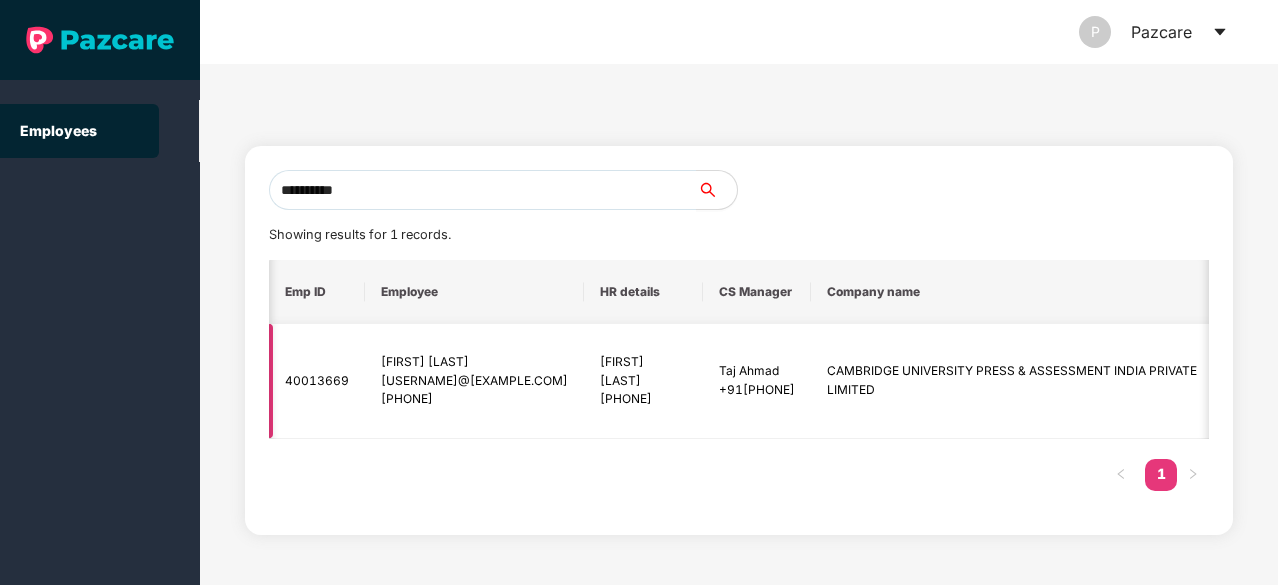scroll, scrollTop: 0, scrollLeft: 490, axis: horizontal 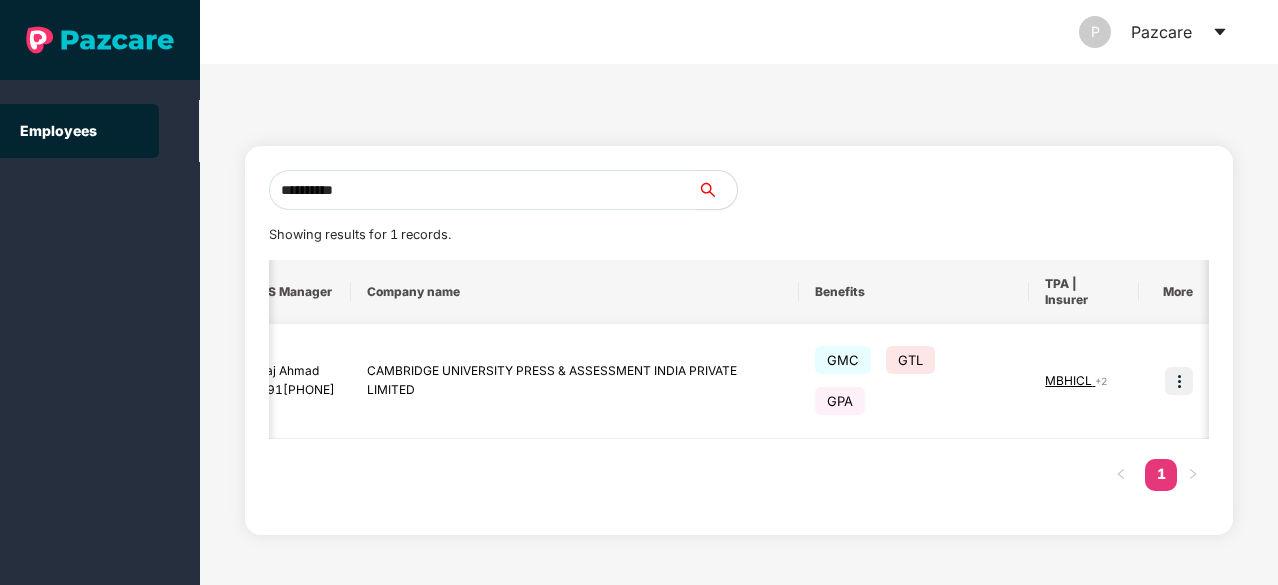 click at bounding box center [1179, 381] 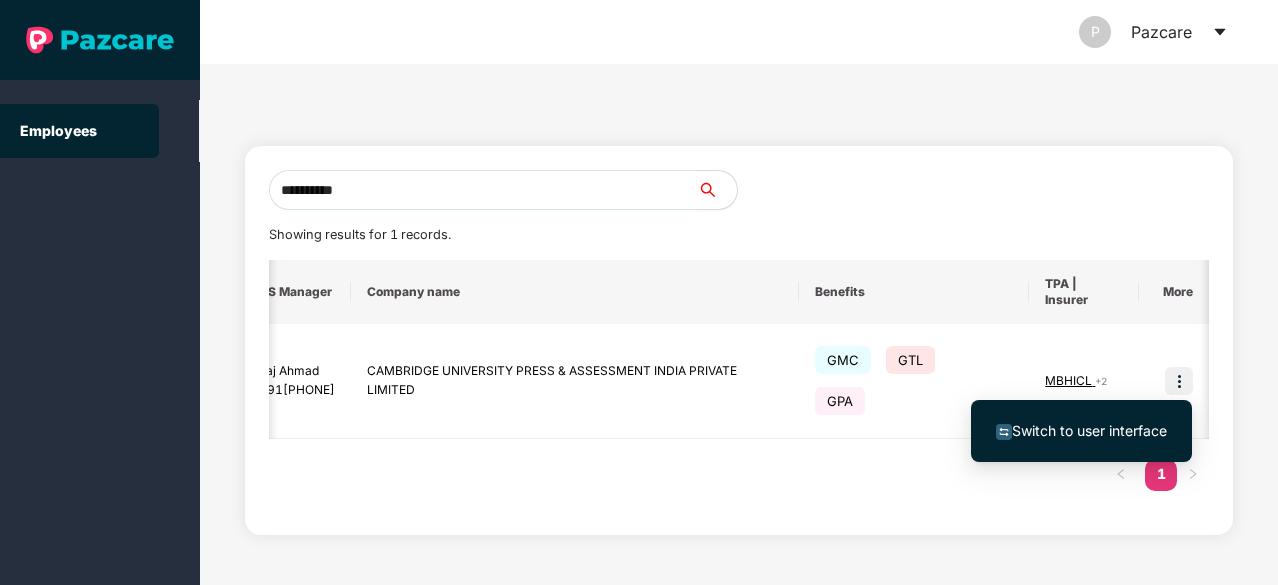 click on "Switch to user interface" at bounding box center [1089, 430] 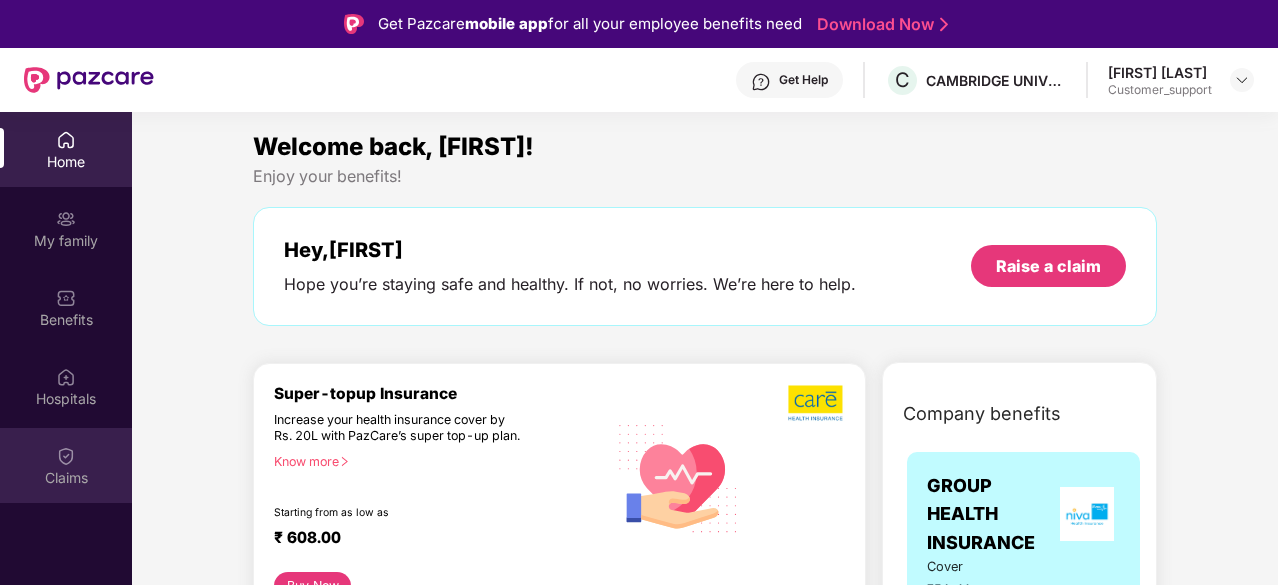 click at bounding box center (66, 456) 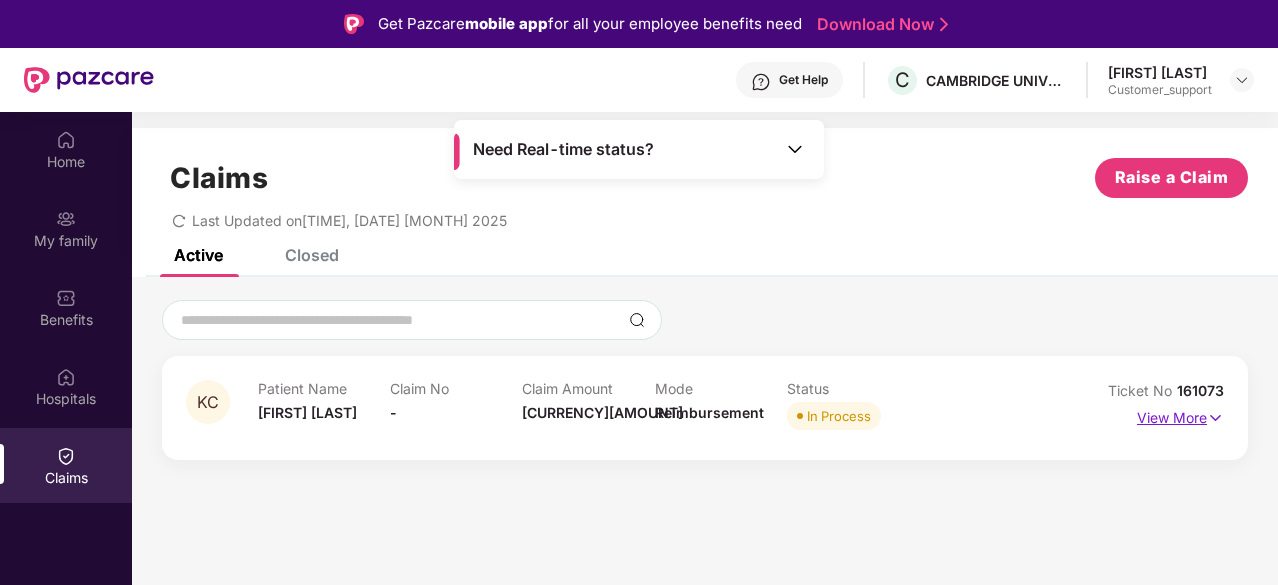 click on "View More" at bounding box center [1180, 437] 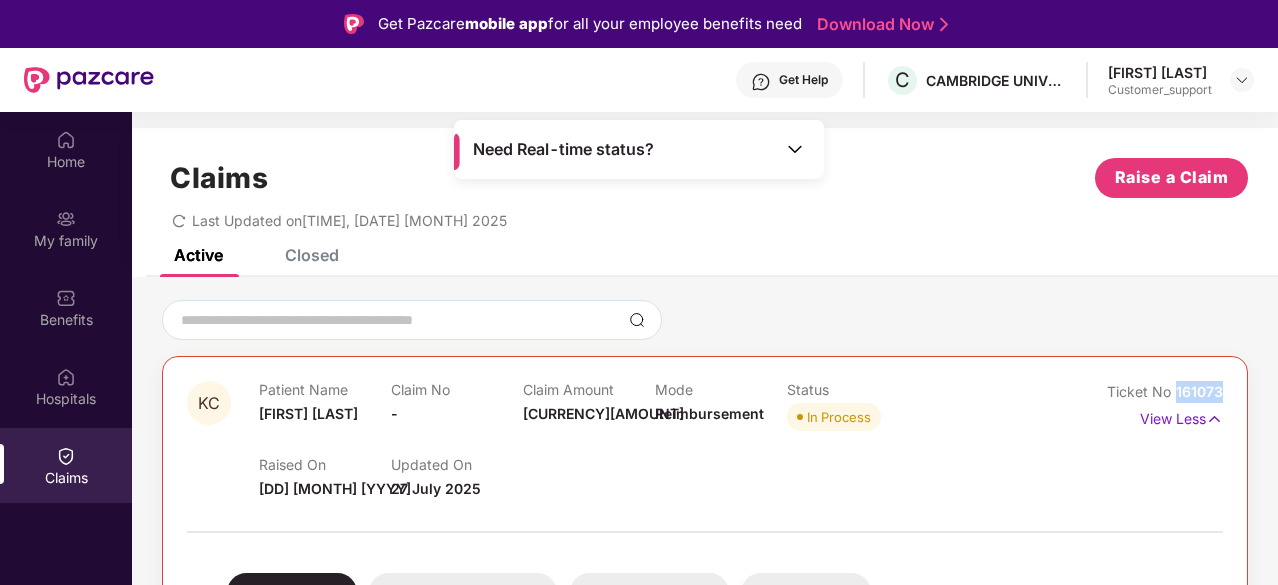 drag, startPoint x: 1226, startPoint y: 393, endPoint x: 1167, endPoint y: 396, distance: 59.07622 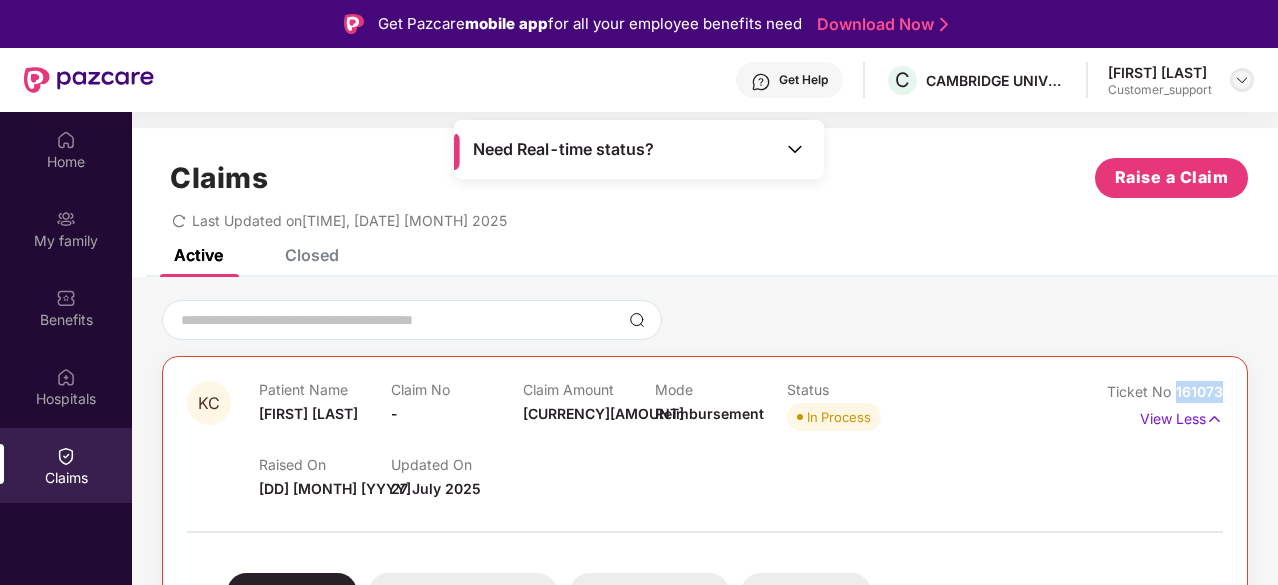 click at bounding box center (1242, 80) 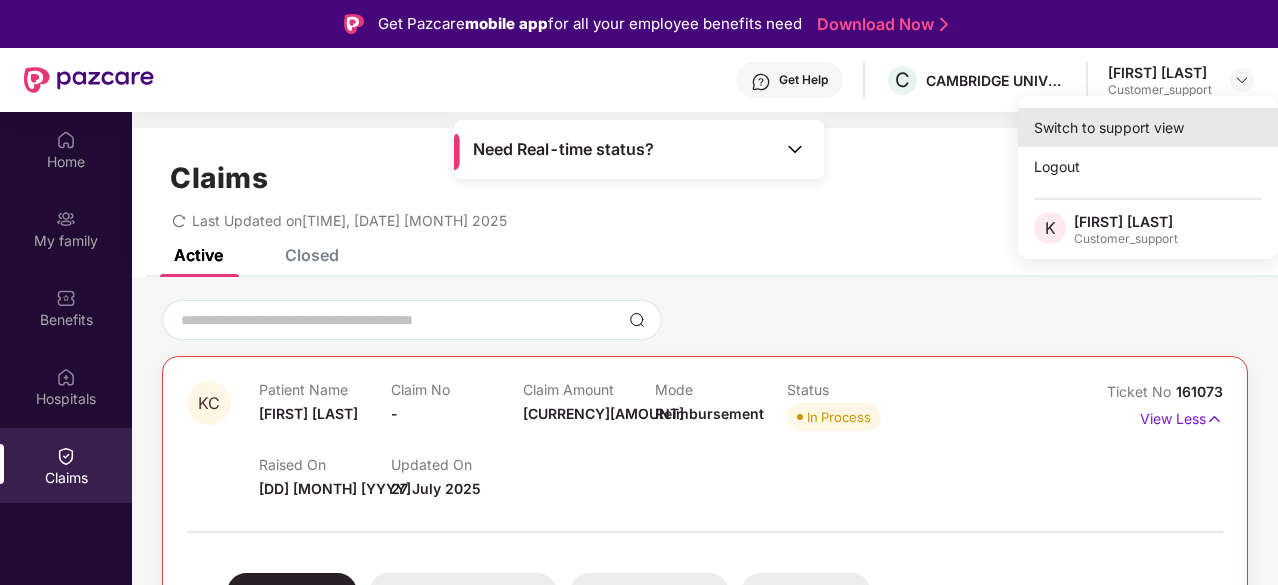 click on "Switch to support view" at bounding box center [1148, 127] 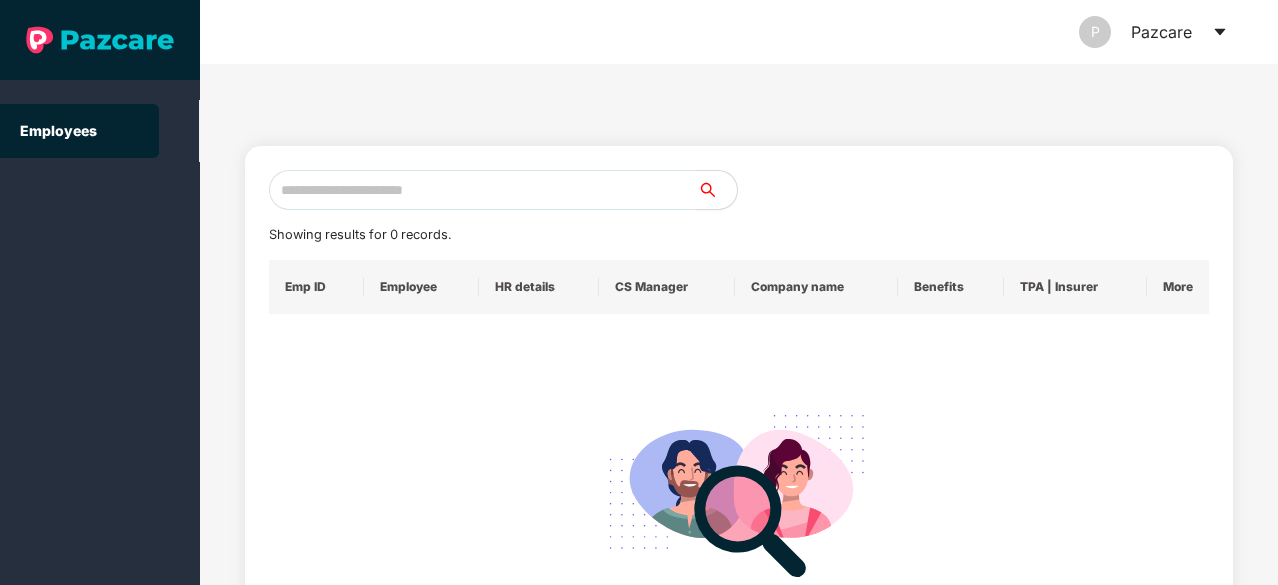 click at bounding box center [483, 190] 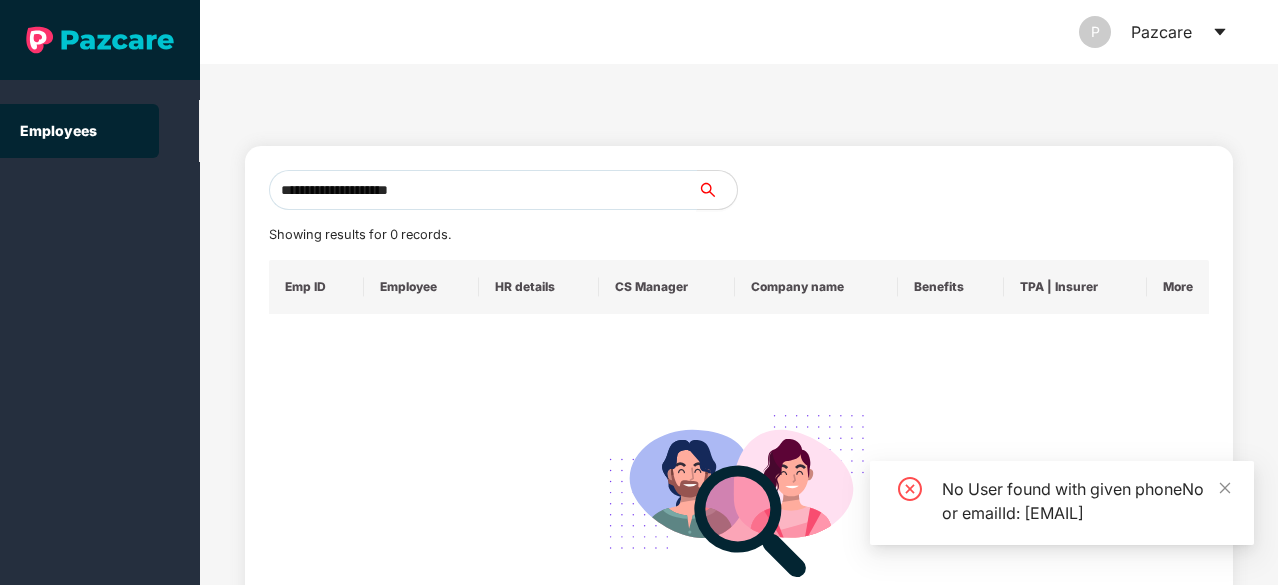 drag, startPoint x: 506, startPoint y: 196, endPoint x: 234, endPoint y: 207, distance: 272.22232 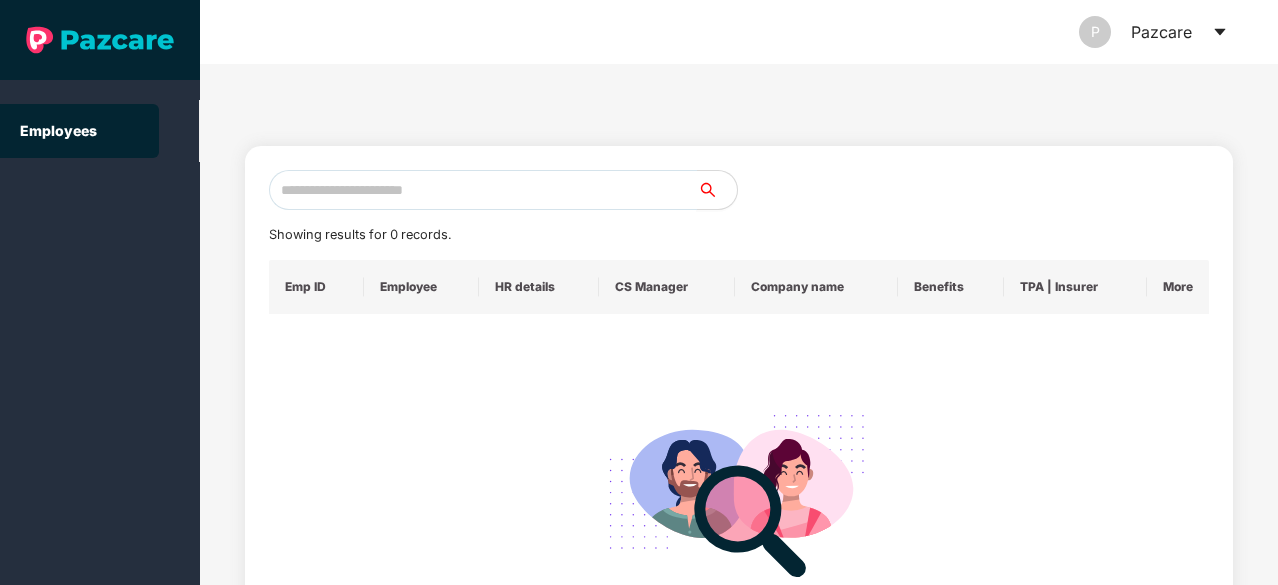 click at bounding box center [483, 190] 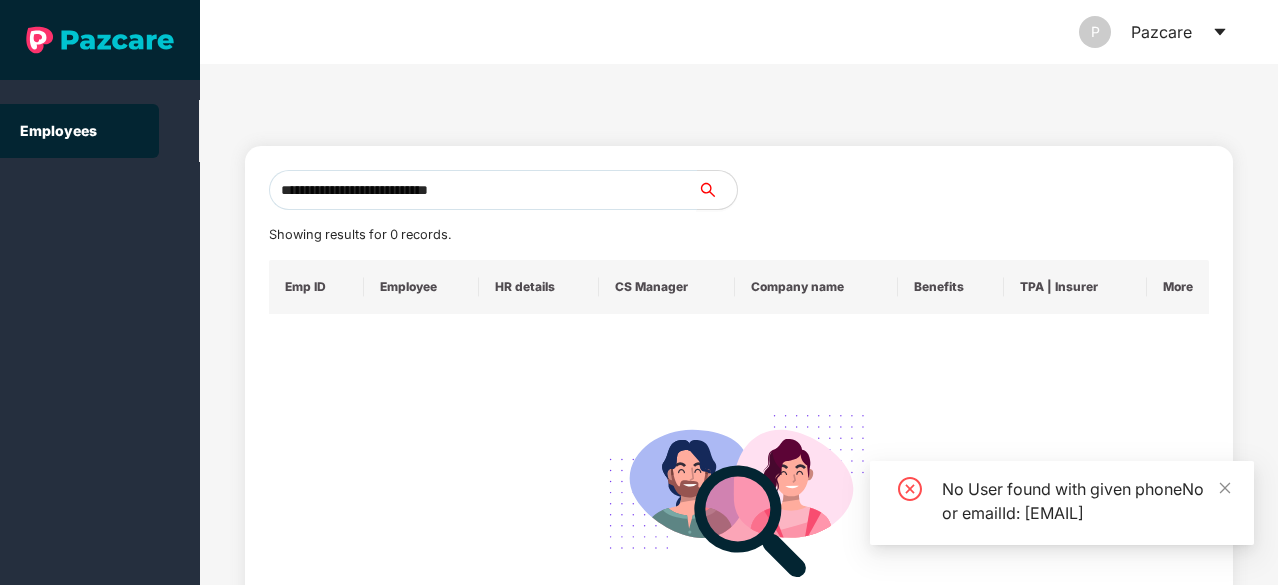 drag, startPoint x: 547, startPoint y: 199, endPoint x: 160, endPoint y: 233, distance: 388.49066 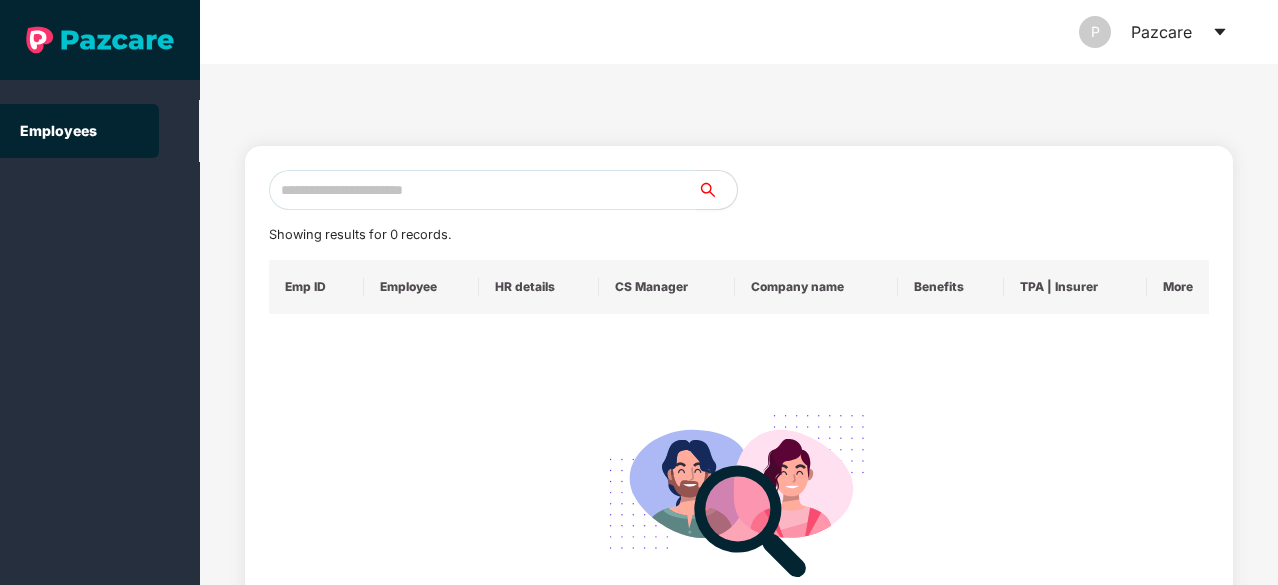 click at bounding box center (483, 190) 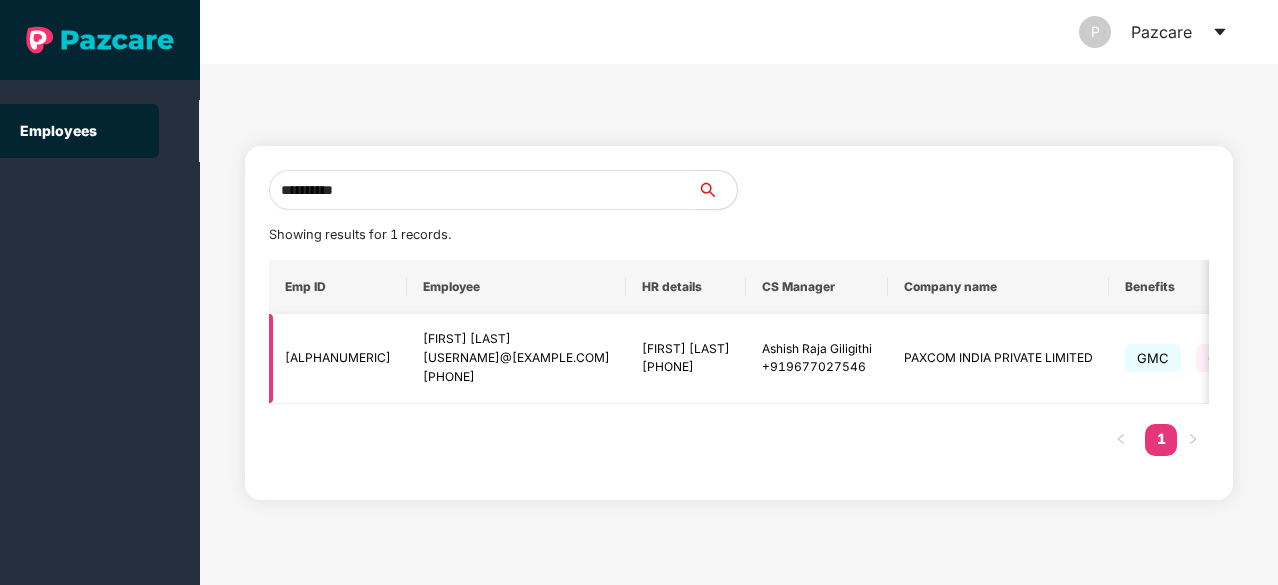 scroll, scrollTop: 0, scrollLeft: 158, axis: horizontal 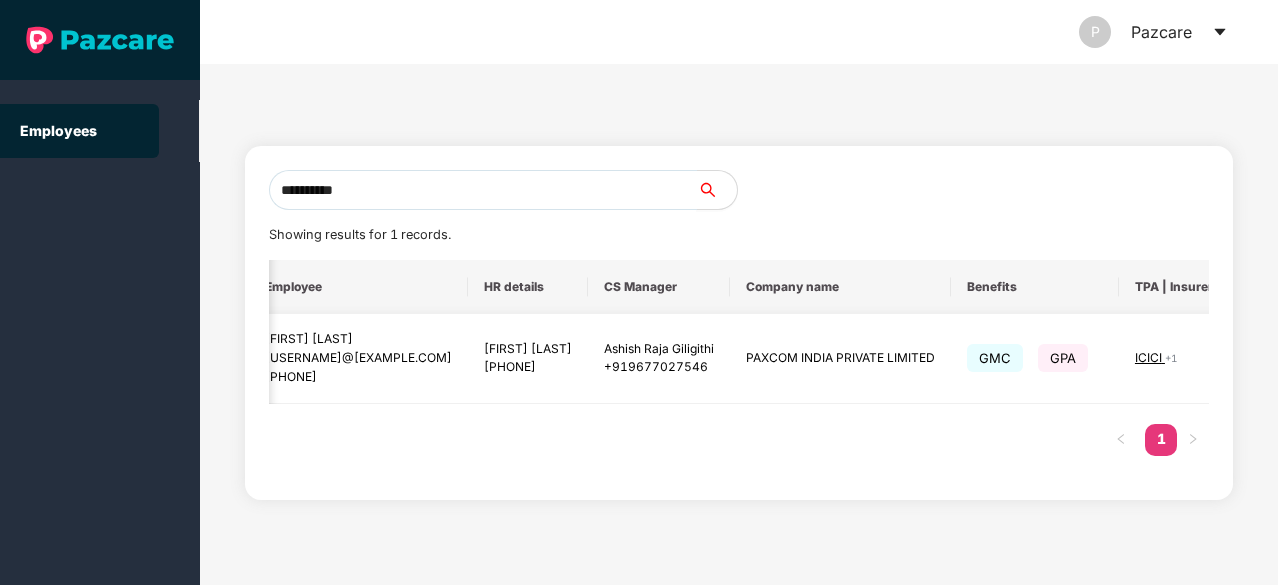 type on "**********" 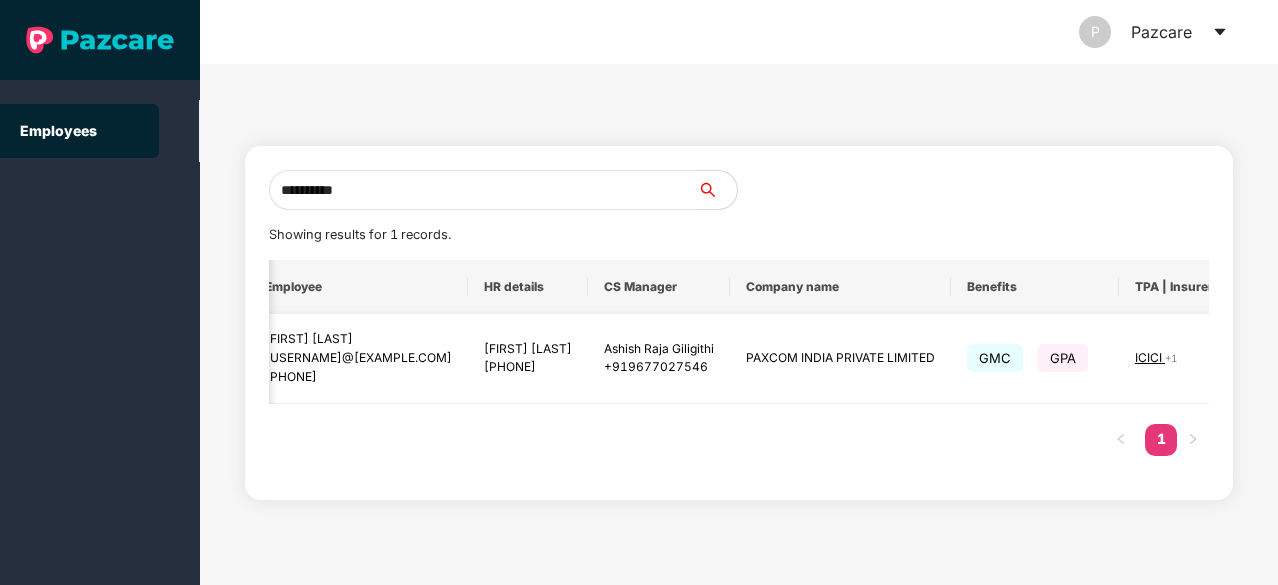 click at bounding box center (1179, 358) 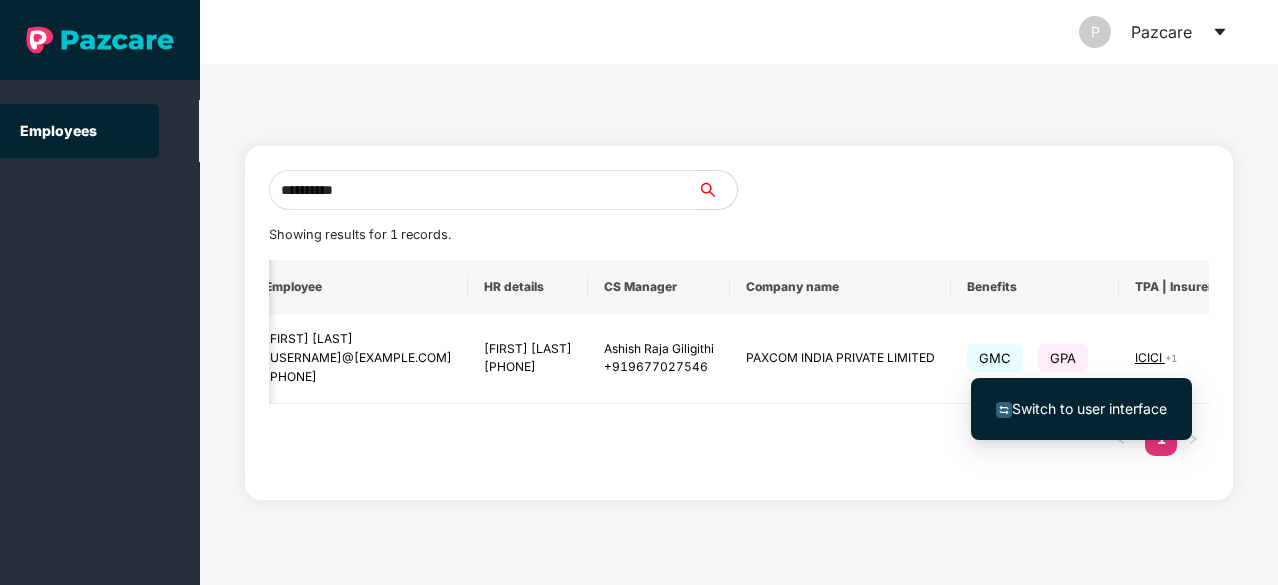 click on "Switch to user interface" at bounding box center [1089, 408] 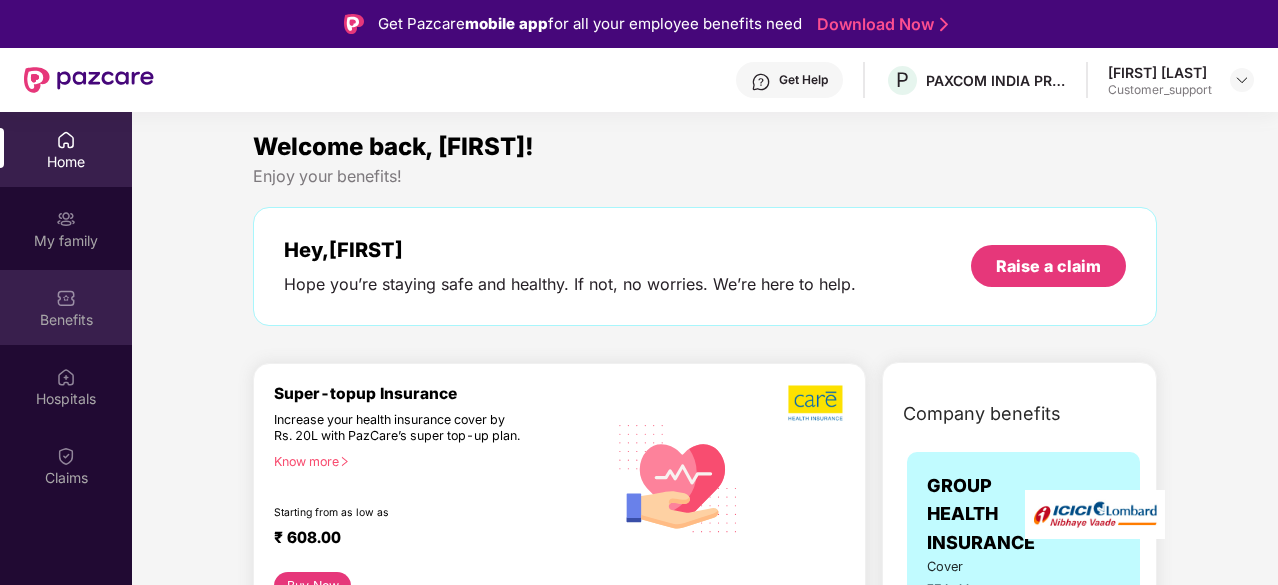 click on "Benefits" at bounding box center [66, 320] 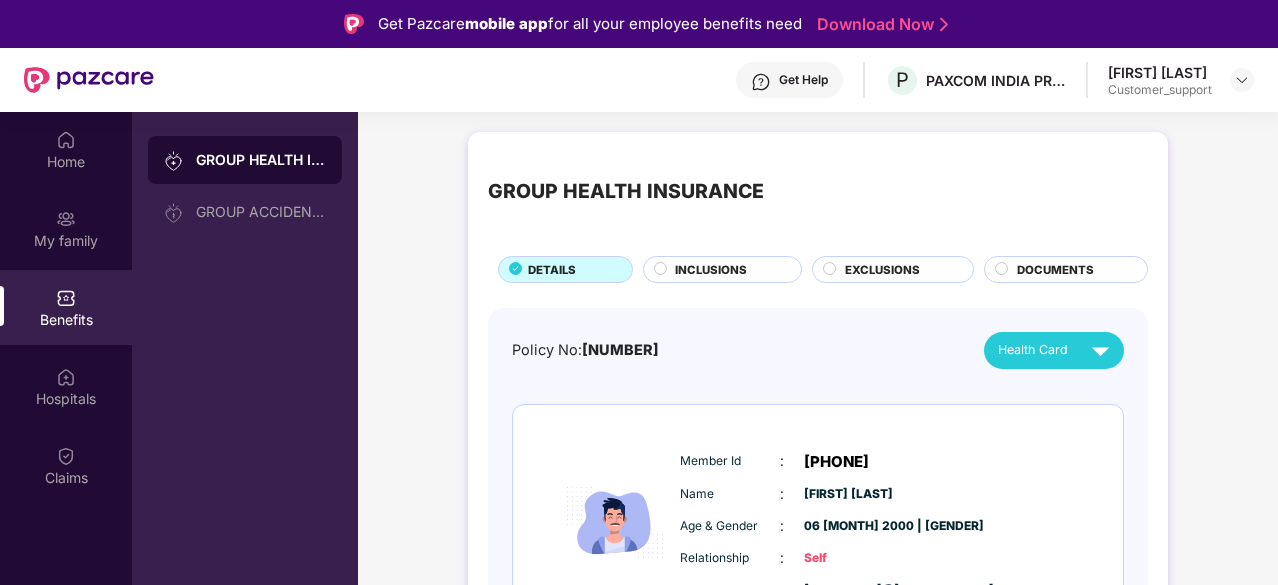 scroll, scrollTop: 89, scrollLeft: 0, axis: vertical 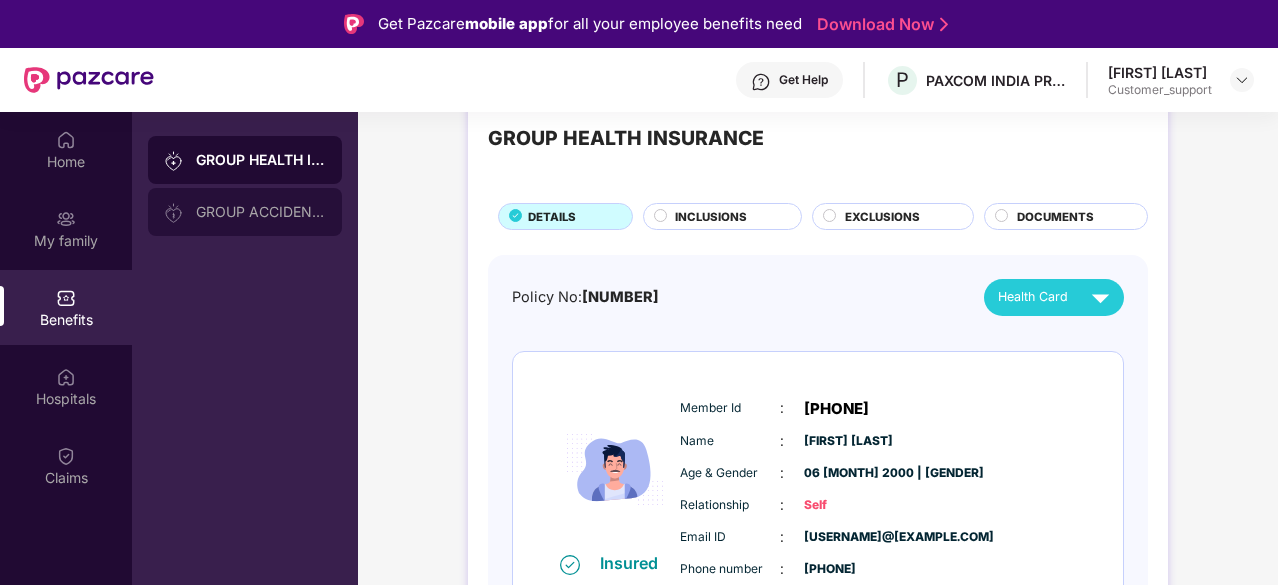 click on "GROUP ACCIDENTAL INSURANCE" at bounding box center (261, 212) 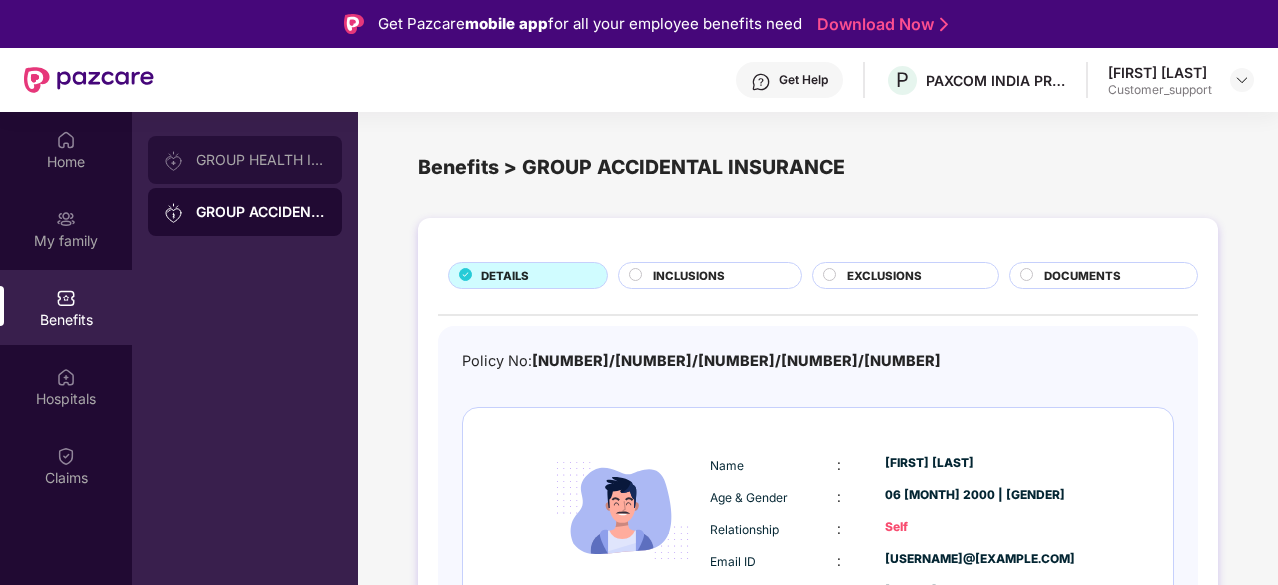 click on "GROUP HEALTH INSURANCE" at bounding box center [261, 160] 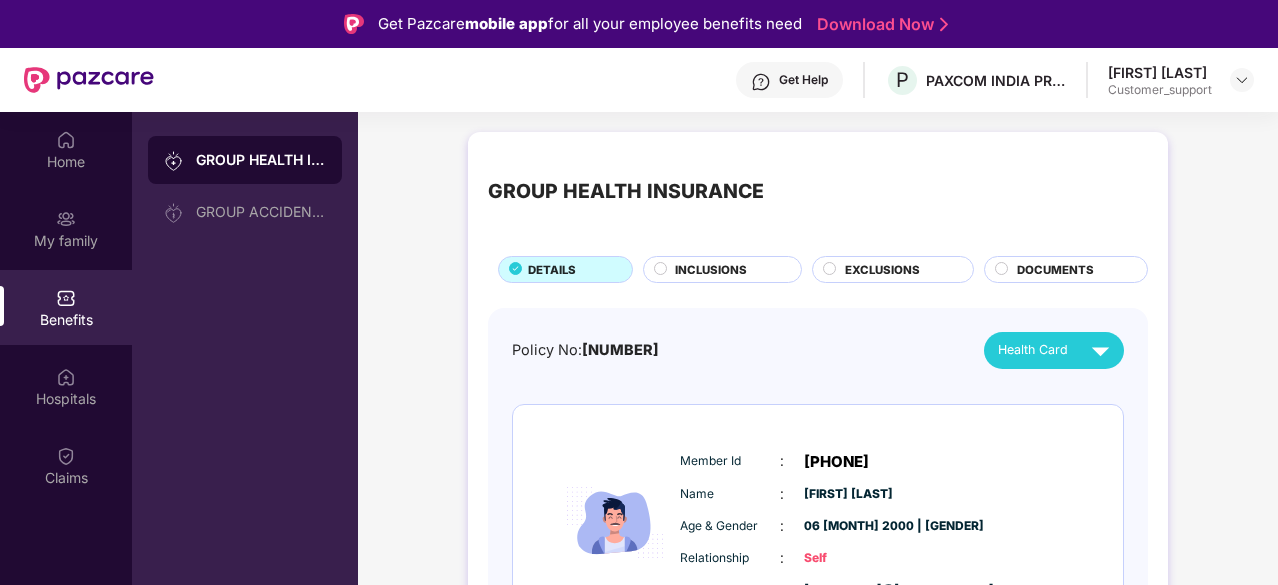 click on "INCLUSIONS" at bounding box center (728, 271) 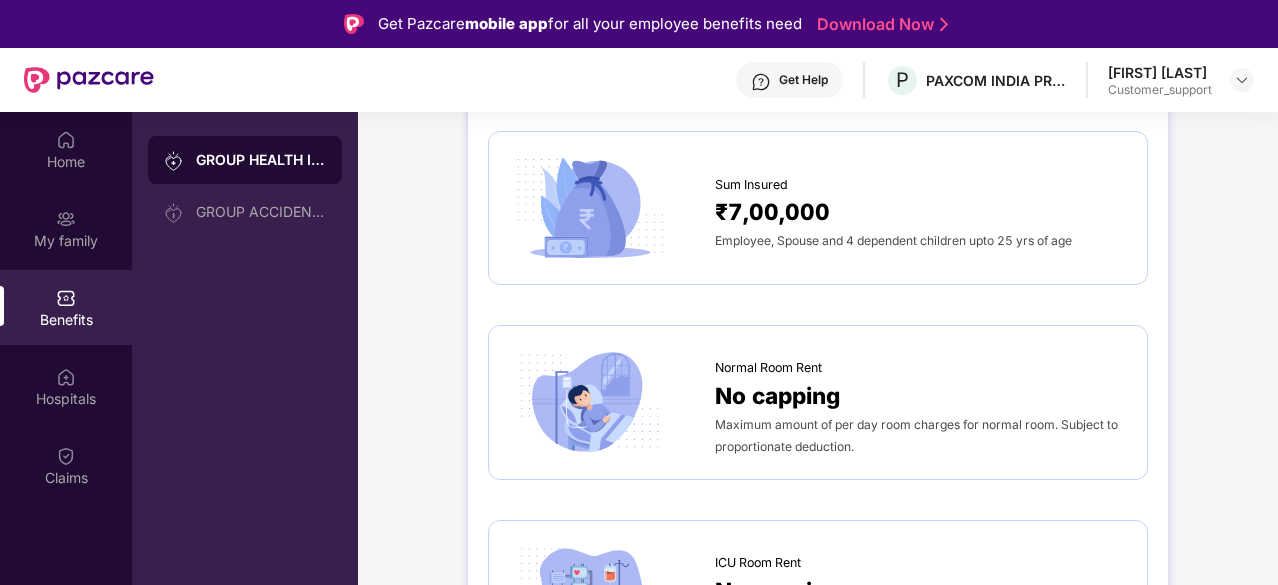 scroll, scrollTop: 186, scrollLeft: 0, axis: vertical 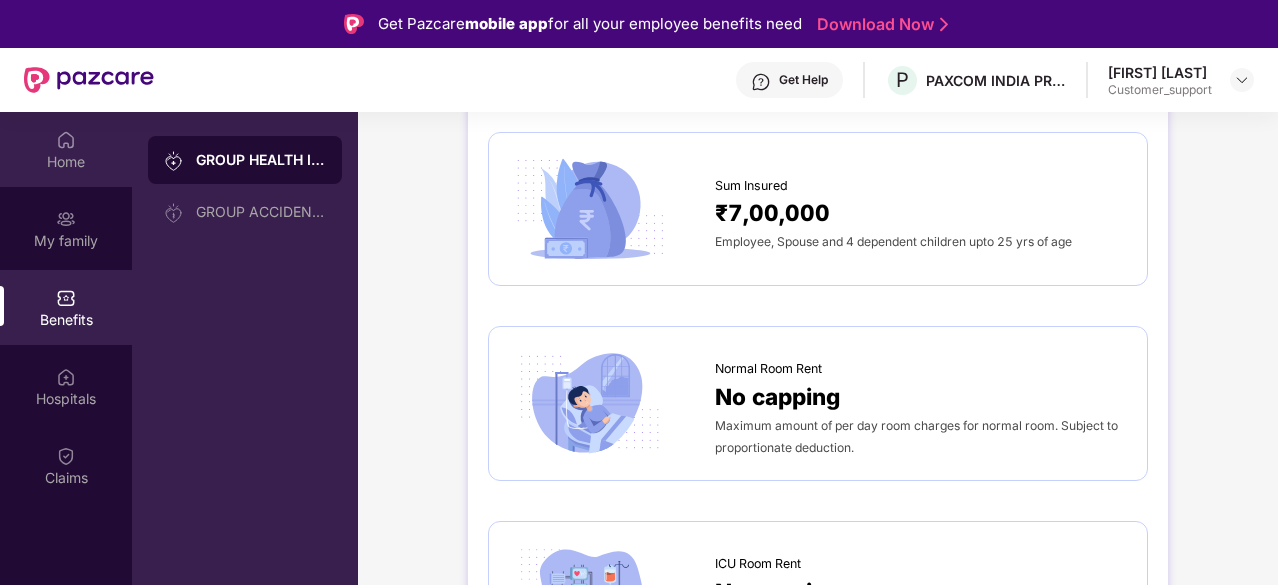 click on "Home" at bounding box center [66, 149] 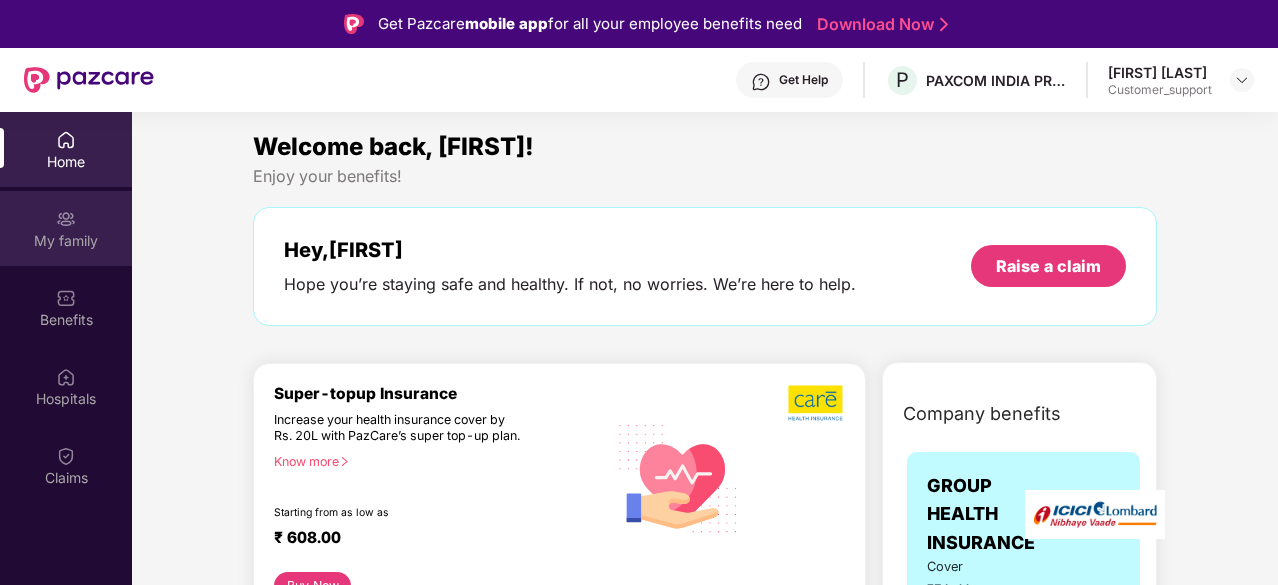 click on "My family" at bounding box center (66, 228) 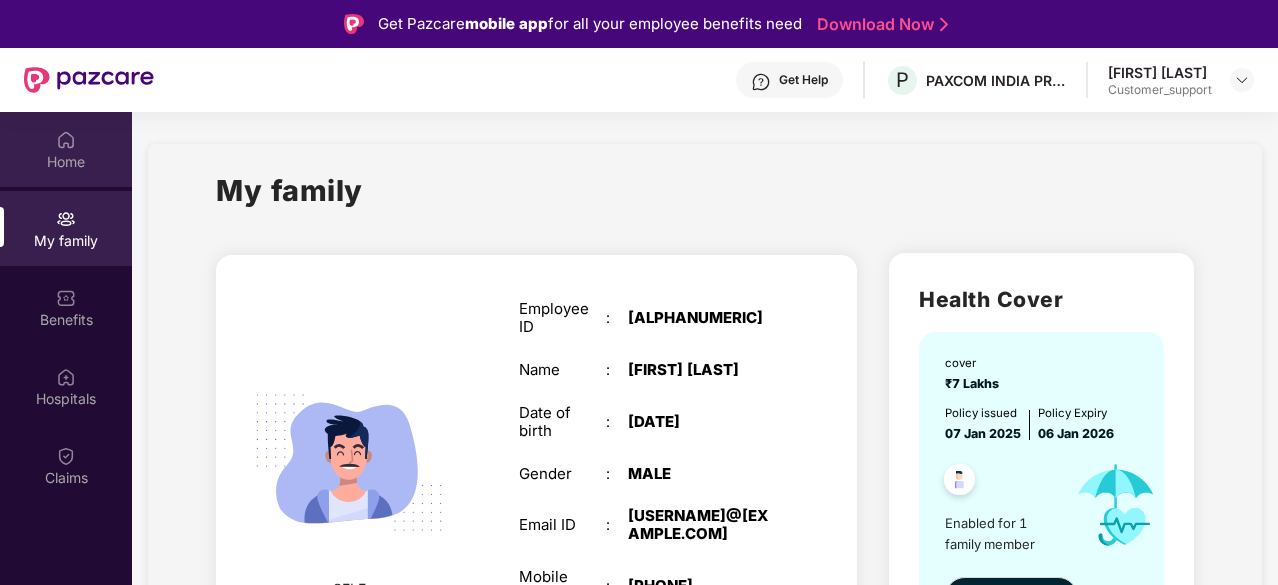 click on "Home" at bounding box center (66, 149) 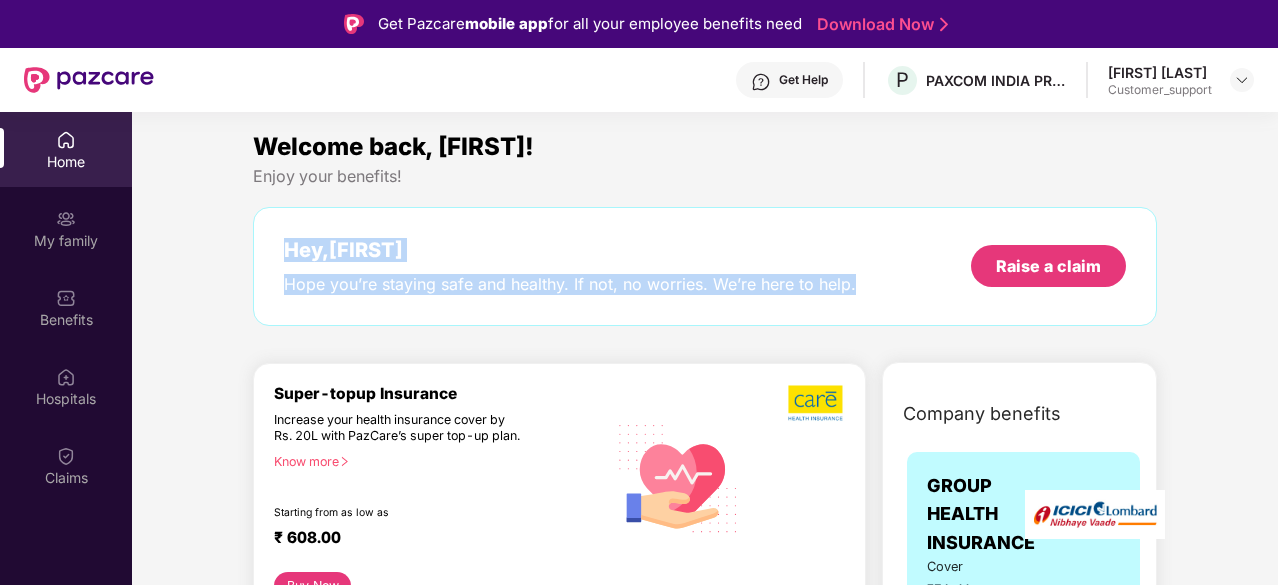 drag, startPoint x: 285, startPoint y: 249, endPoint x: 883, endPoint y: 299, distance: 600.0867 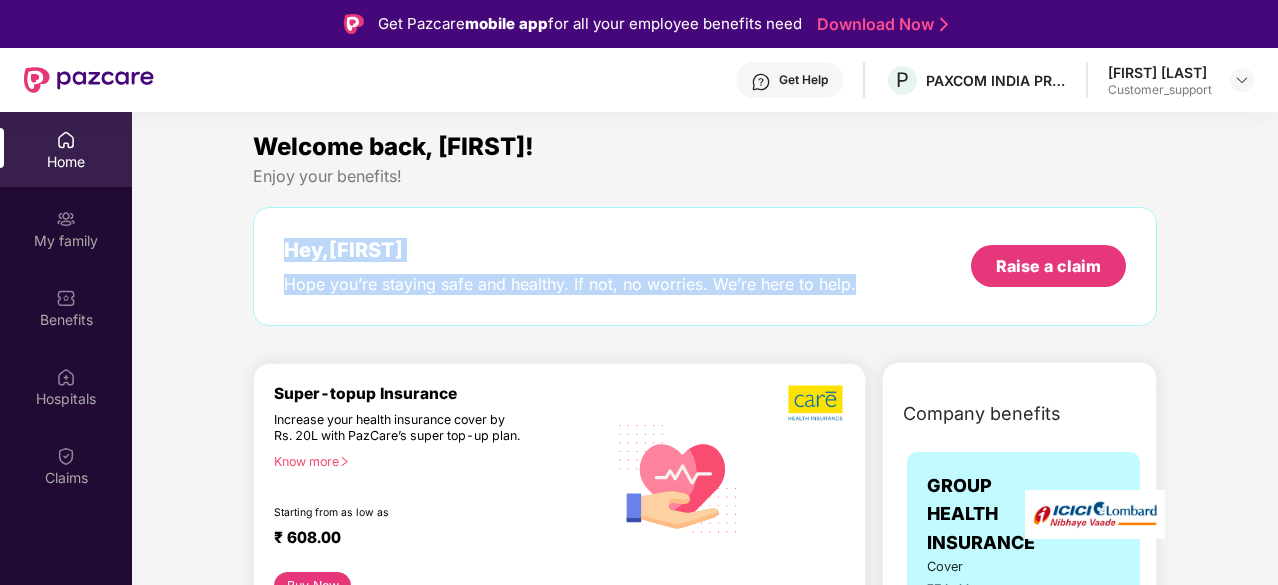 drag, startPoint x: 854, startPoint y: 286, endPoint x: 286, endPoint y: 253, distance: 568.9578 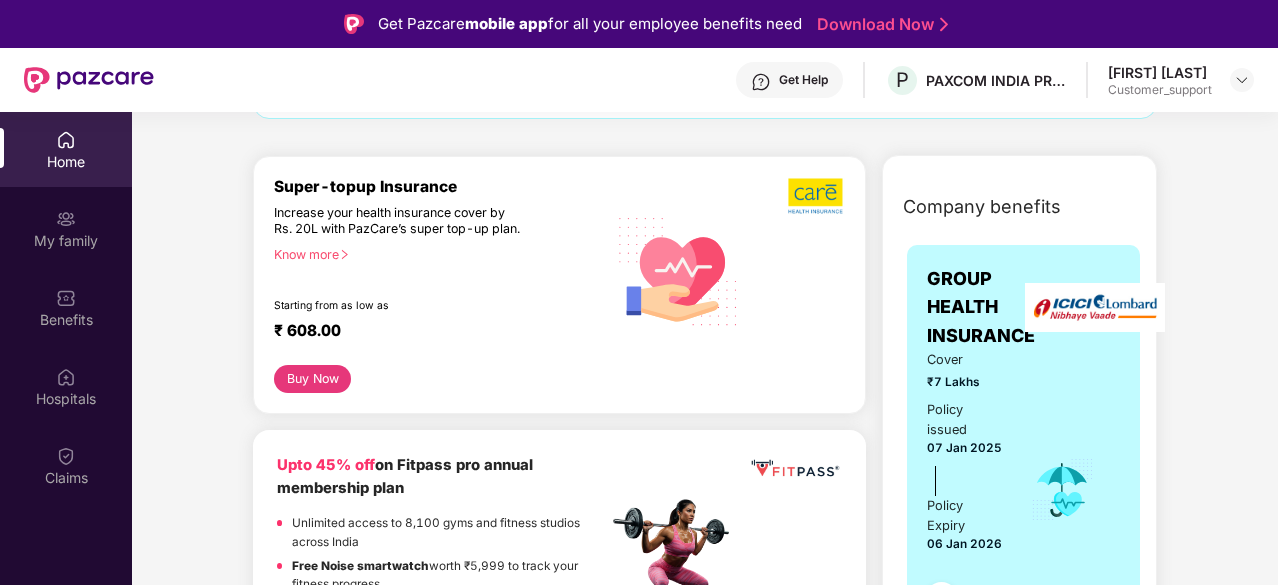 scroll, scrollTop: 209, scrollLeft: 0, axis: vertical 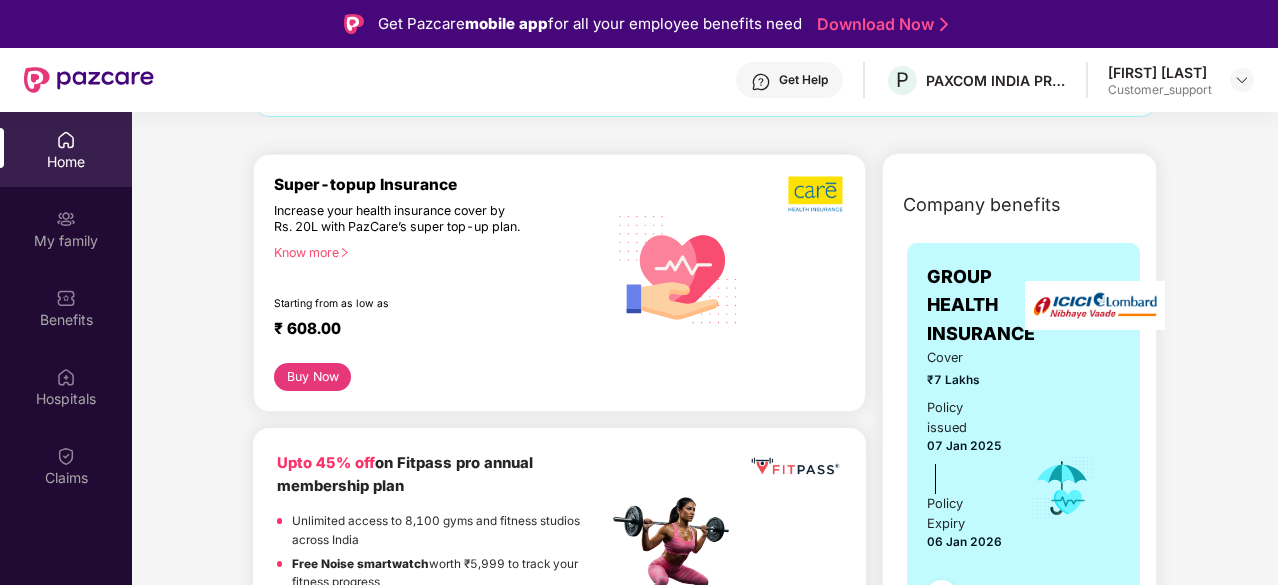 click on "Get Help" at bounding box center [803, 80] 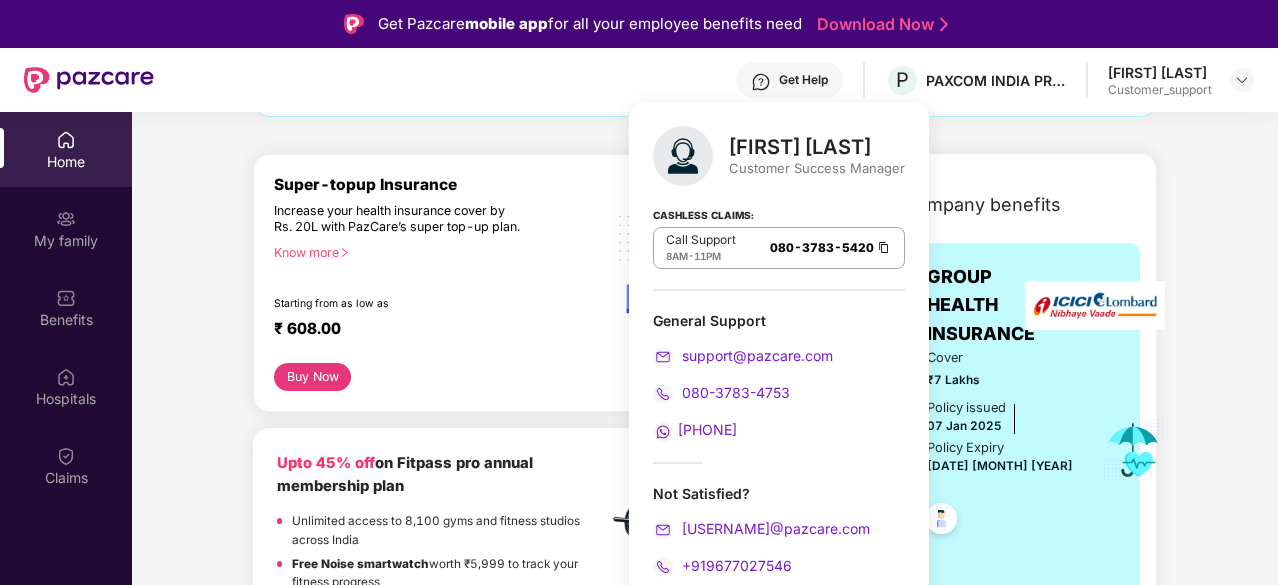 click on "Super-topup Insurance Increase your health insurance cover by Rs. 20L with PazCare’s super top-up plan. Know more  Starting from as low as ₹ 608.00 Buy Now" at bounding box center [559, 283] 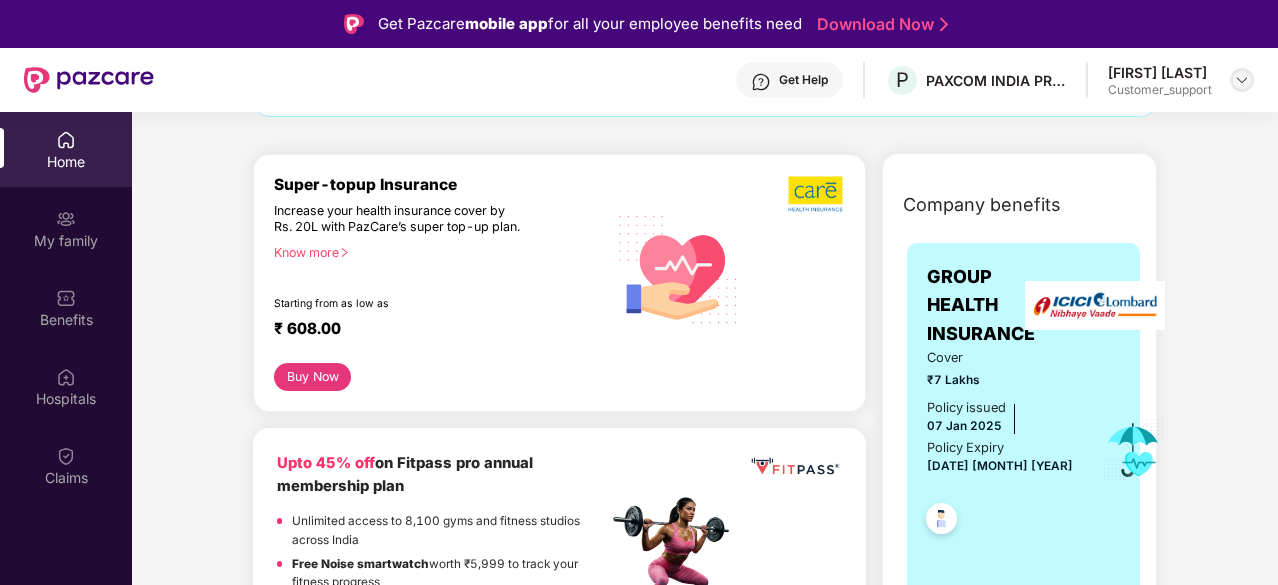 click at bounding box center (1242, 80) 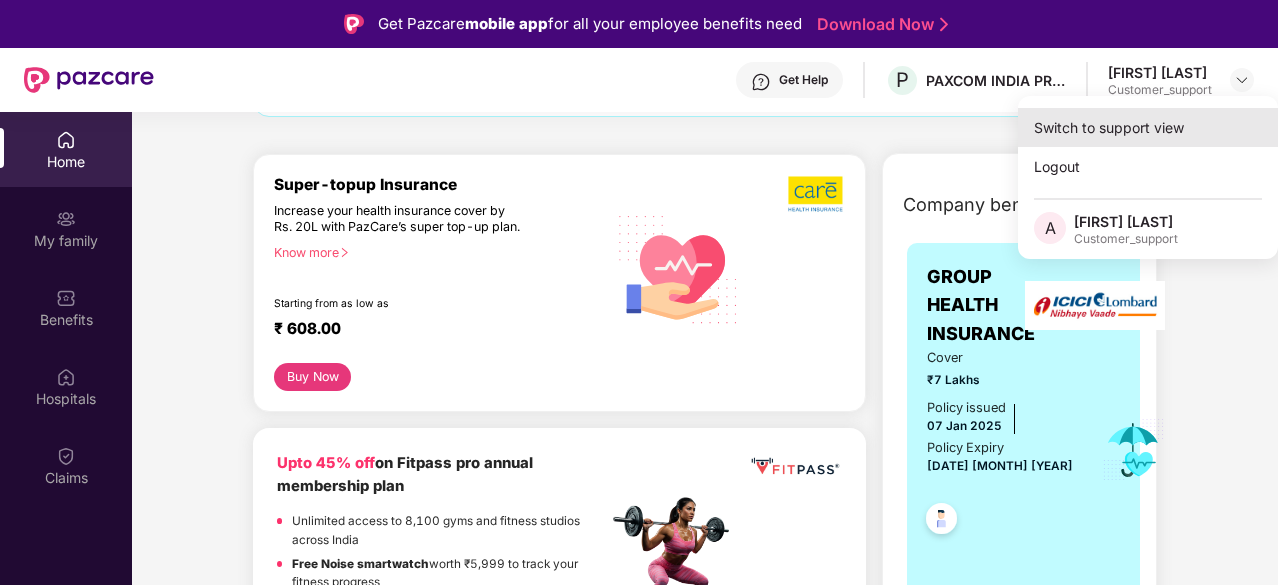 click on "Switch to support view" at bounding box center [1148, 127] 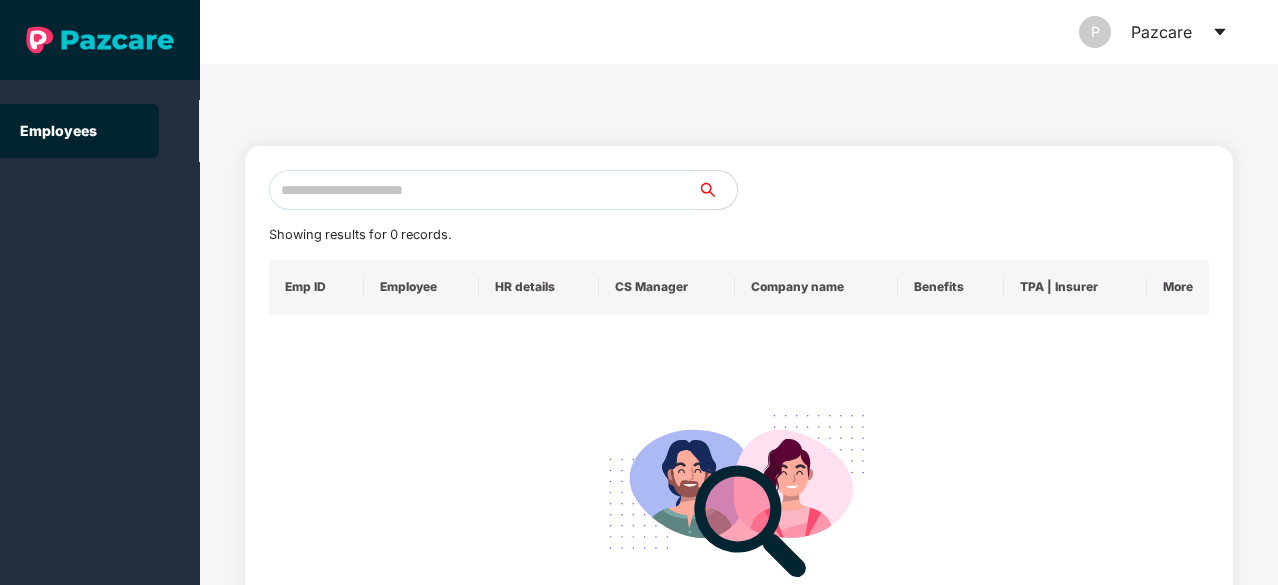 click at bounding box center (483, 190) 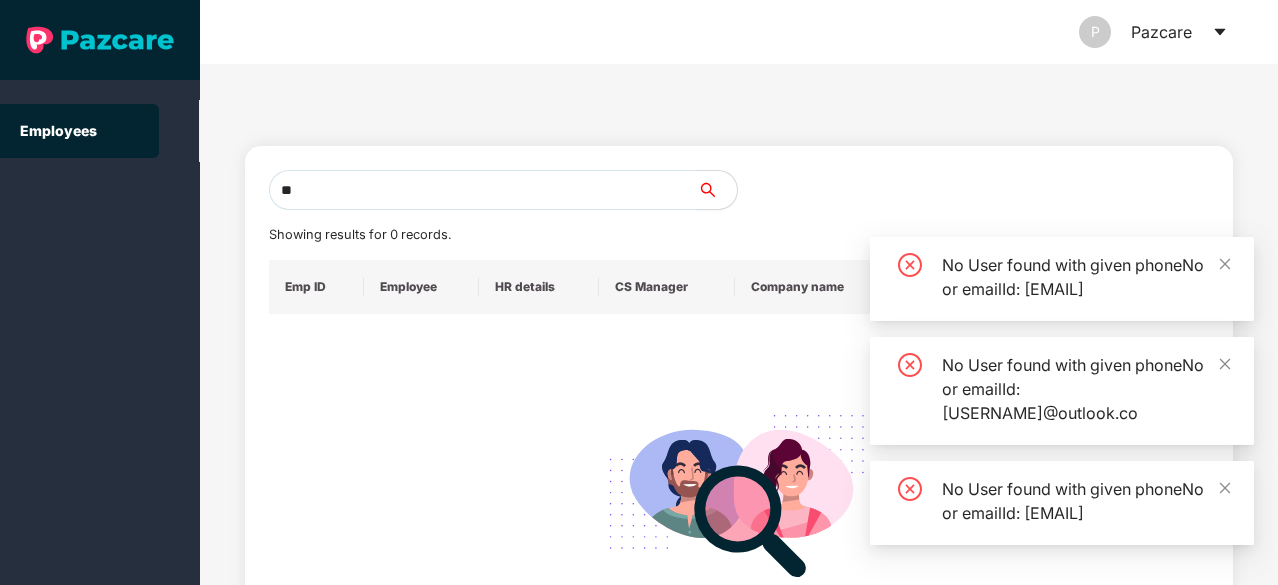 type on "*" 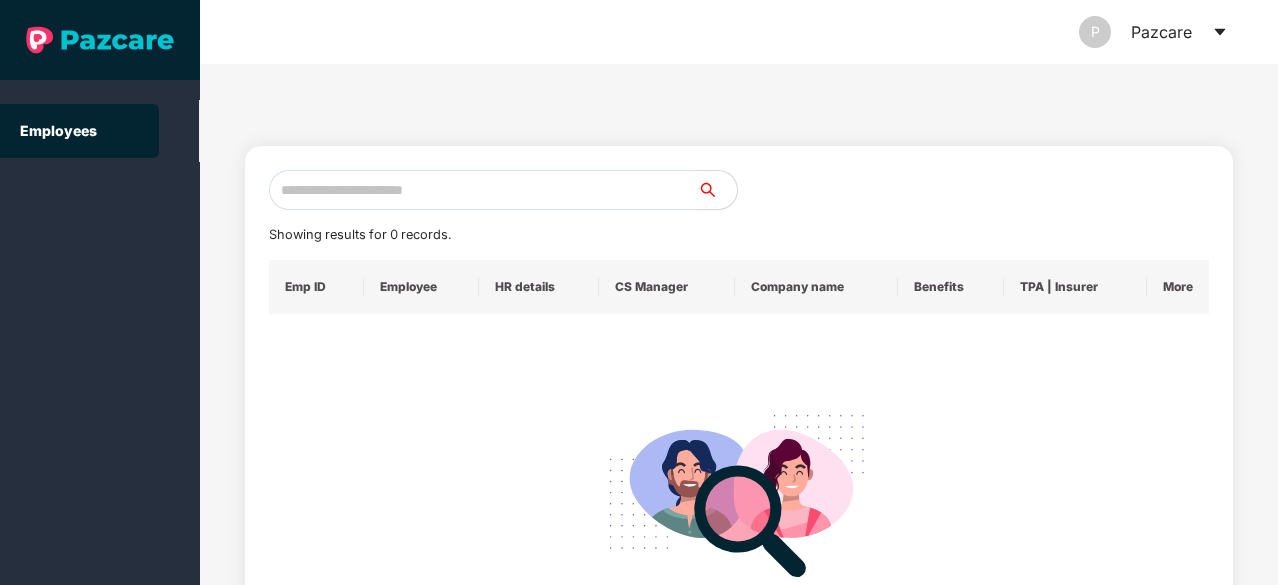 click at bounding box center (483, 190) 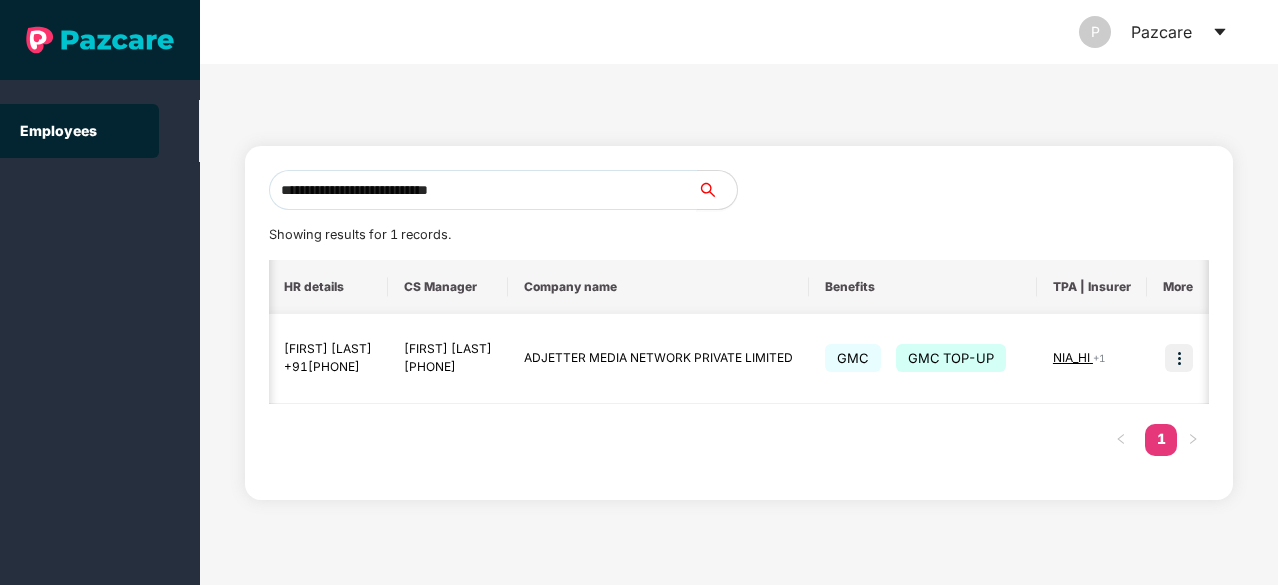 scroll, scrollTop: 0, scrollLeft: 324, axis: horizontal 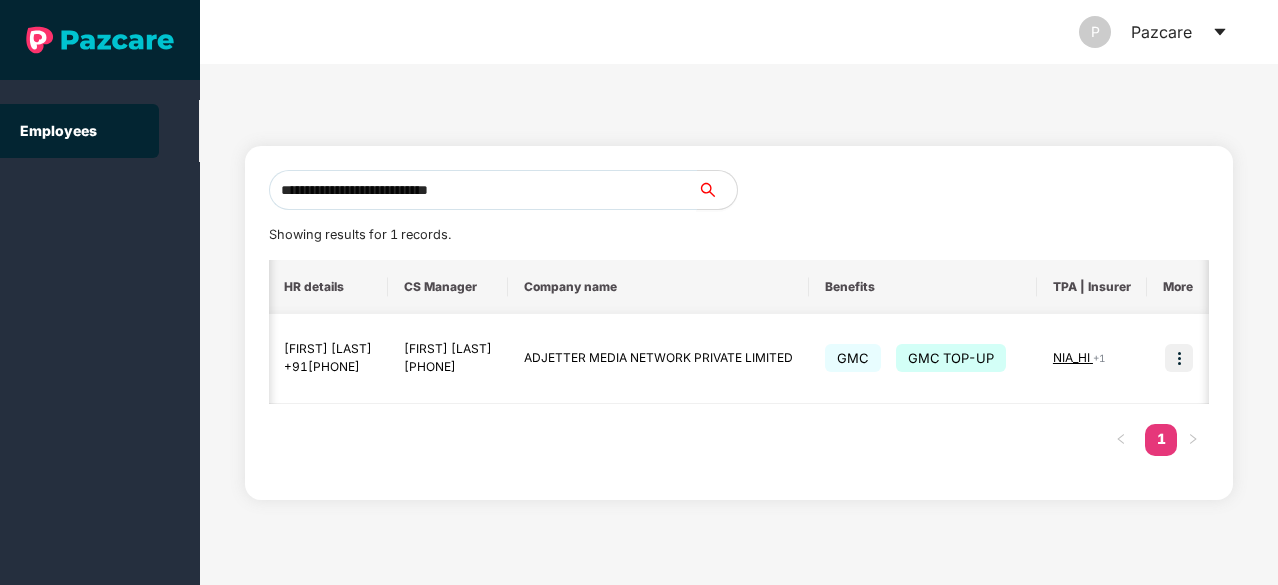 type on "**********" 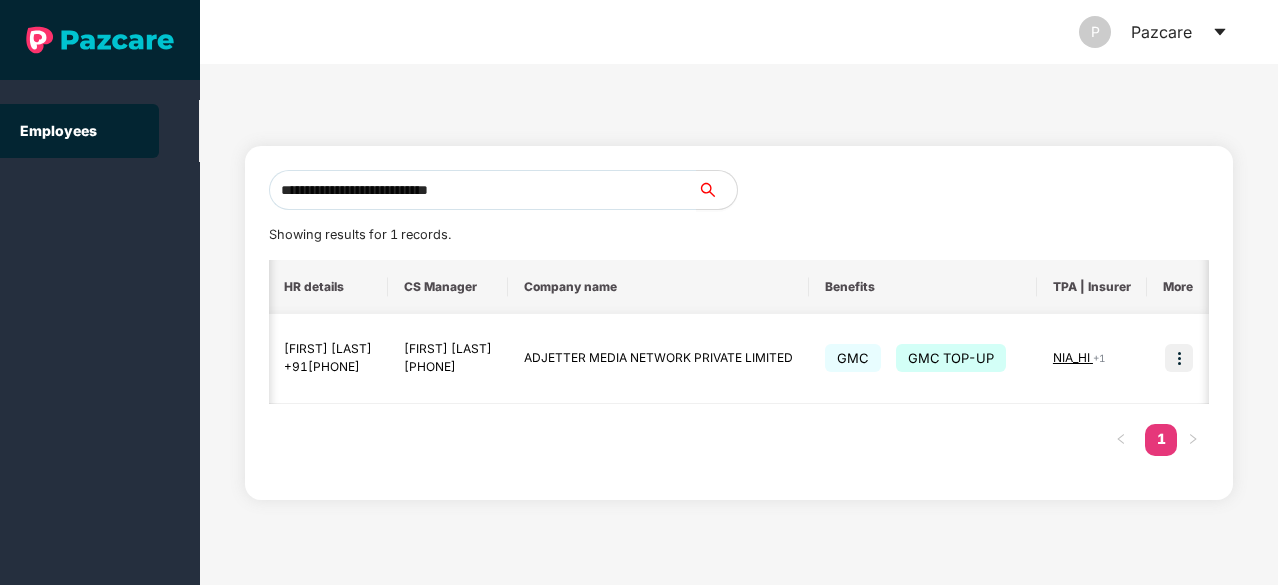 click at bounding box center [1179, 358] 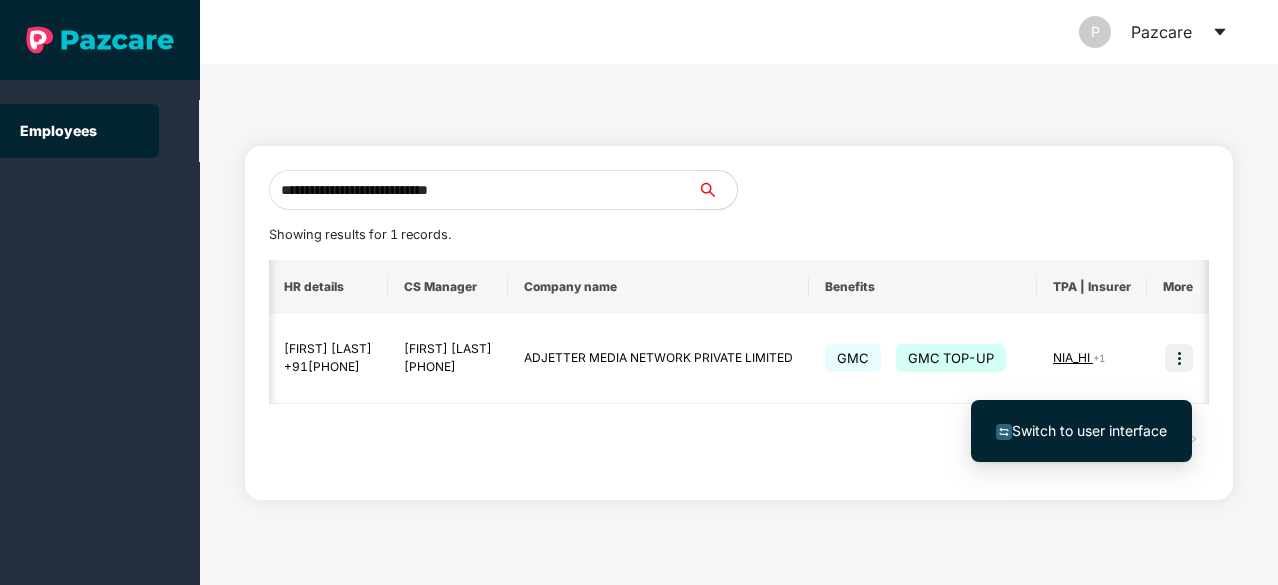 click on "Switch to user interface" at bounding box center [1089, 430] 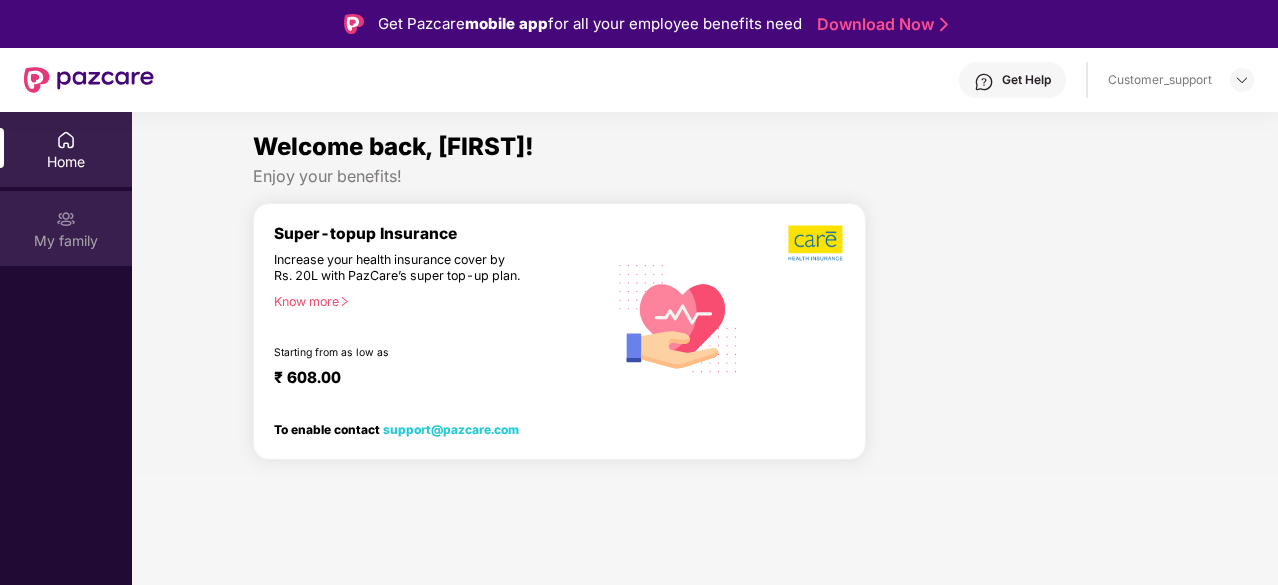 click on "My family" at bounding box center (66, 241) 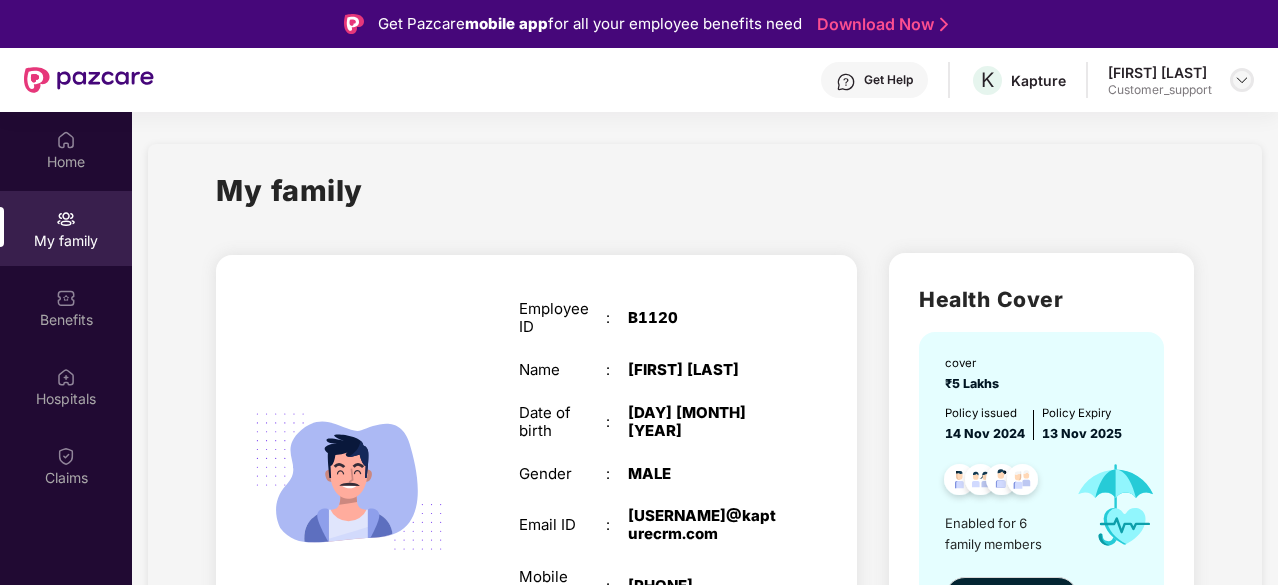 click at bounding box center (1242, 80) 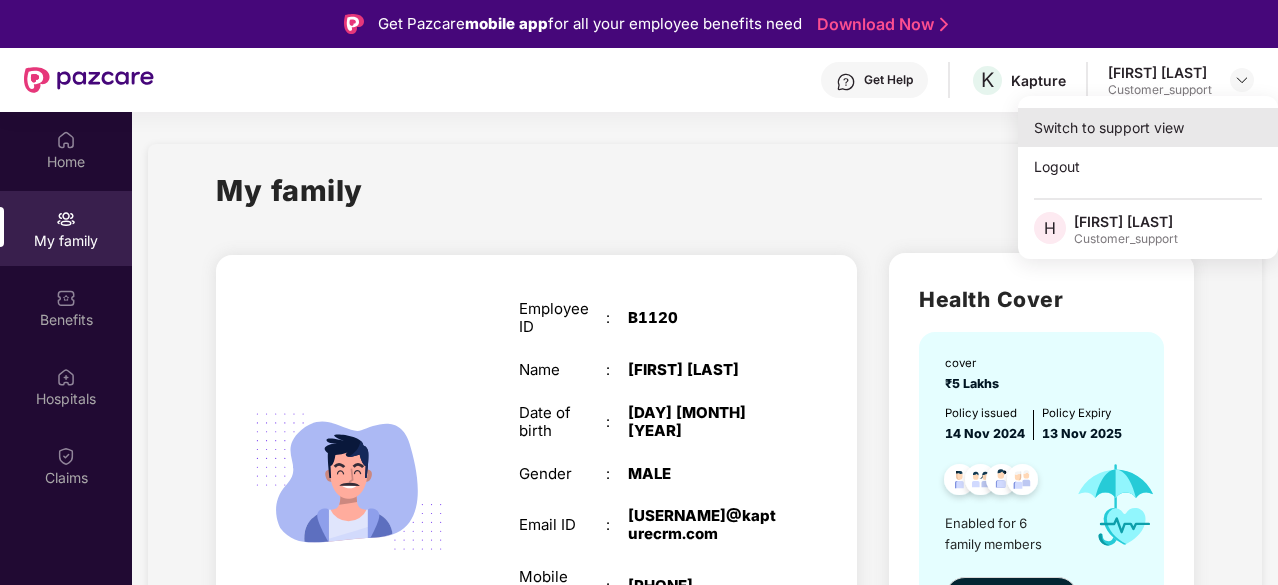 click on "Switch to support view" at bounding box center [1148, 127] 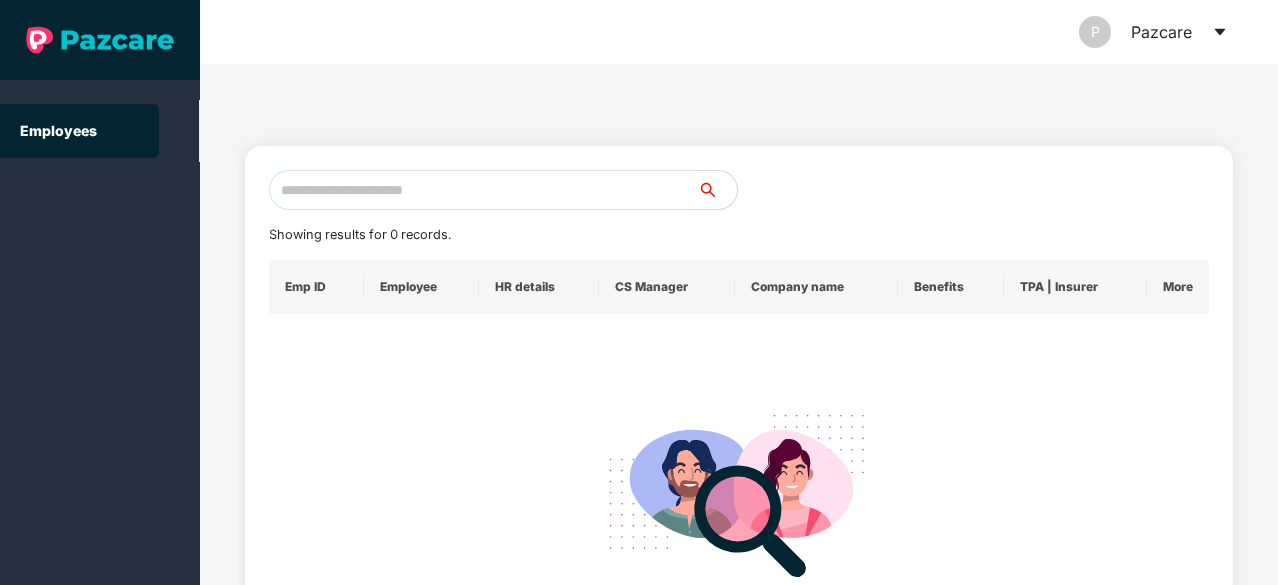click at bounding box center [483, 190] 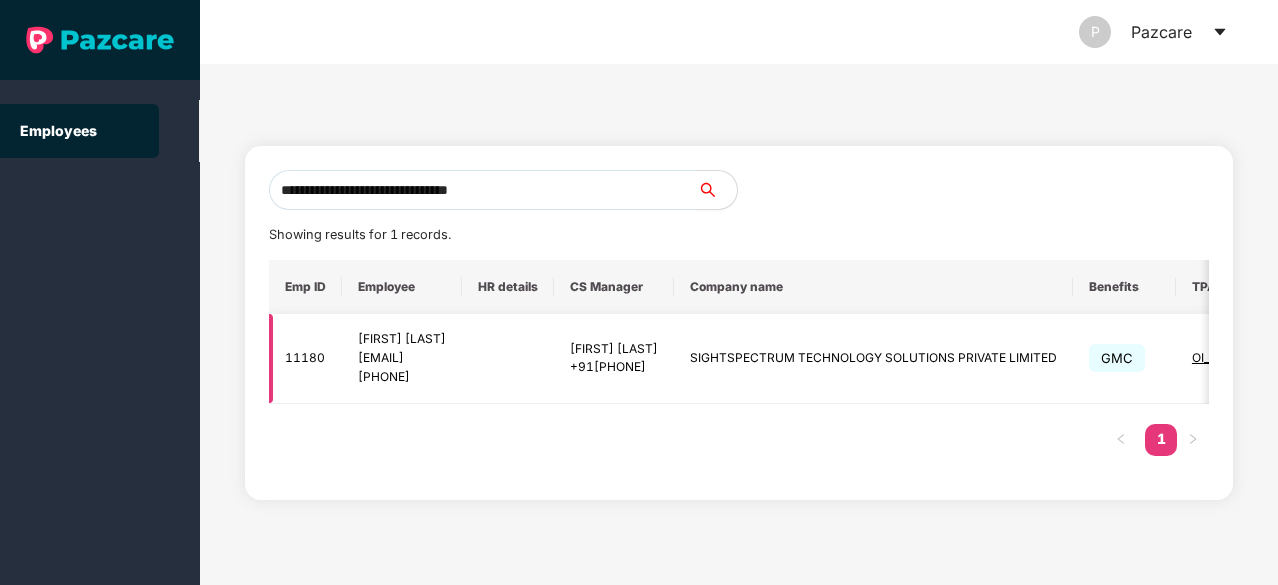 scroll, scrollTop: 0, scrollLeft: 293, axis: horizontal 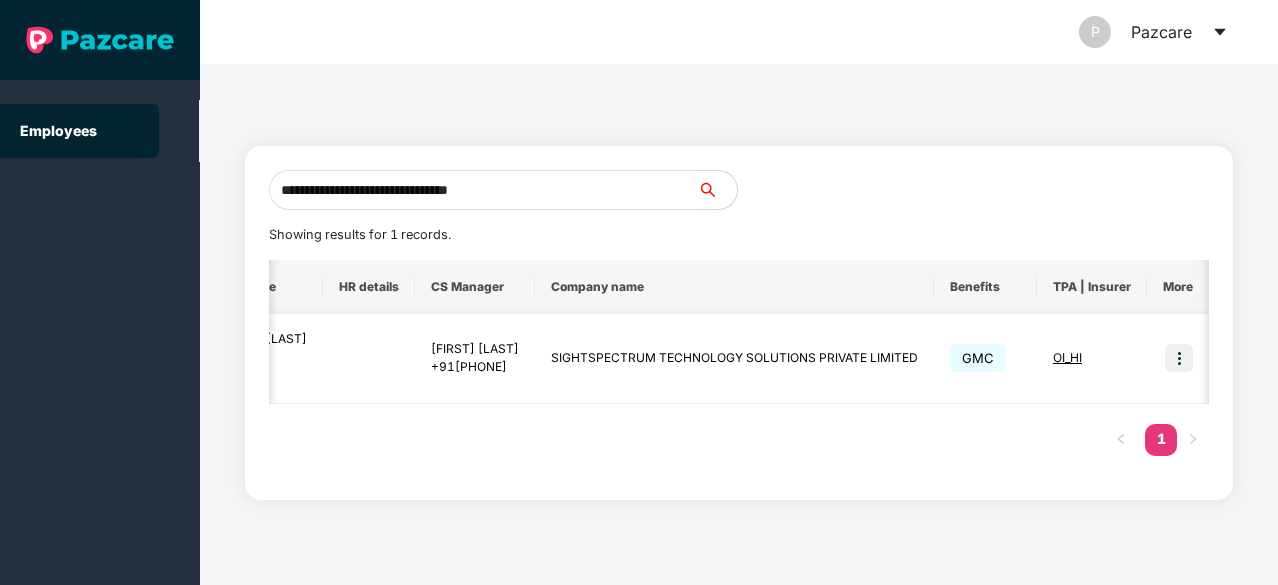 type on "**********" 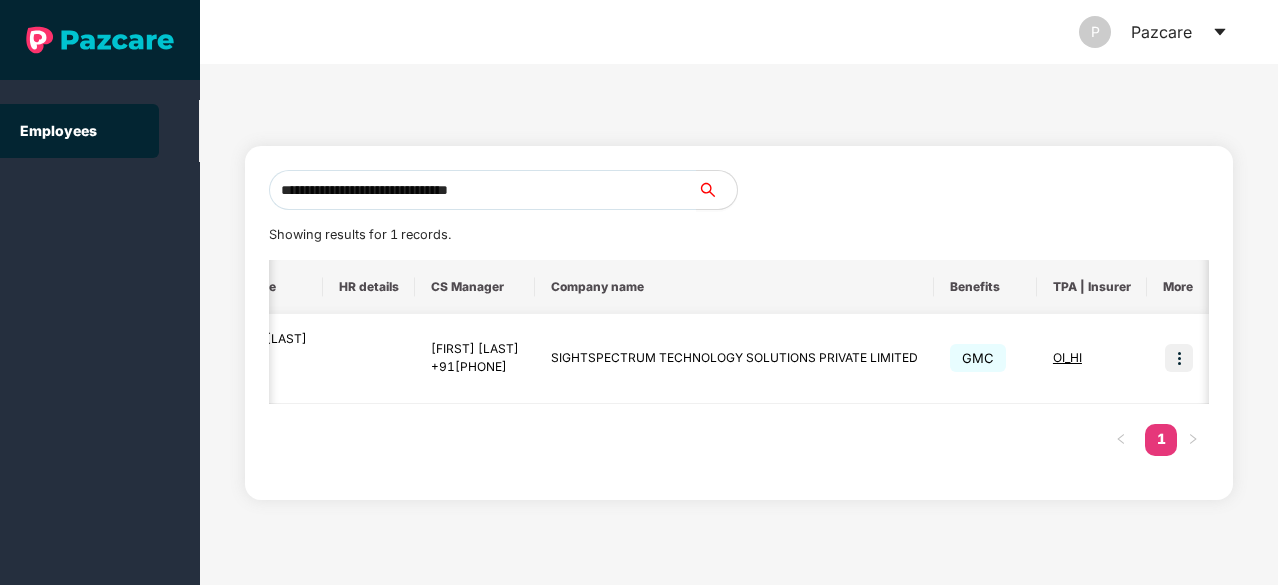 click at bounding box center [1179, 358] 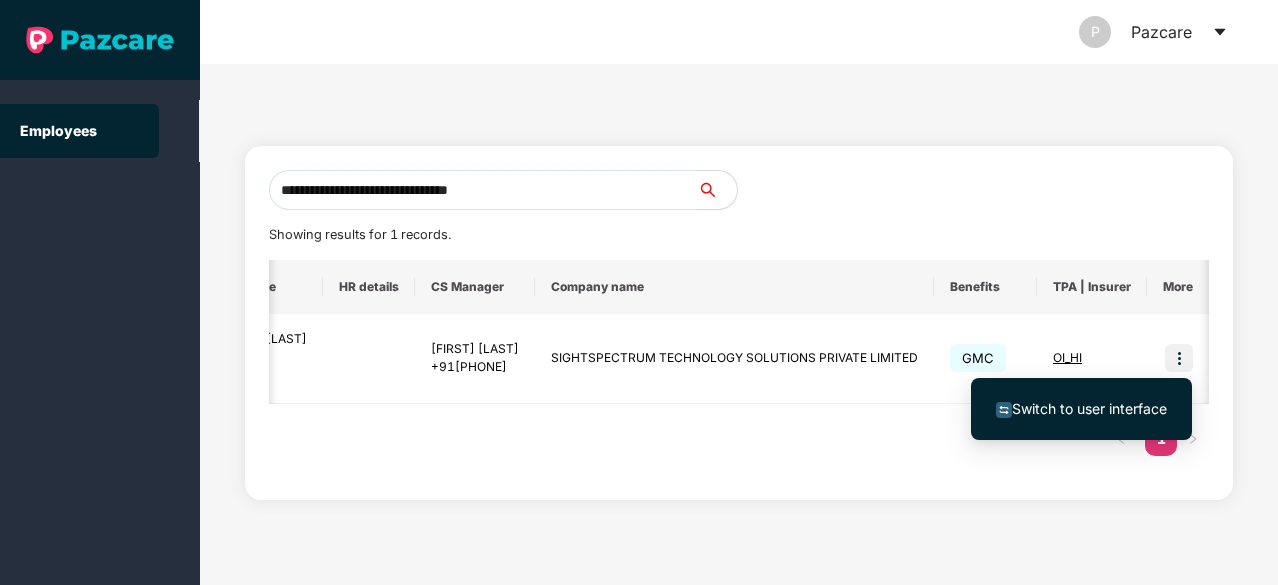 click on "Switch to user interface" at bounding box center [1089, 408] 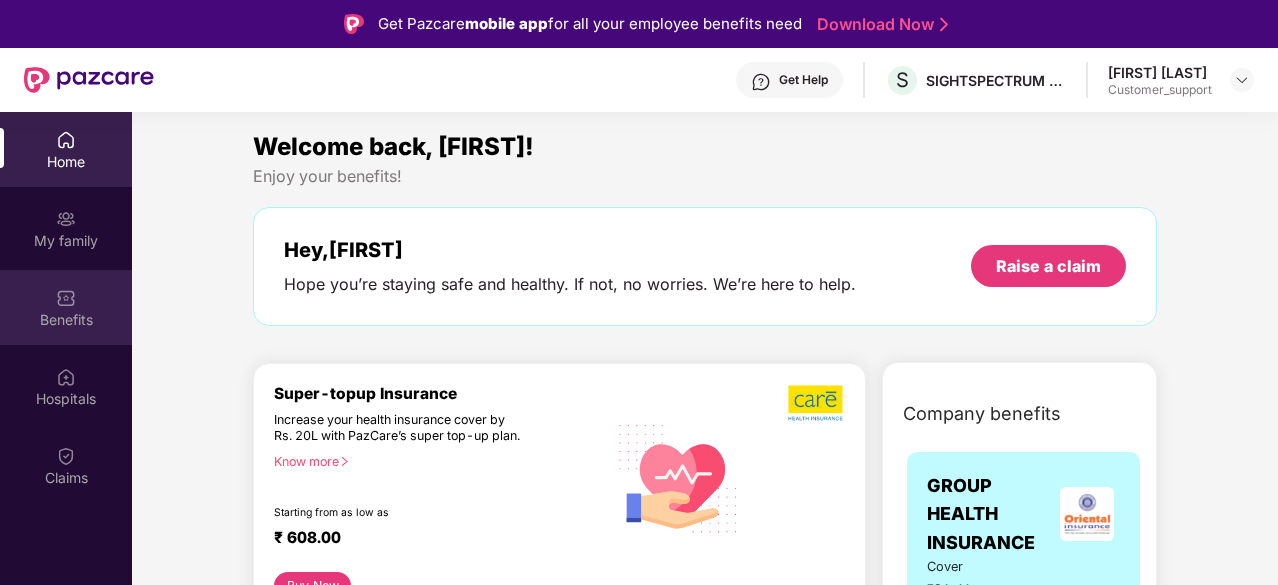 click at bounding box center [66, 298] 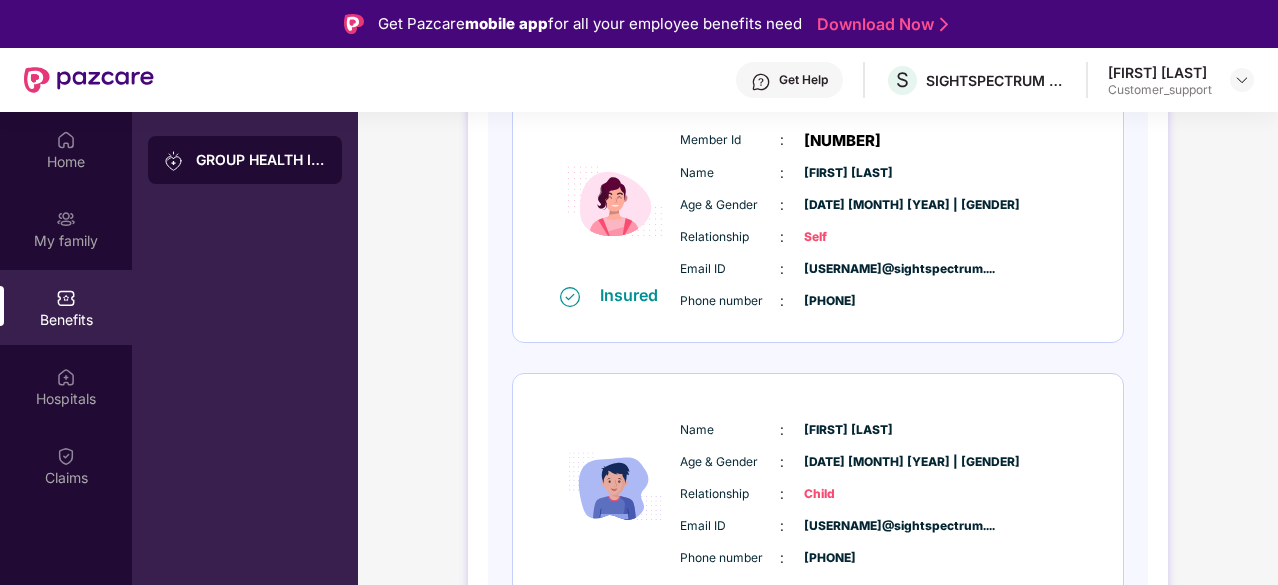 scroll, scrollTop: 401, scrollLeft: 0, axis: vertical 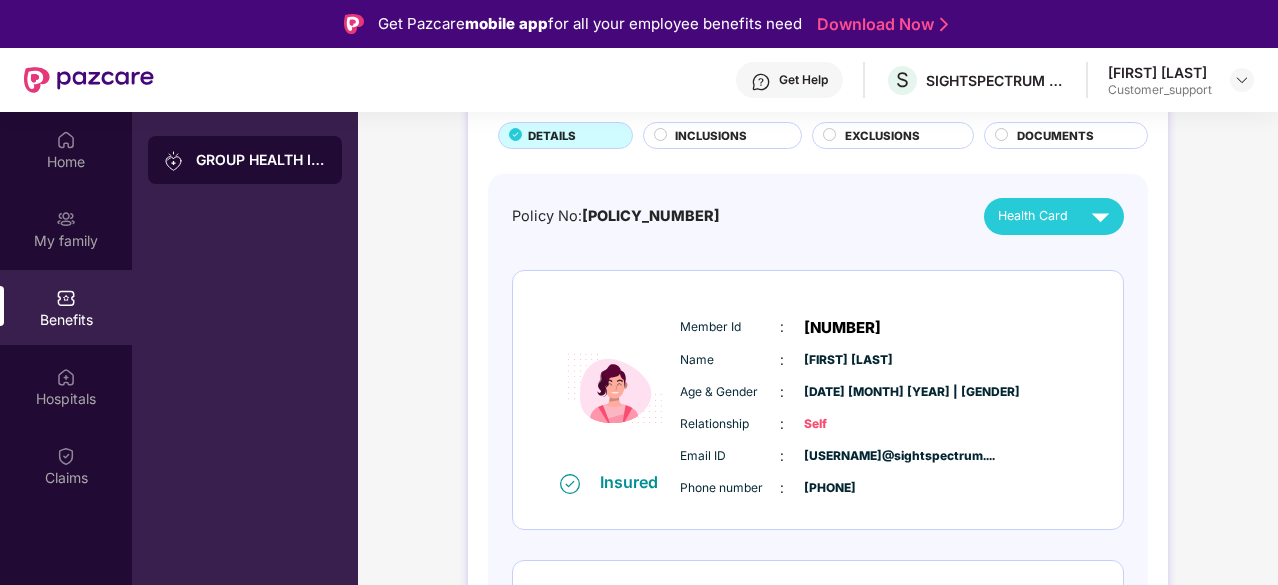 drag, startPoint x: 922, startPoint y: 486, endPoint x: 839, endPoint y: 489, distance: 83.0542 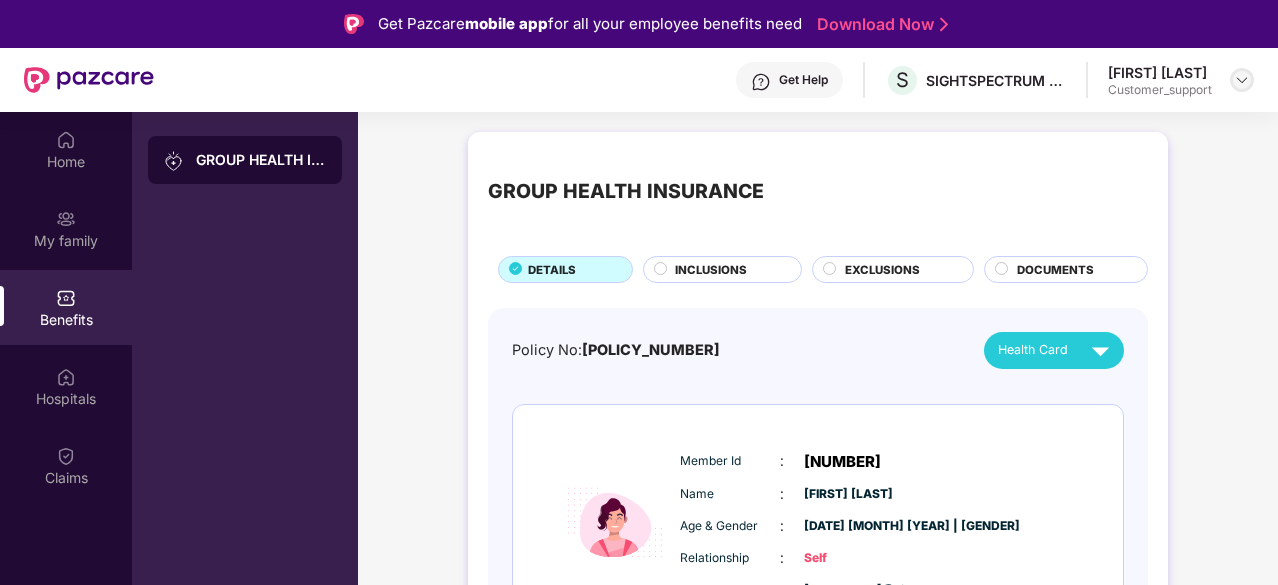 click at bounding box center [1242, 80] 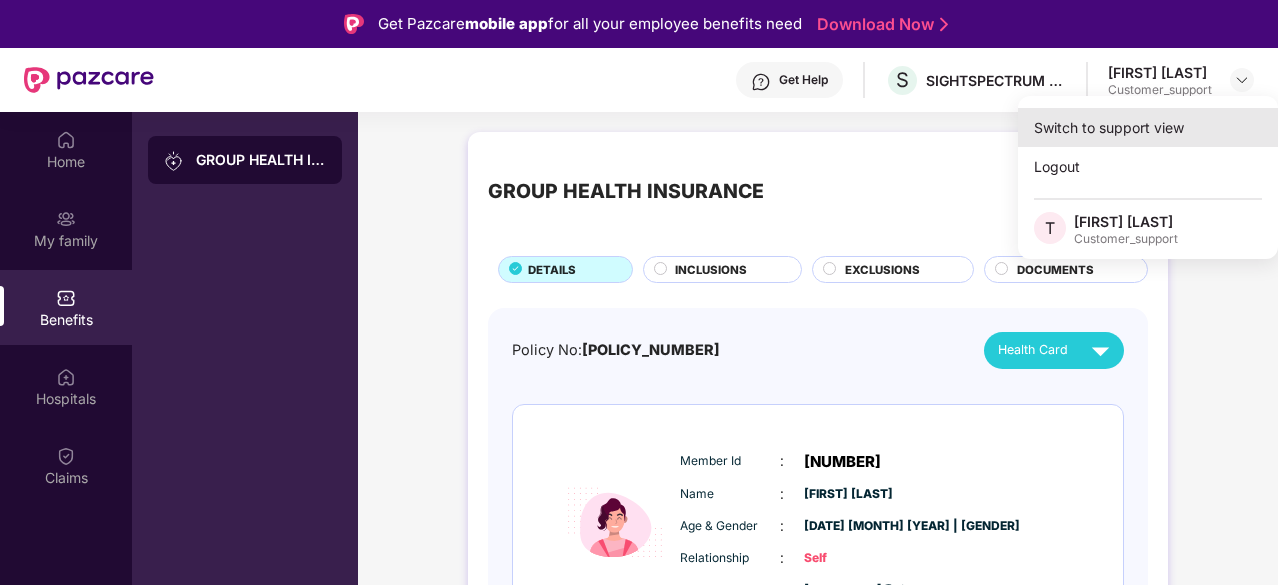 click on "Switch to support view" at bounding box center (1148, 127) 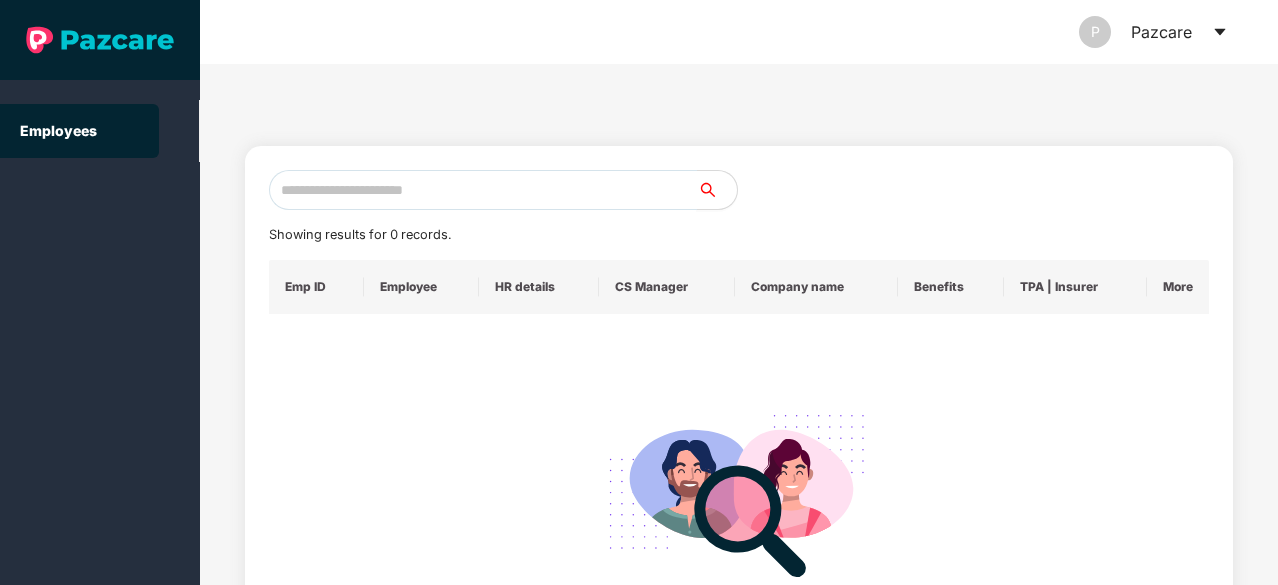 click at bounding box center (483, 190) 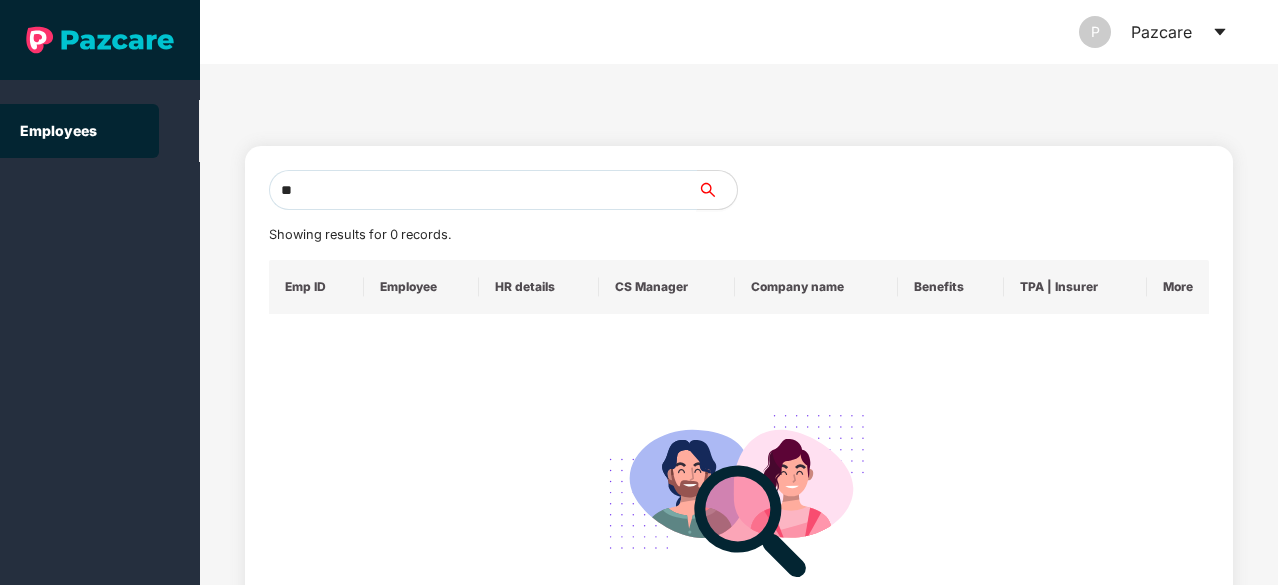 type on "*" 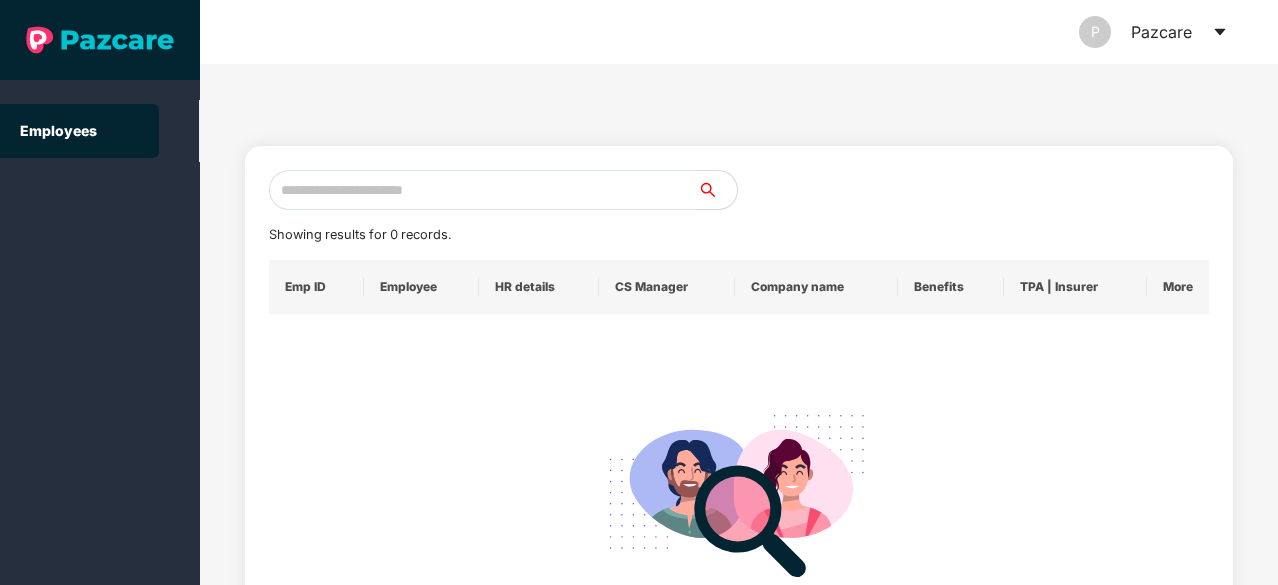 click at bounding box center (483, 190) 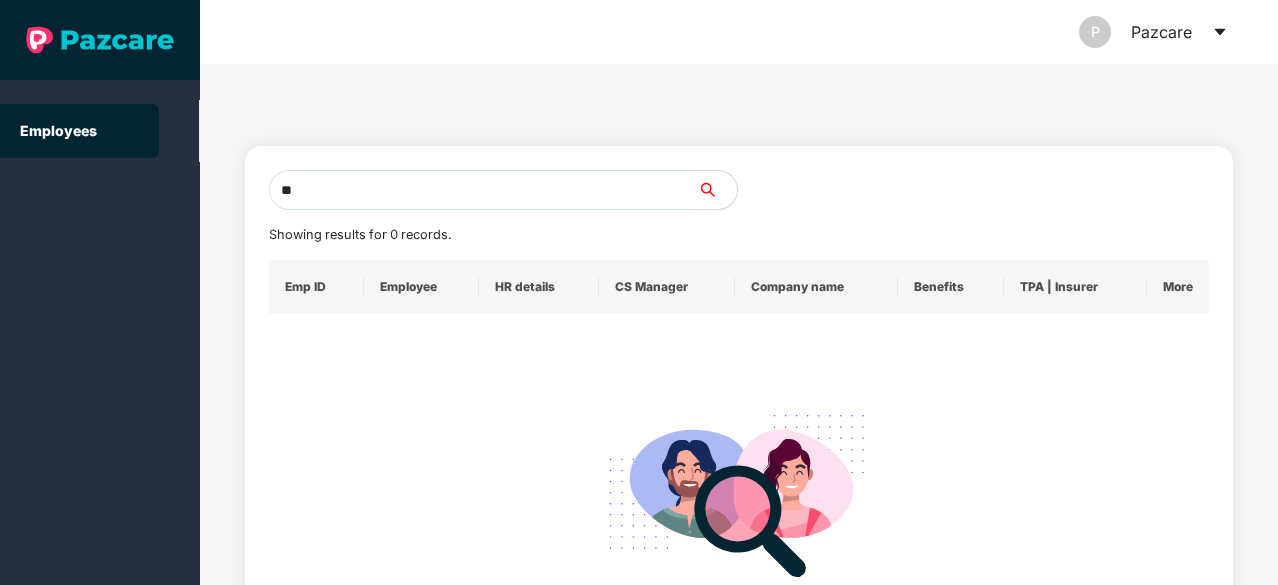 type on "*" 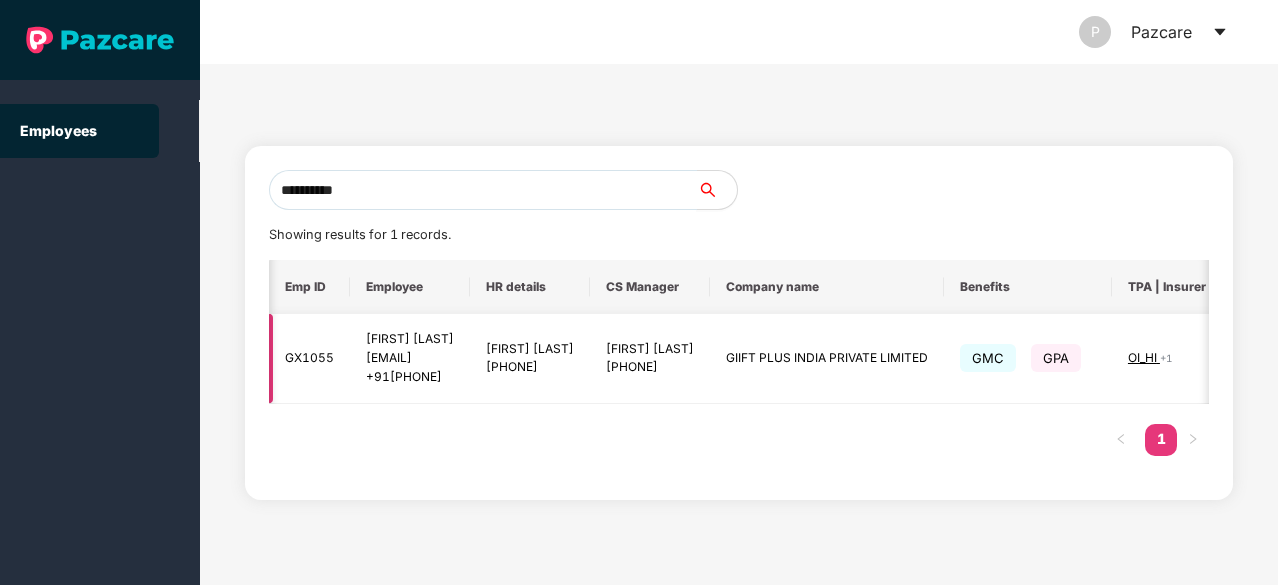 scroll, scrollTop: 0, scrollLeft: 120, axis: horizontal 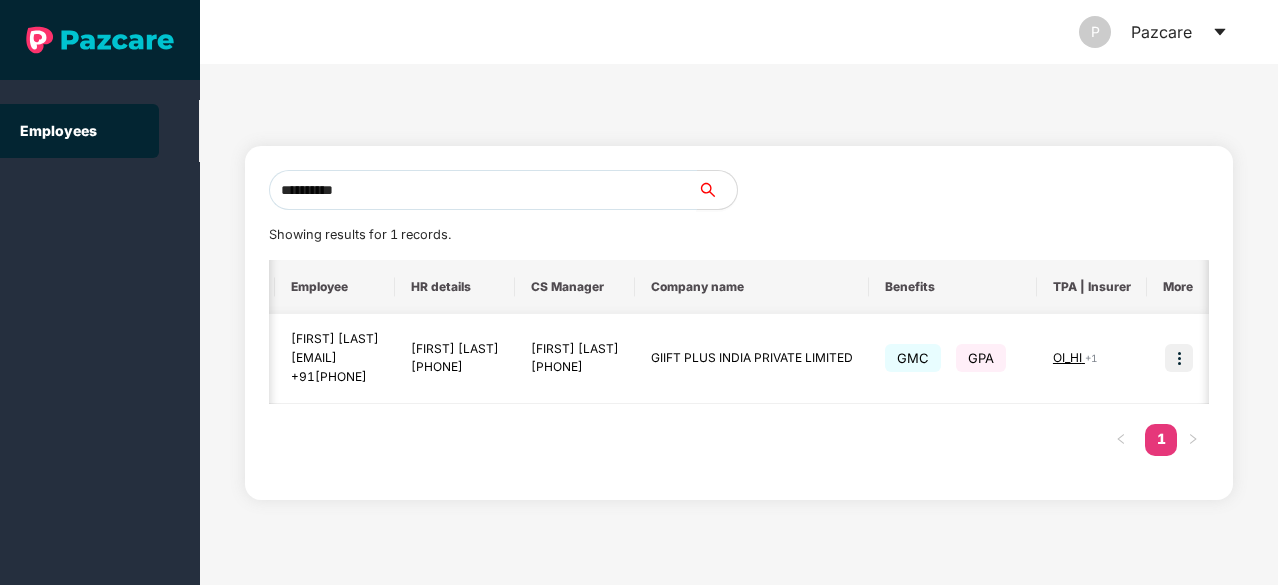 type on "**********" 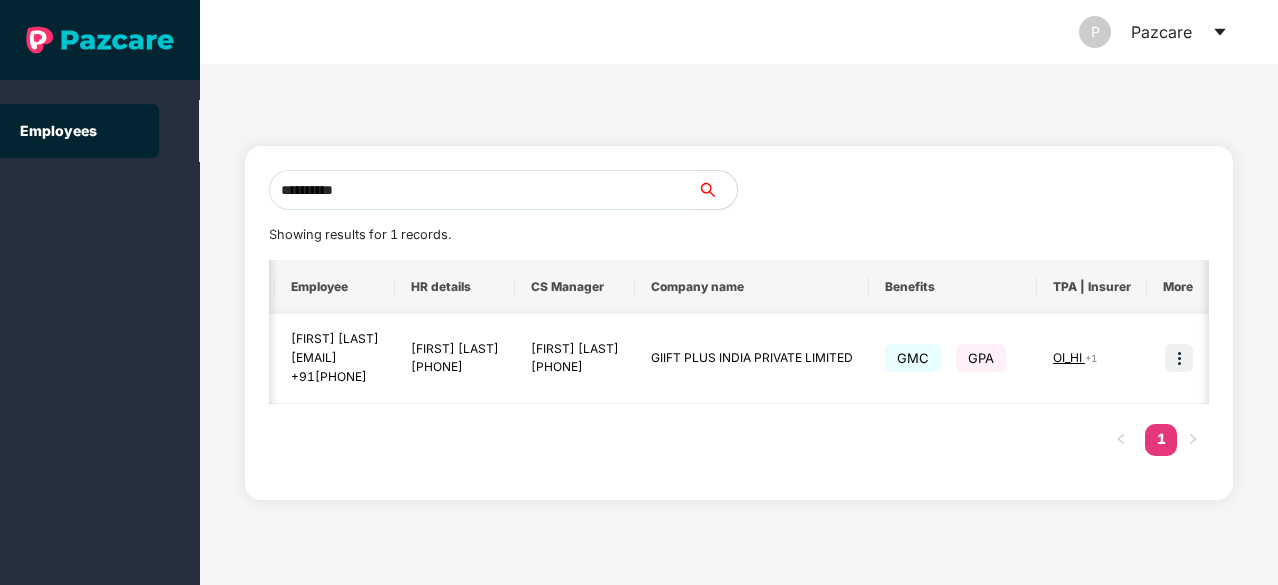 click at bounding box center (1179, 358) 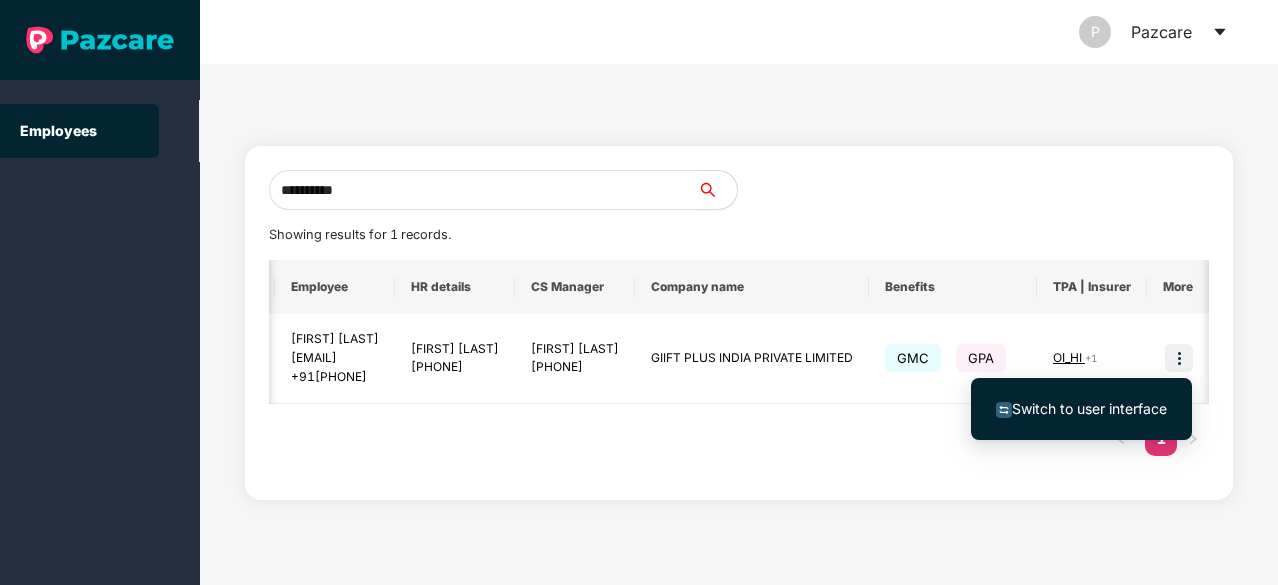 click on "Switch to user interface" at bounding box center [1089, 408] 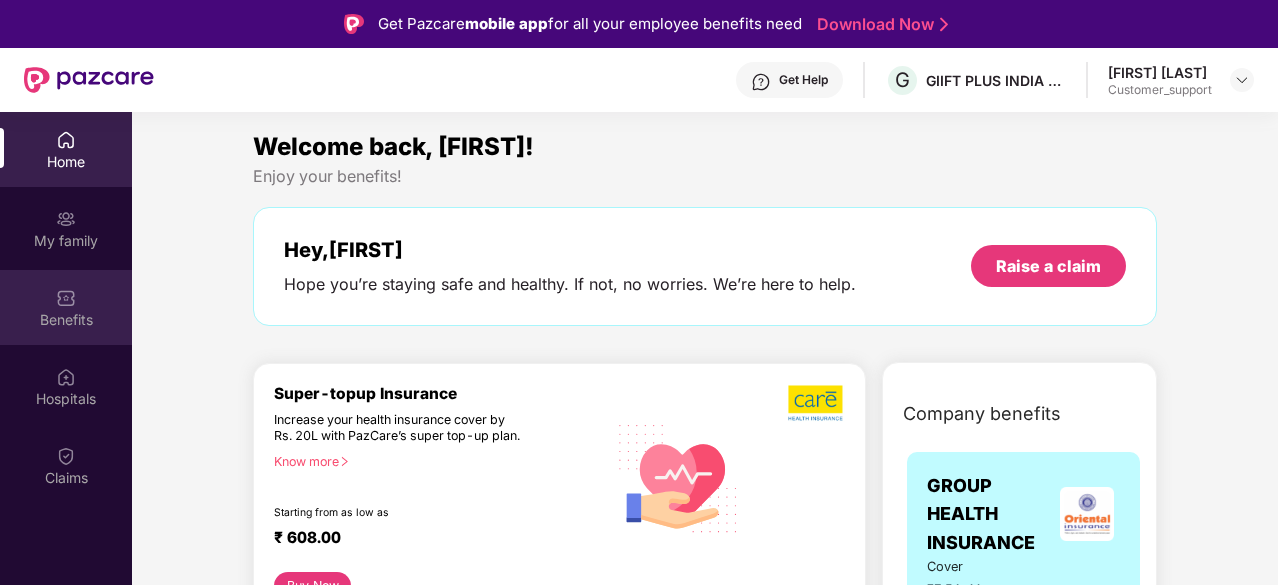 click on "Benefits" at bounding box center (66, 320) 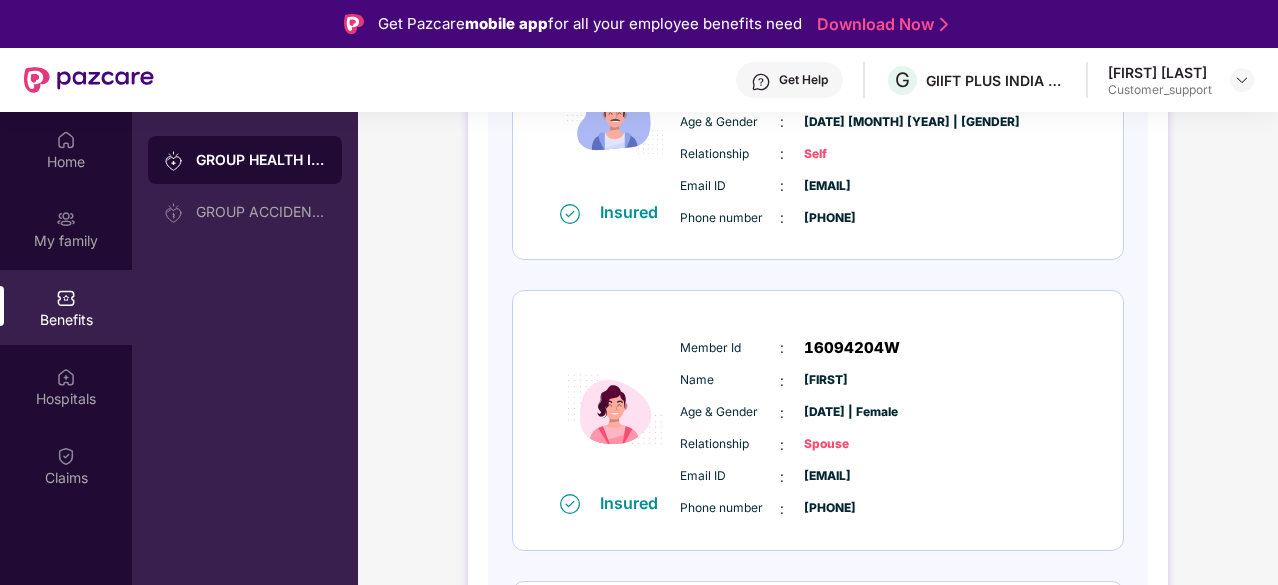 scroll, scrollTop: 405, scrollLeft: 0, axis: vertical 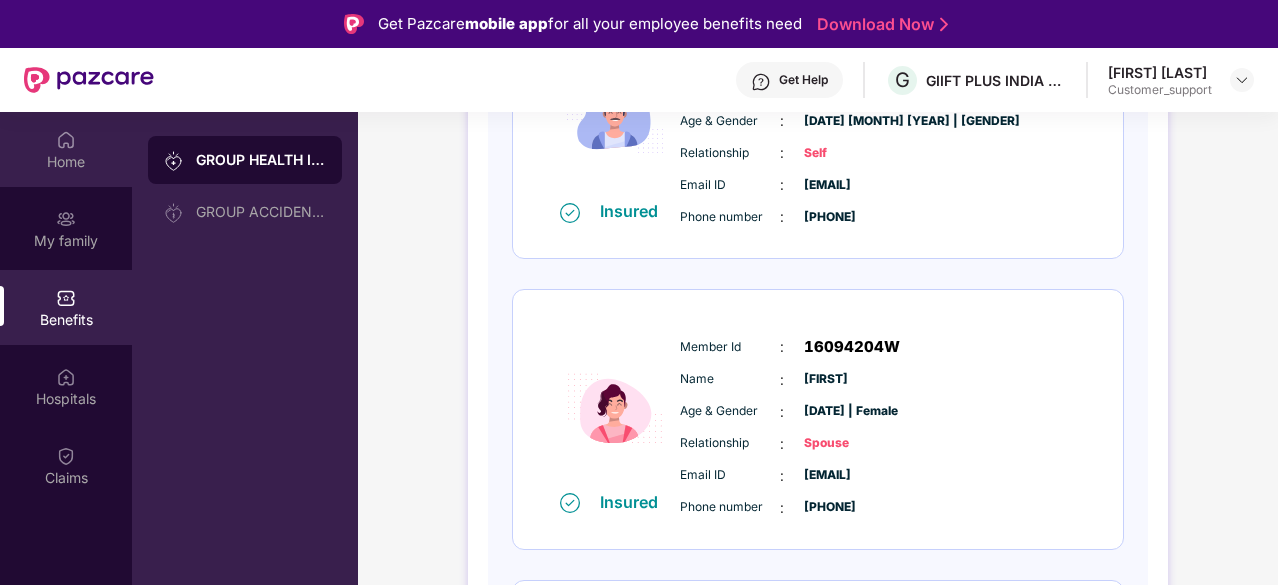 click on "Home" at bounding box center (66, 162) 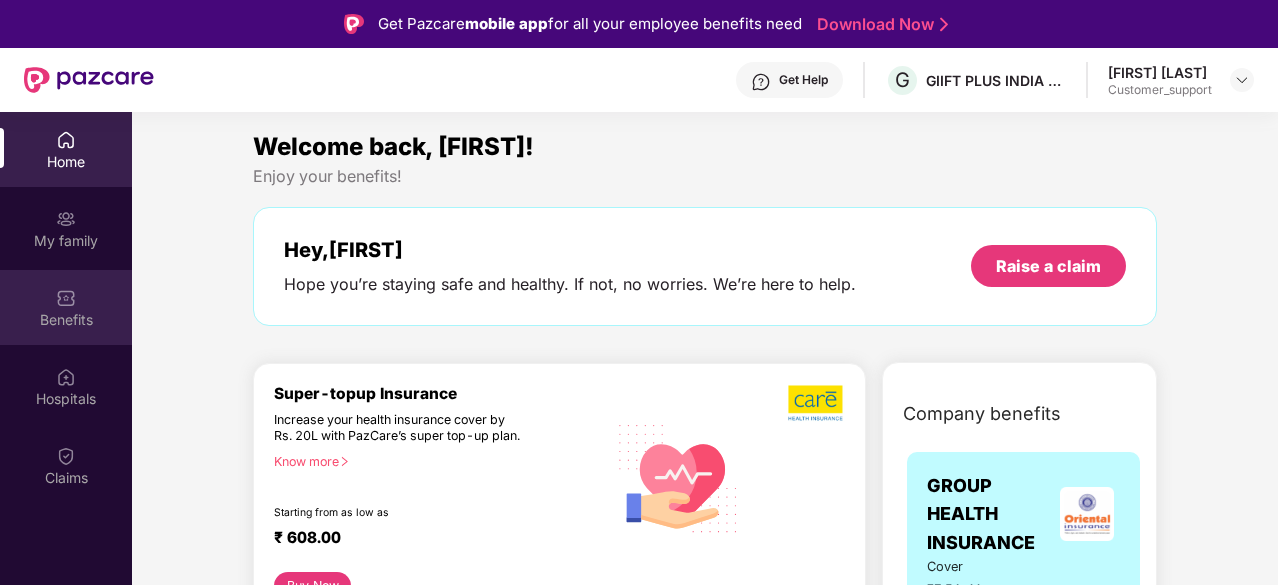 click on "Benefits" at bounding box center [66, 320] 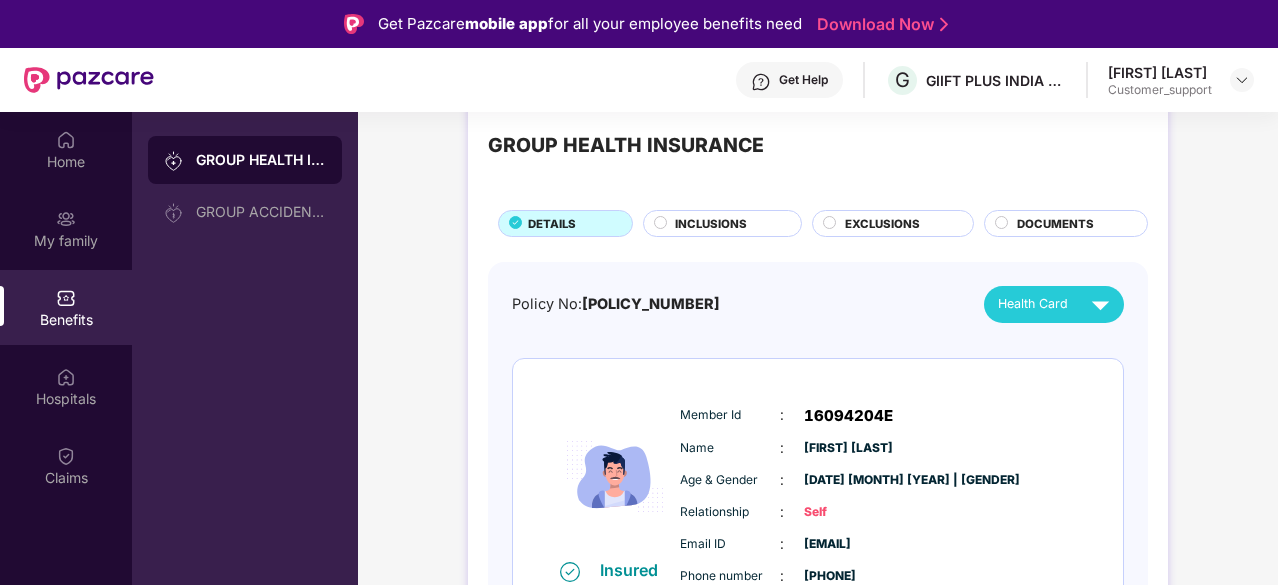 scroll, scrollTop: 0, scrollLeft: 0, axis: both 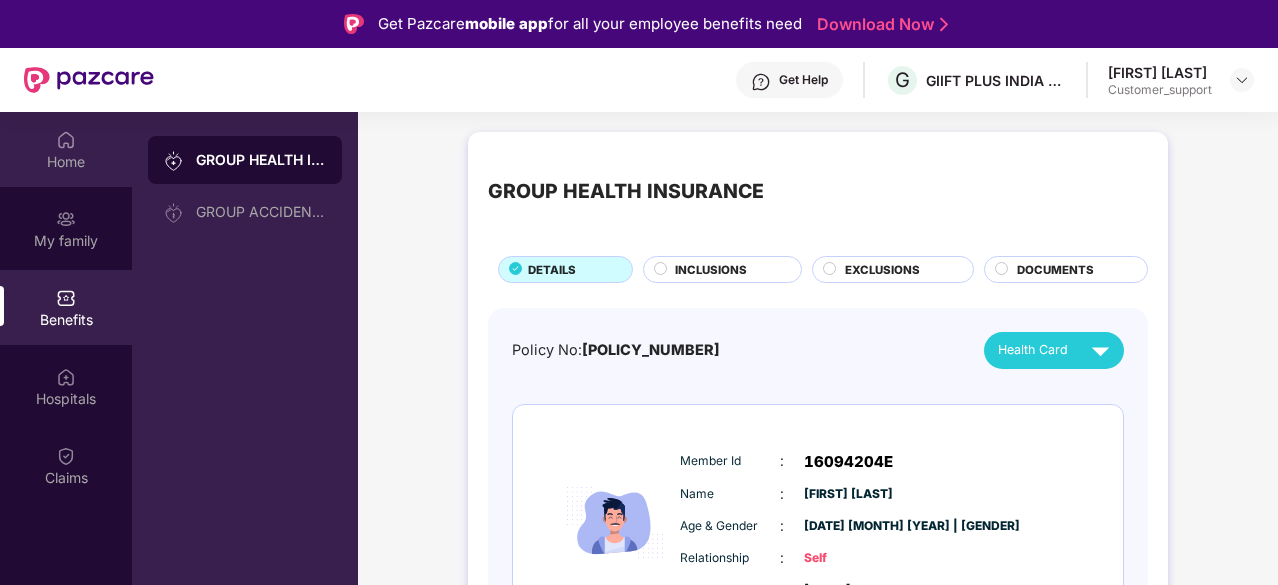 click at bounding box center [66, 140] 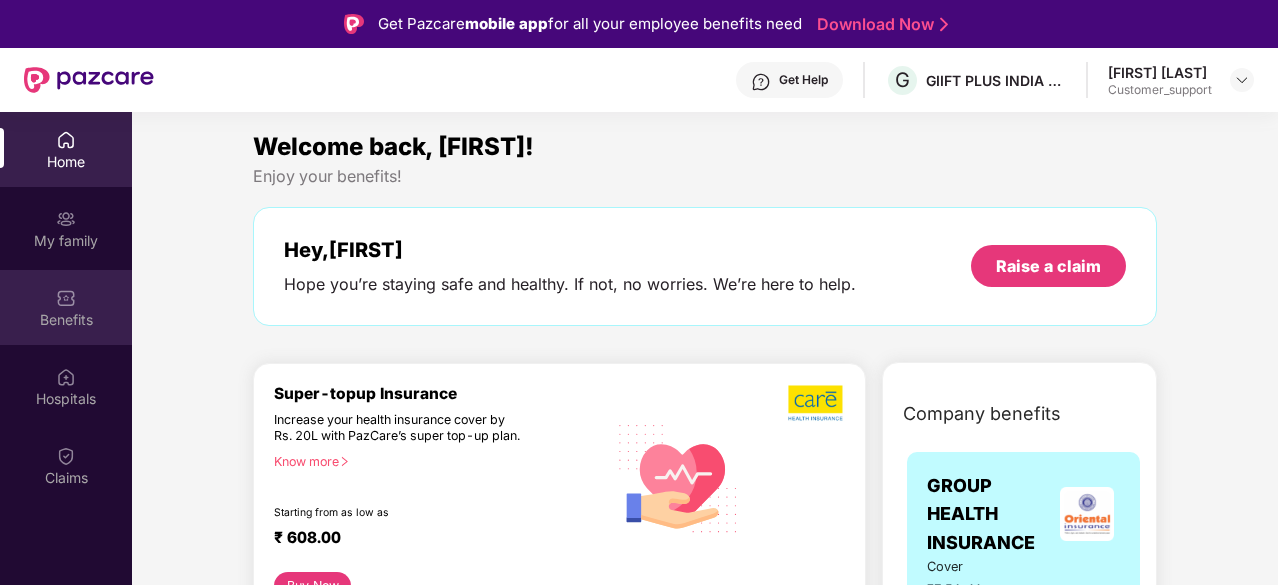 click on "Benefits" at bounding box center [66, 307] 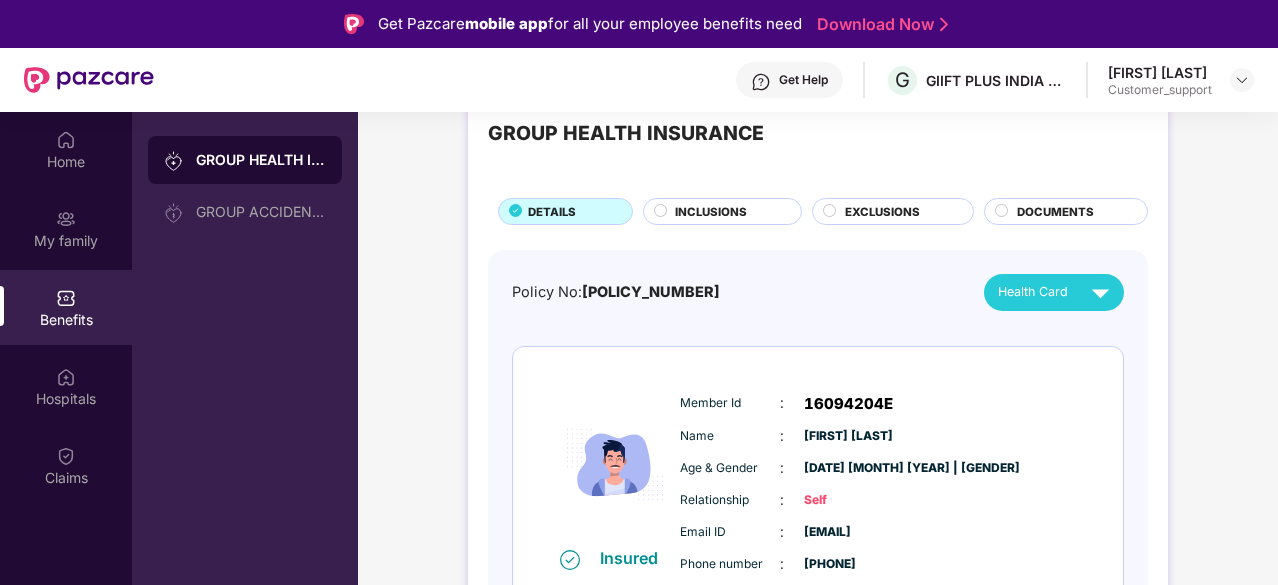 scroll, scrollTop: 39, scrollLeft: 0, axis: vertical 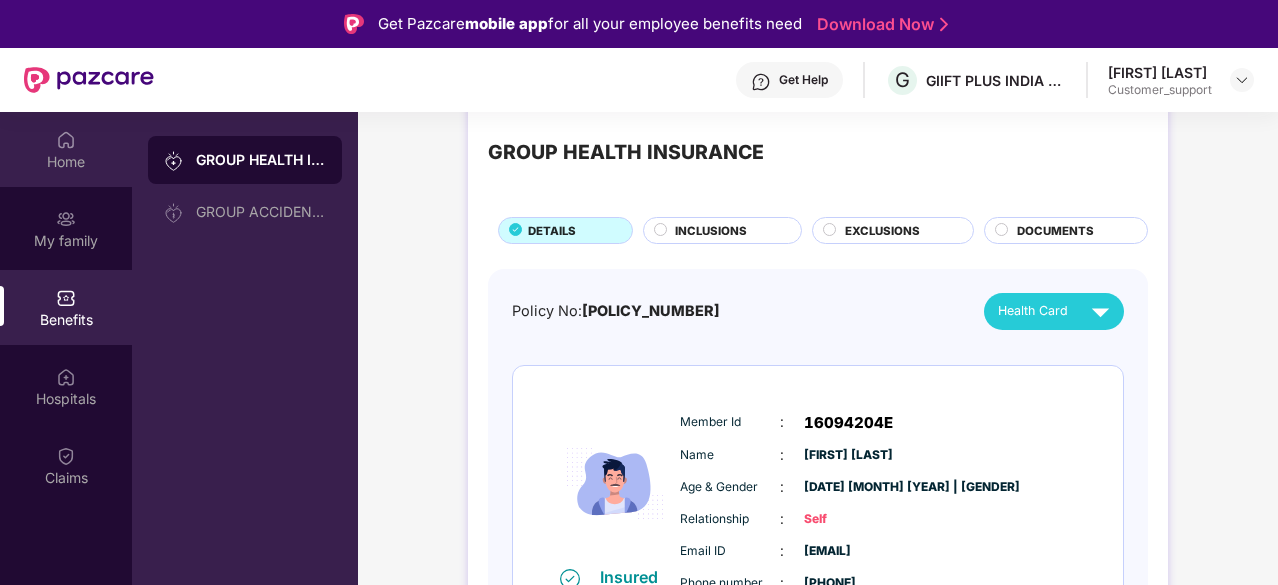 click on "Home" at bounding box center (66, 162) 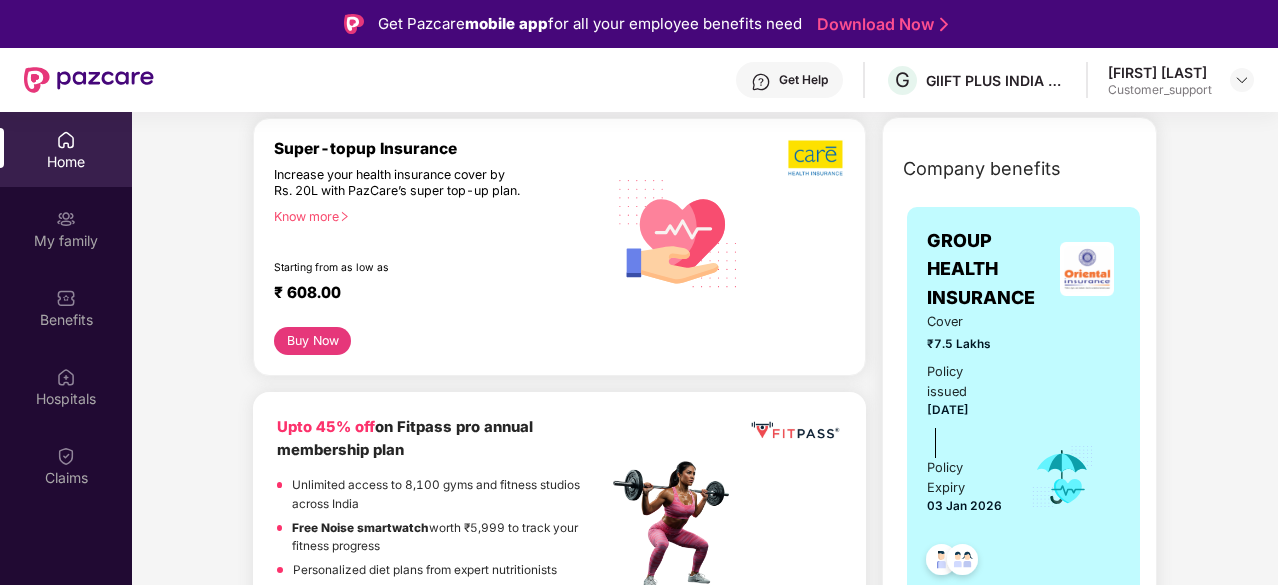 scroll, scrollTop: 246, scrollLeft: 0, axis: vertical 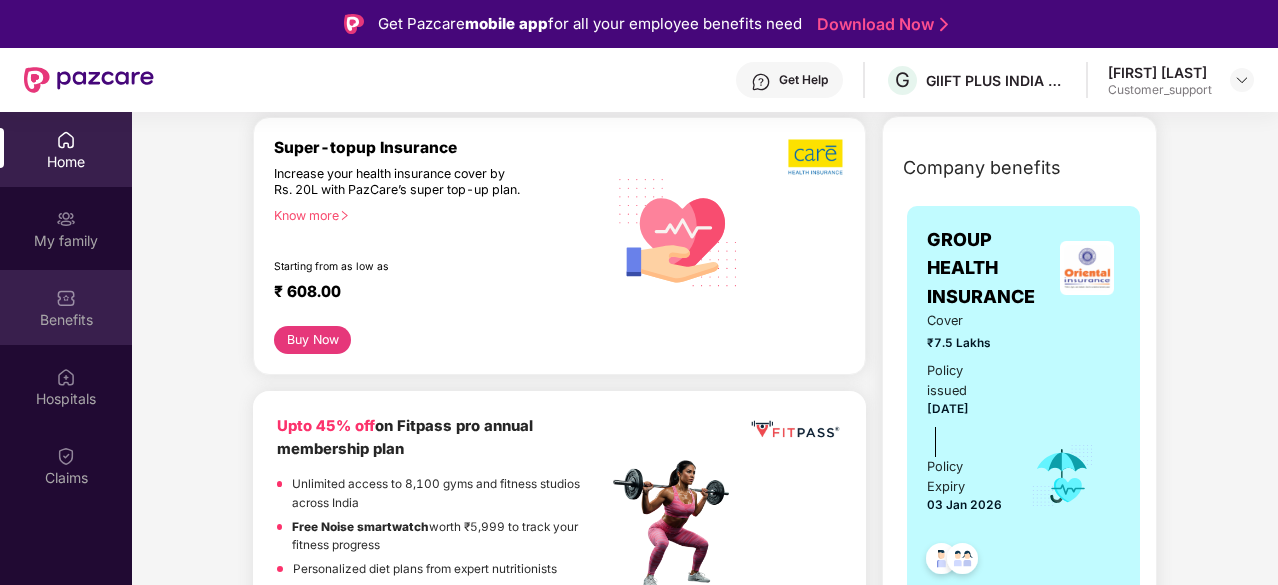 click at bounding box center (66, 298) 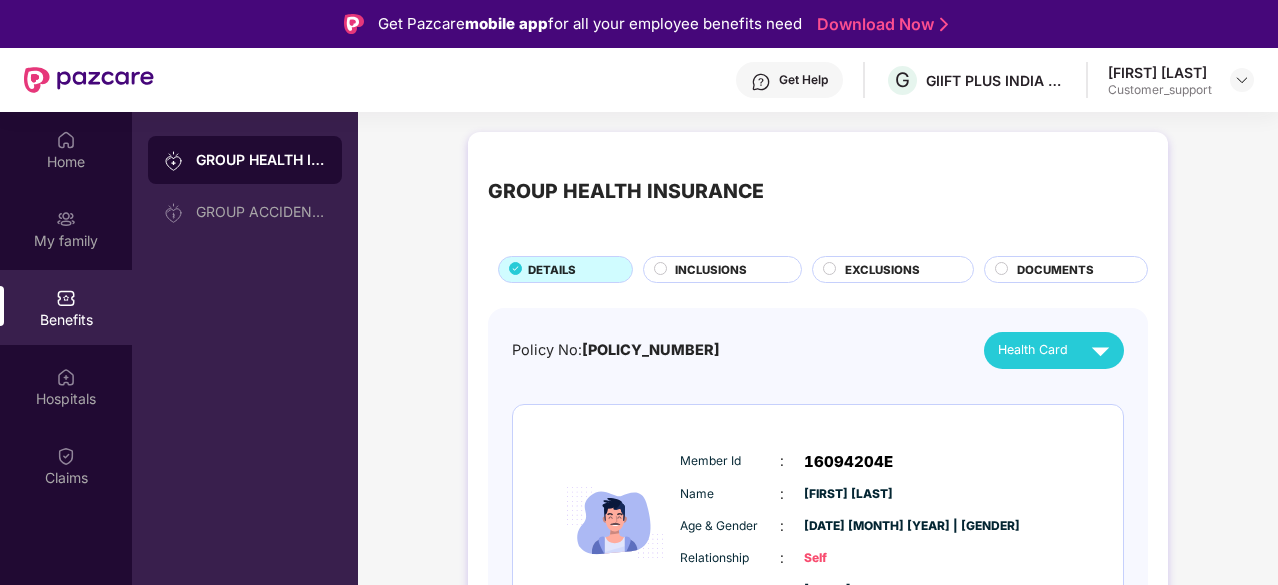 click on "INCLUSIONS" at bounding box center (711, 270) 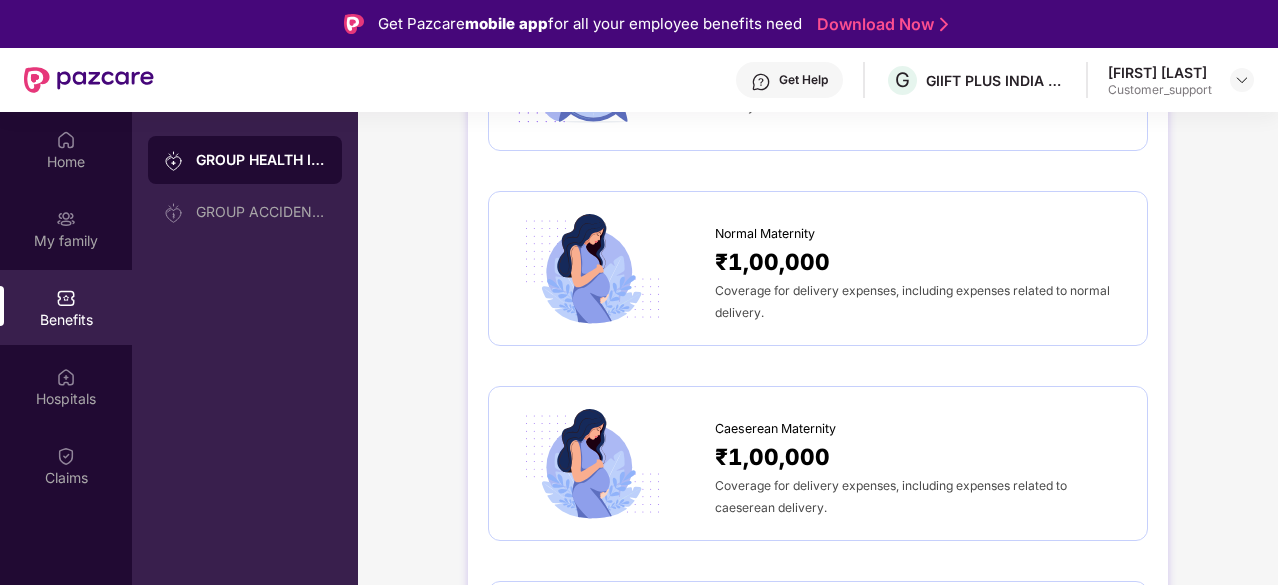 scroll, scrollTop: 1818, scrollLeft: 0, axis: vertical 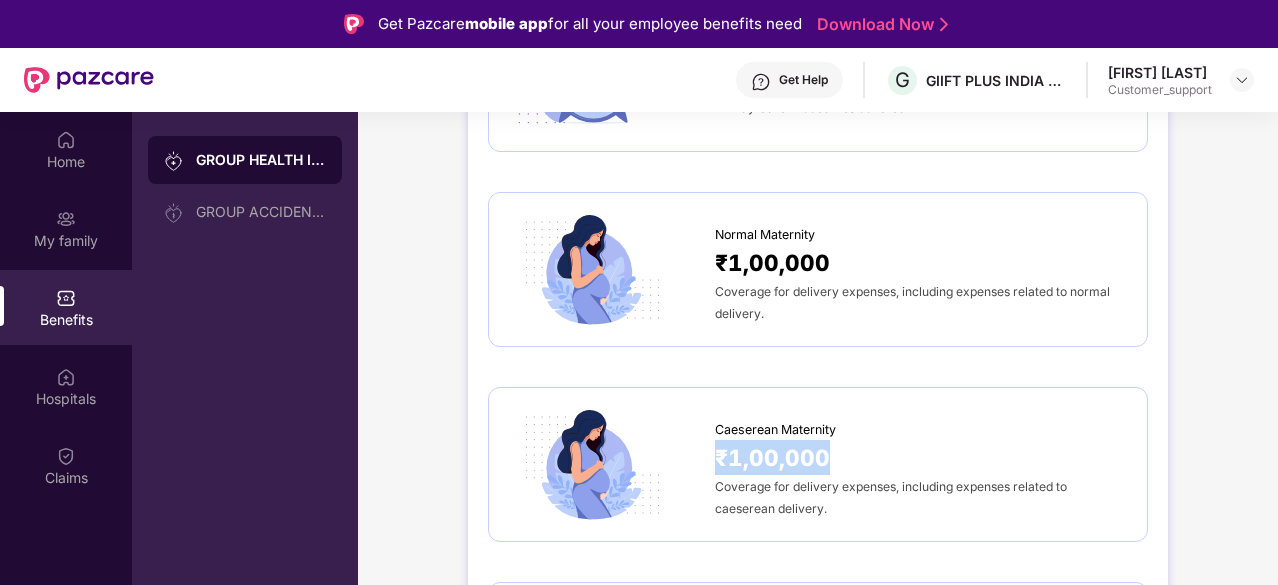 drag, startPoint x: 716, startPoint y: 453, endPoint x: 845, endPoint y: 456, distance: 129.03488 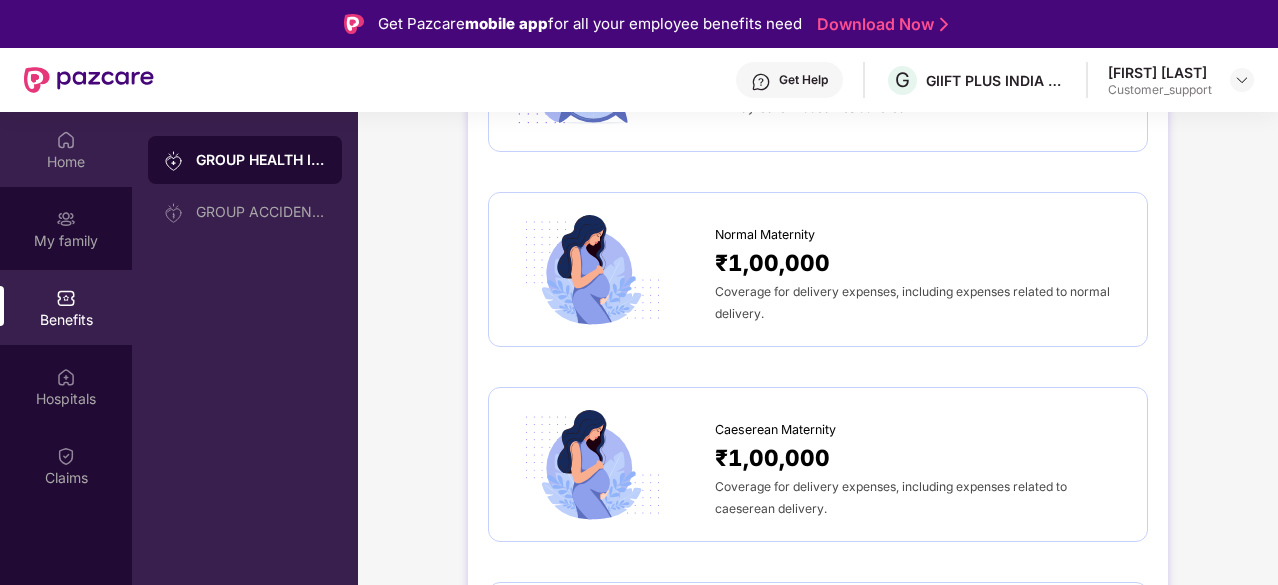 click on "Home" at bounding box center [66, 162] 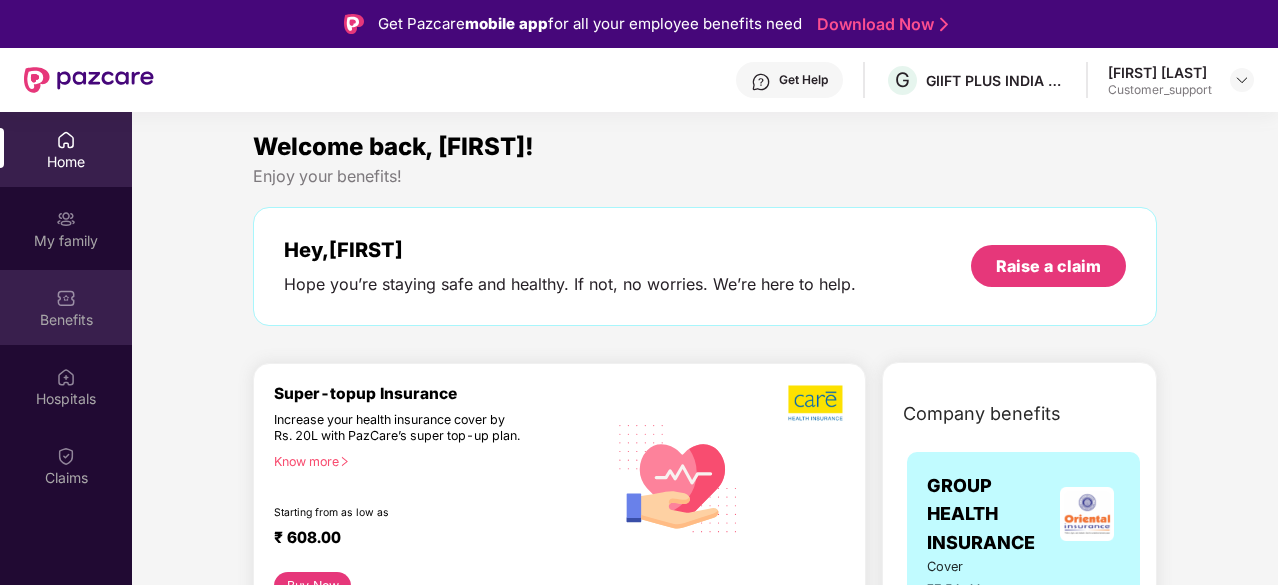 click at bounding box center (66, 298) 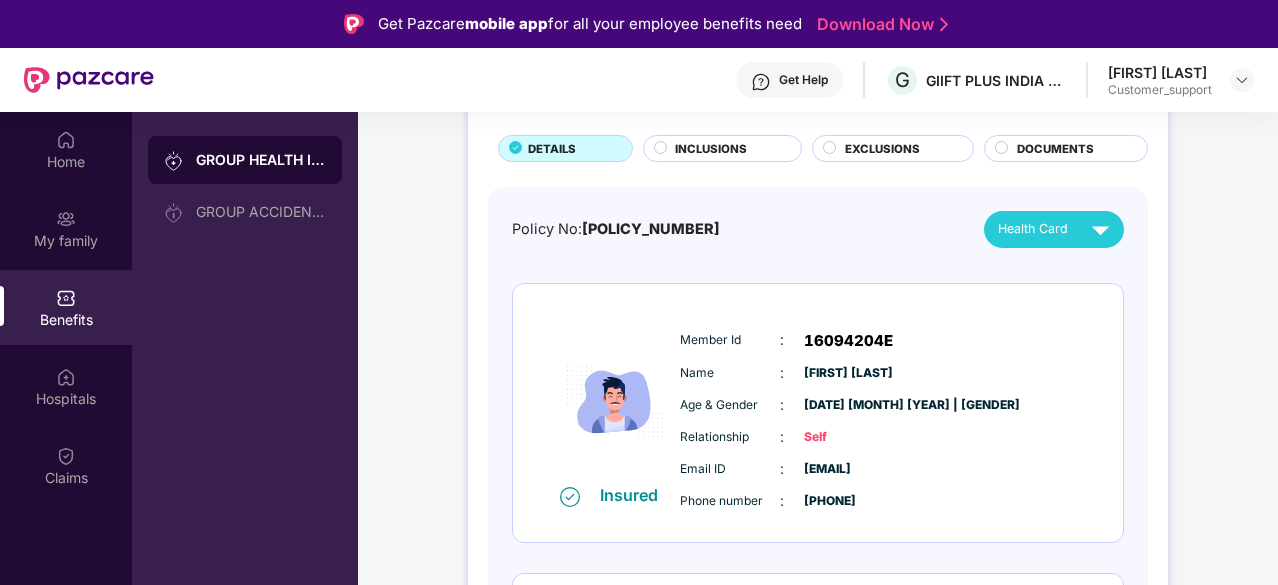 scroll, scrollTop: 124, scrollLeft: 0, axis: vertical 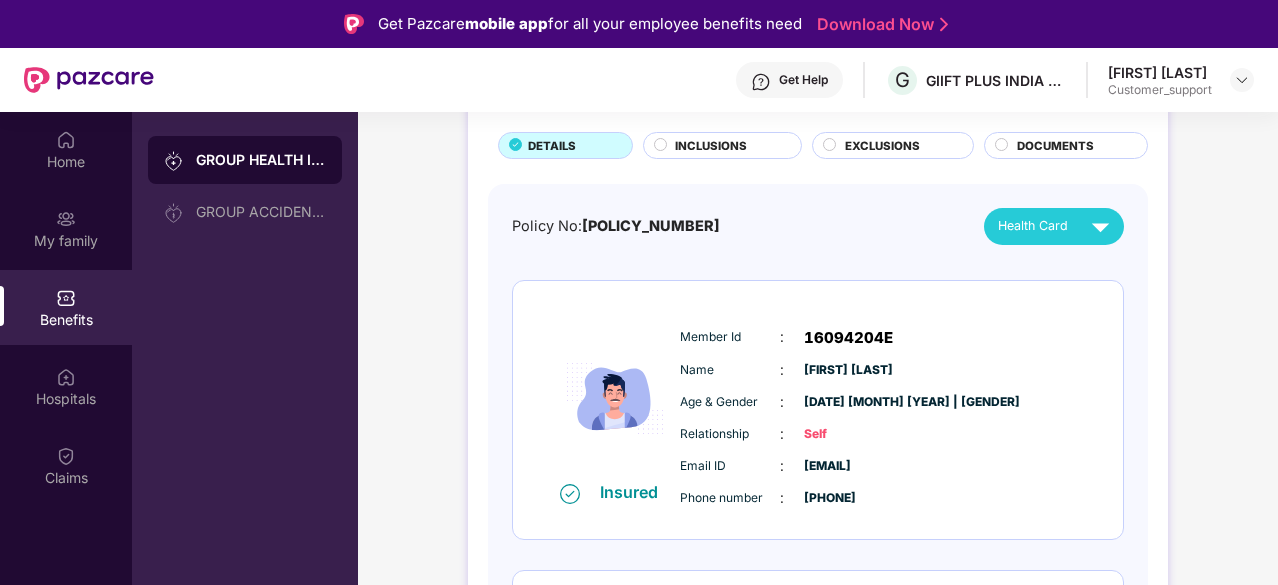click on "INCLUSIONS" at bounding box center (711, 146) 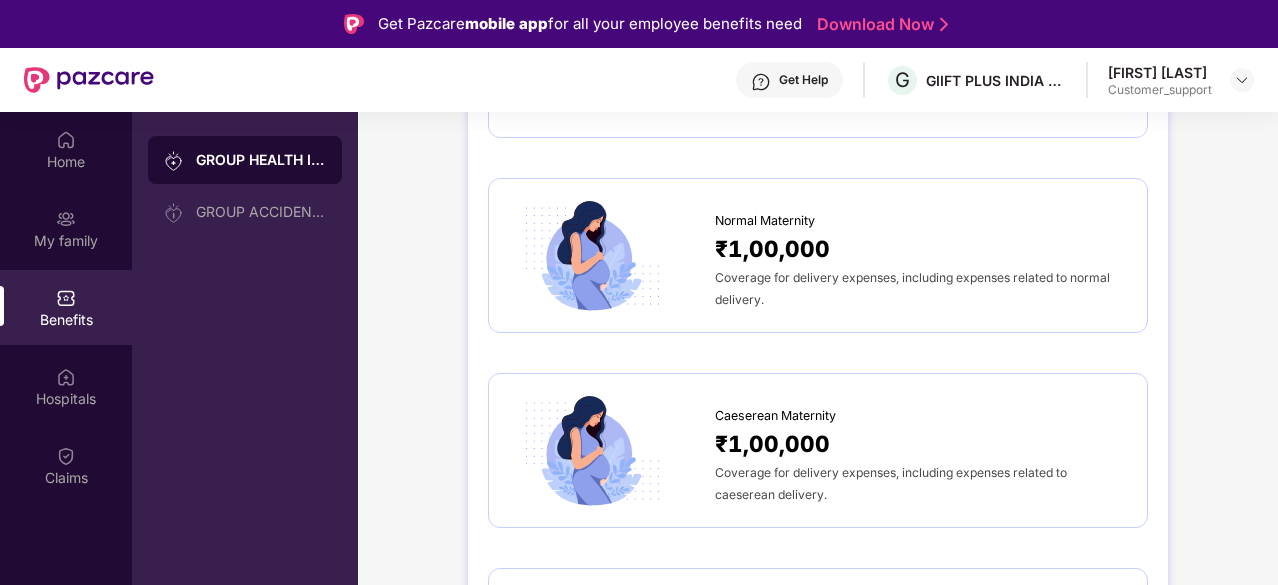 scroll, scrollTop: 1834, scrollLeft: 0, axis: vertical 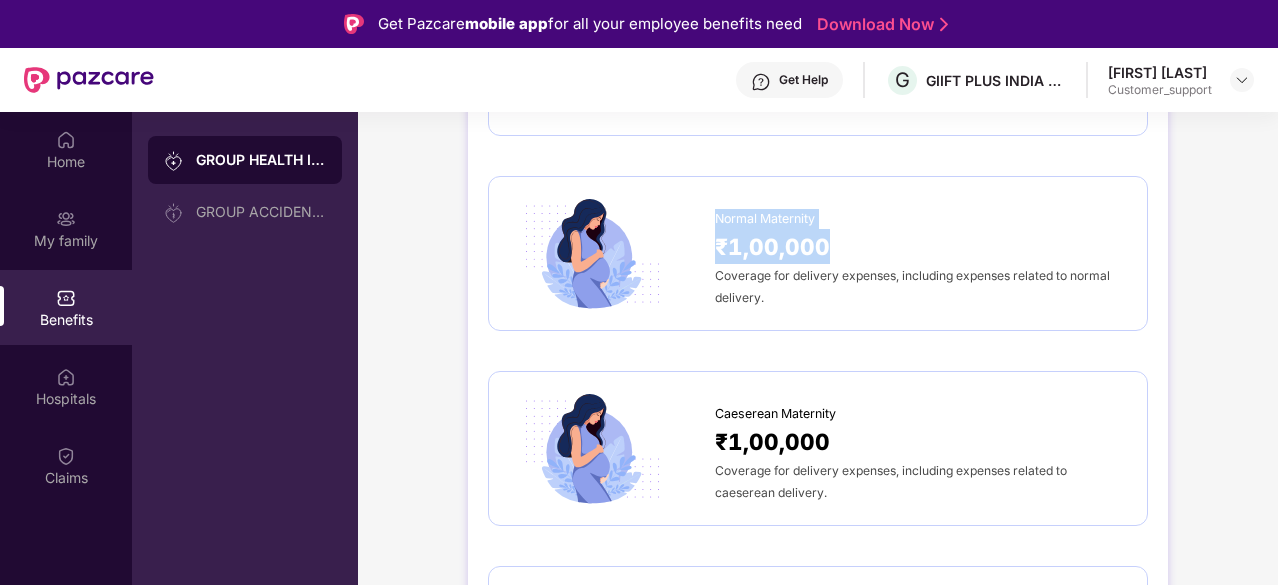 drag, startPoint x: 716, startPoint y: 207, endPoint x: 836, endPoint y: 237, distance: 123.69317 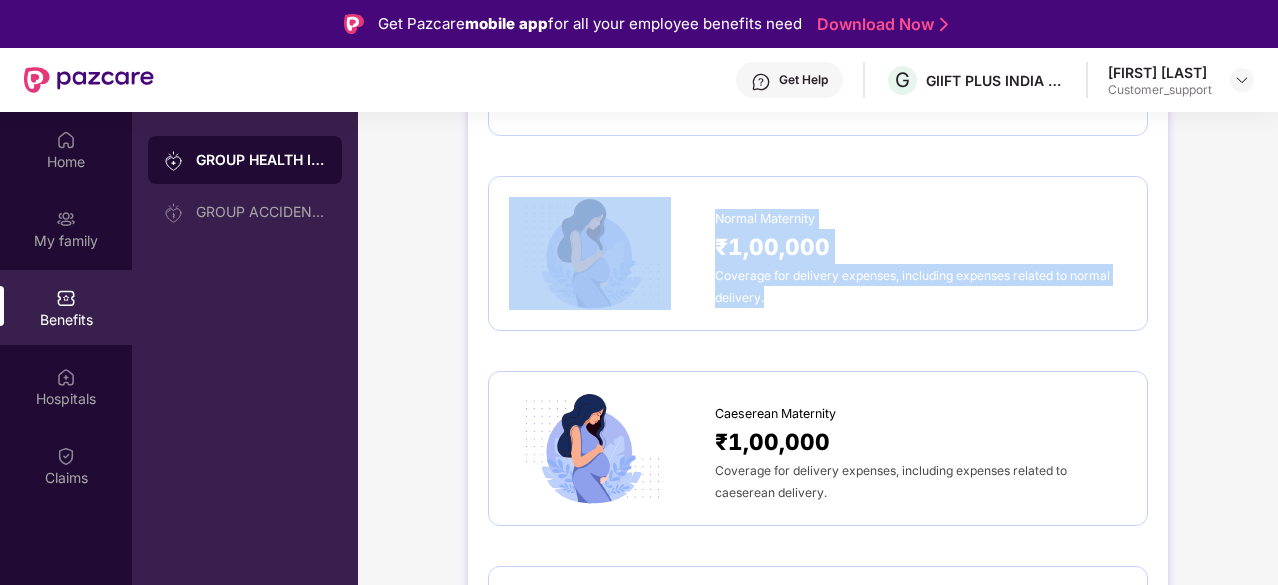 drag, startPoint x: 769, startPoint y: 296, endPoint x: 705, endPoint y: 218, distance: 100.89599 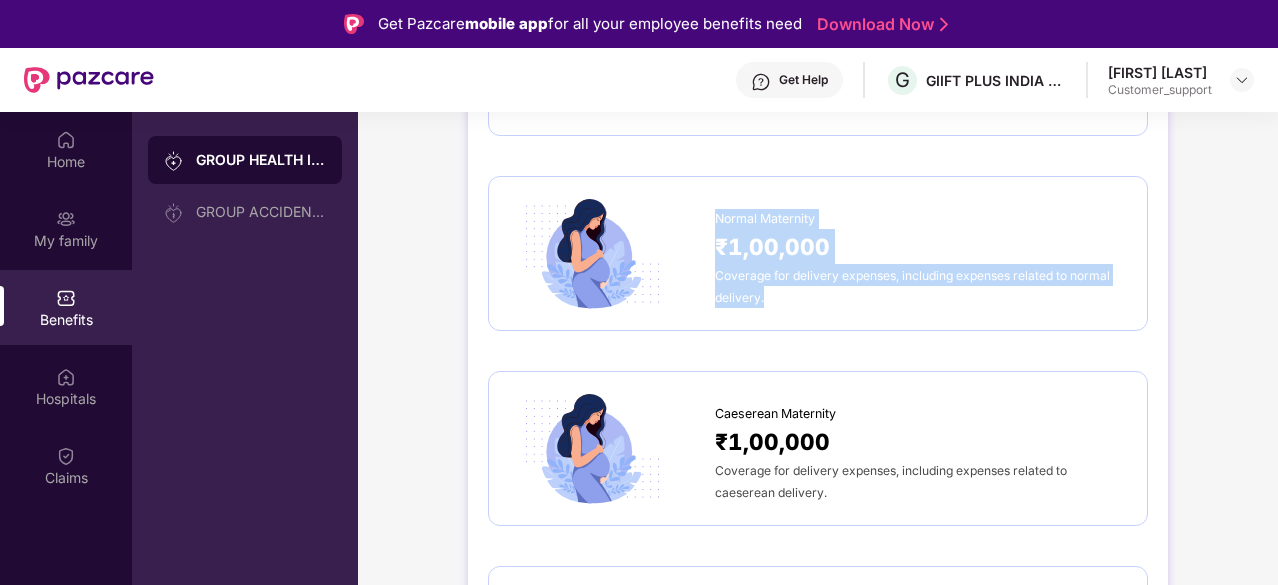 drag, startPoint x: 713, startPoint y: 213, endPoint x: 767, endPoint y: 298, distance: 100.70253 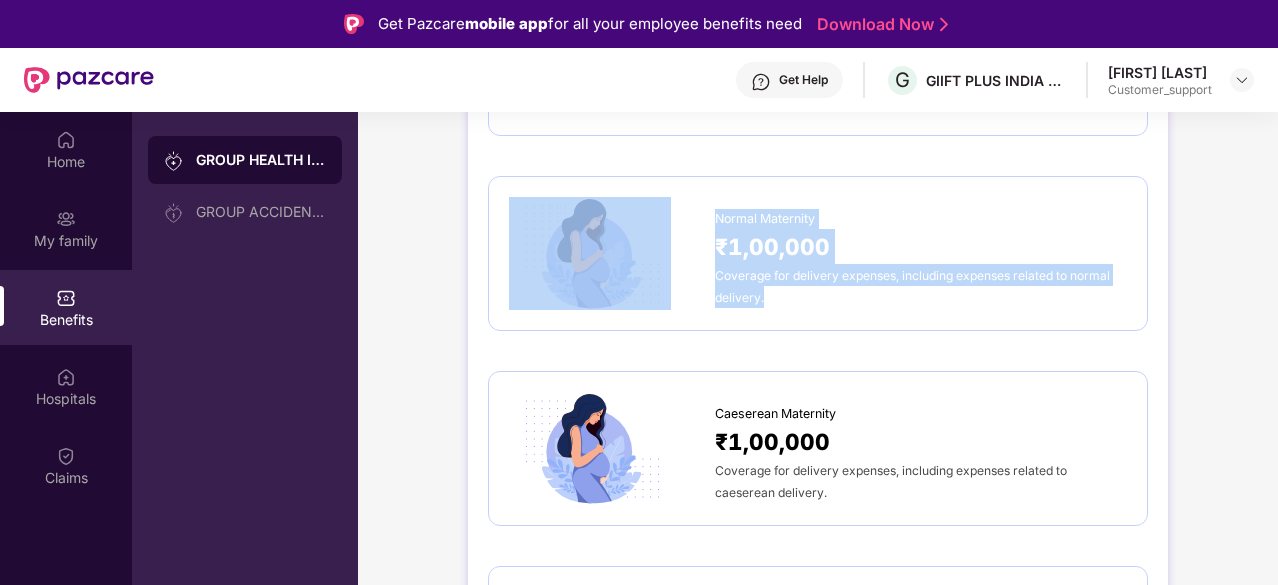 drag, startPoint x: 767, startPoint y: 298, endPoint x: 706, endPoint y: 215, distance: 103.00485 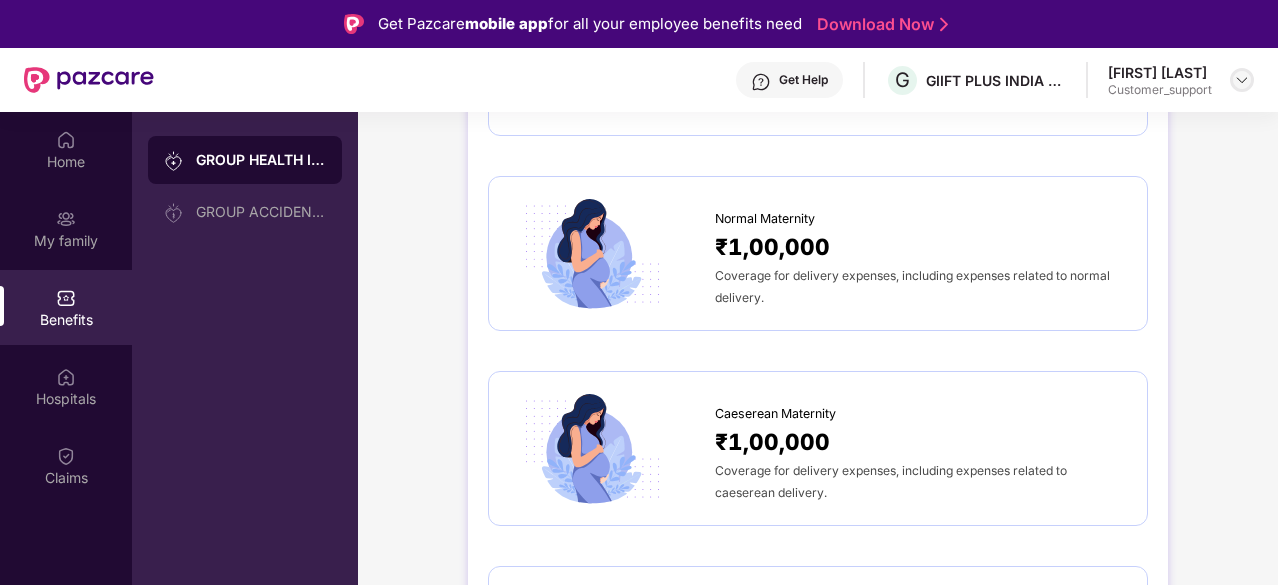 click at bounding box center [1242, 80] 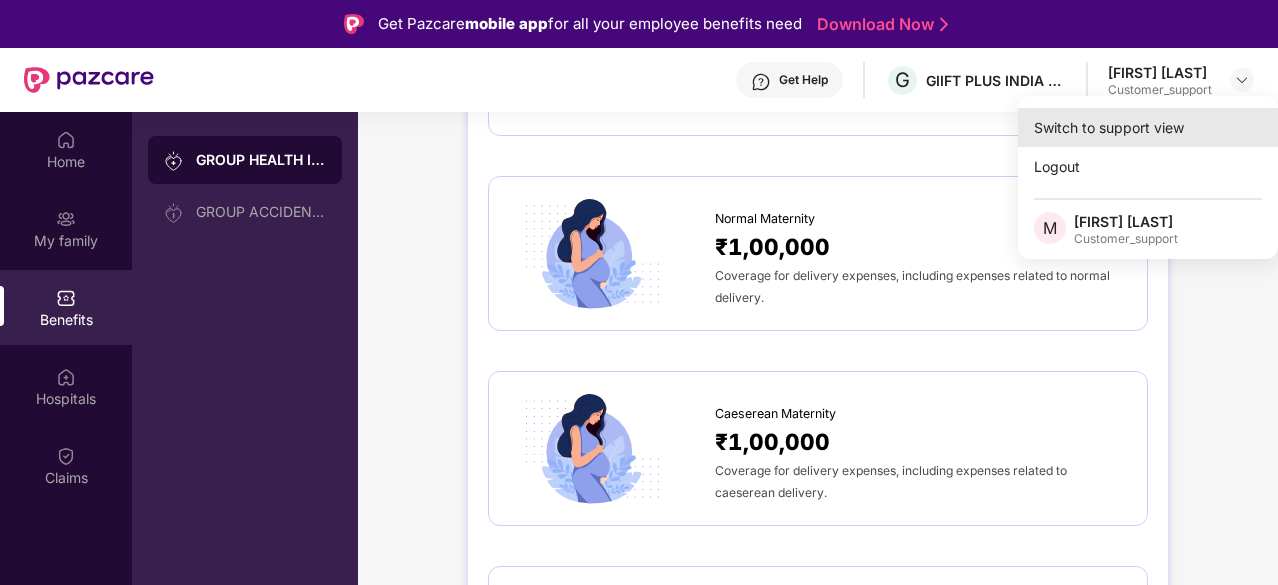 click on "Switch to support view" at bounding box center [1148, 127] 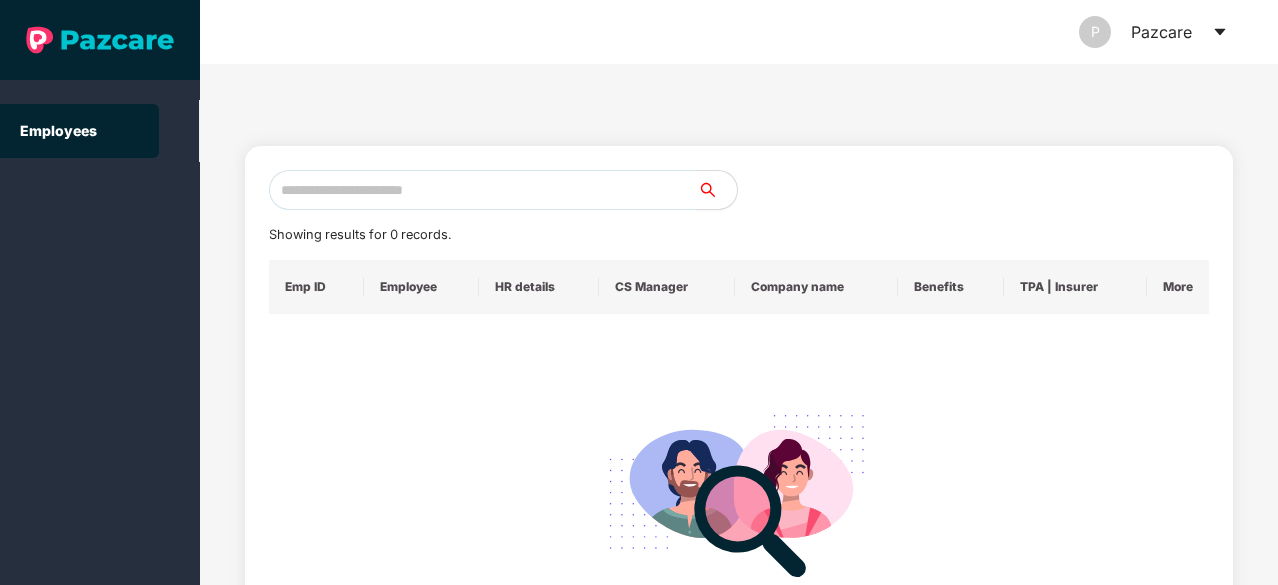click at bounding box center [483, 190] 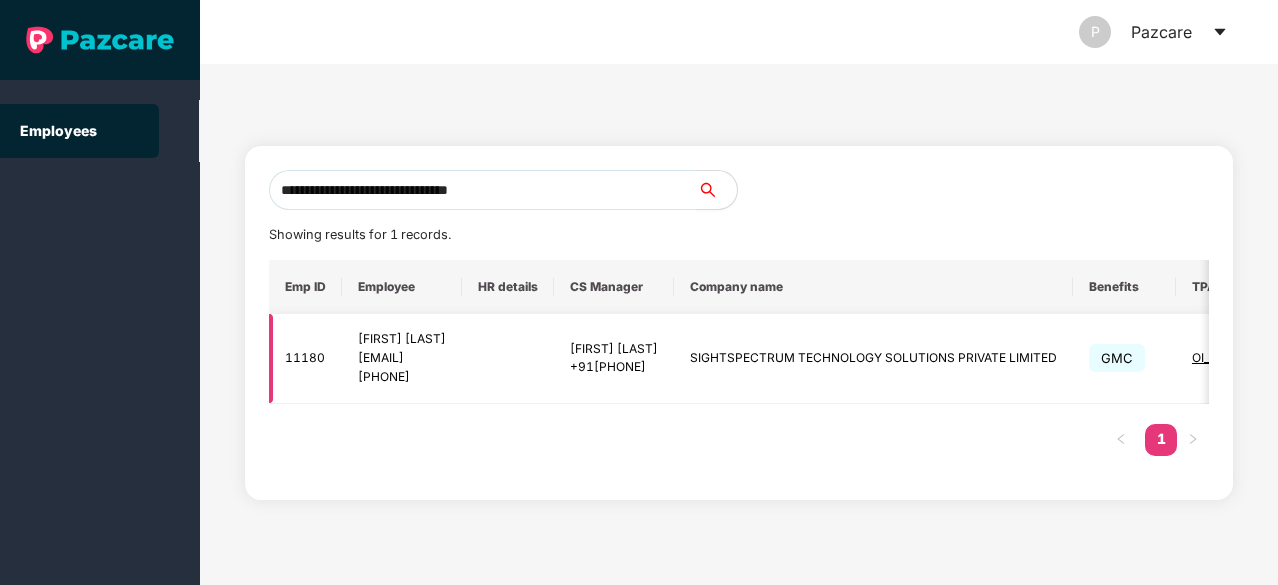 scroll, scrollTop: 0, scrollLeft: 293, axis: horizontal 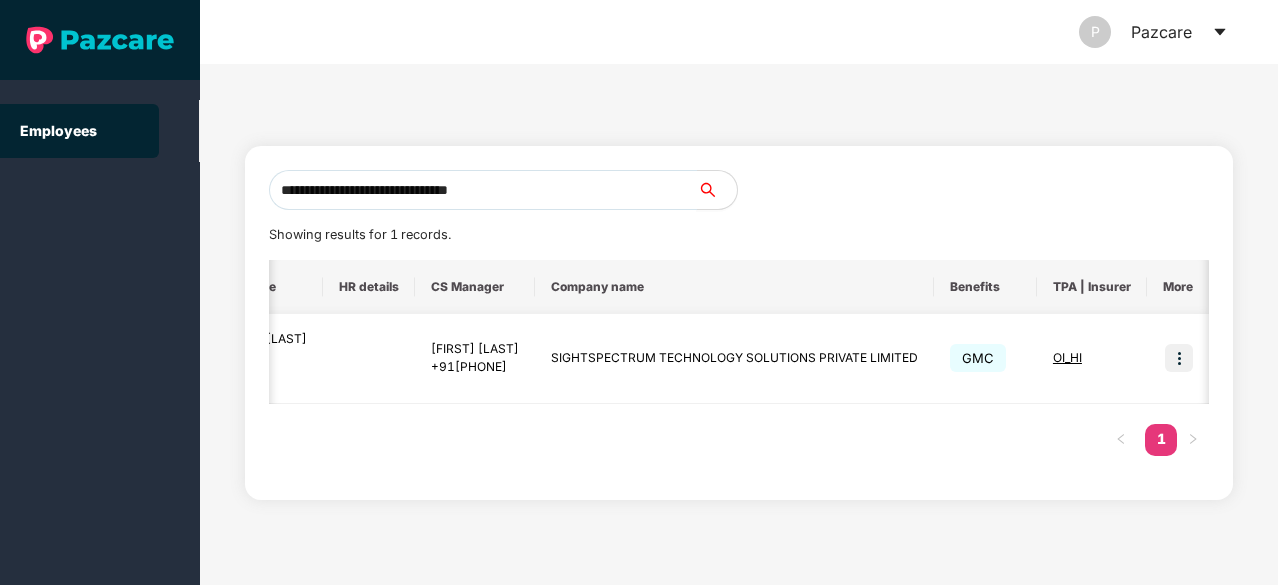 type on "**********" 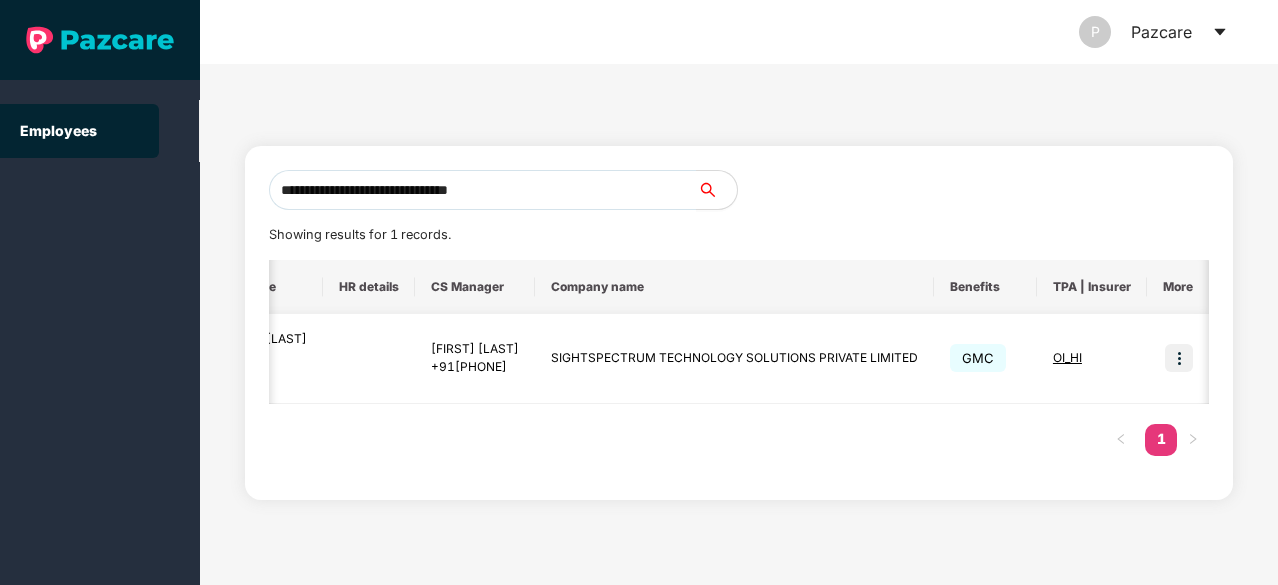 click at bounding box center (1179, 358) 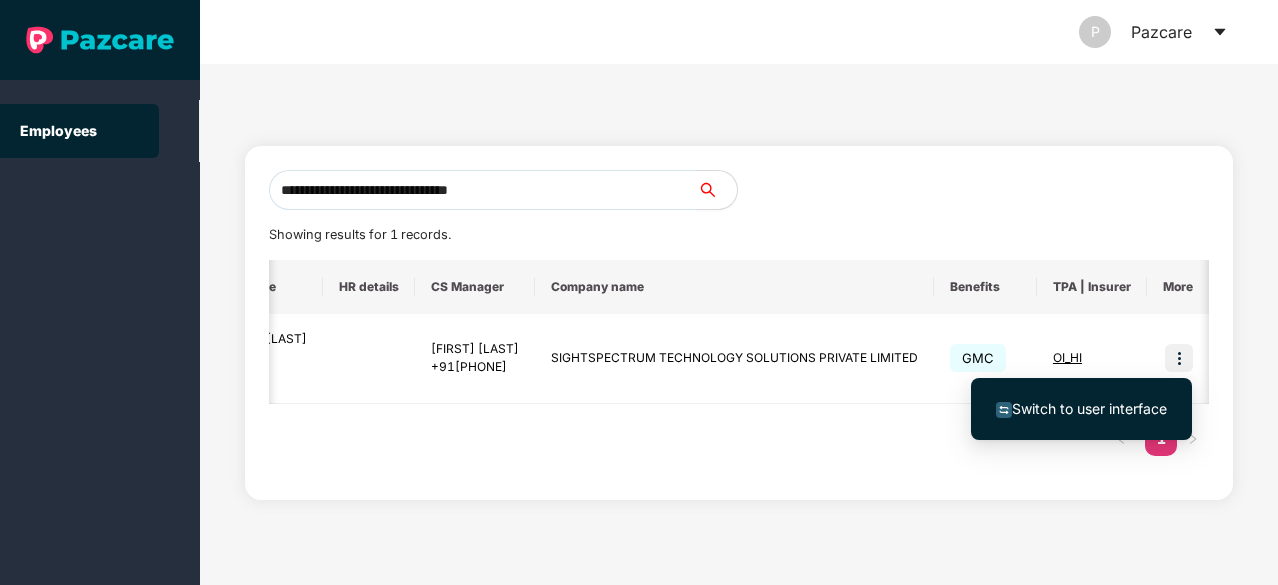 click on "Switch to user interface" at bounding box center [1089, 408] 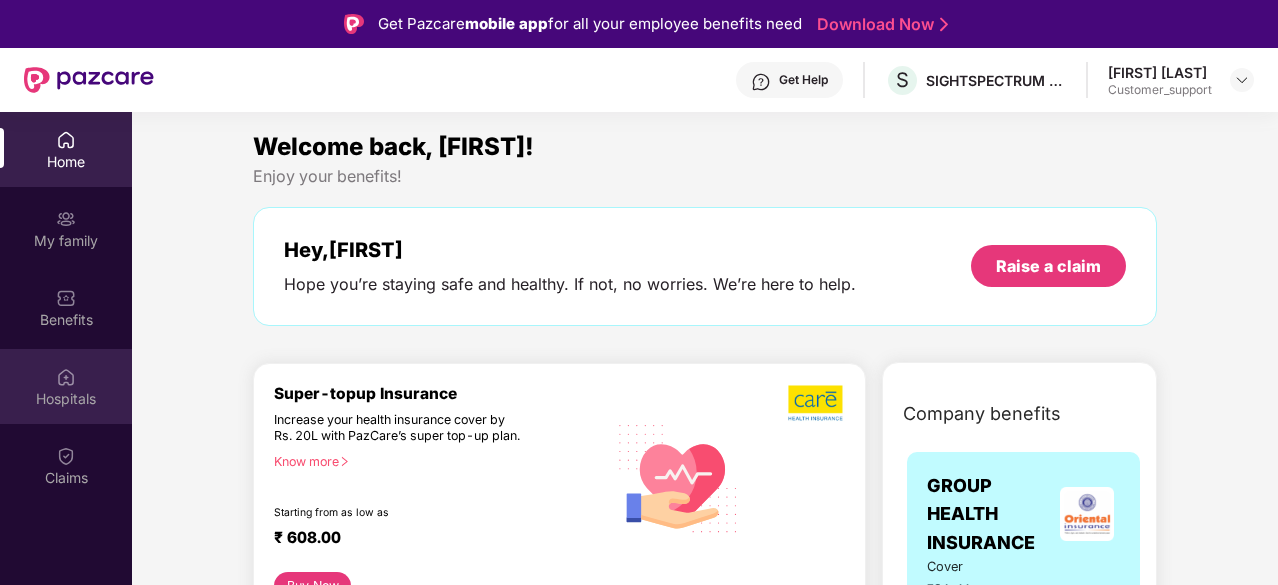 click on "Hospitals" at bounding box center [66, 399] 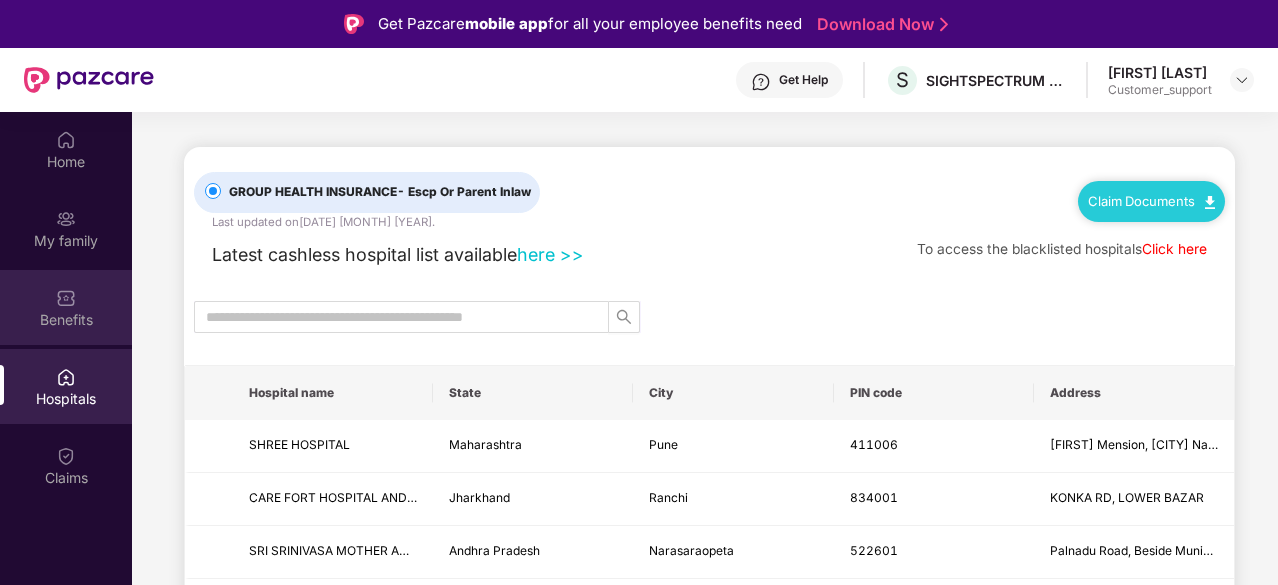 click on "Benefits" at bounding box center [66, 320] 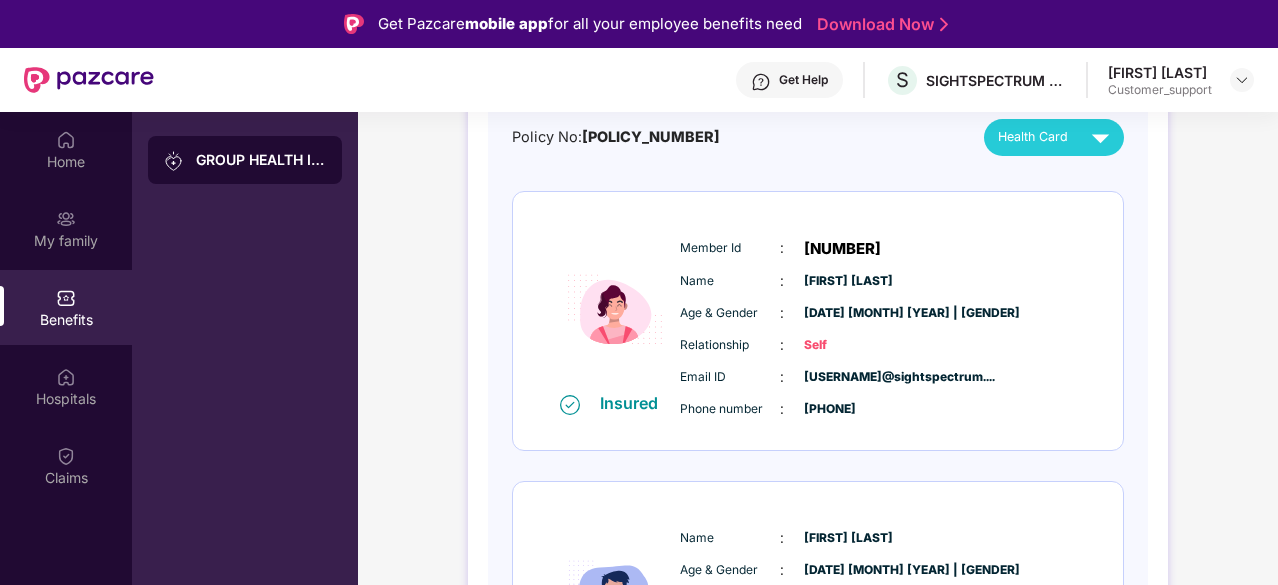 scroll, scrollTop: 214, scrollLeft: 0, axis: vertical 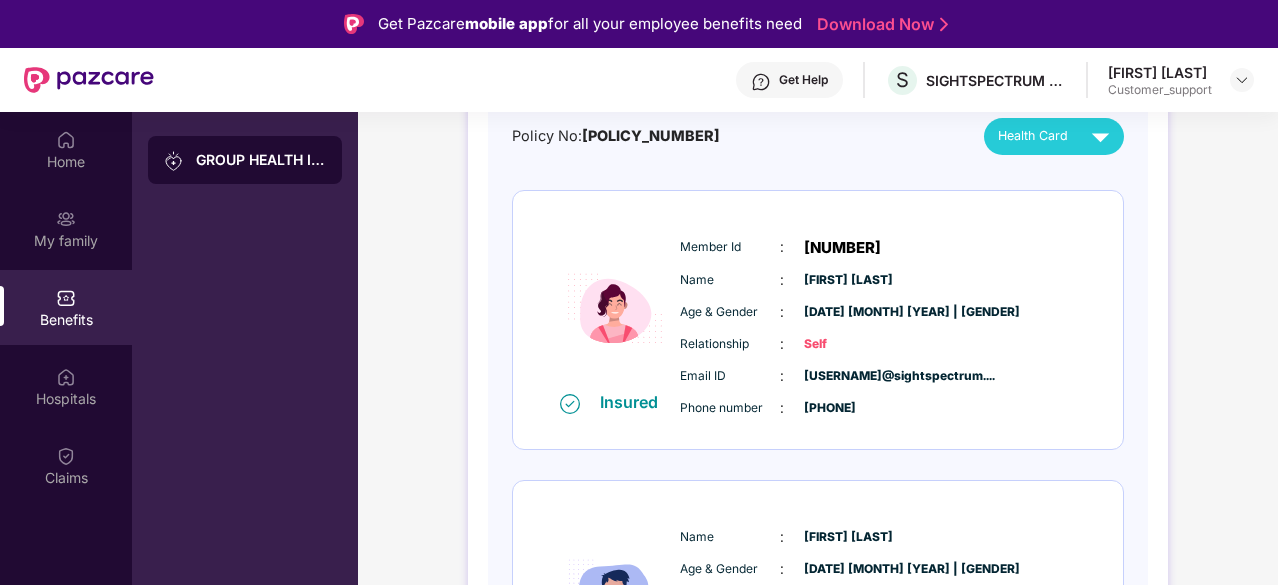 drag, startPoint x: 923, startPoint y: 405, endPoint x: 840, endPoint y: 409, distance: 83.09633 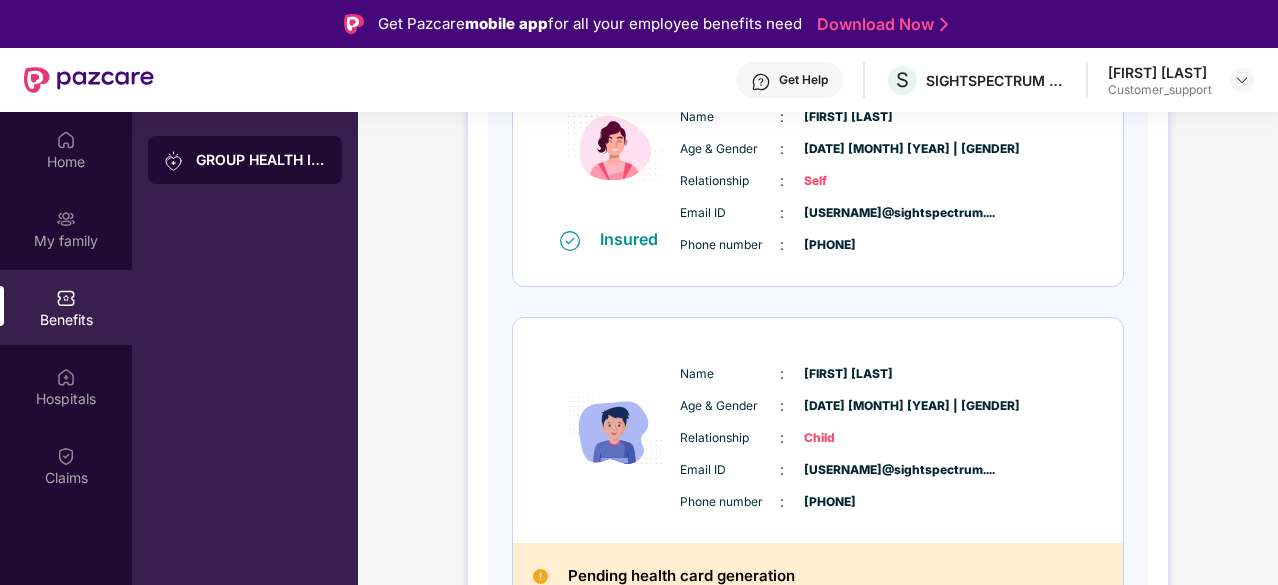 scroll, scrollTop: 401, scrollLeft: 0, axis: vertical 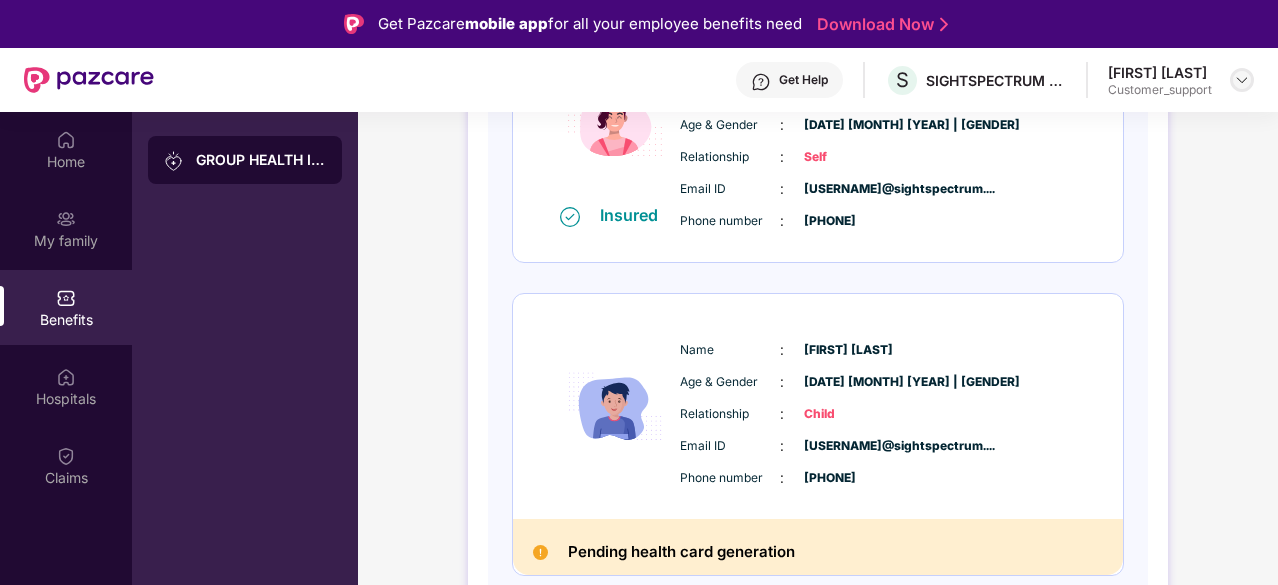 click at bounding box center [1242, 80] 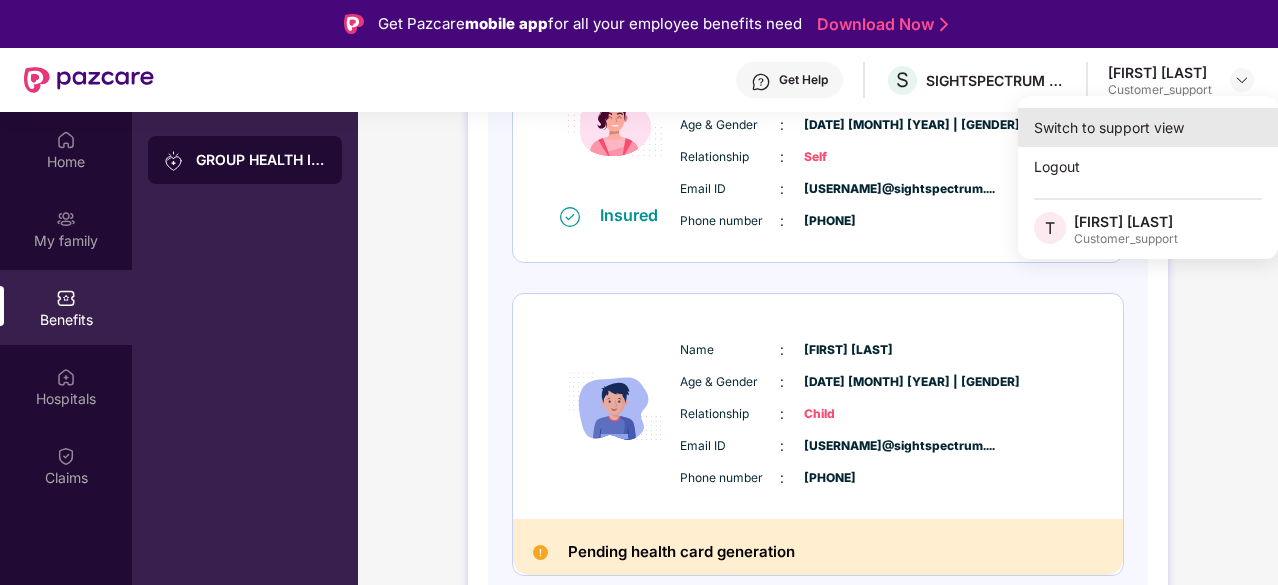 click on "Switch to support view" at bounding box center (1148, 127) 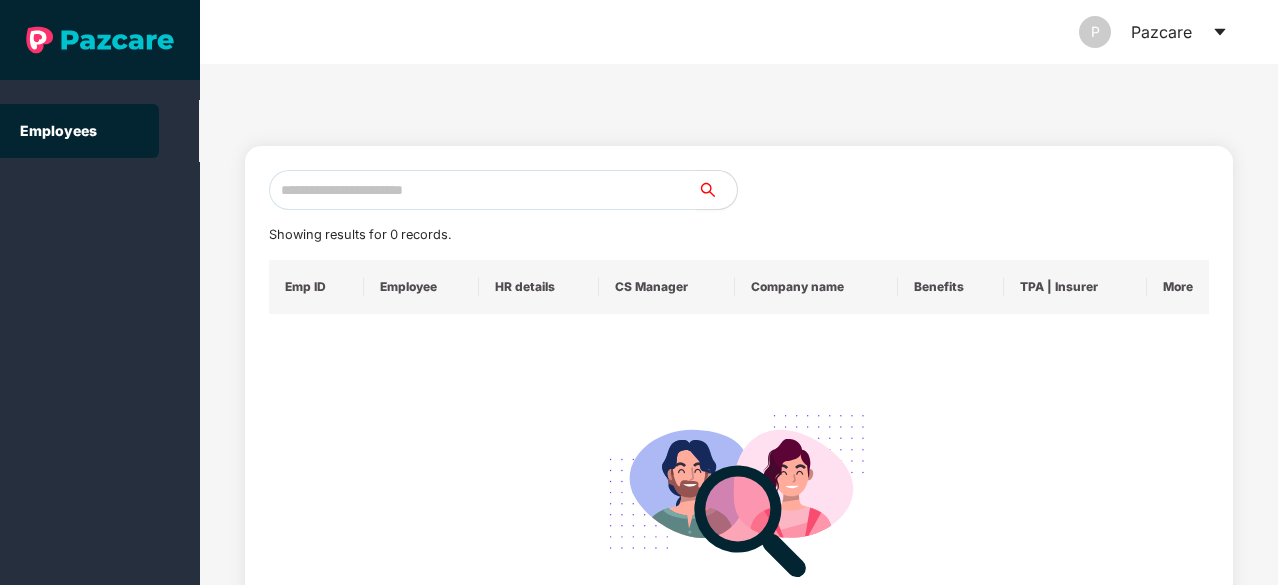 click at bounding box center (483, 190) 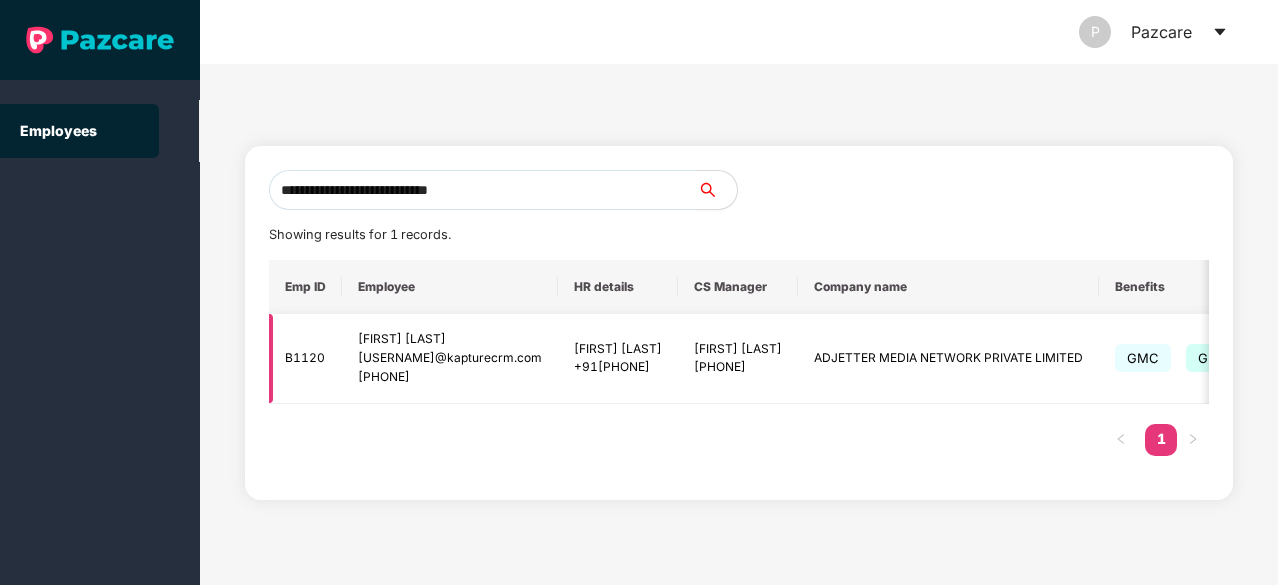 scroll, scrollTop: 0, scrollLeft: 324, axis: horizontal 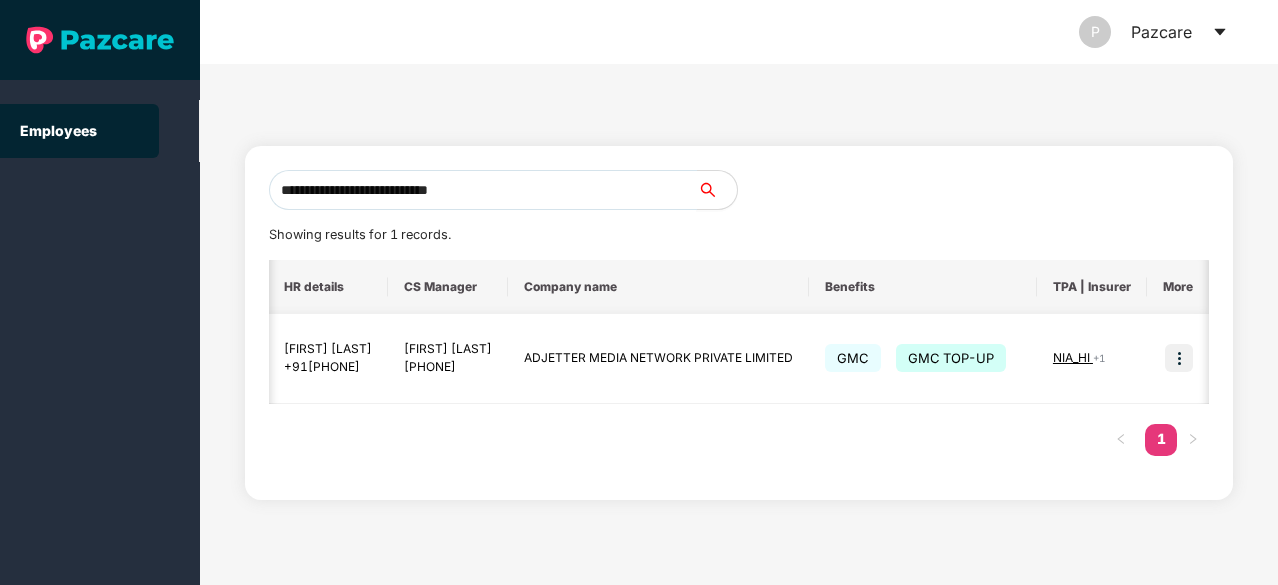 type on "**********" 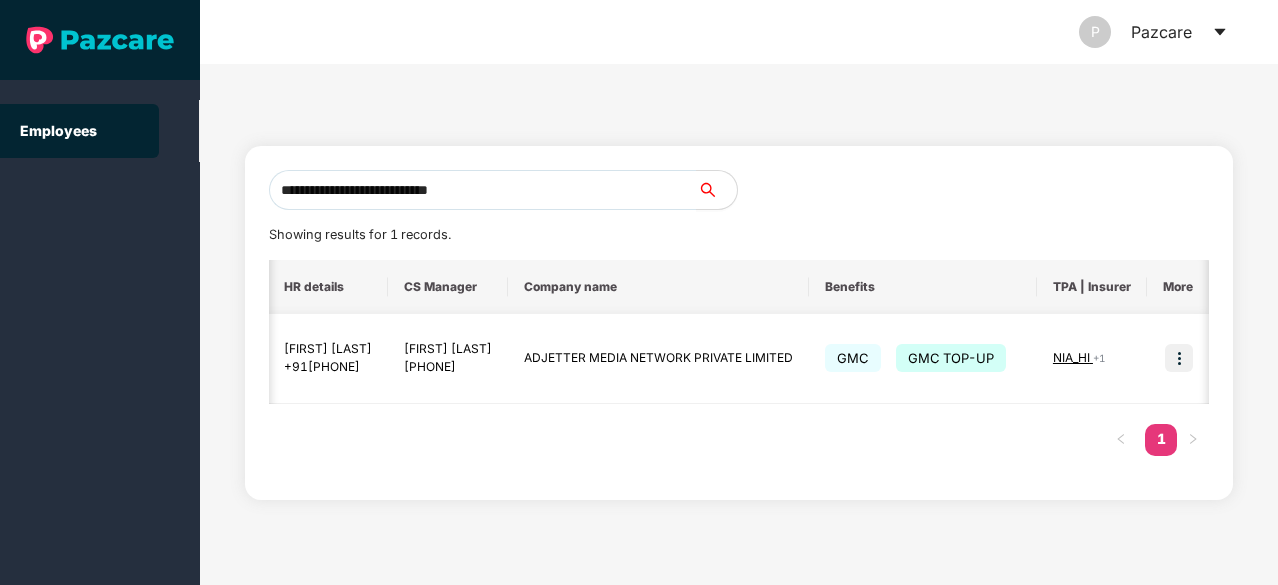 click at bounding box center [1179, 358] 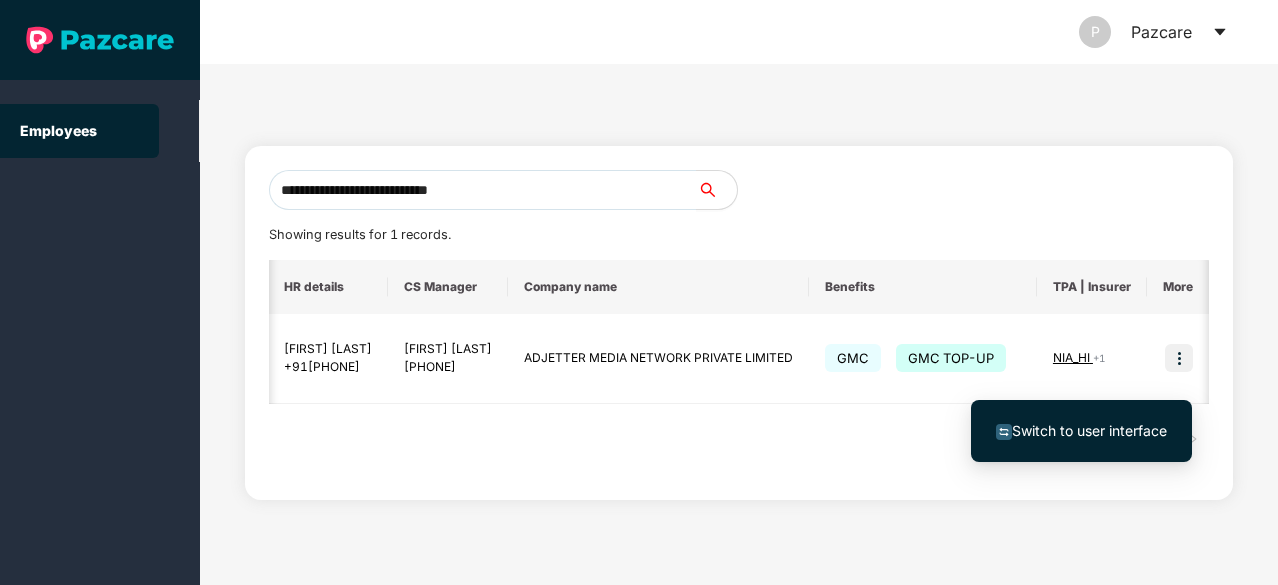 click on "Switch to user interface" at bounding box center [1089, 430] 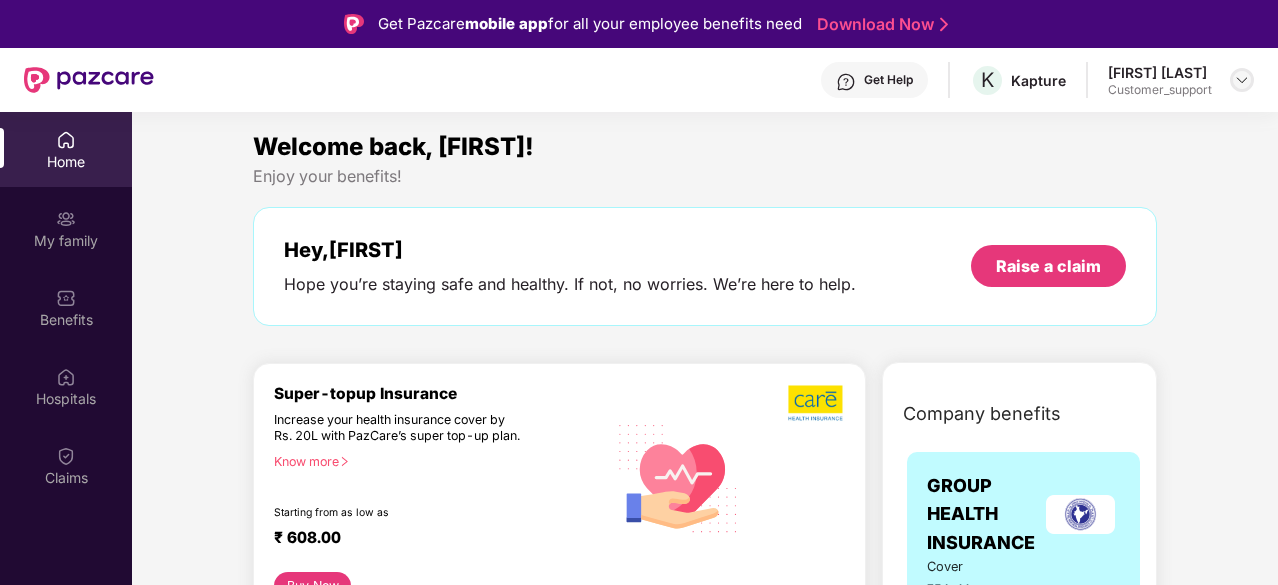 click at bounding box center [1242, 80] 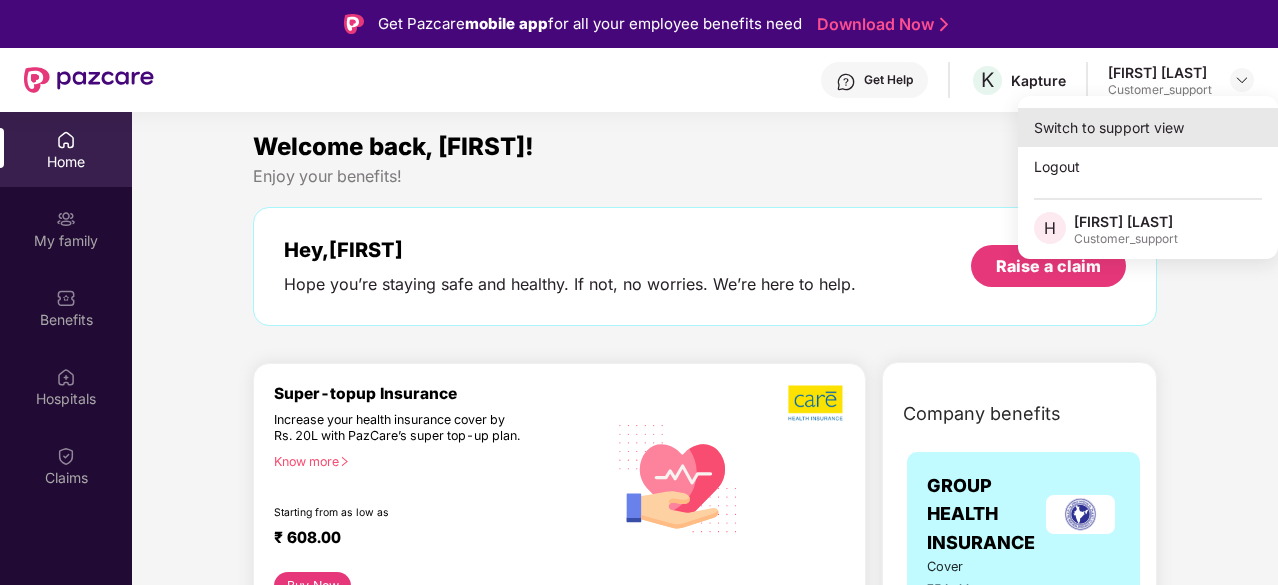 click on "Switch to support view" at bounding box center [1148, 127] 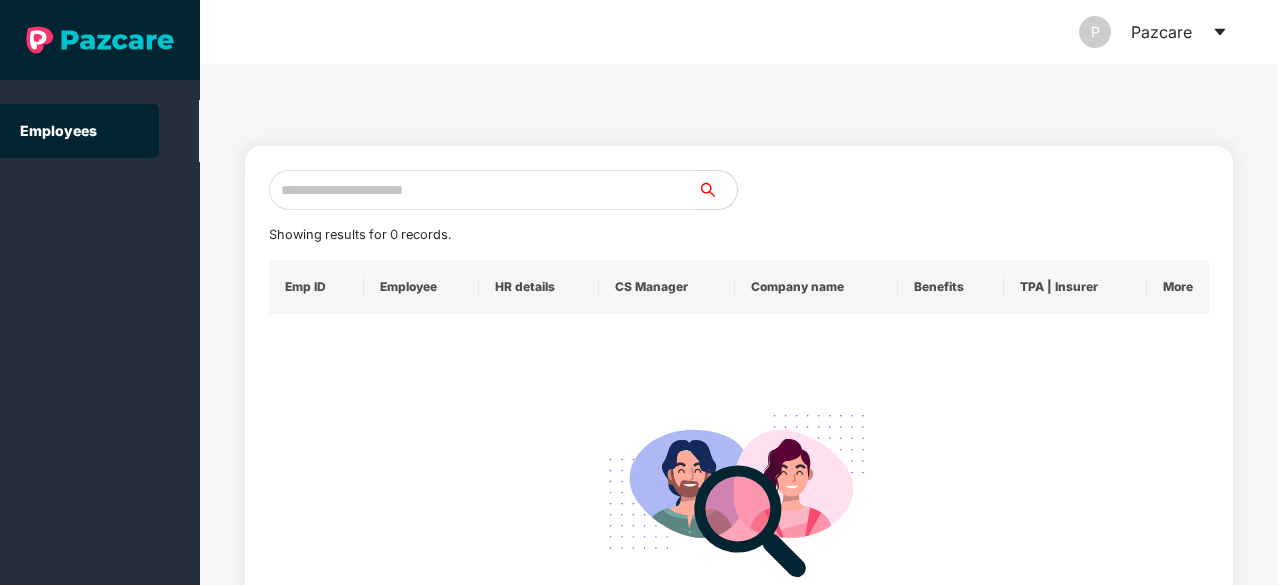 click at bounding box center (483, 190) 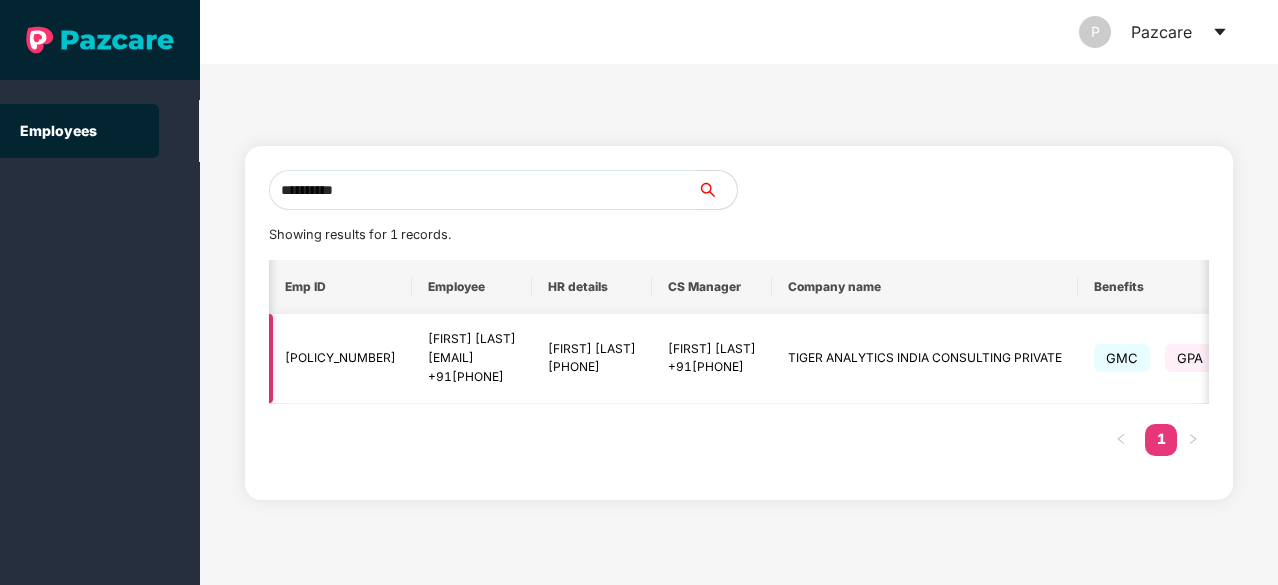 scroll, scrollTop: 0, scrollLeft: 387, axis: horizontal 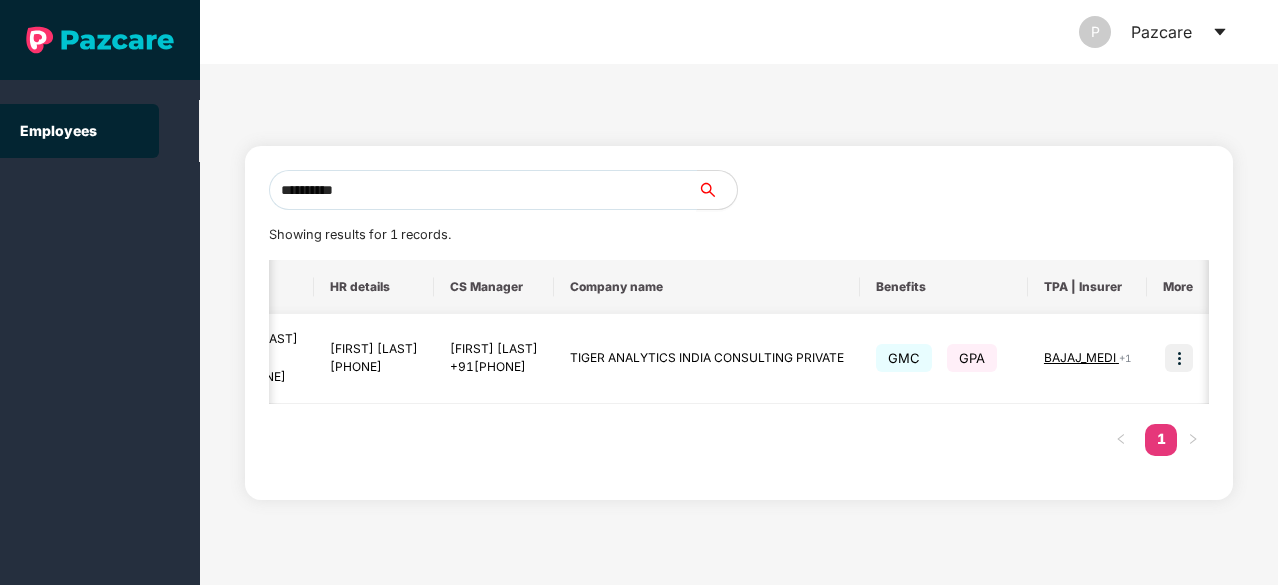 type on "**********" 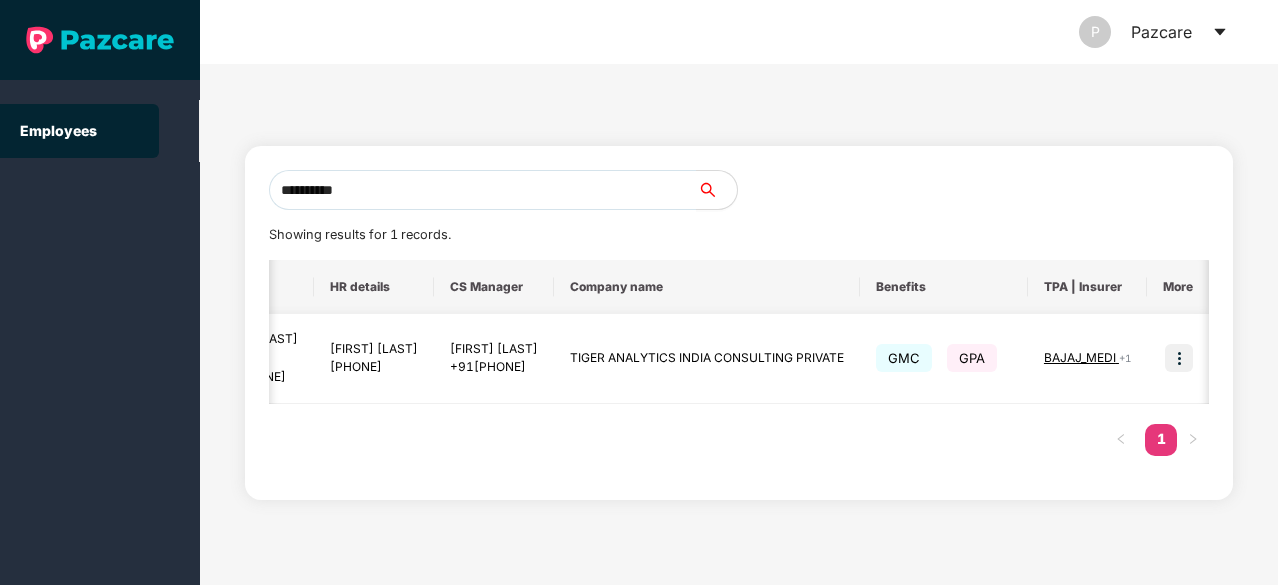 click at bounding box center (1179, 358) 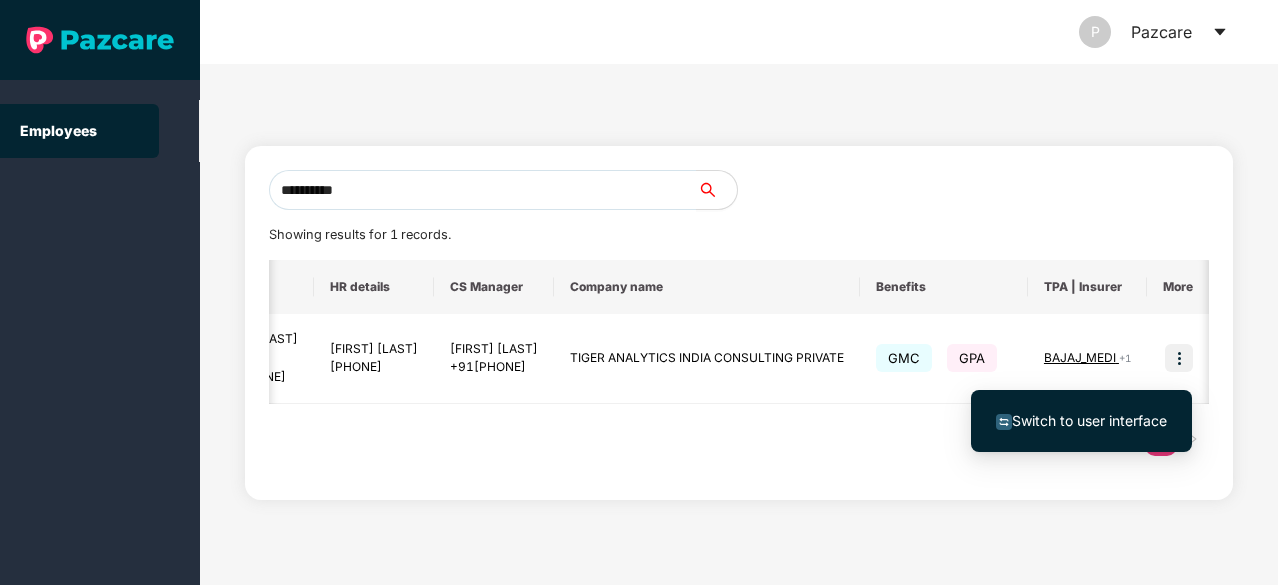 click on "Switch to user interface" at bounding box center (1089, 420) 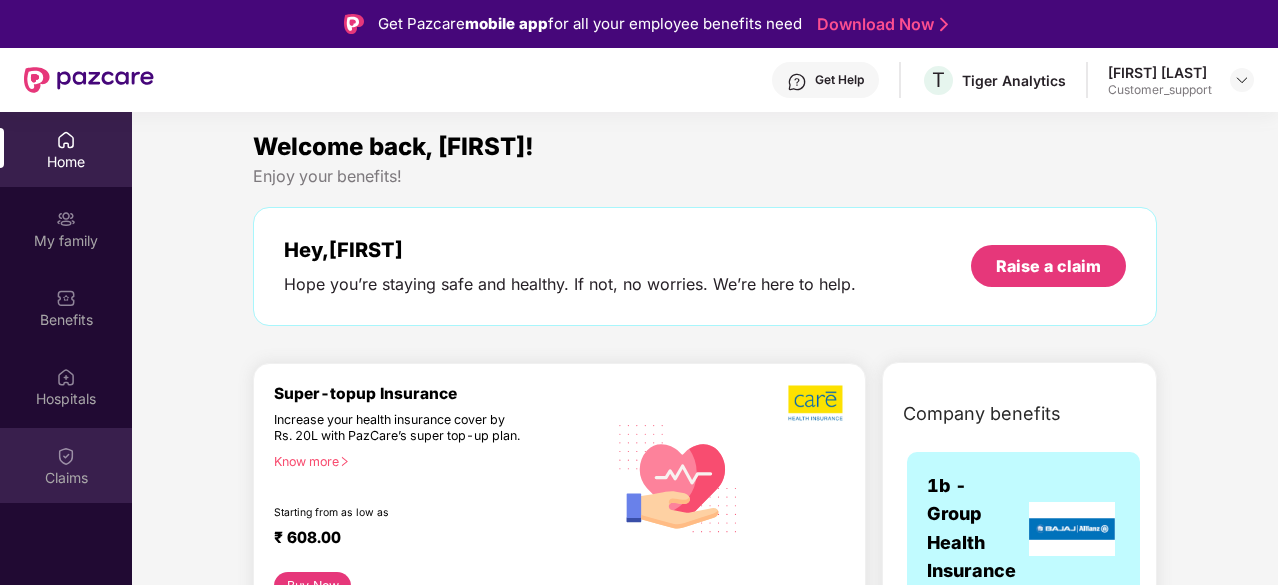 click at bounding box center [66, 456] 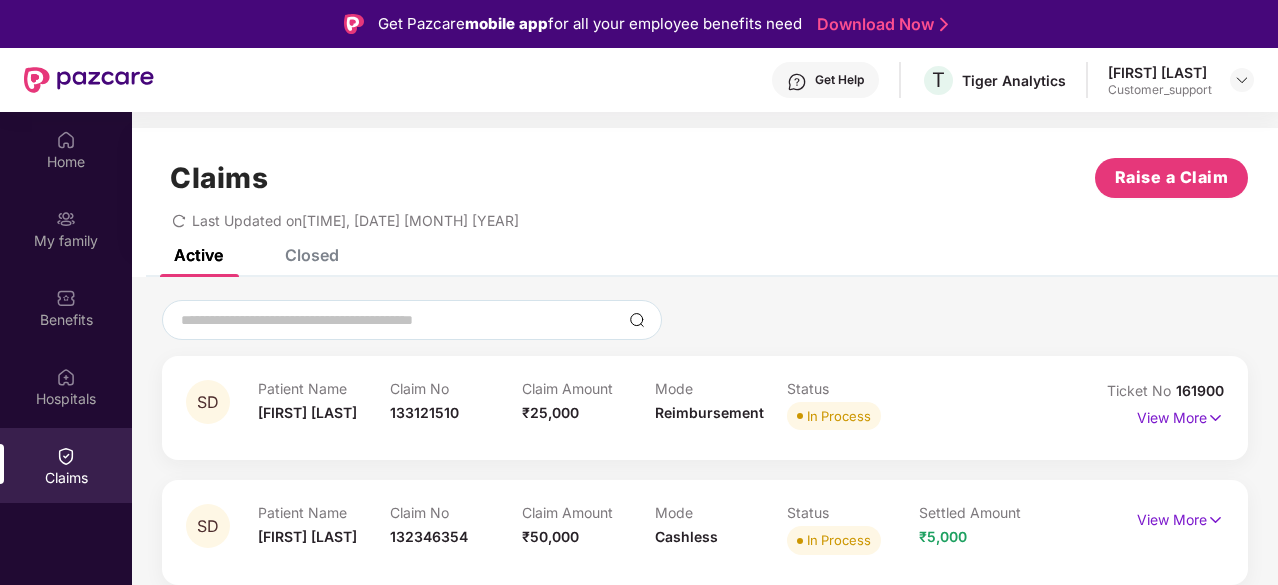 scroll, scrollTop: 112, scrollLeft: 0, axis: vertical 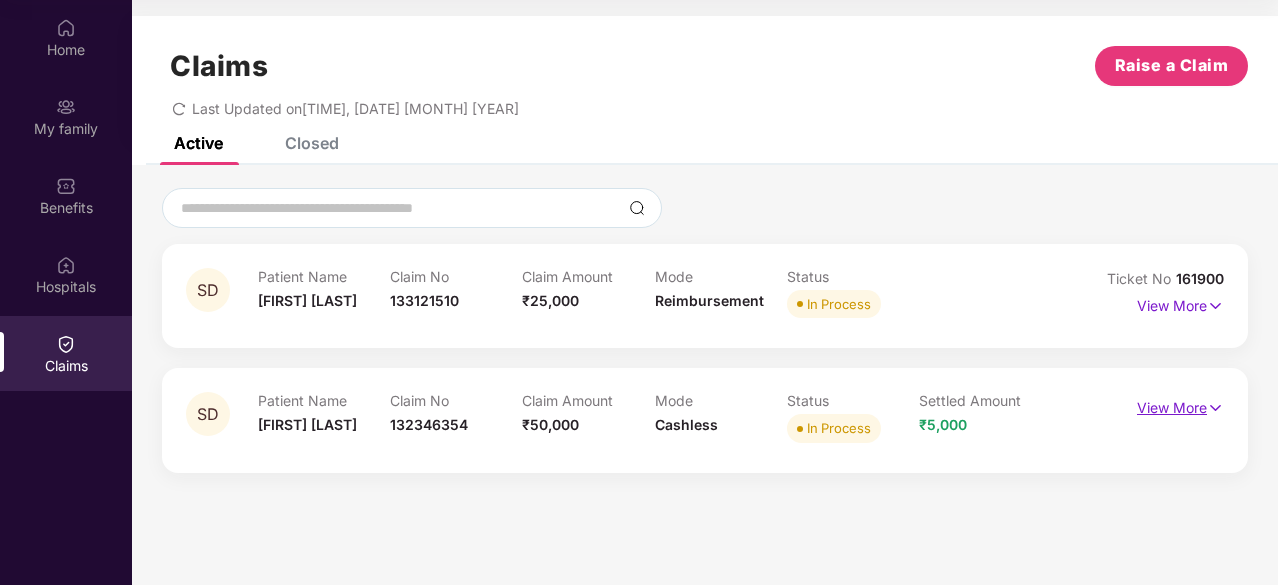click on "View More" at bounding box center [1180, 405] 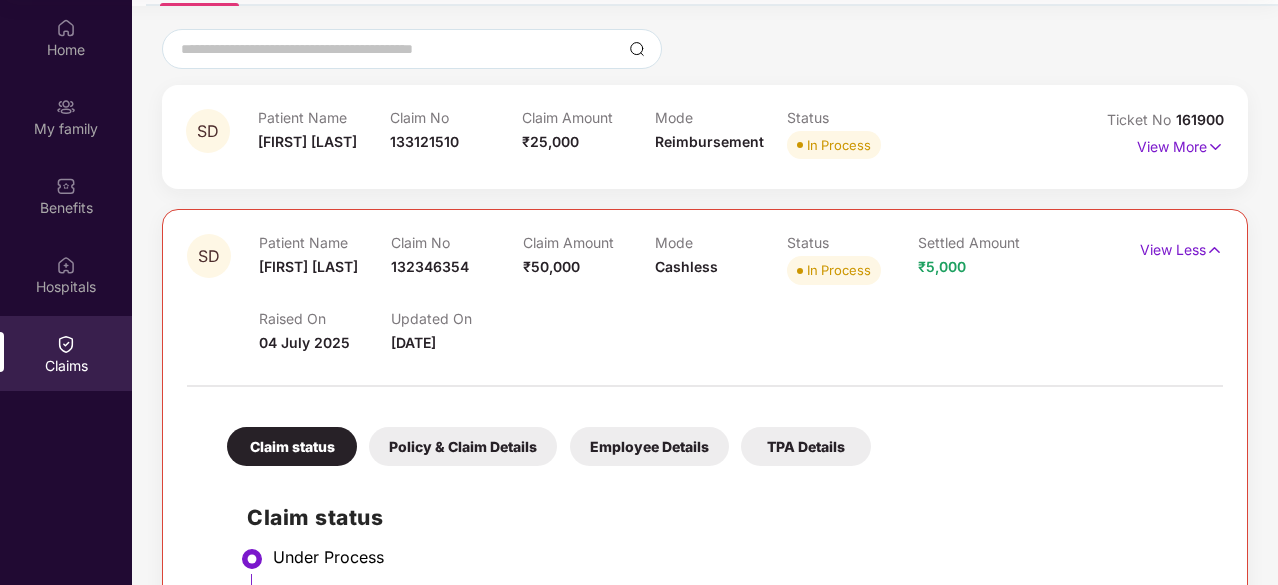 scroll, scrollTop: 158, scrollLeft: 0, axis: vertical 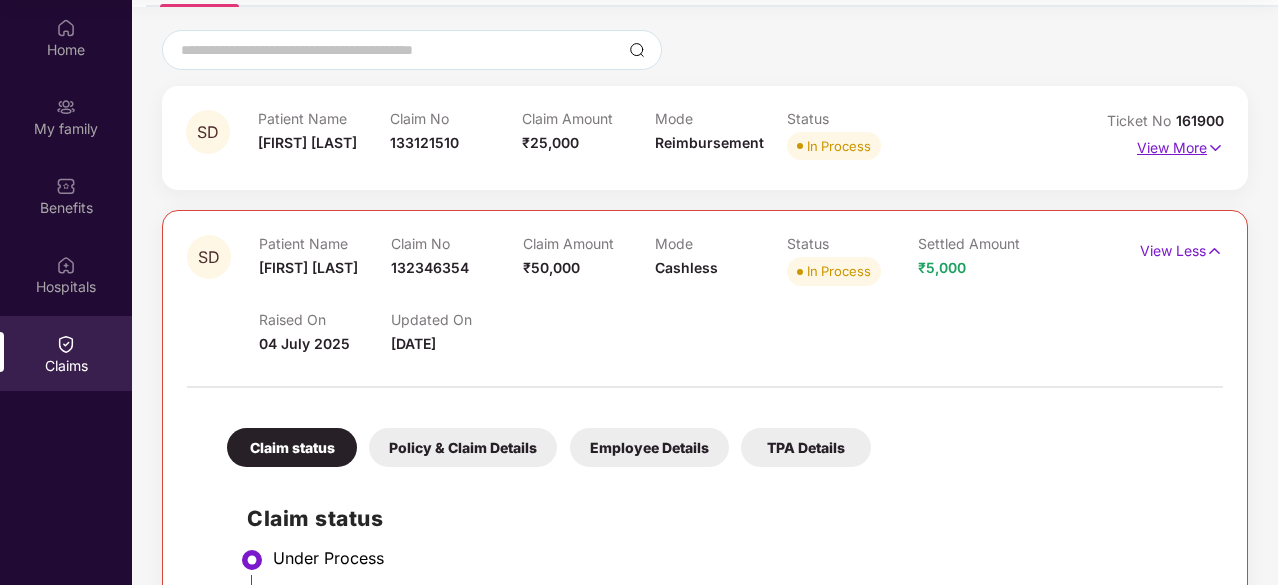 click on "View More" at bounding box center (1180, 145) 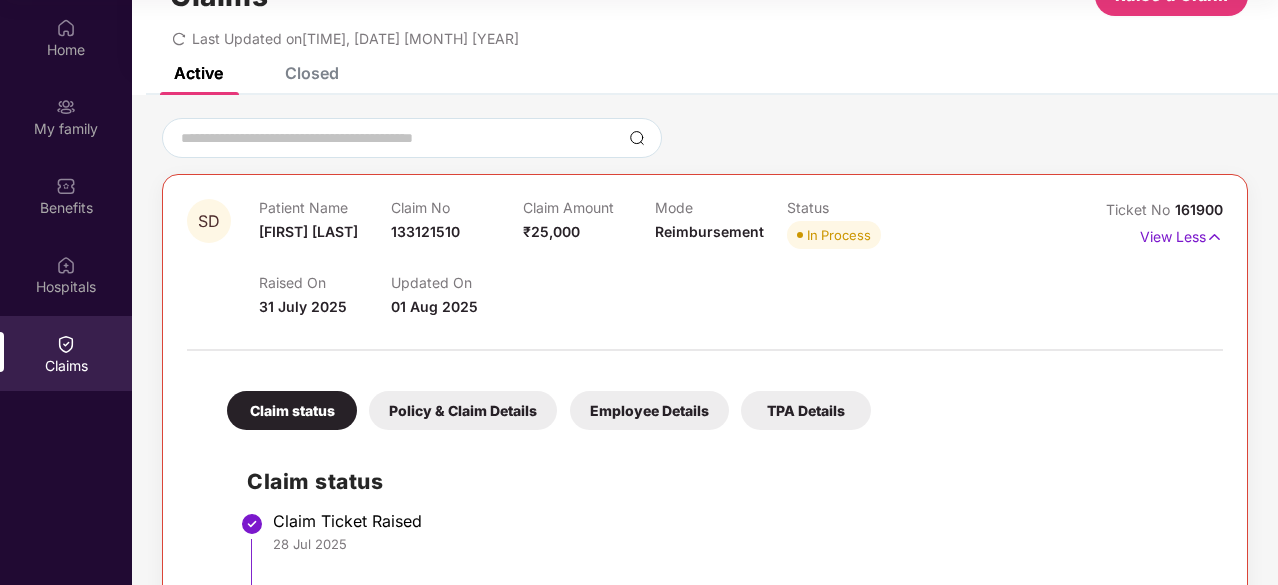 scroll, scrollTop: 68, scrollLeft: 0, axis: vertical 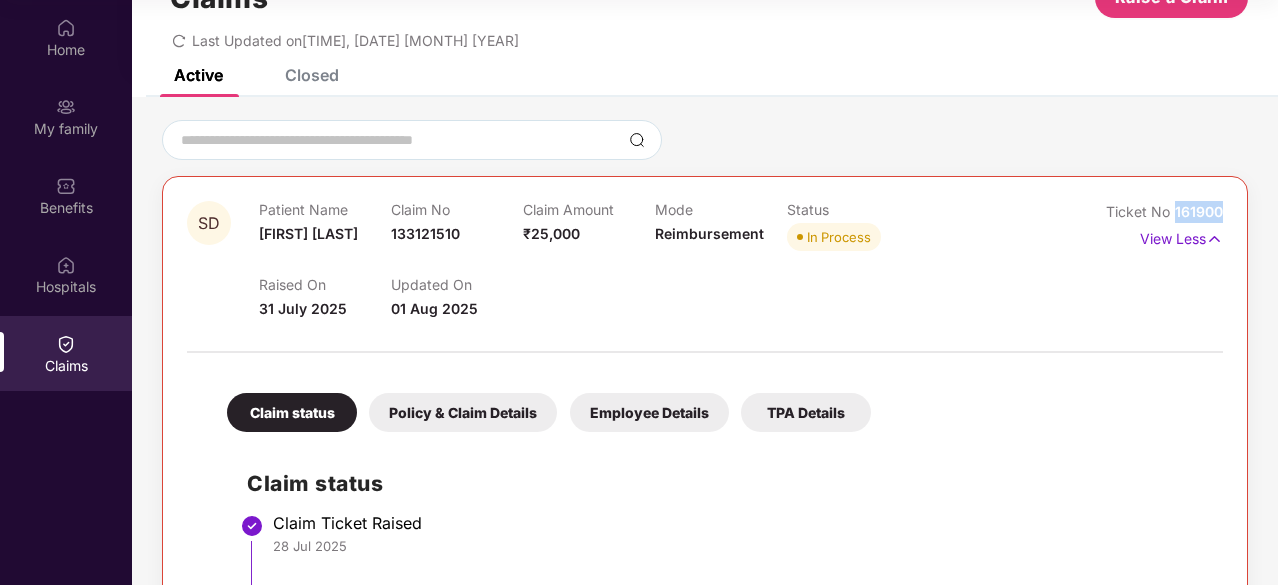 drag, startPoint x: 1224, startPoint y: 211, endPoint x: 1172, endPoint y: 215, distance: 52.153618 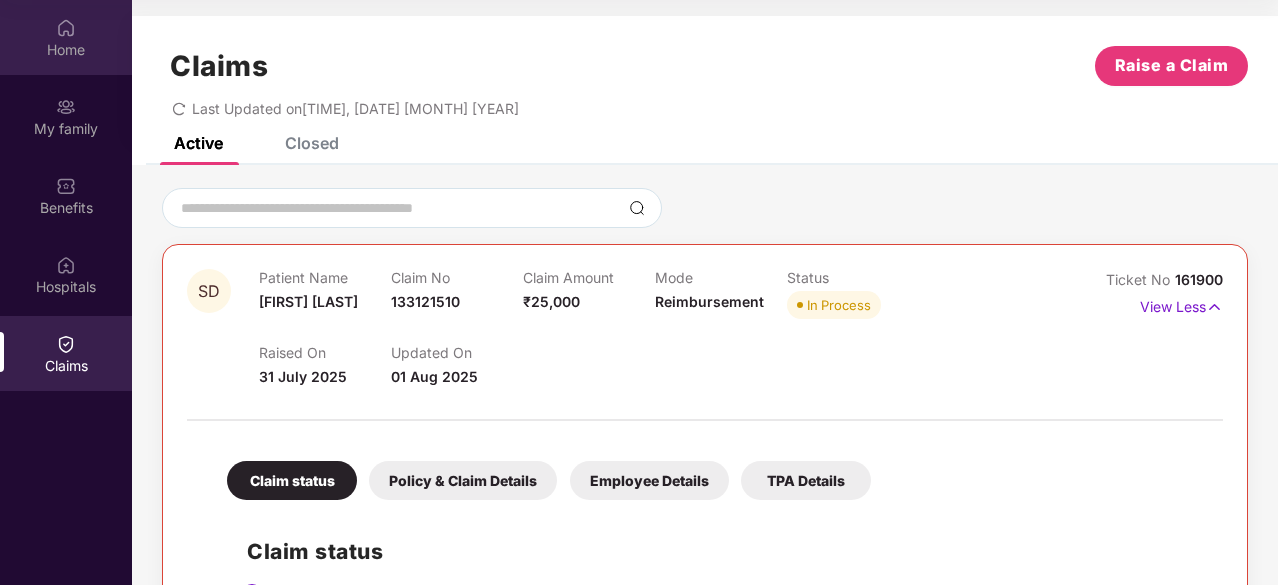 click on "Home" at bounding box center (66, 37) 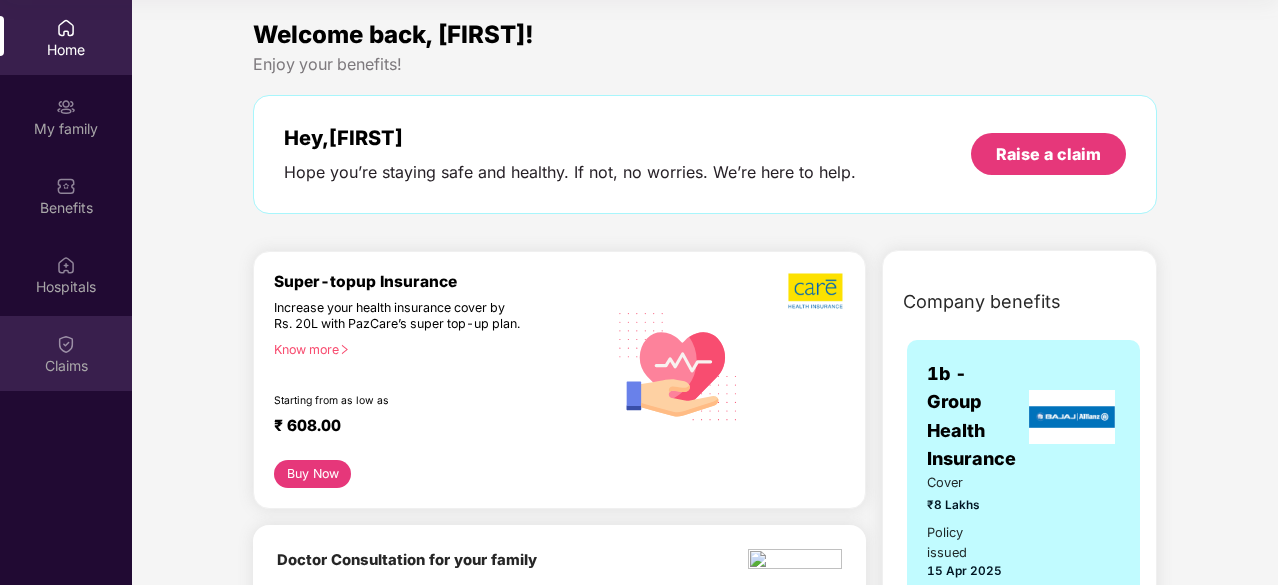 click at bounding box center [66, 344] 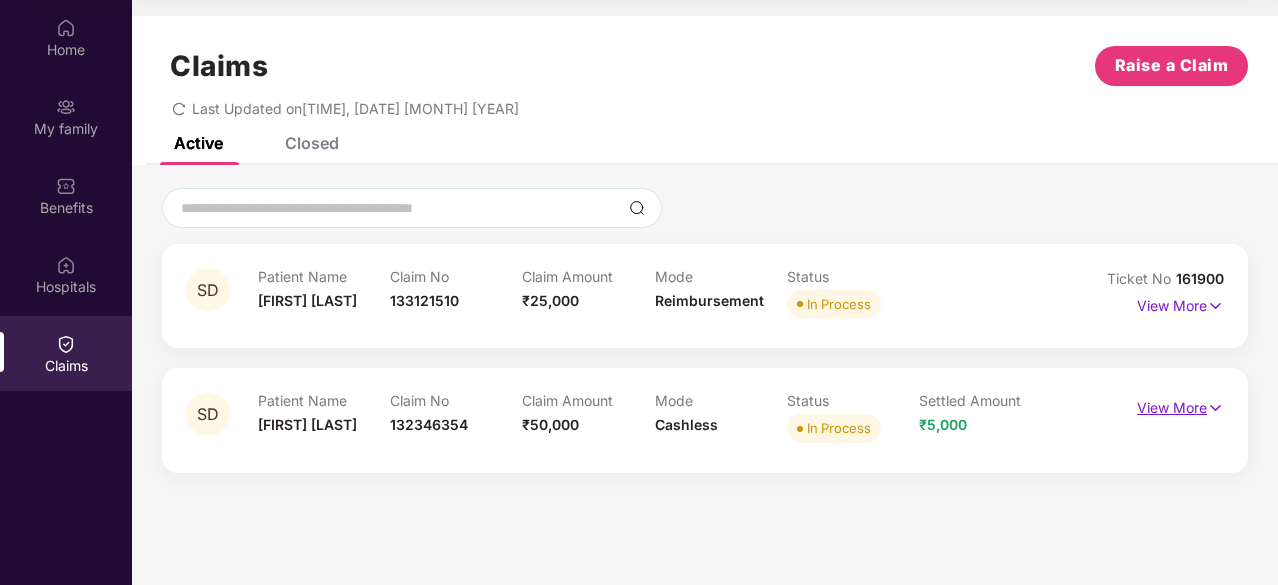 click on "View More" at bounding box center [1180, 405] 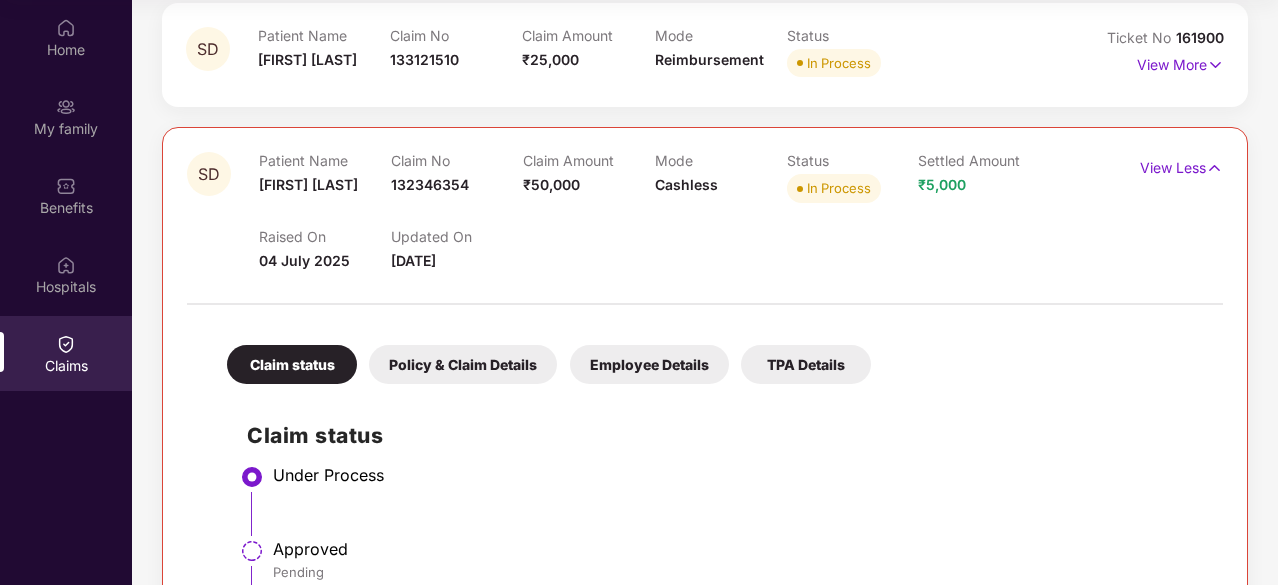 scroll, scrollTop: 209, scrollLeft: 0, axis: vertical 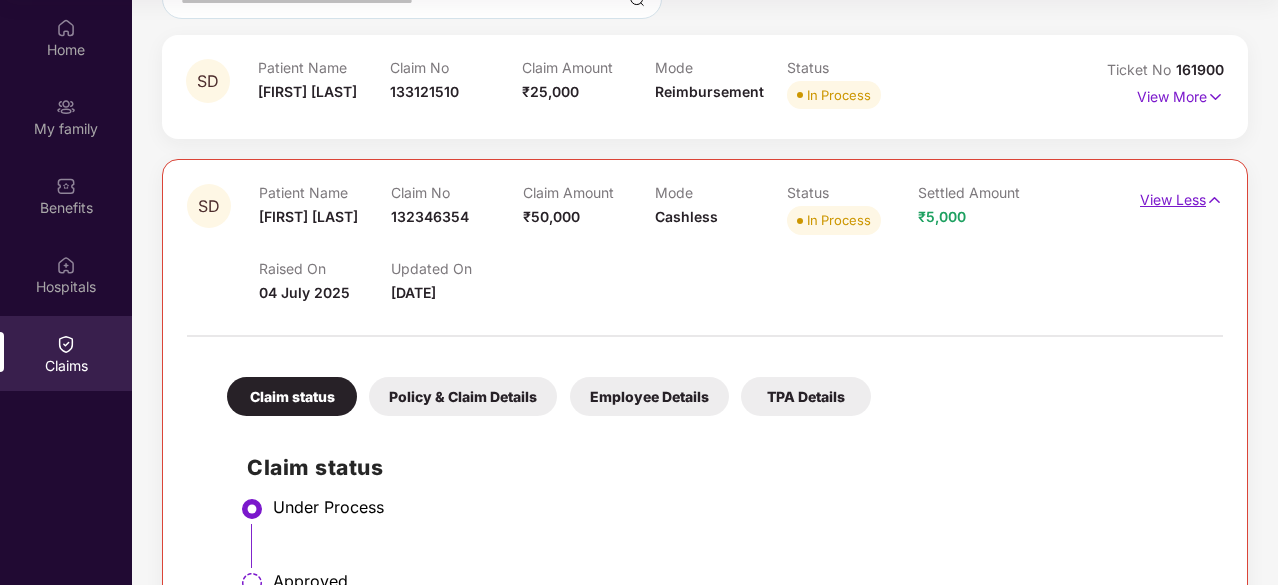 click on "View Less" at bounding box center (1181, 197) 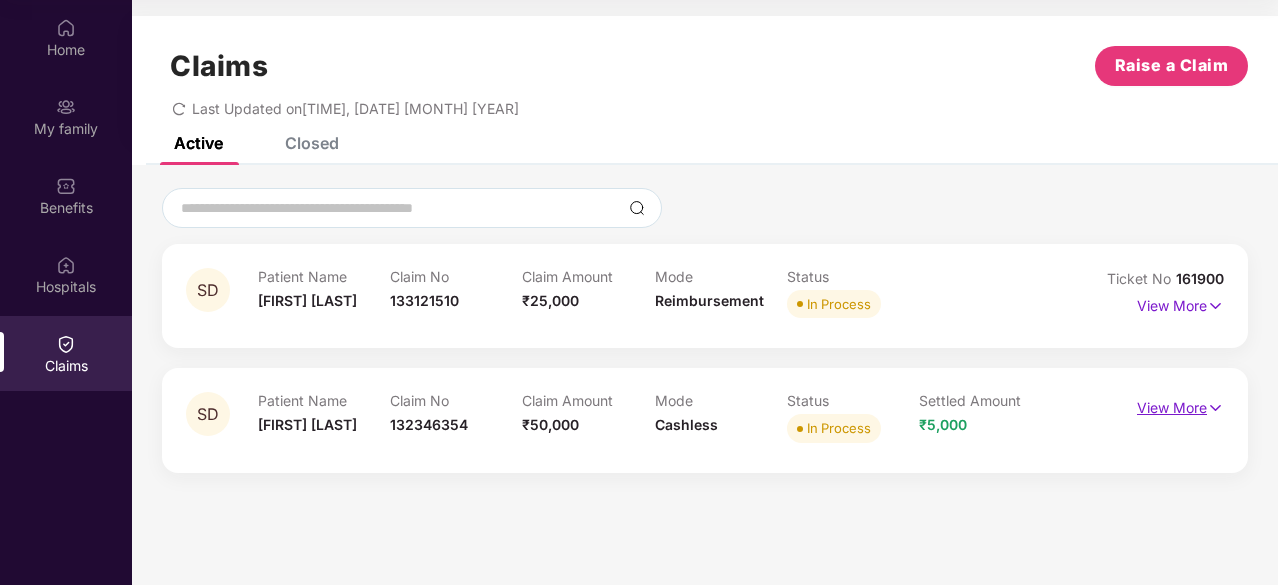 scroll, scrollTop: 0, scrollLeft: 0, axis: both 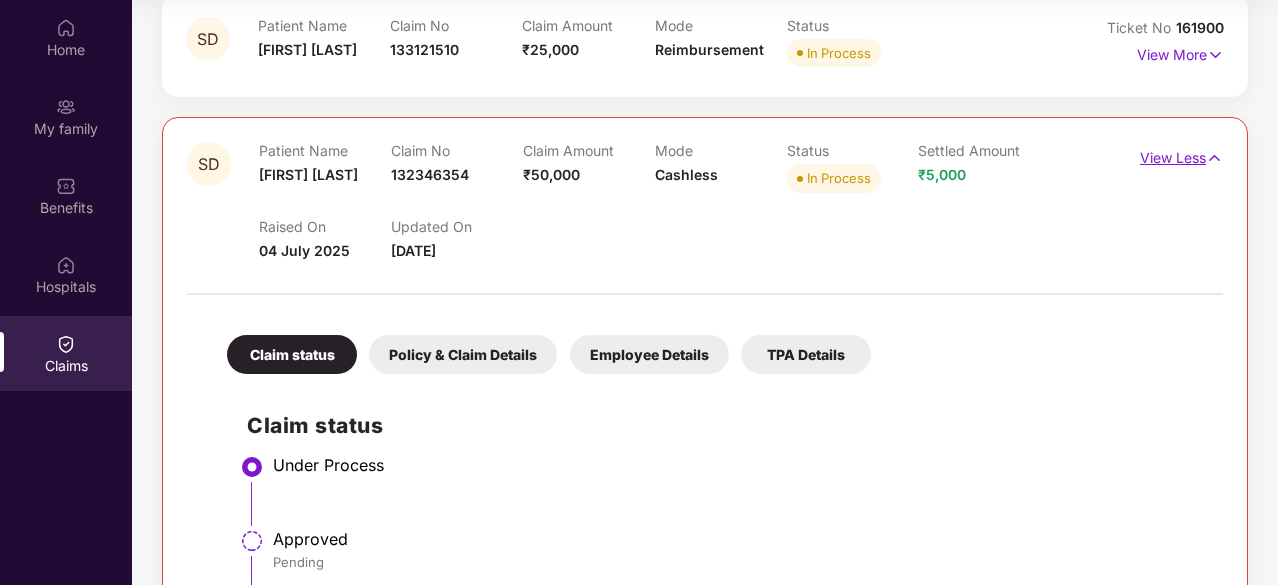 click on "View Less" at bounding box center (1181, 155) 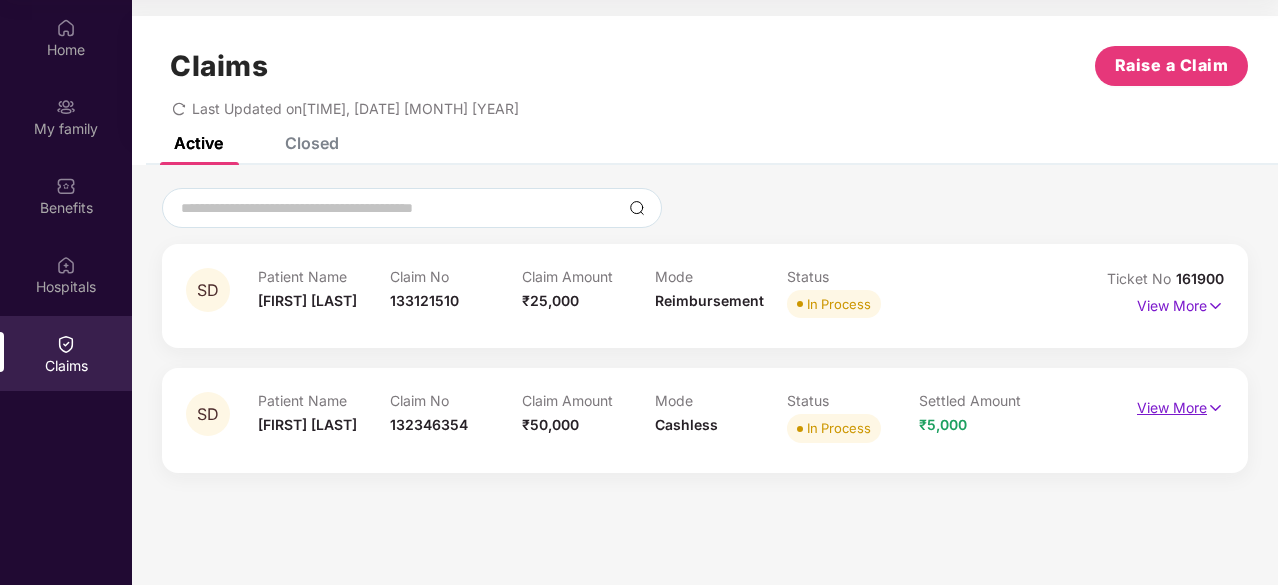 scroll, scrollTop: 0, scrollLeft: 0, axis: both 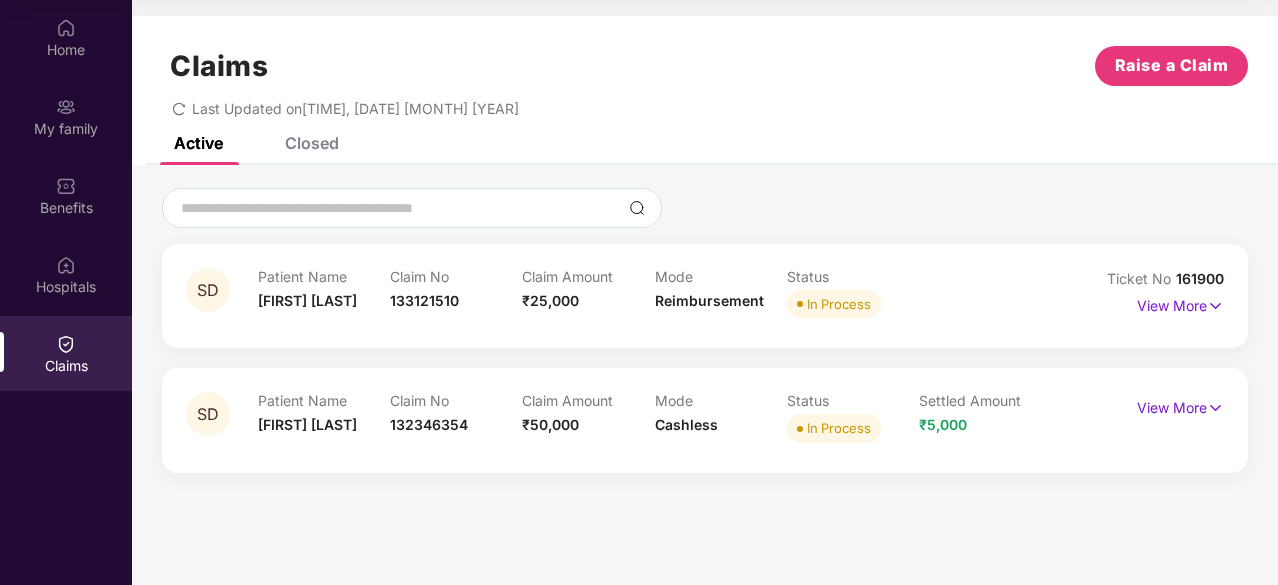 click on "Closed" at bounding box center (312, 143) 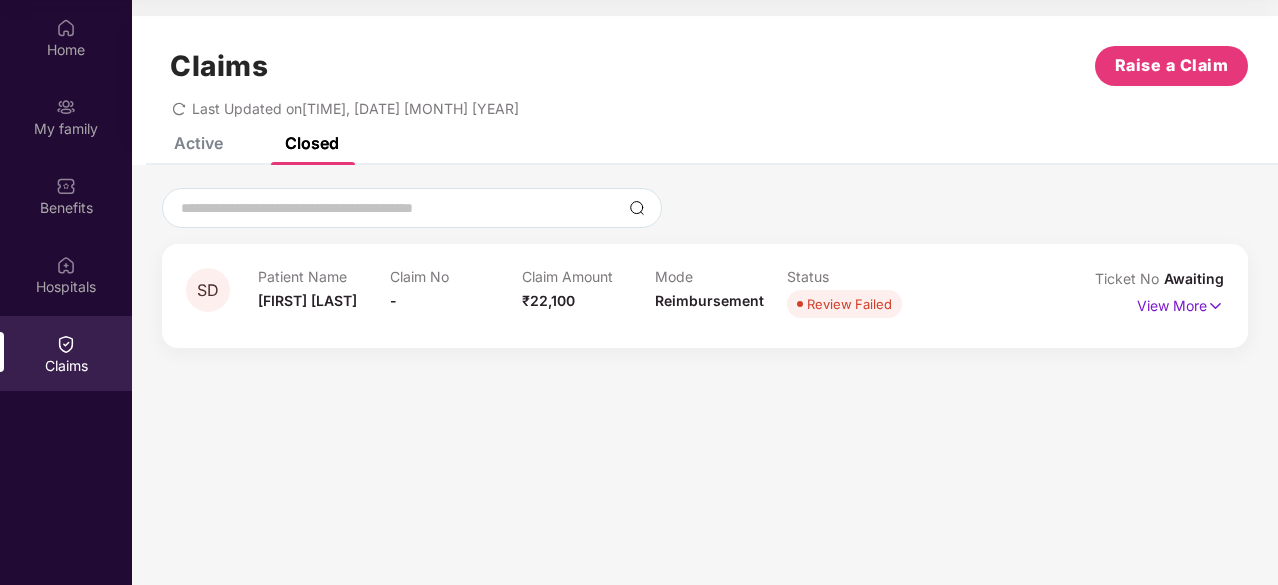 click on "Active" at bounding box center (198, 143) 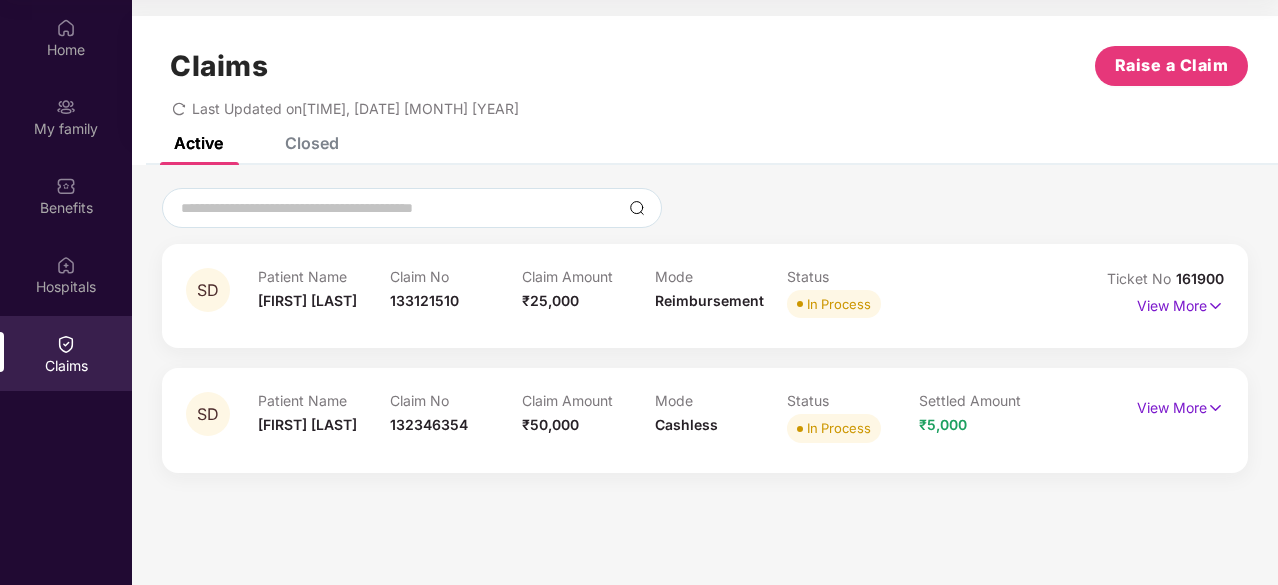 scroll, scrollTop: 0, scrollLeft: 0, axis: both 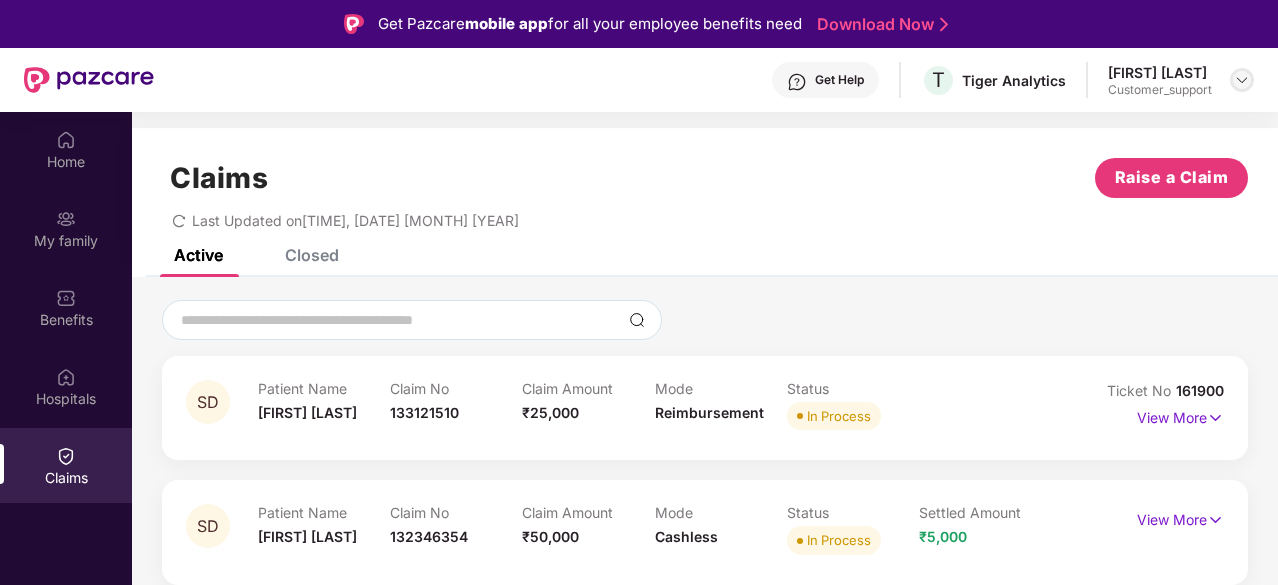 click at bounding box center [1242, 80] 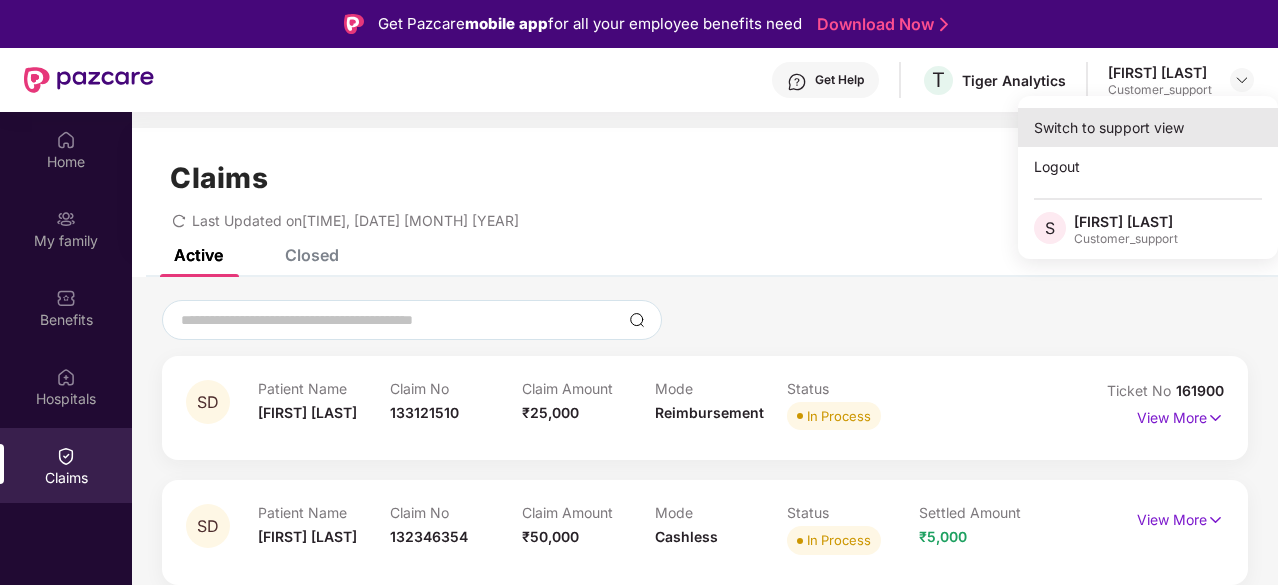 click on "Switch to support view" at bounding box center (1148, 127) 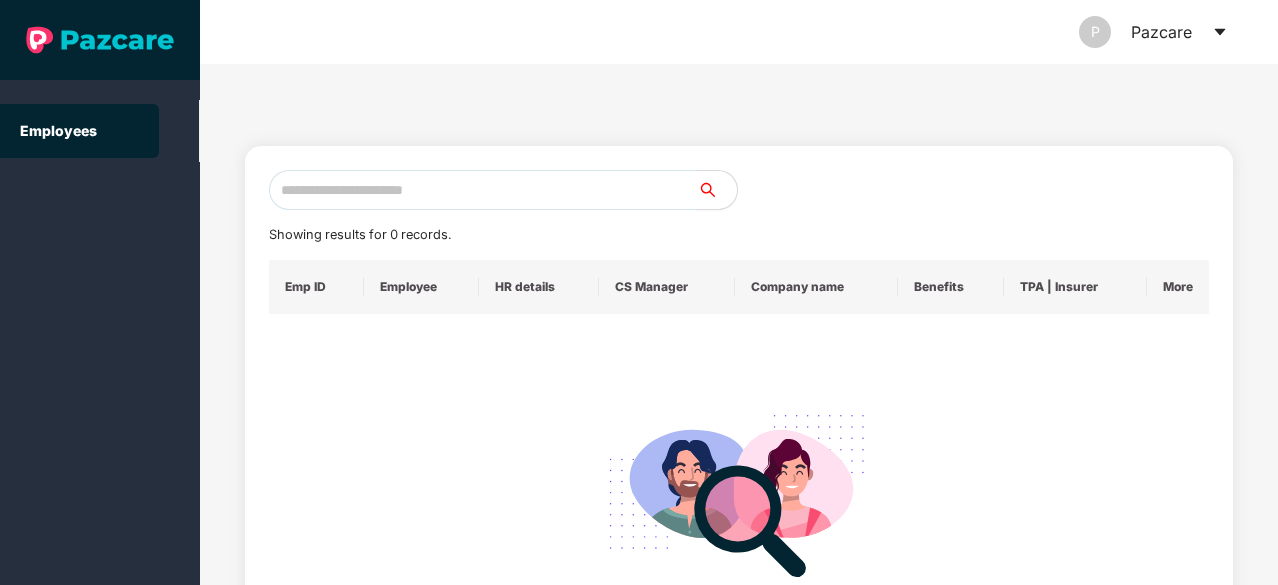 click at bounding box center [483, 190] 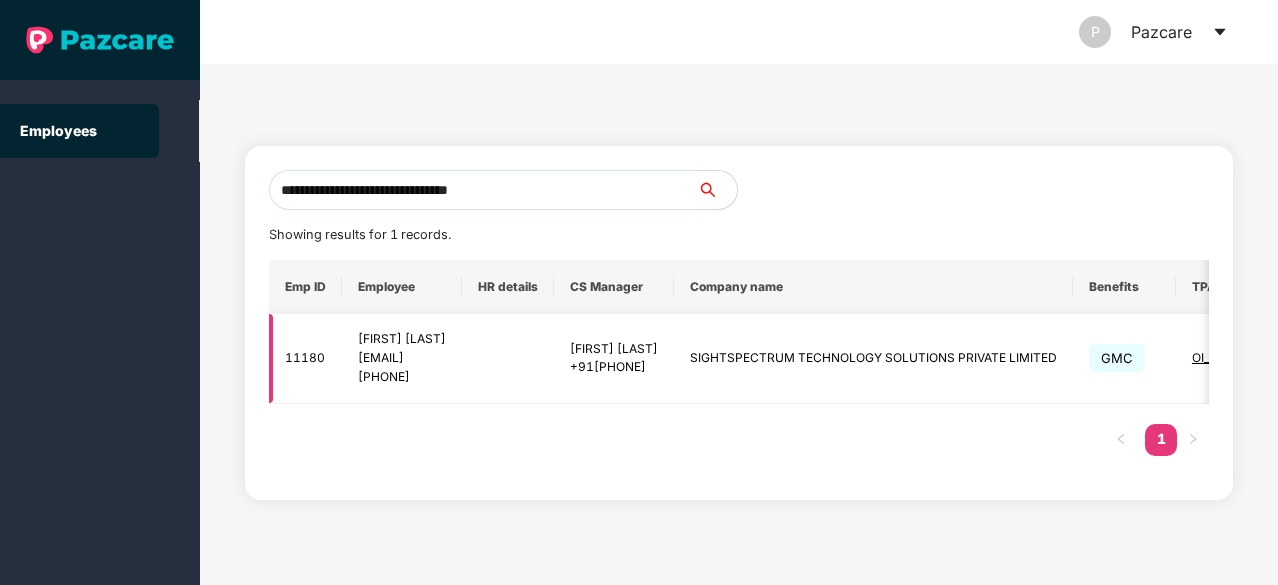 scroll, scrollTop: 0, scrollLeft: 293, axis: horizontal 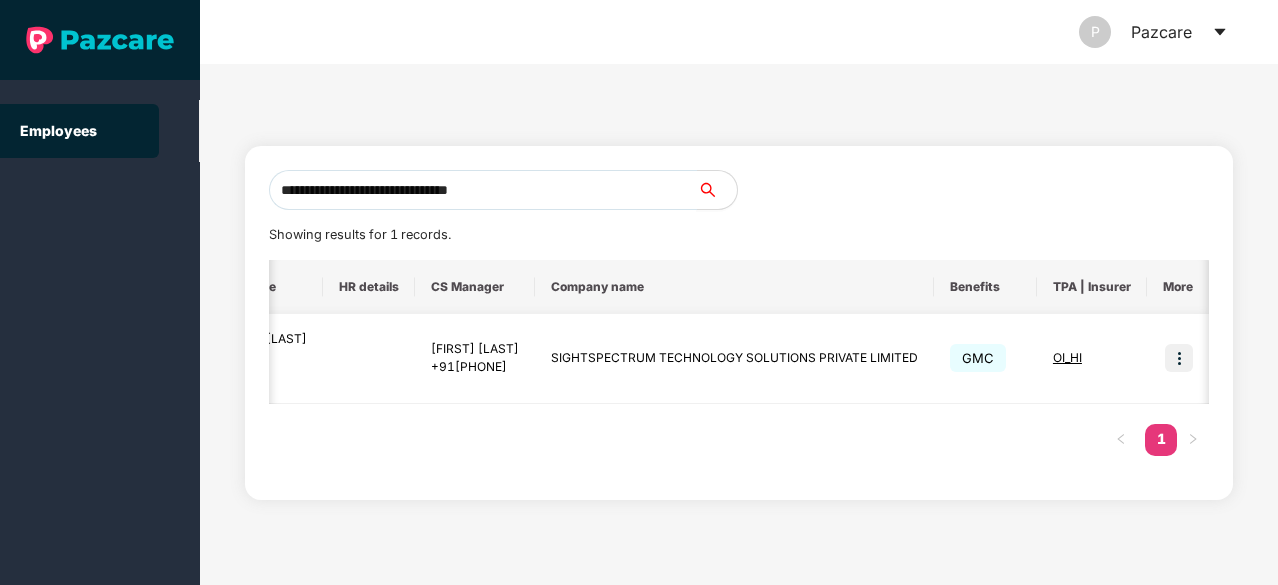 type on "**********" 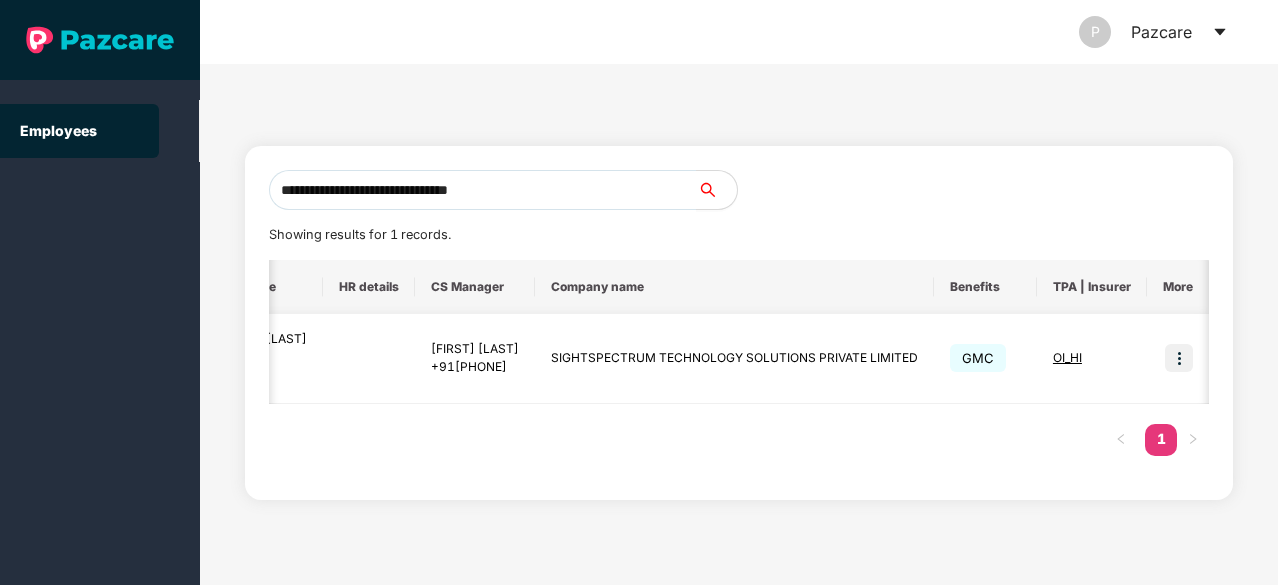 click at bounding box center (1179, 358) 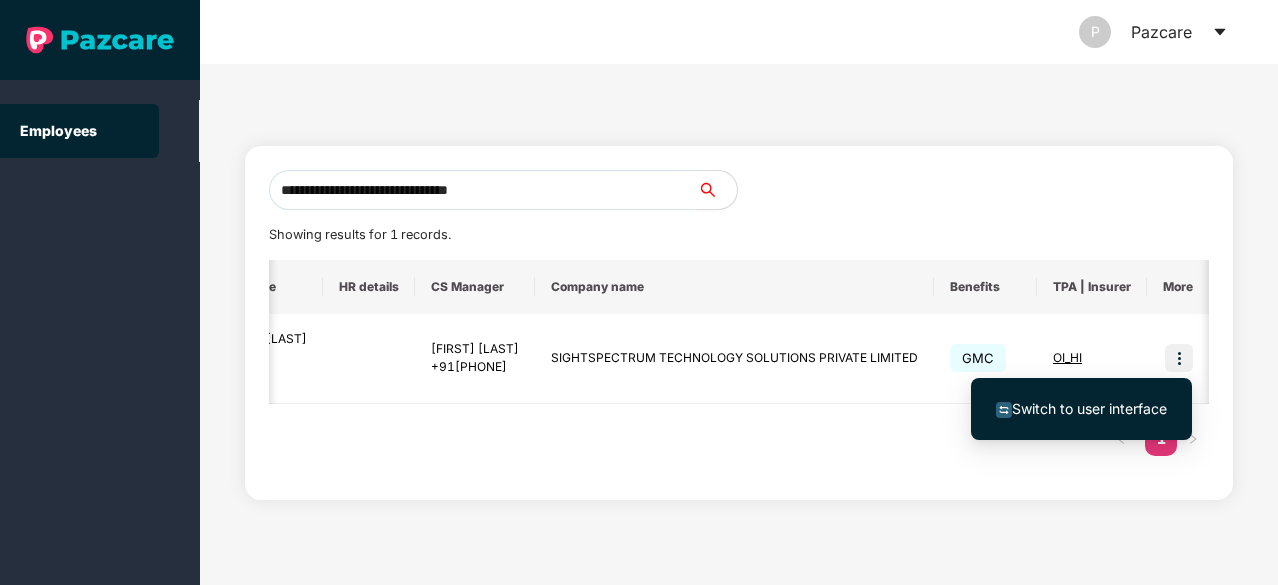 click on "Switch to user interface" at bounding box center [1089, 408] 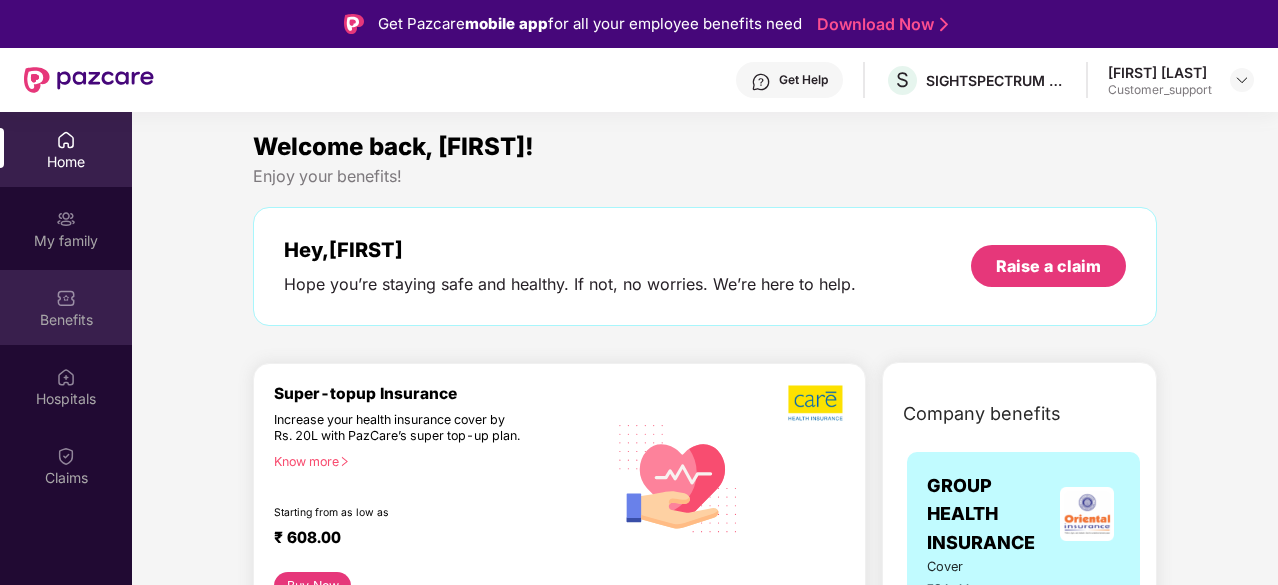 click on "Benefits" at bounding box center (66, 307) 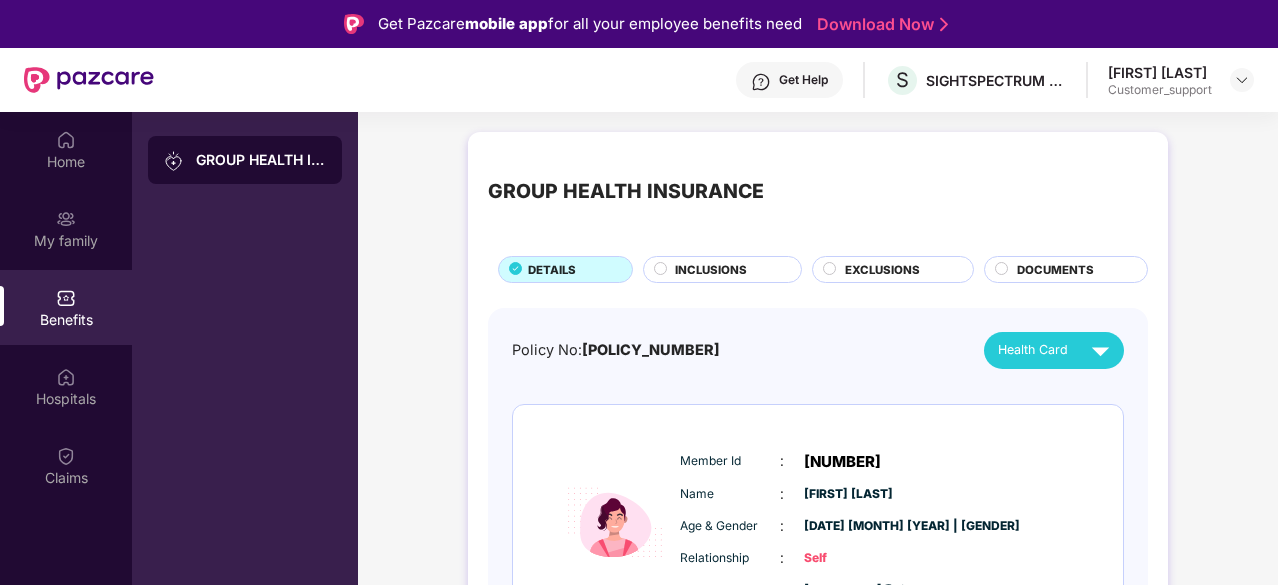 scroll, scrollTop: 401, scrollLeft: 0, axis: vertical 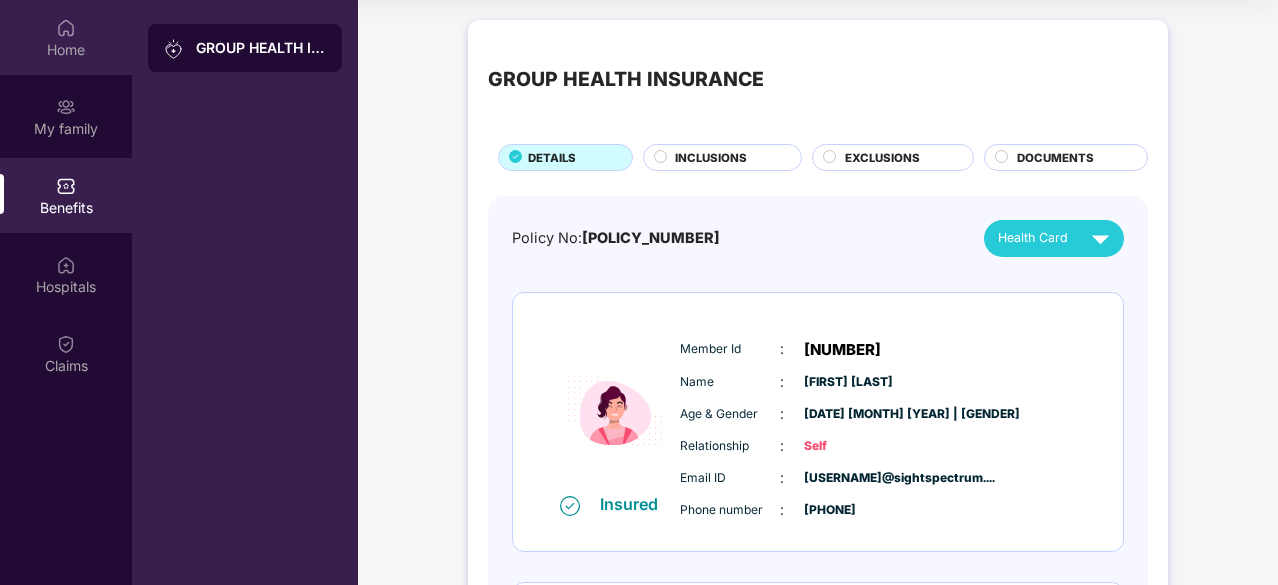 click on "Home" at bounding box center (66, 50) 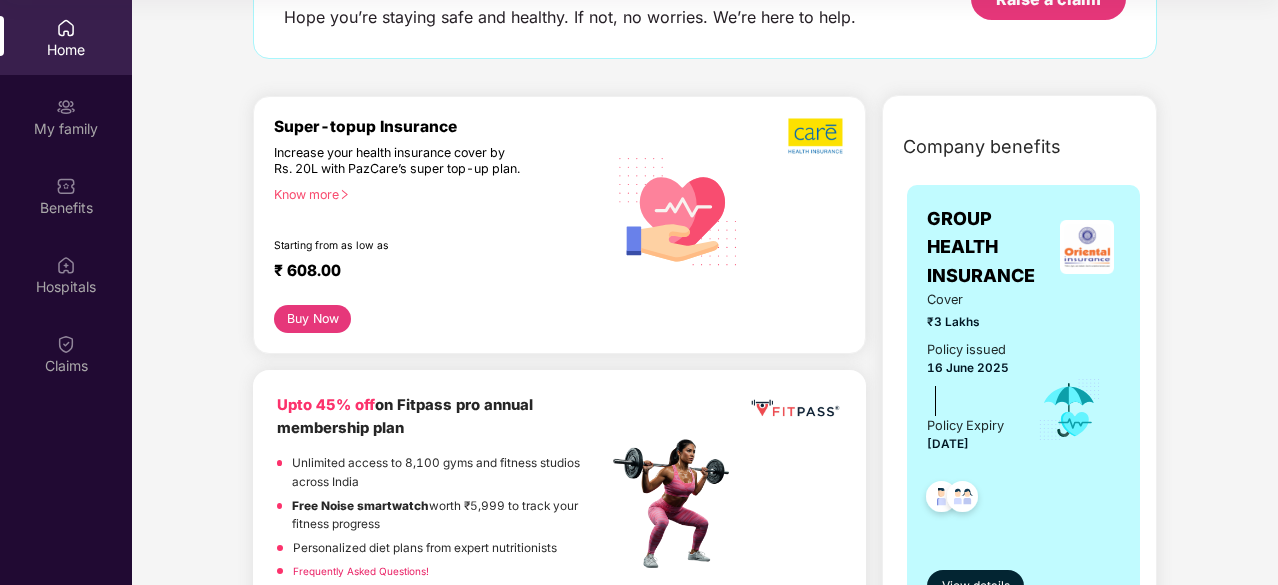 scroll, scrollTop: 156, scrollLeft: 0, axis: vertical 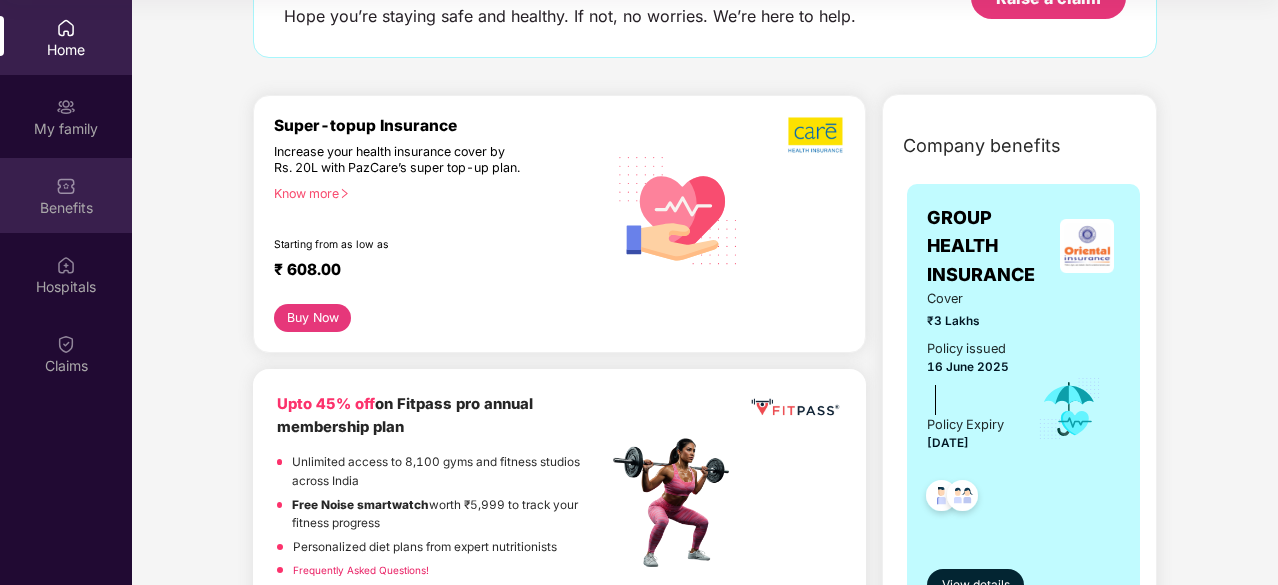 click at bounding box center [66, 186] 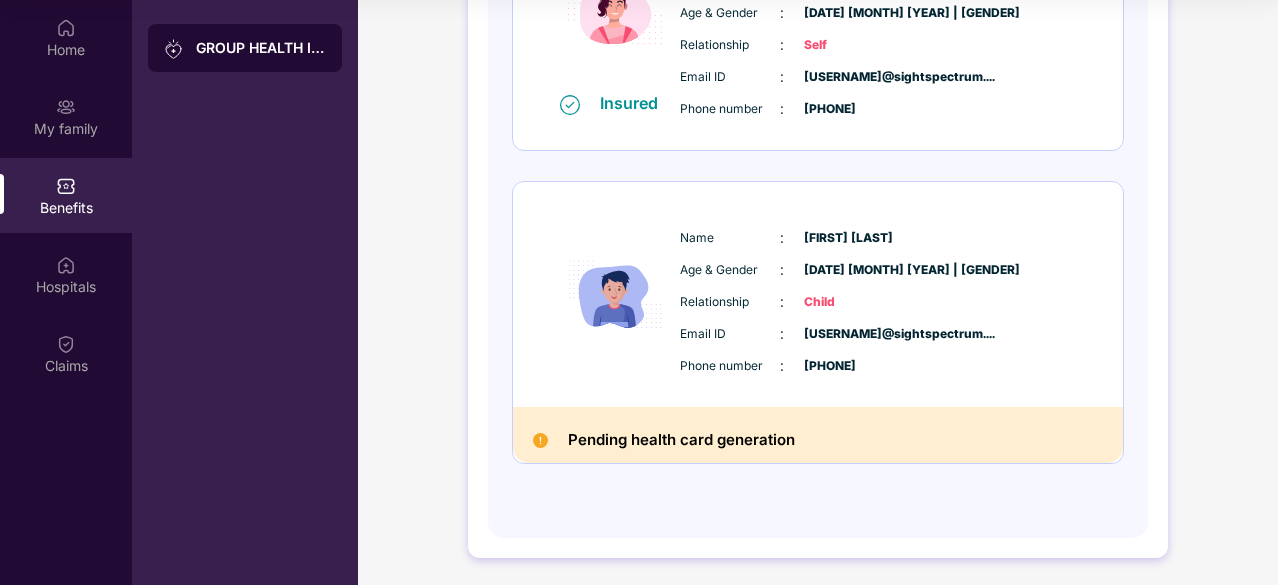 scroll, scrollTop: 0, scrollLeft: 0, axis: both 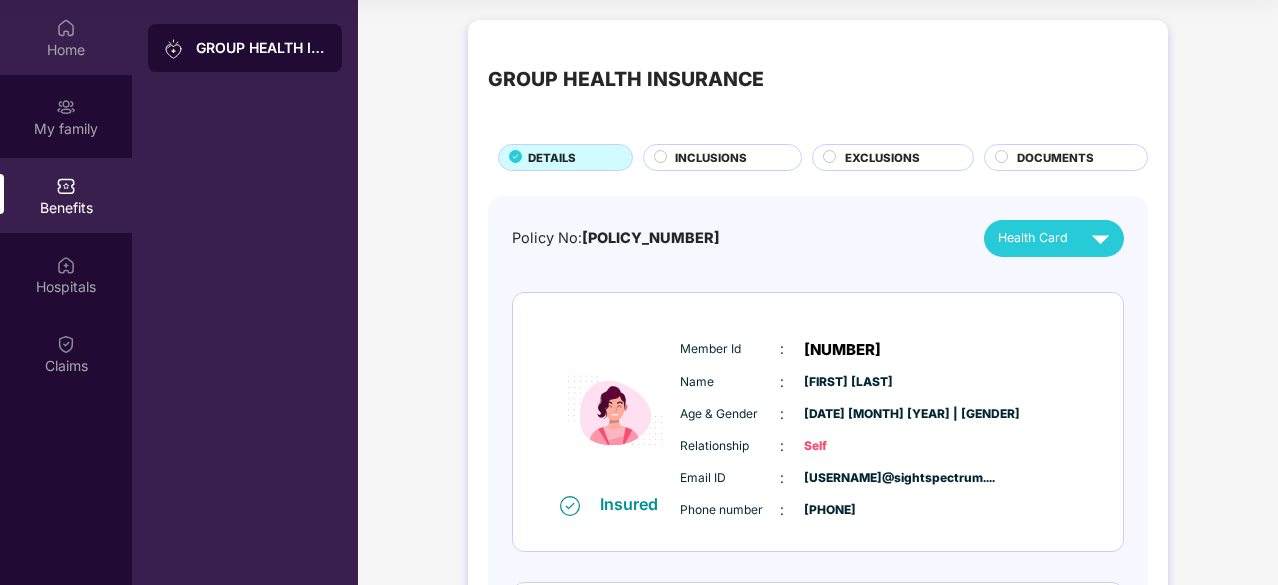 click at bounding box center [66, 28] 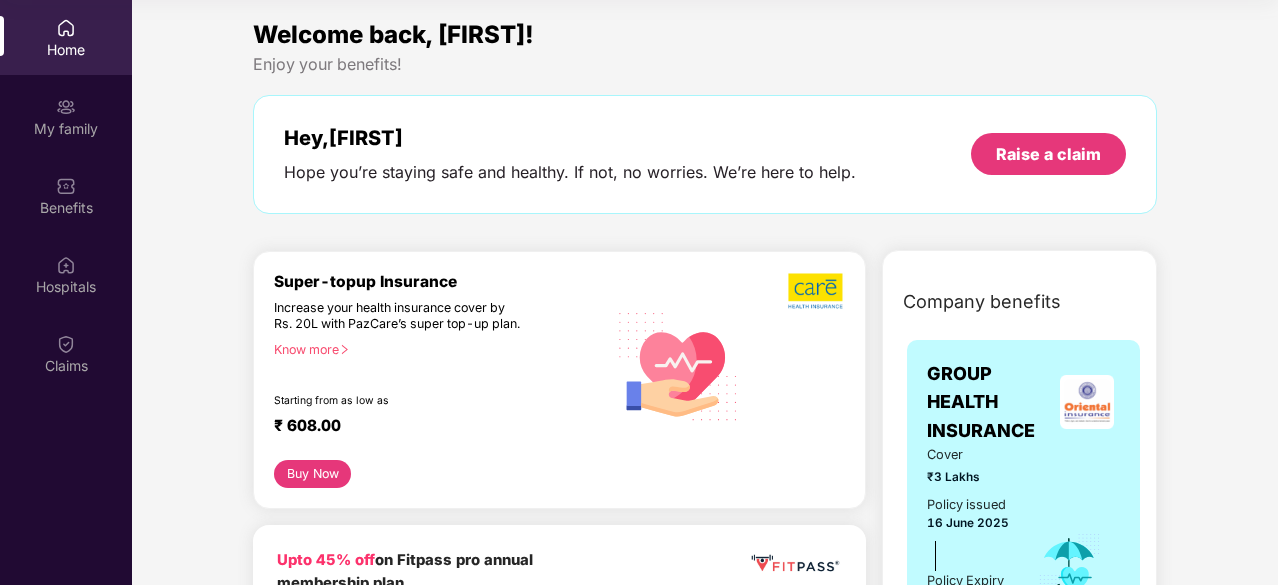 scroll, scrollTop: 0, scrollLeft: 0, axis: both 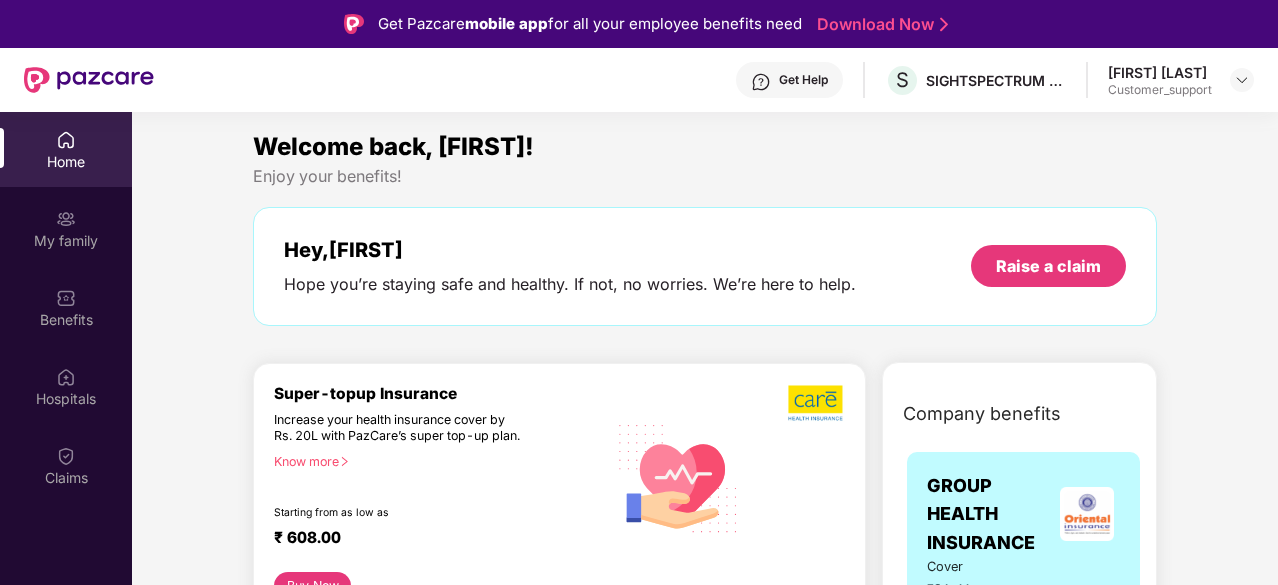 click on "Get Help" at bounding box center [803, 80] 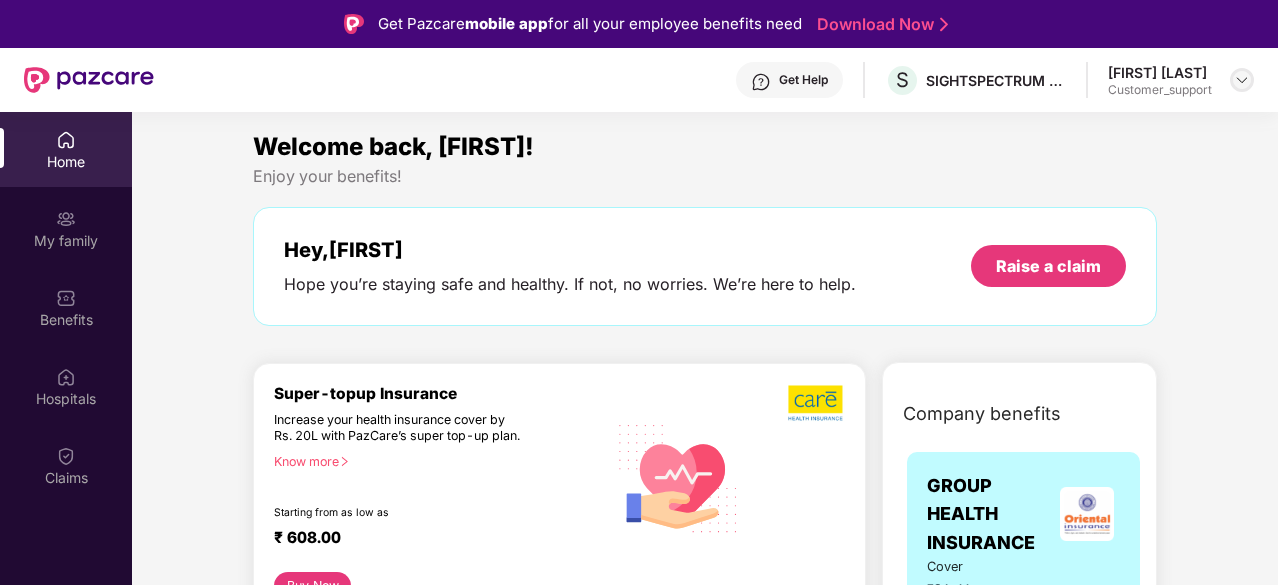 click at bounding box center [1242, 80] 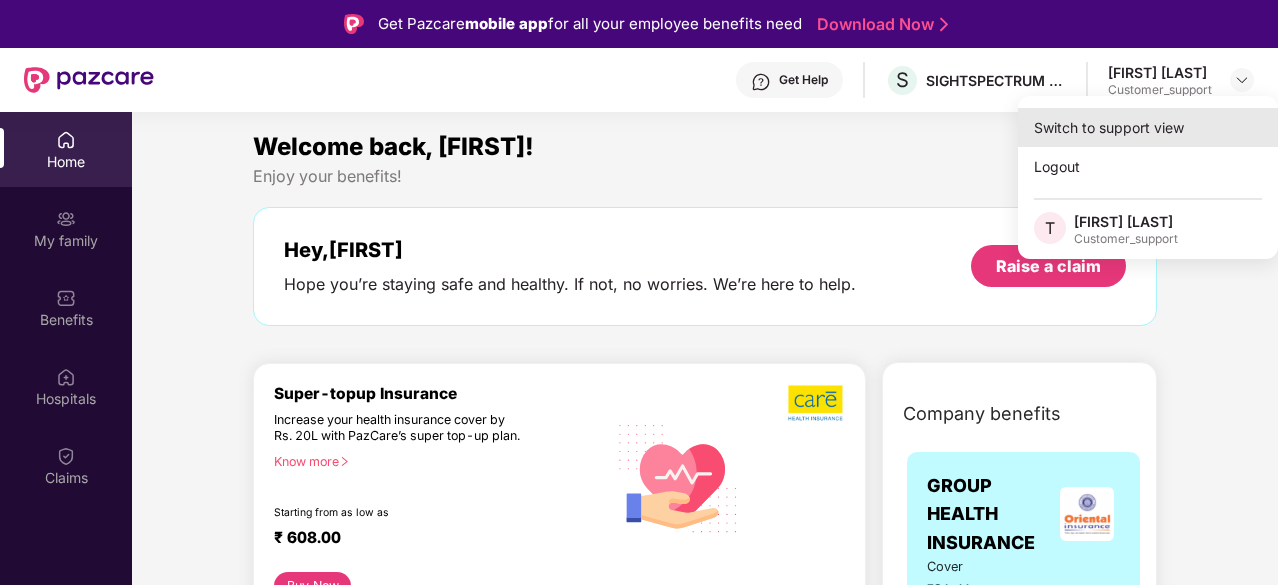 click on "Switch to support view" at bounding box center [1148, 127] 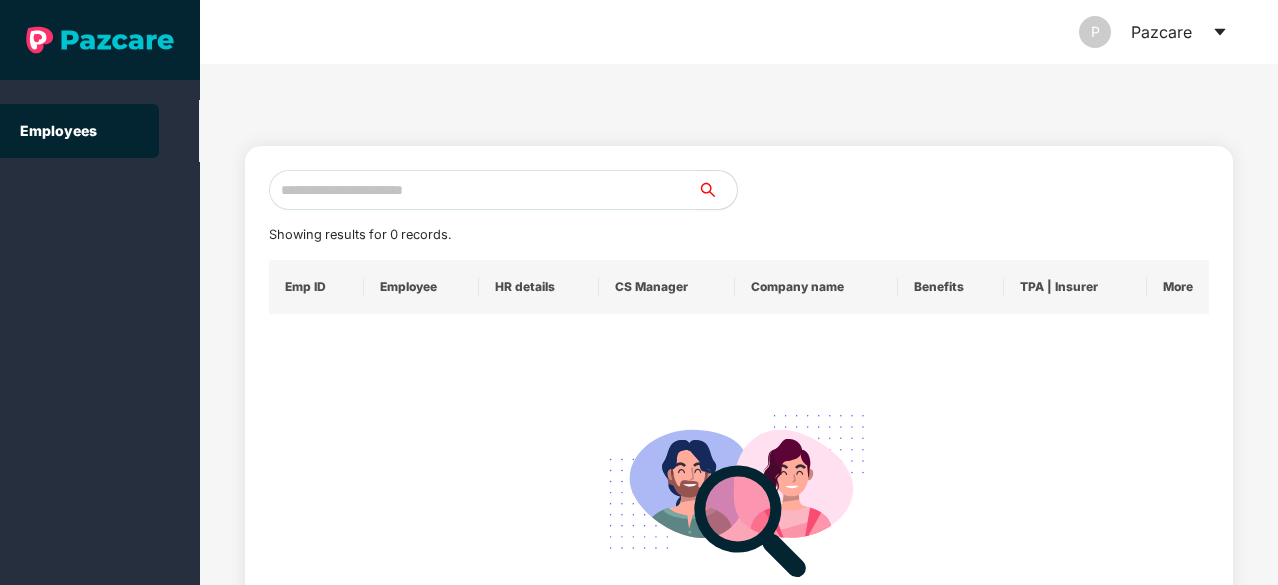 click at bounding box center (483, 190) 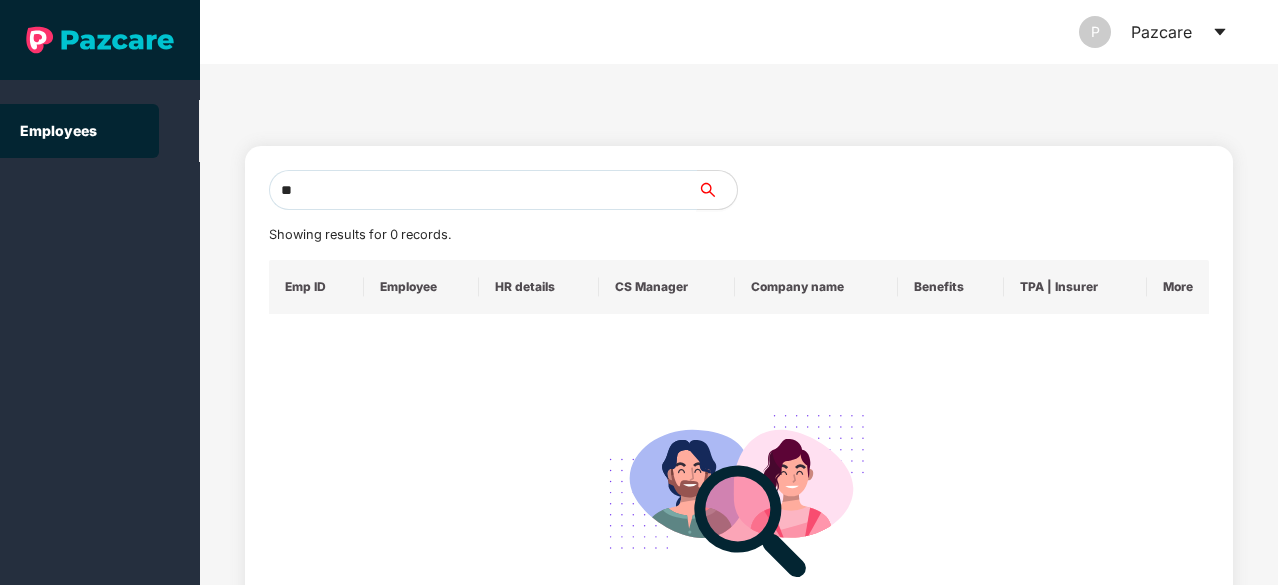 type on "*" 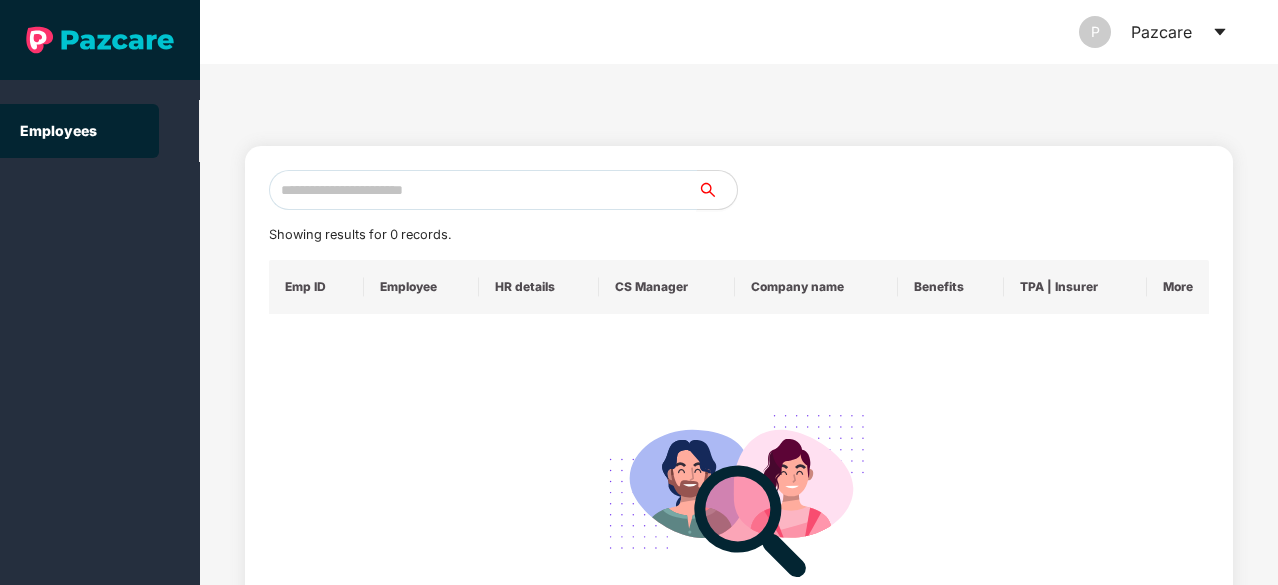 click at bounding box center (483, 190) 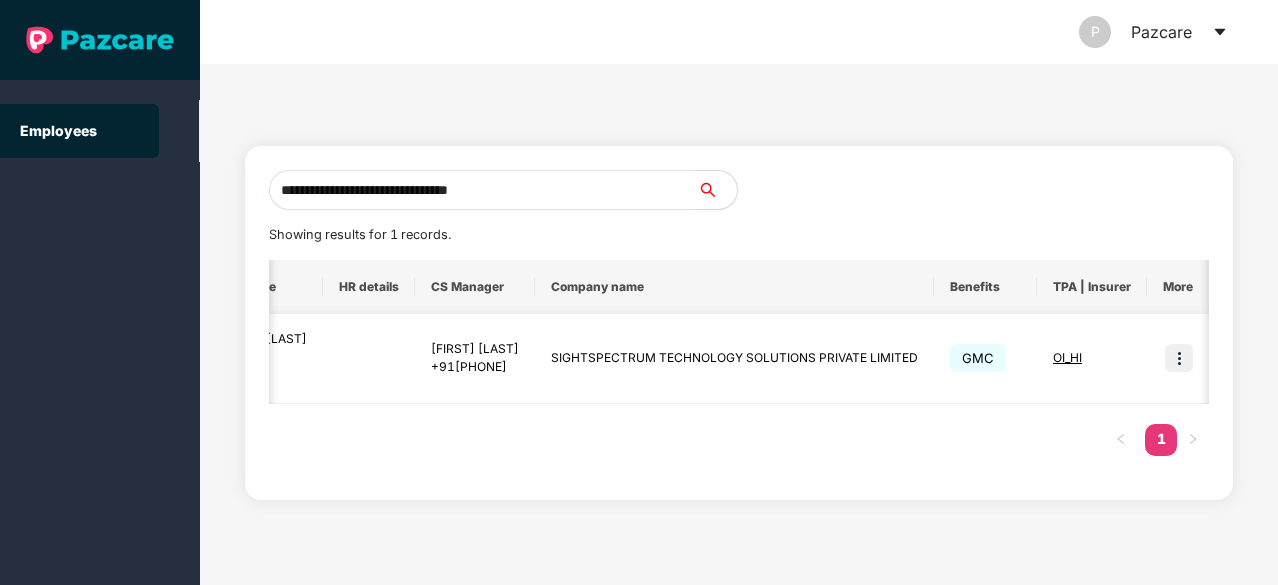 scroll, scrollTop: 0, scrollLeft: 0, axis: both 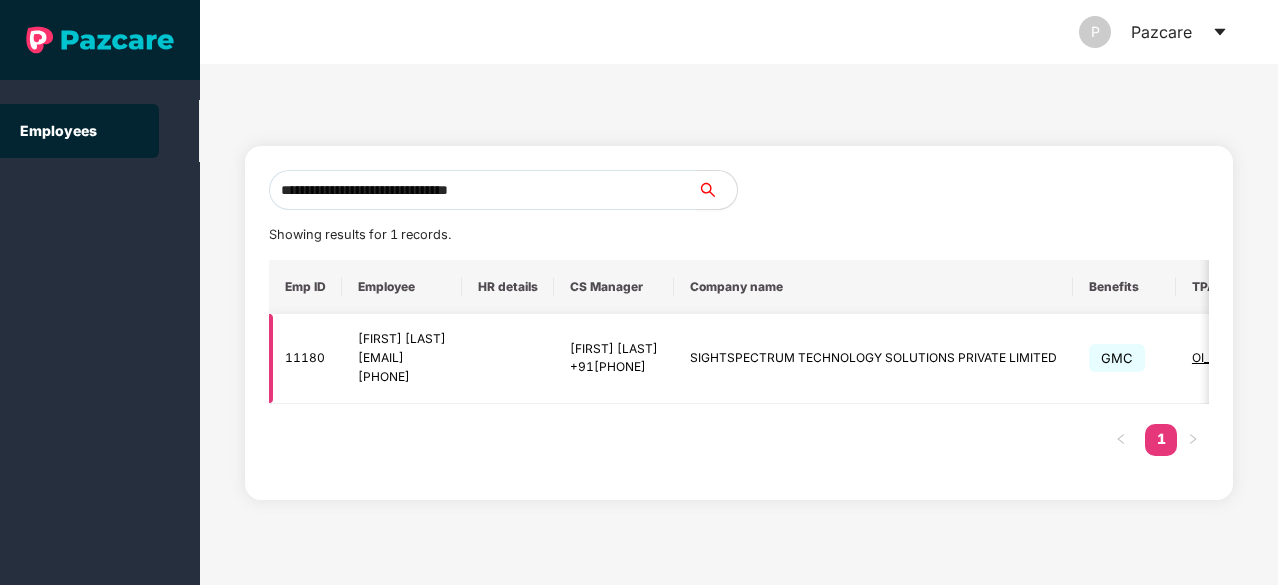 type on "**********" 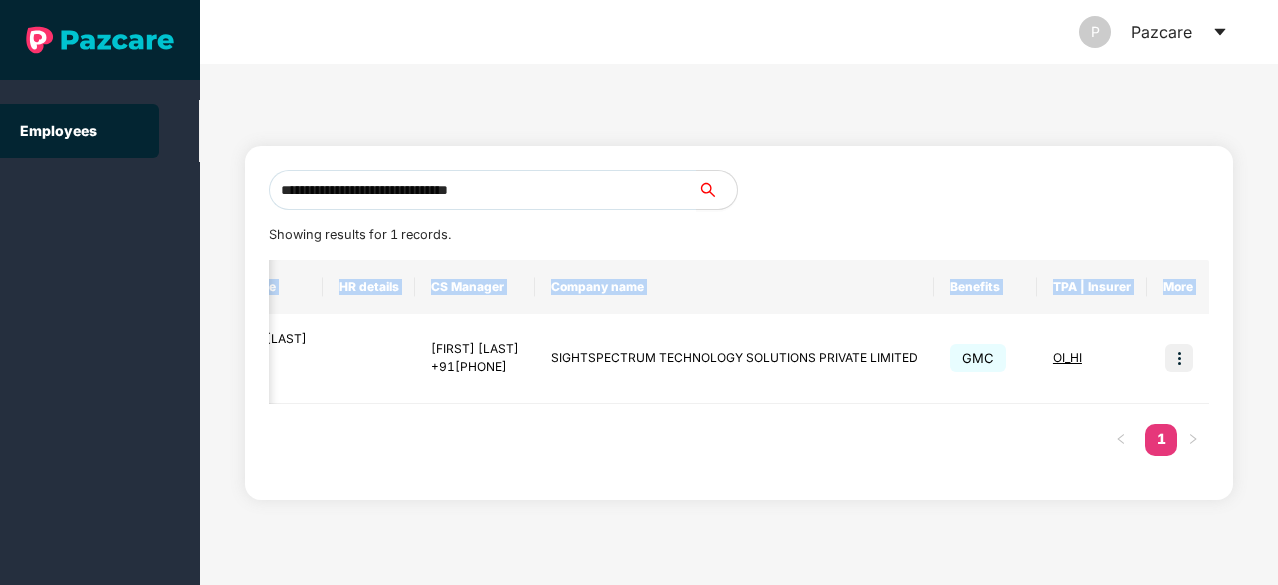 scroll, scrollTop: 0, scrollLeft: 294, axis: horizontal 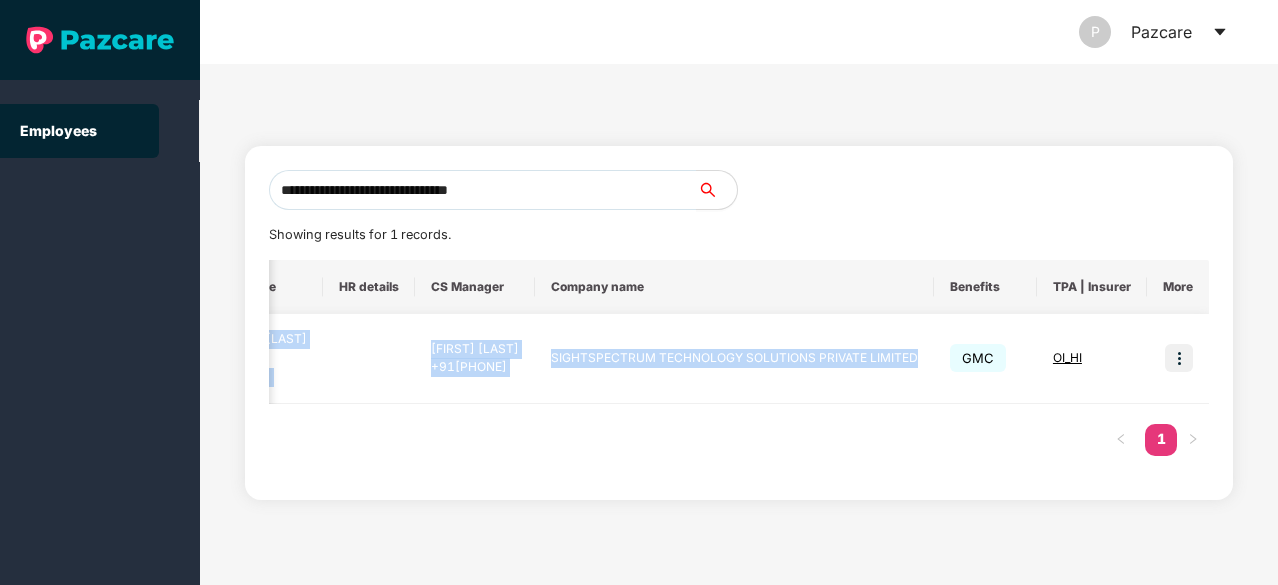 drag, startPoint x: 288, startPoint y: 359, endPoint x: 926, endPoint y: 328, distance: 638.7527 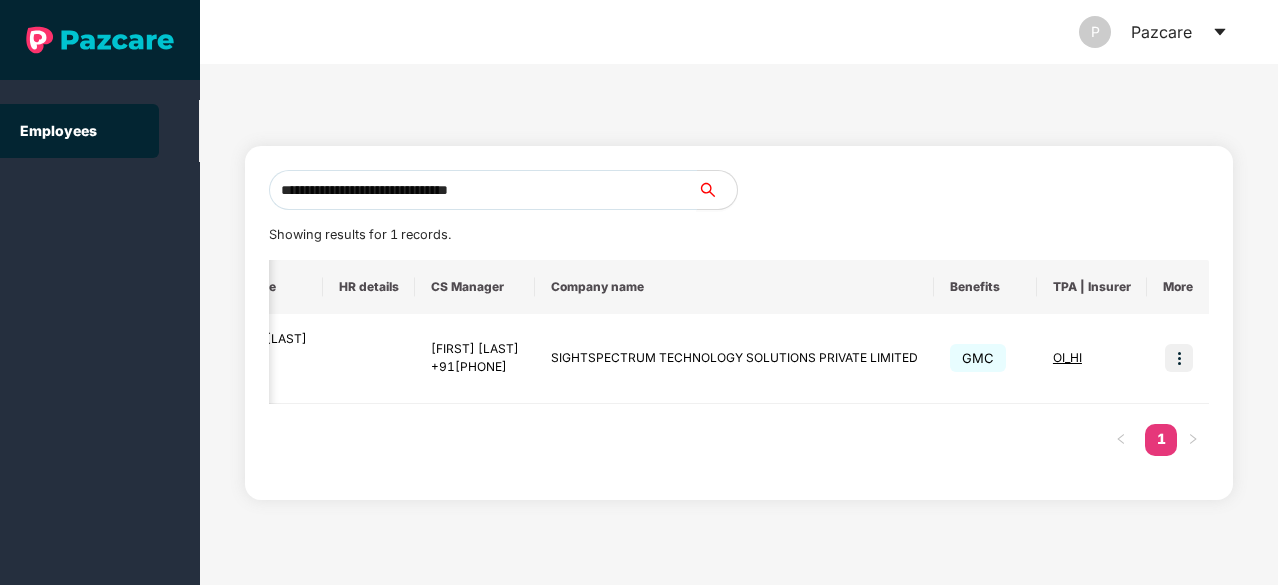 drag, startPoint x: 544, startPoint y: 186, endPoint x: 276, endPoint y: 230, distance: 271.58792 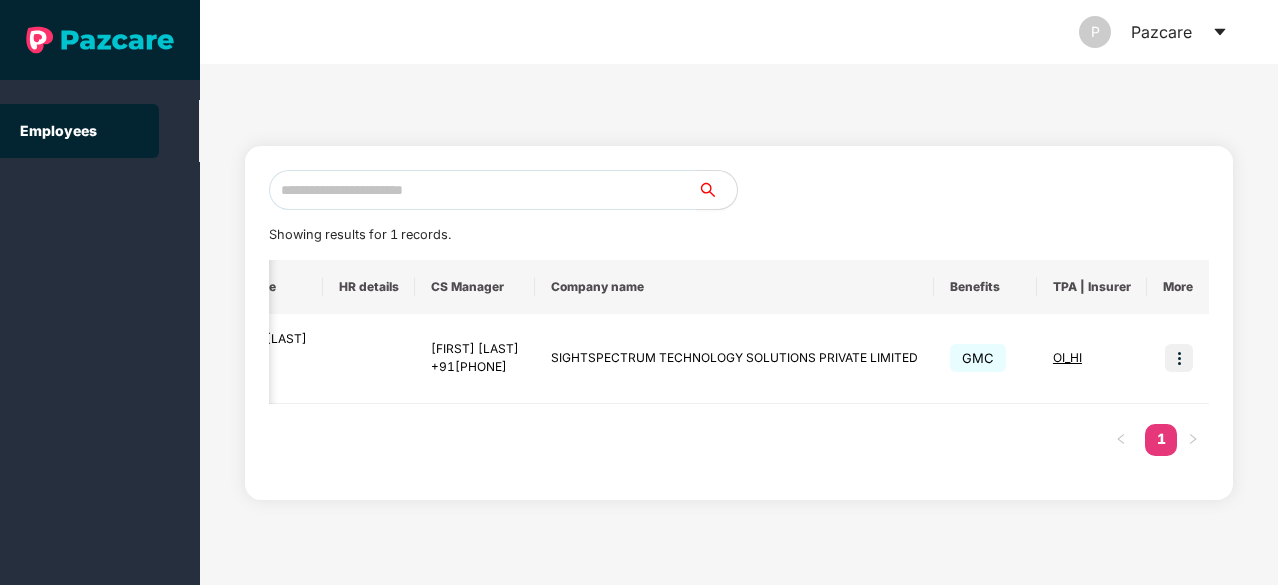 paste on "**********" 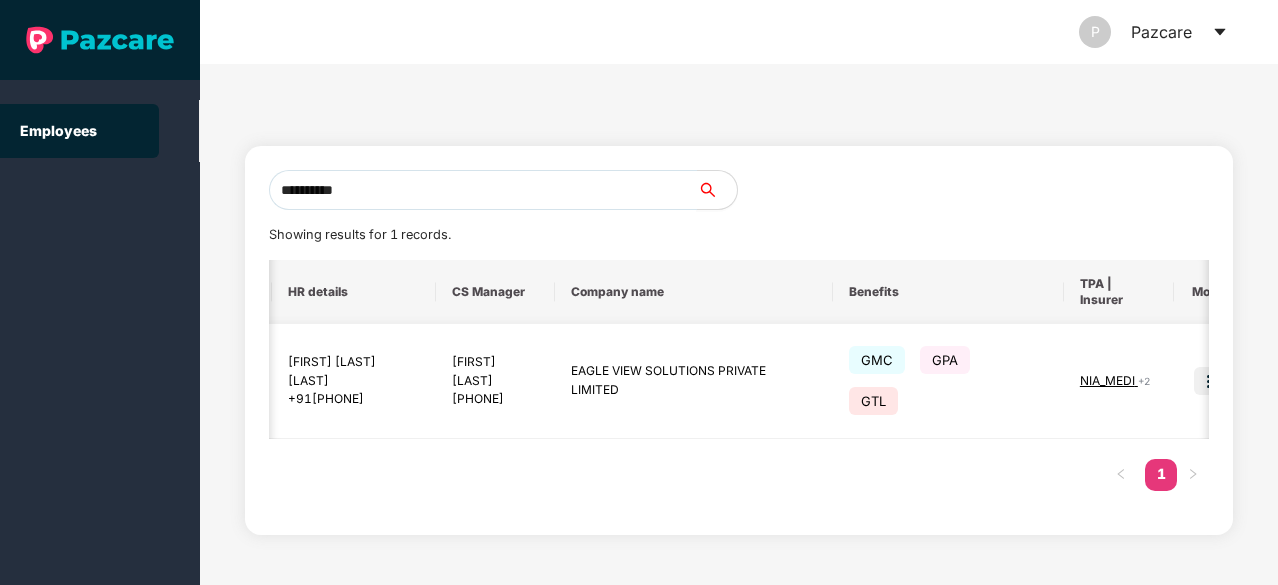 scroll, scrollTop: 0, scrollLeft: 382, axis: horizontal 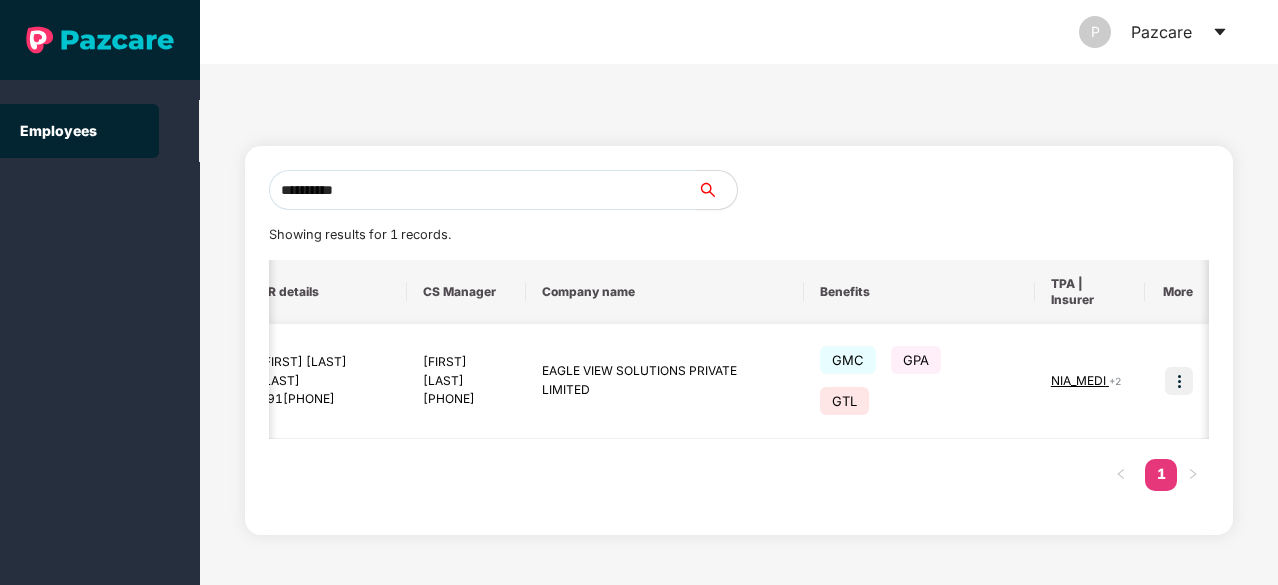 type on "**********" 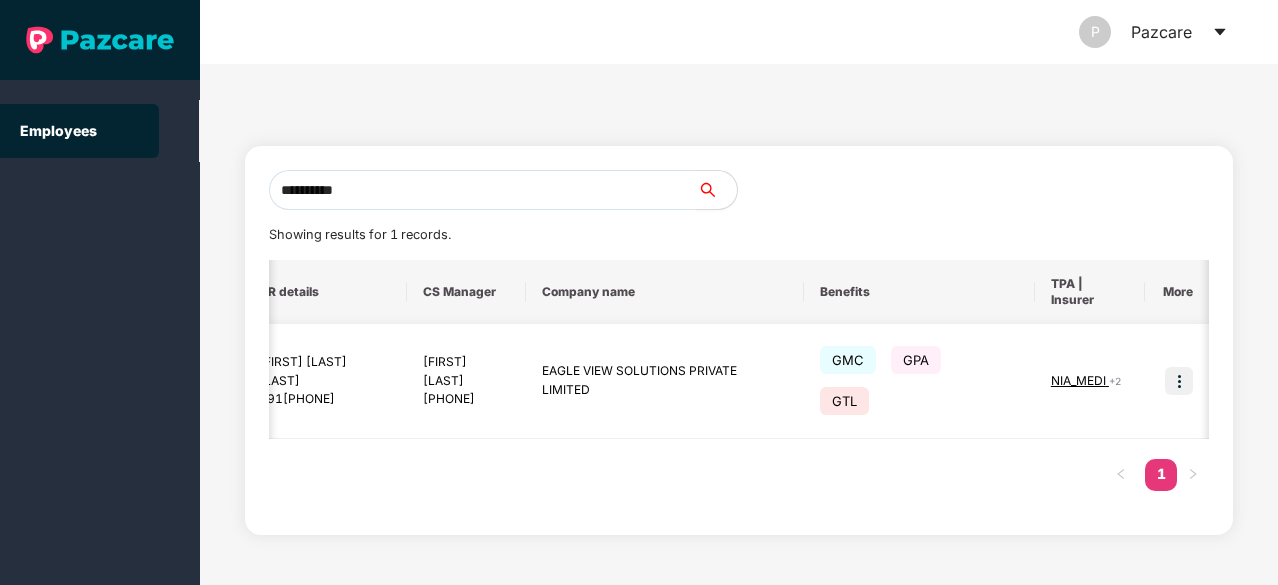 click at bounding box center (1179, 381) 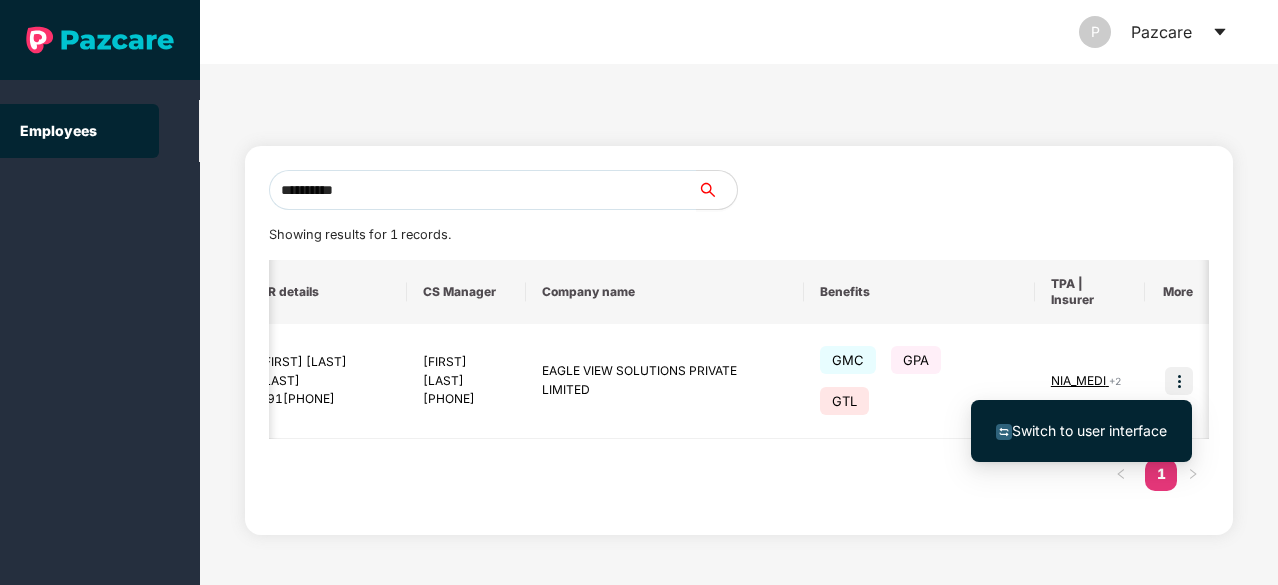 click on "Switch to user interface" at bounding box center [1089, 430] 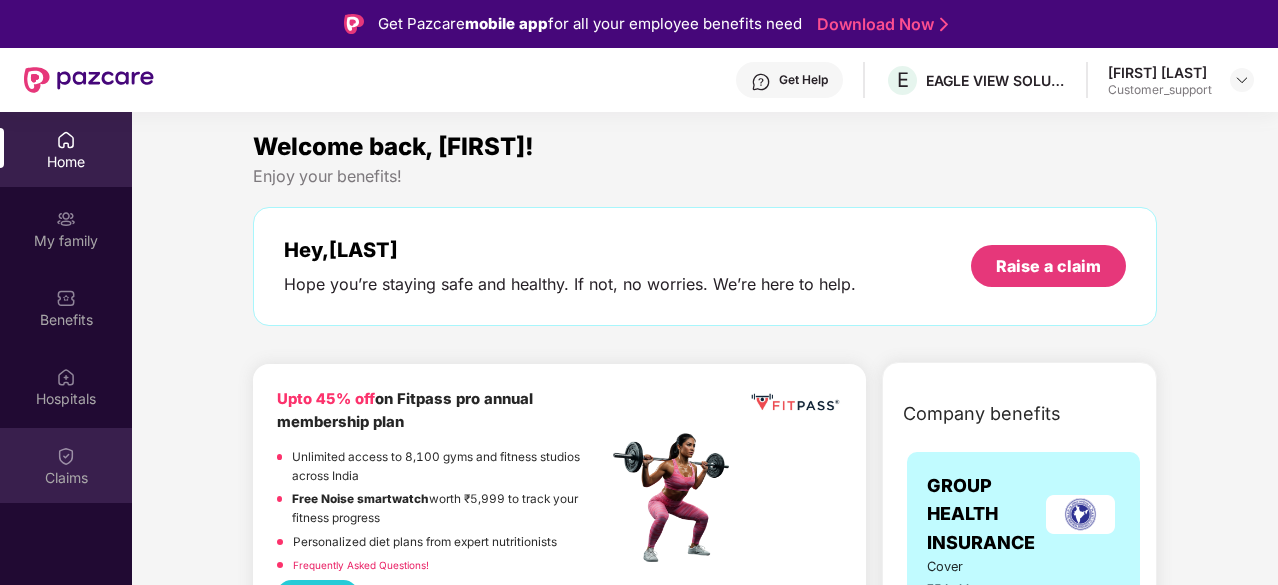 click at bounding box center [66, 456] 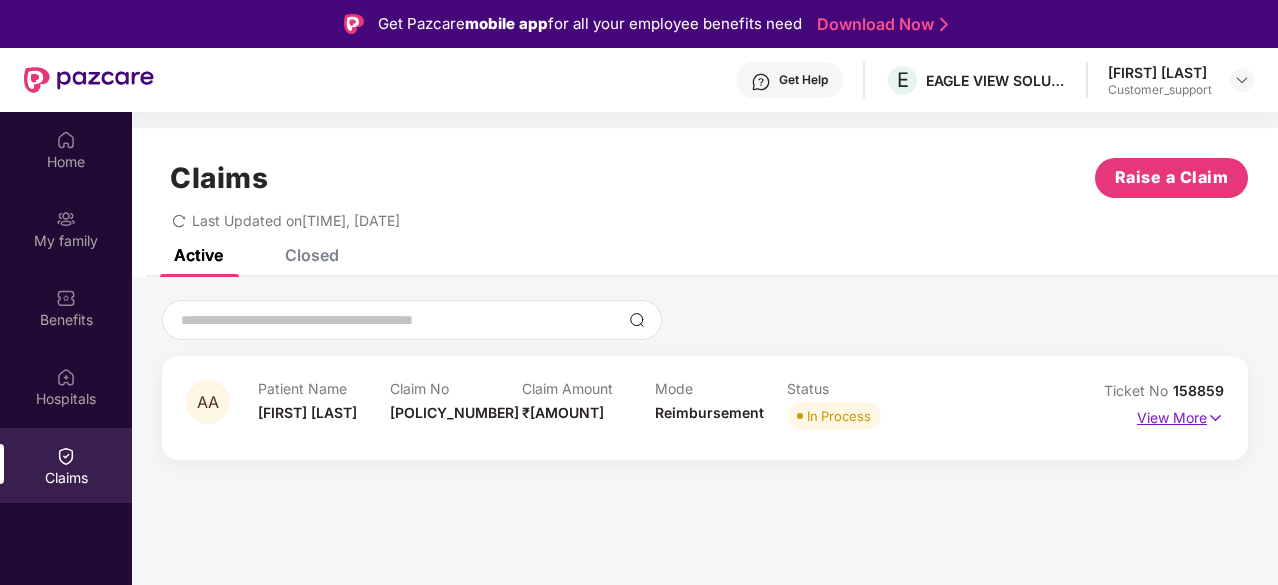 click on "View More" at bounding box center (1180, 415) 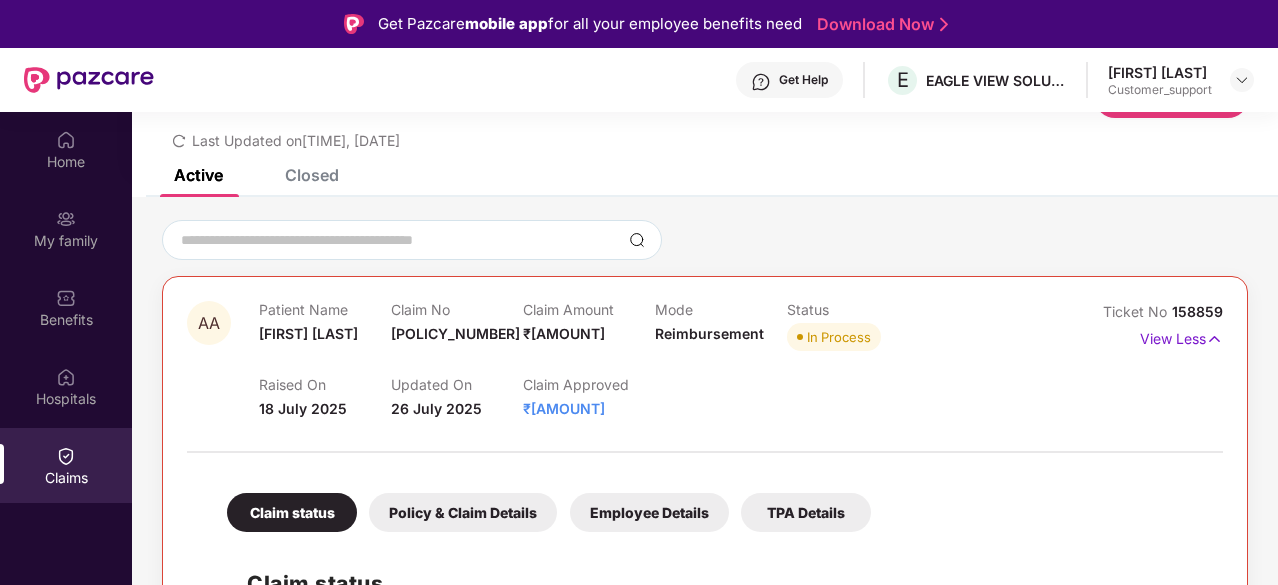 scroll, scrollTop: 82, scrollLeft: 0, axis: vertical 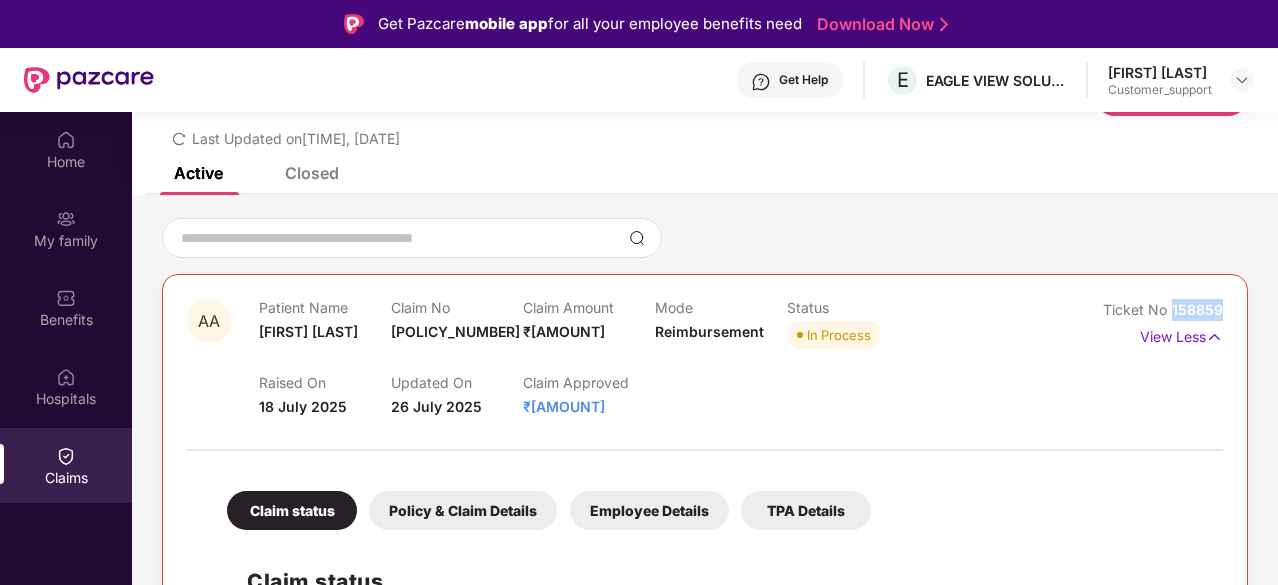 drag, startPoint x: 1224, startPoint y: 309, endPoint x: 1170, endPoint y: 317, distance: 54.589375 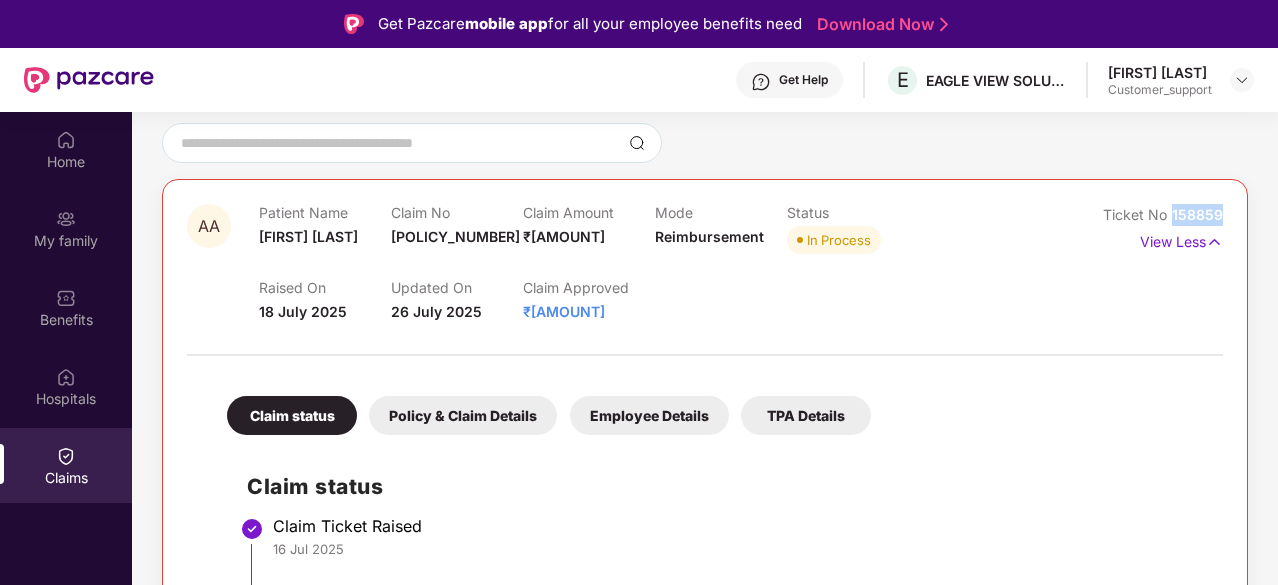 scroll, scrollTop: 180, scrollLeft: 0, axis: vertical 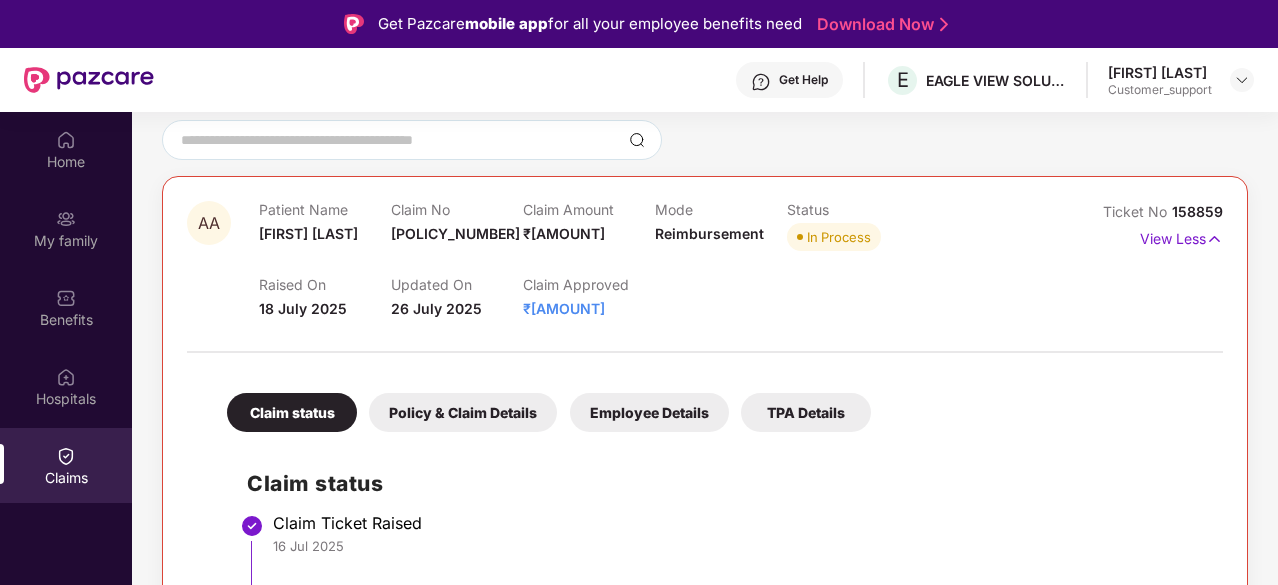 click on "Claim Approved ₹[AMOUNT]" at bounding box center (589, 298) 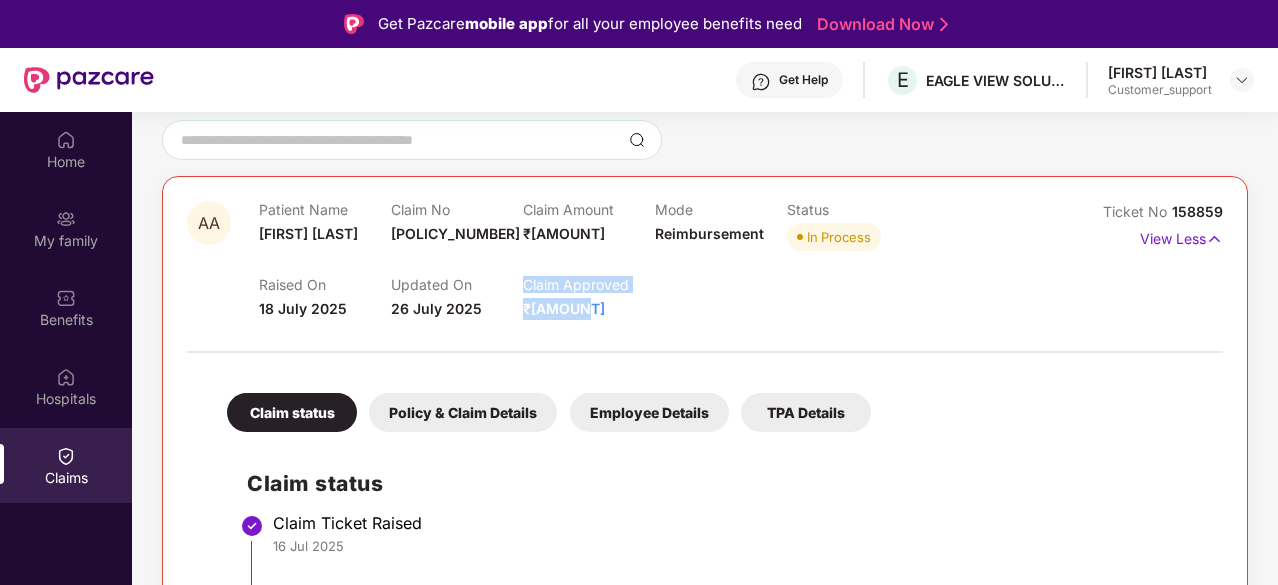 drag, startPoint x: 577, startPoint y: 308, endPoint x: 514, endPoint y: 306, distance: 63.03174 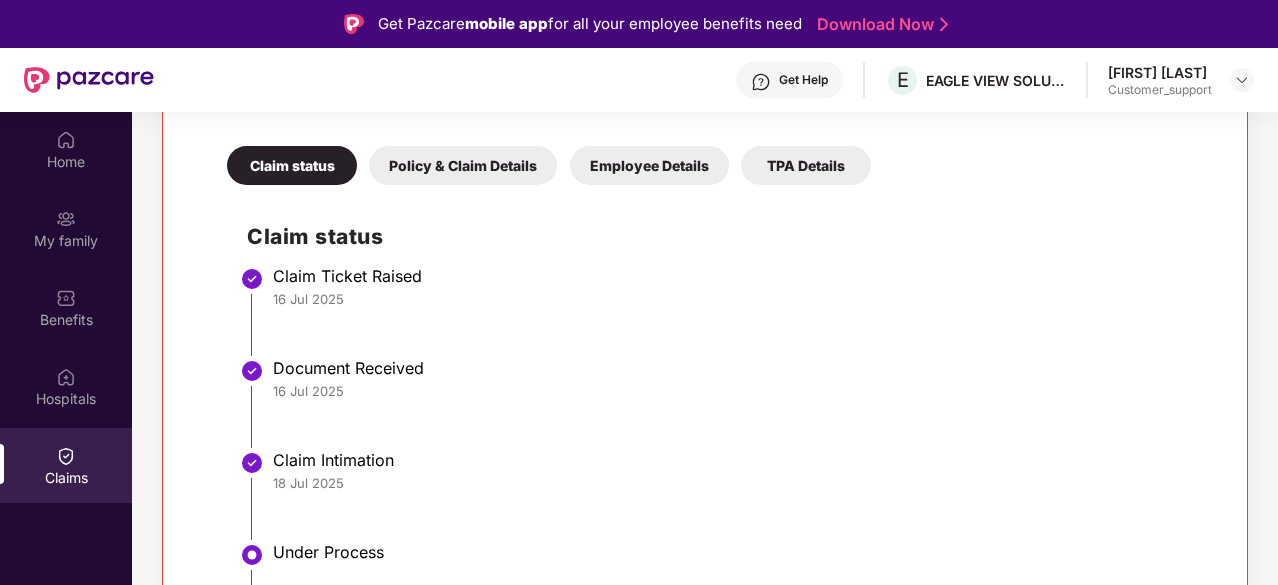 scroll, scrollTop: 536, scrollLeft: 0, axis: vertical 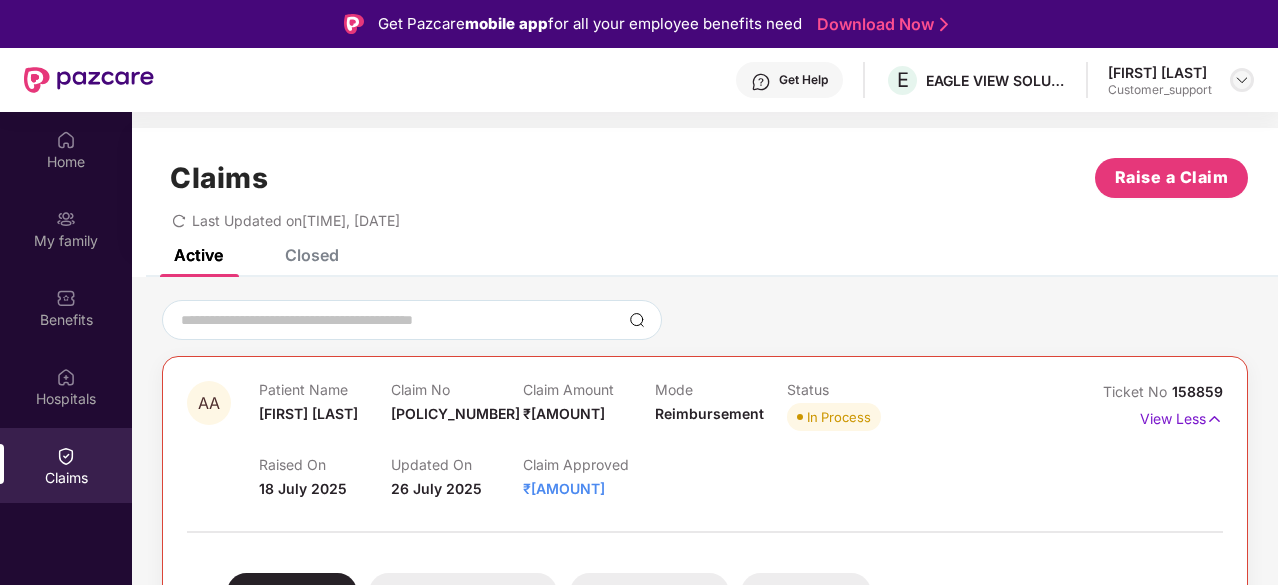 click at bounding box center [1242, 80] 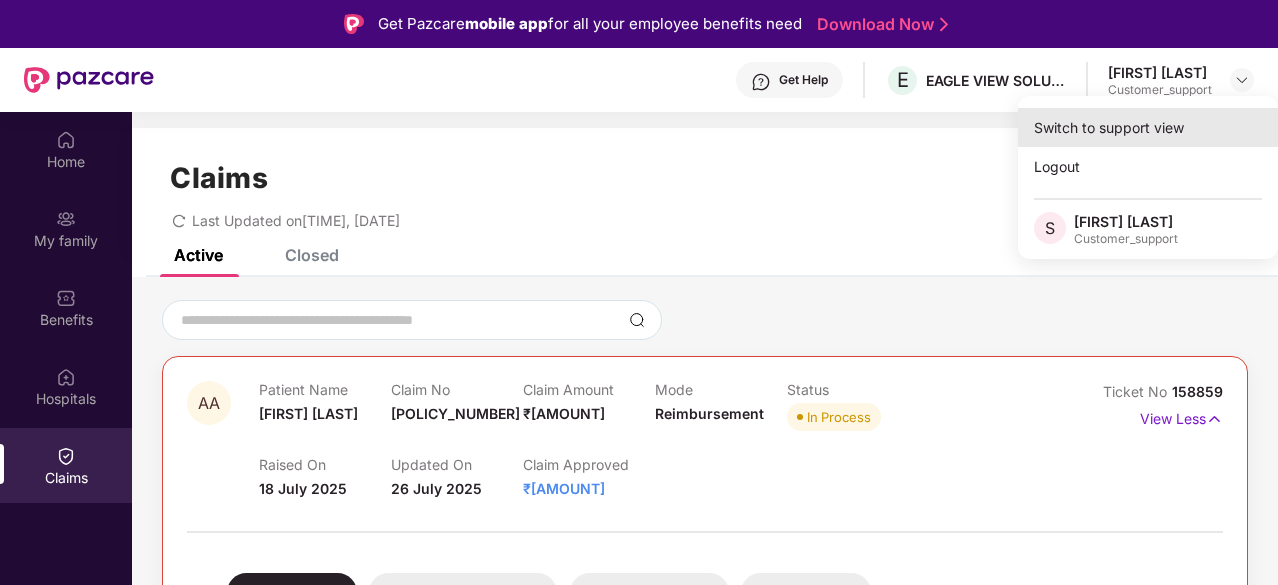 click on "Switch to support view" at bounding box center [1148, 127] 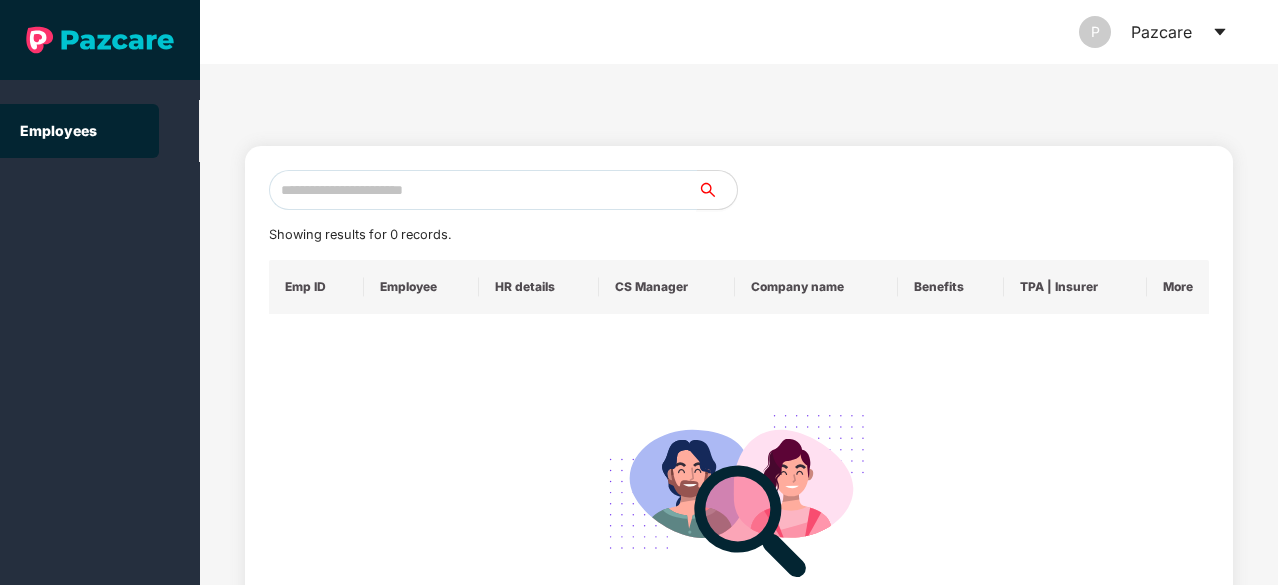 click at bounding box center (483, 190) 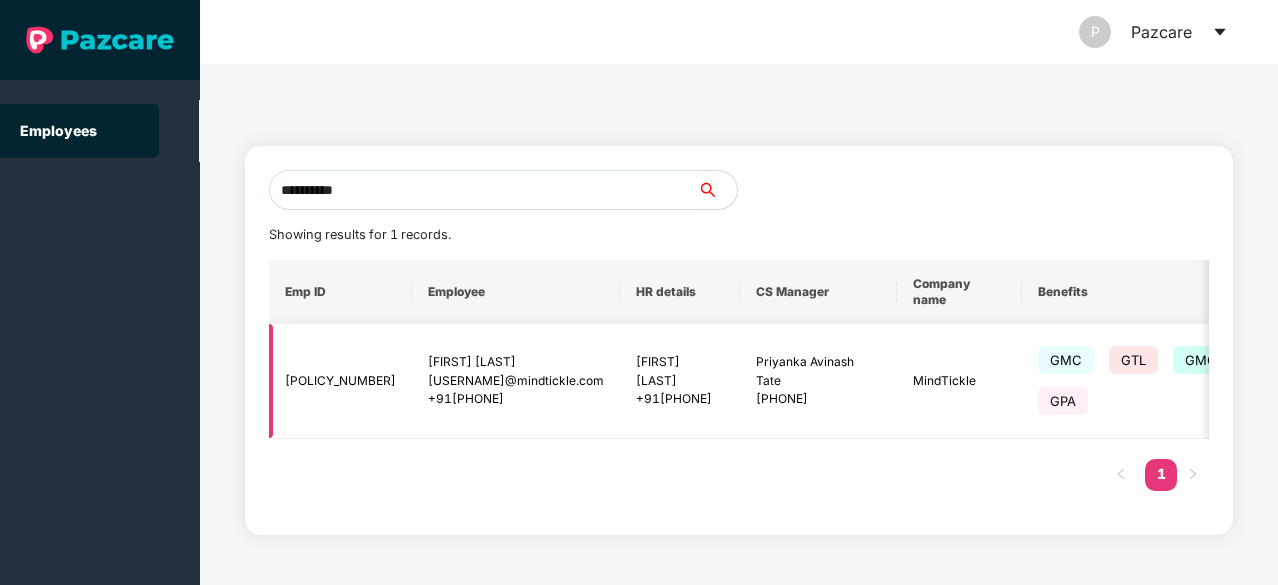 scroll, scrollTop: 0, scrollLeft: 342, axis: horizontal 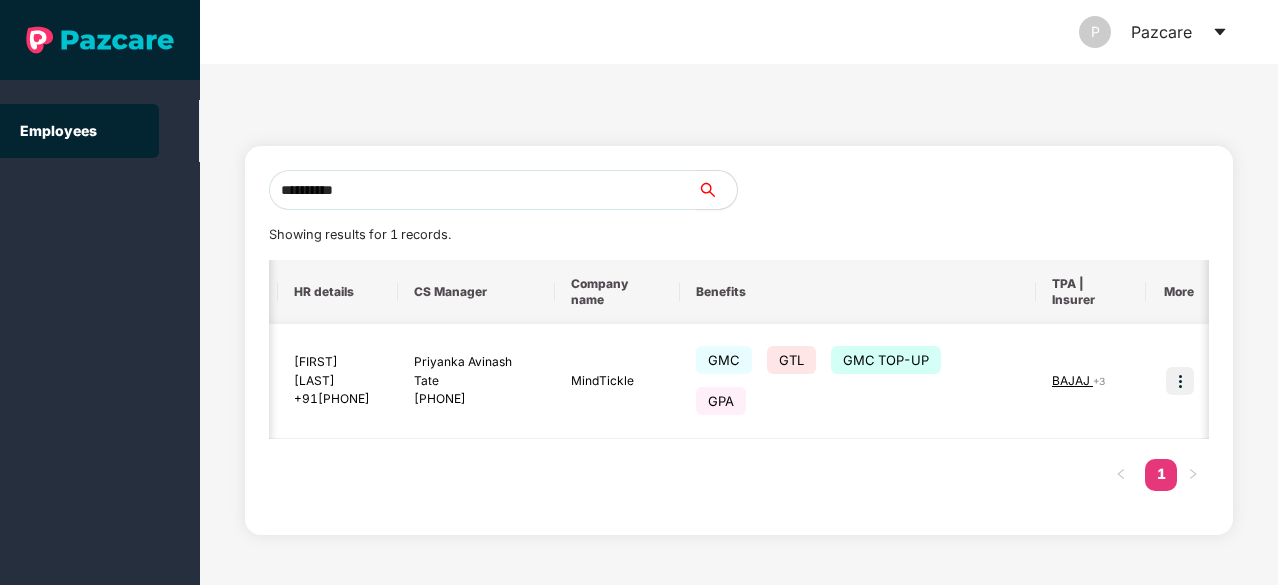 type on "**********" 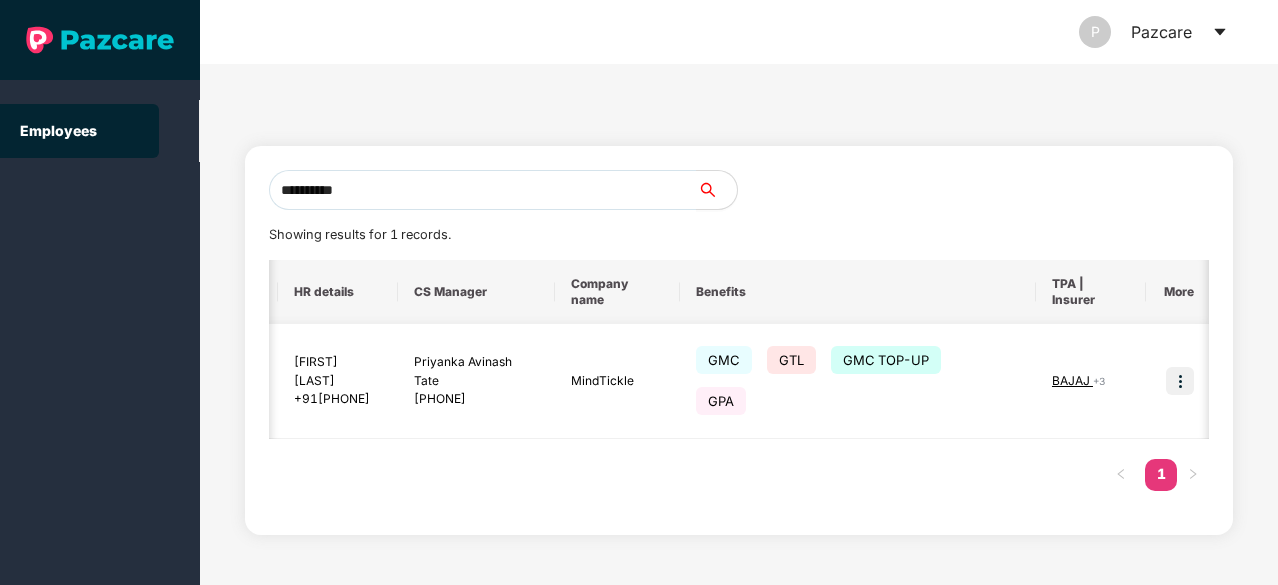 click at bounding box center [1180, 381] 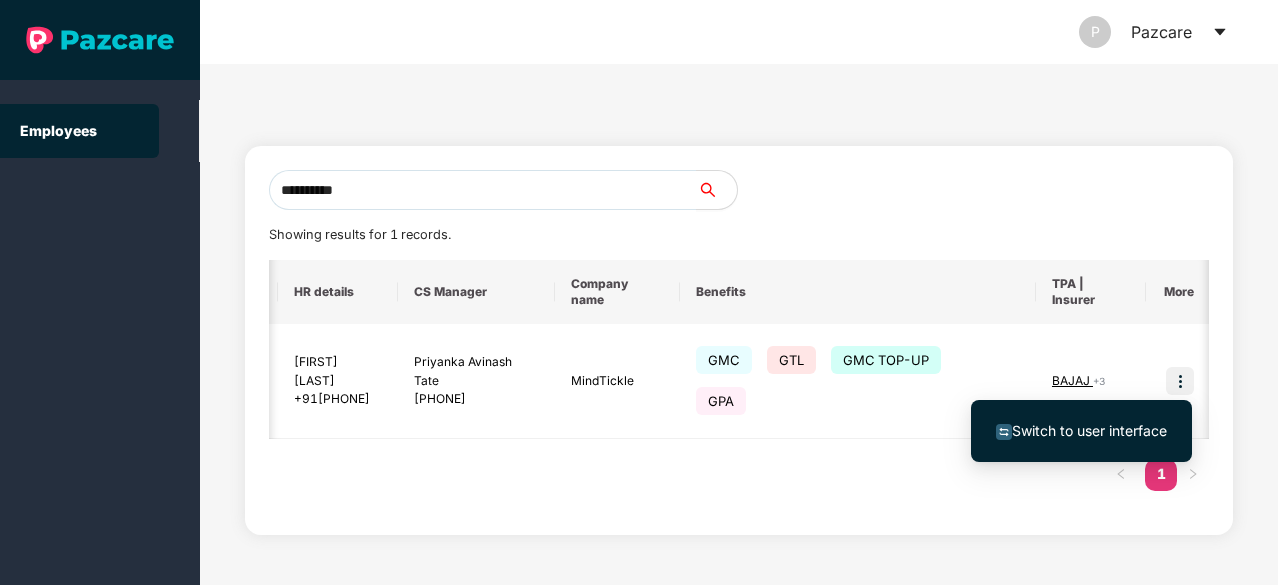 click on "Switch to user interface" at bounding box center (1089, 430) 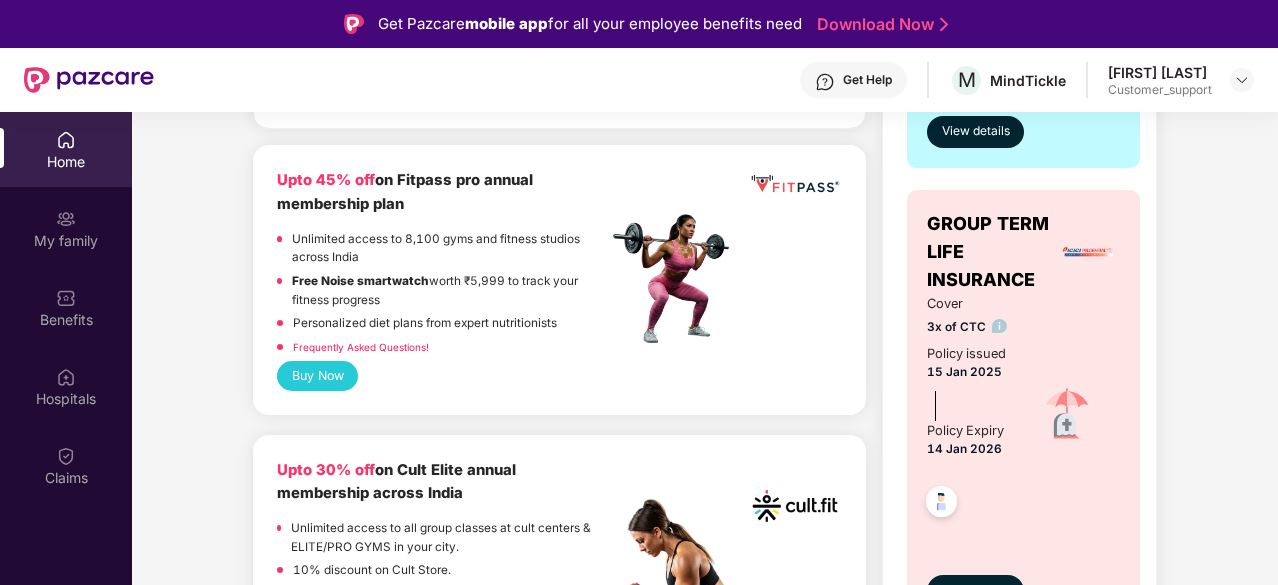 scroll, scrollTop: 738, scrollLeft: 0, axis: vertical 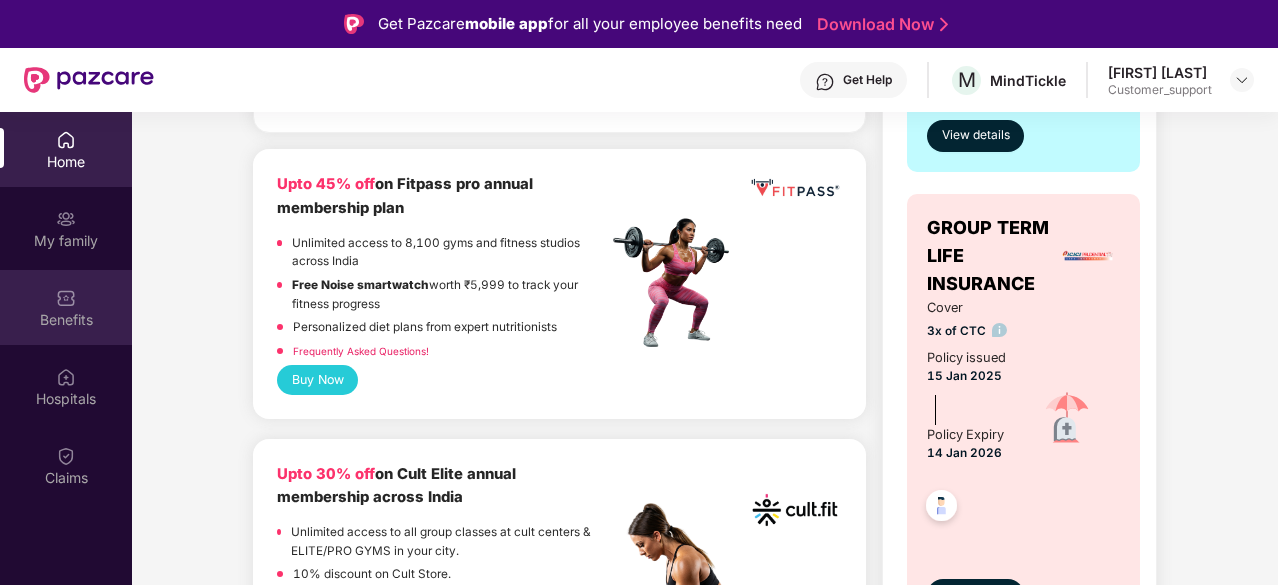 click on "Benefits" at bounding box center [66, 307] 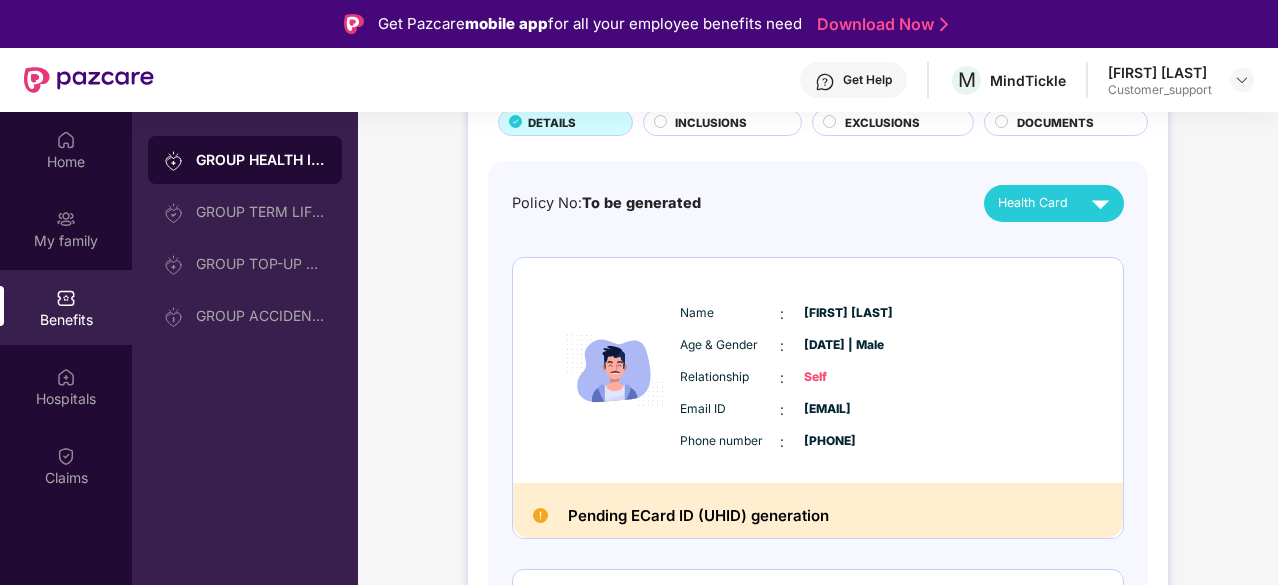 scroll, scrollTop: 148, scrollLeft: 0, axis: vertical 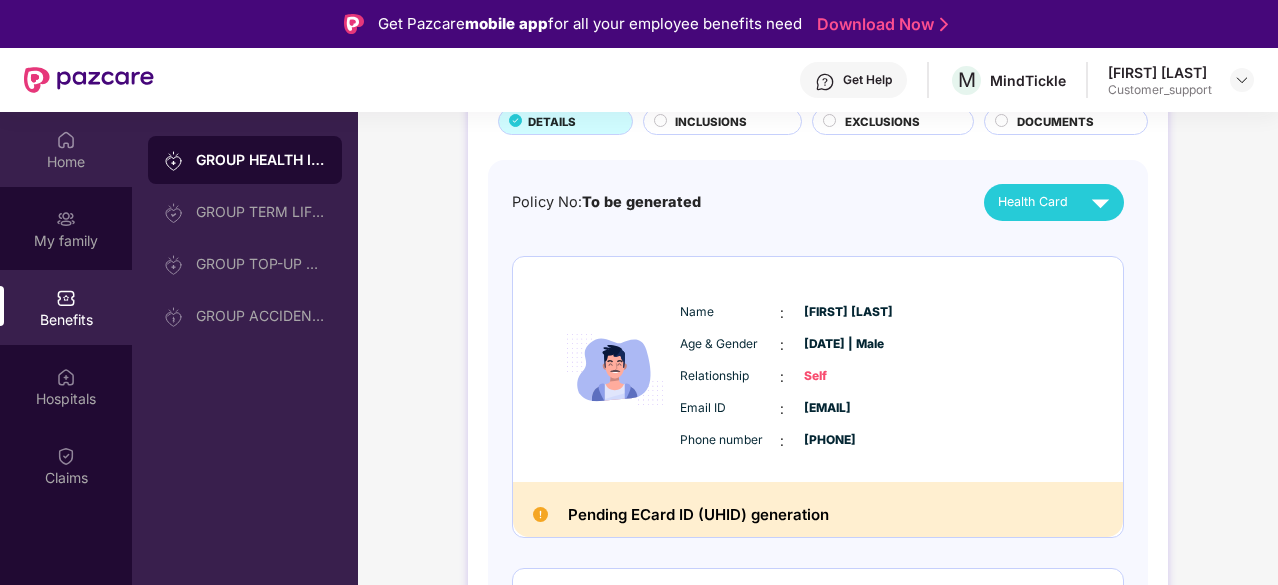 click at bounding box center (66, 140) 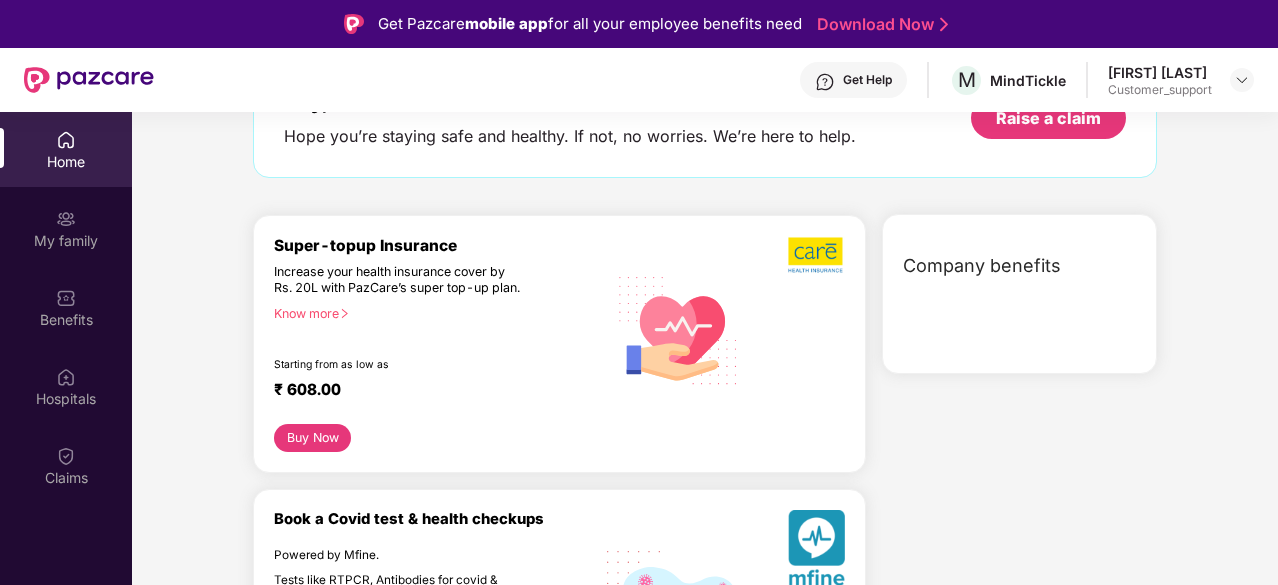 scroll, scrollTop: 0, scrollLeft: 0, axis: both 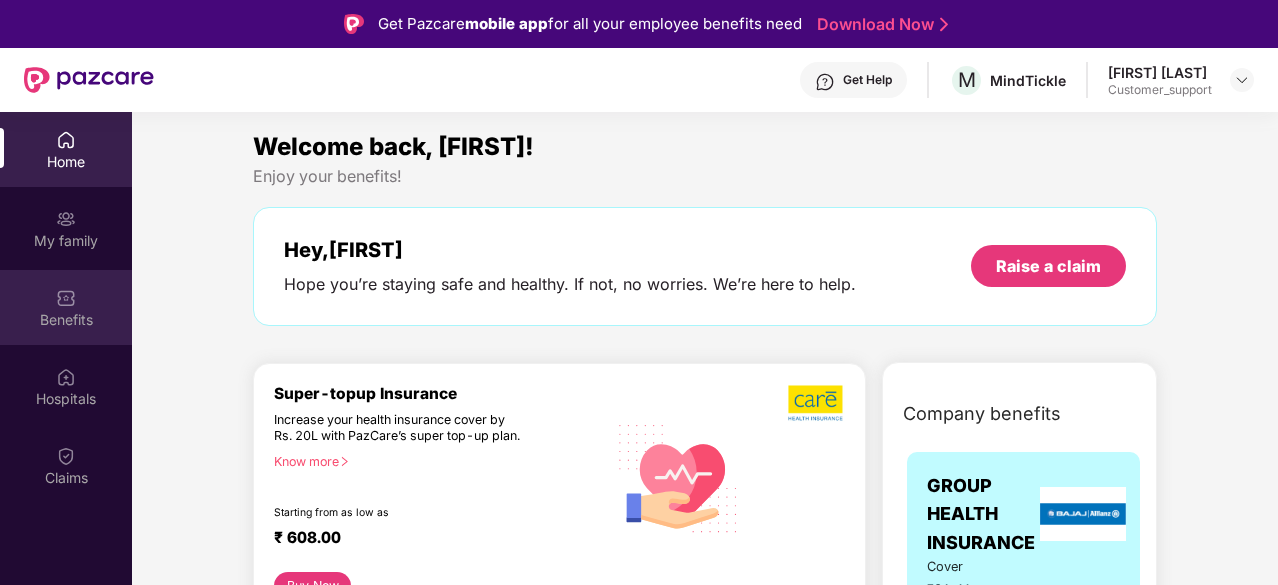 click on "Benefits" at bounding box center [66, 320] 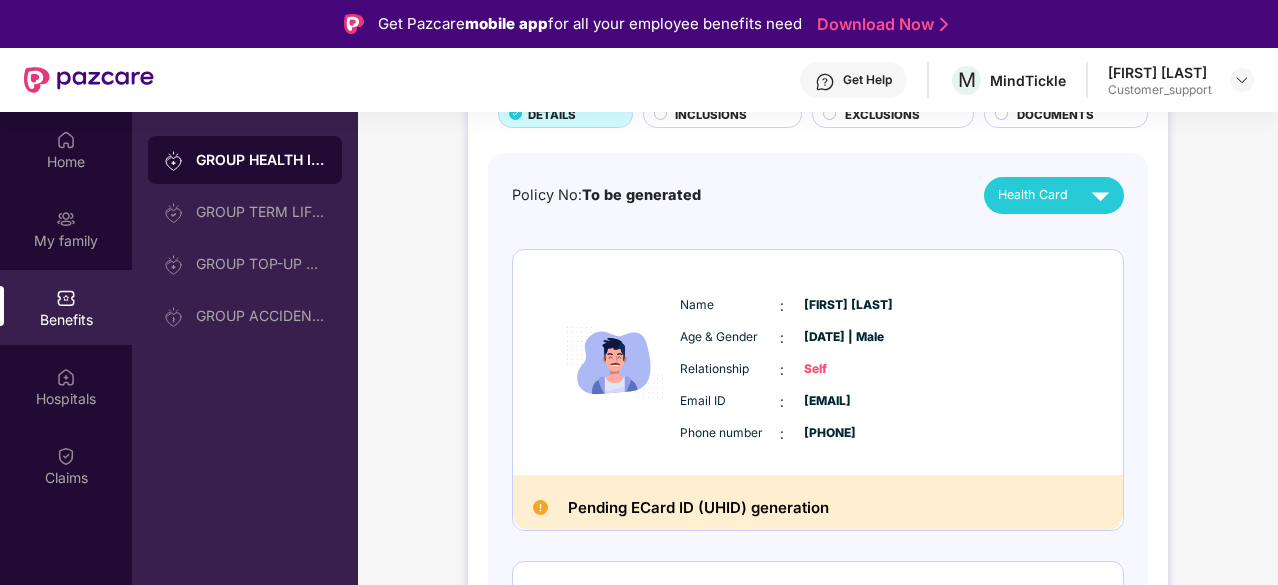 scroll, scrollTop: 156, scrollLeft: 0, axis: vertical 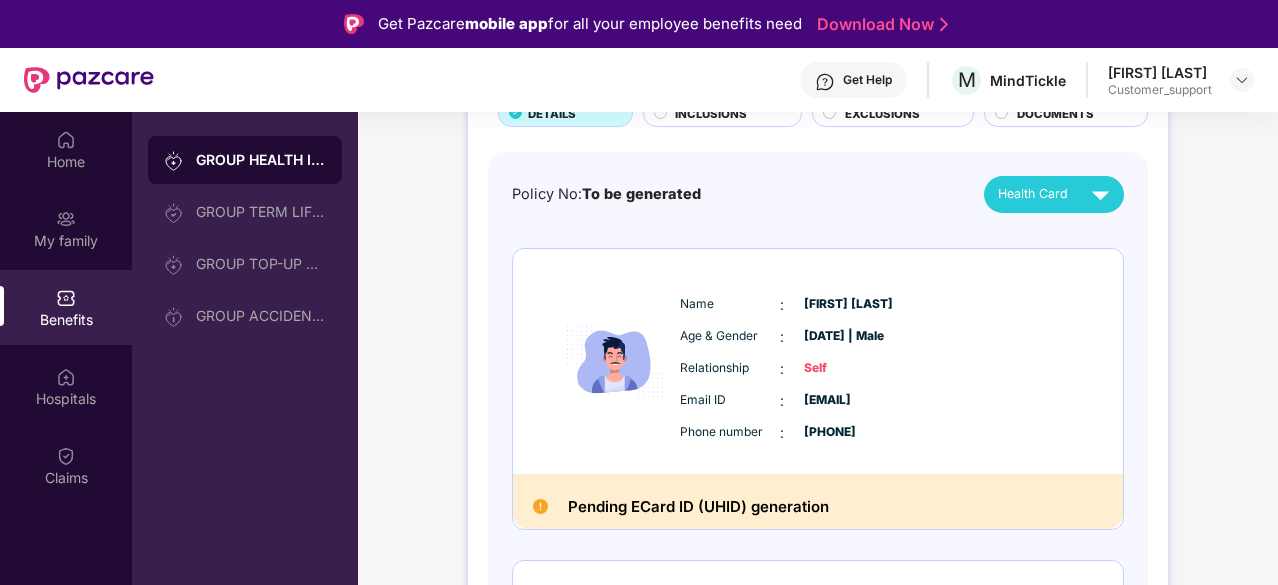 drag, startPoint x: 677, startPoint y: 304, endPoint x: 978, endPoint y: 461, distance: 339.4849 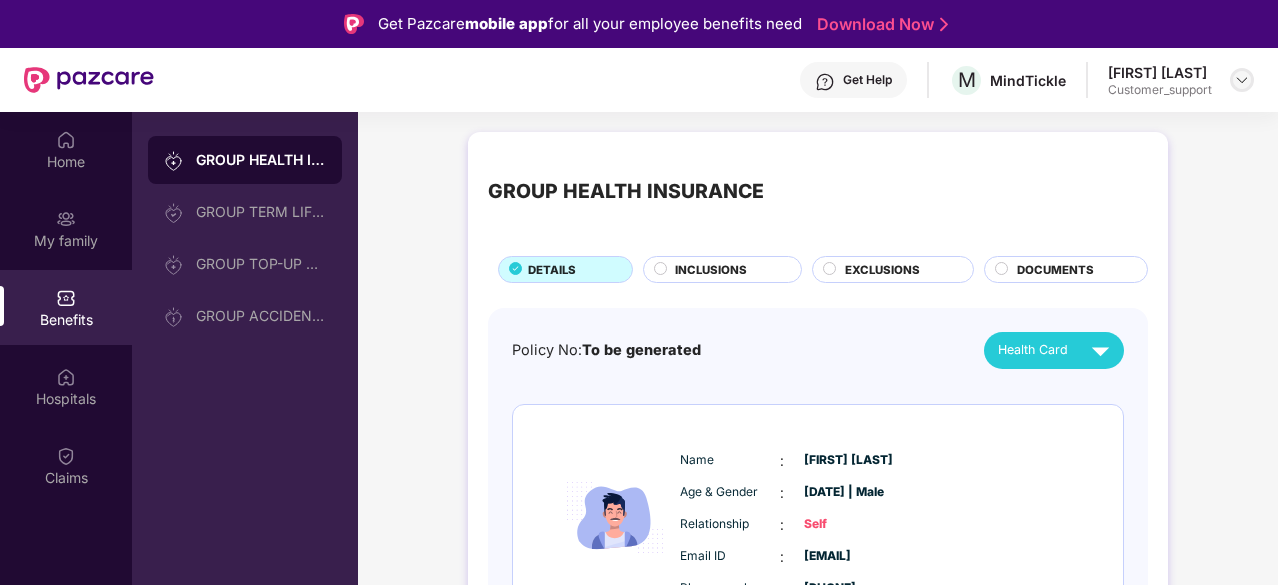 click at bounding box center (1242, 80) 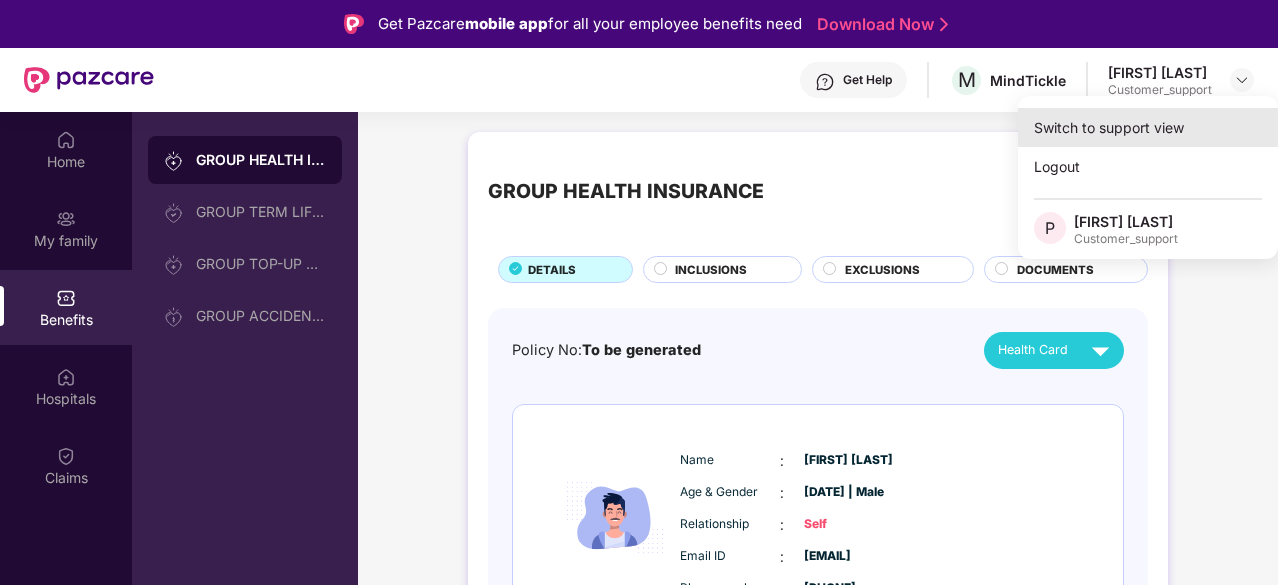click on "Switch to support view" at bounding box center (1148, 127) 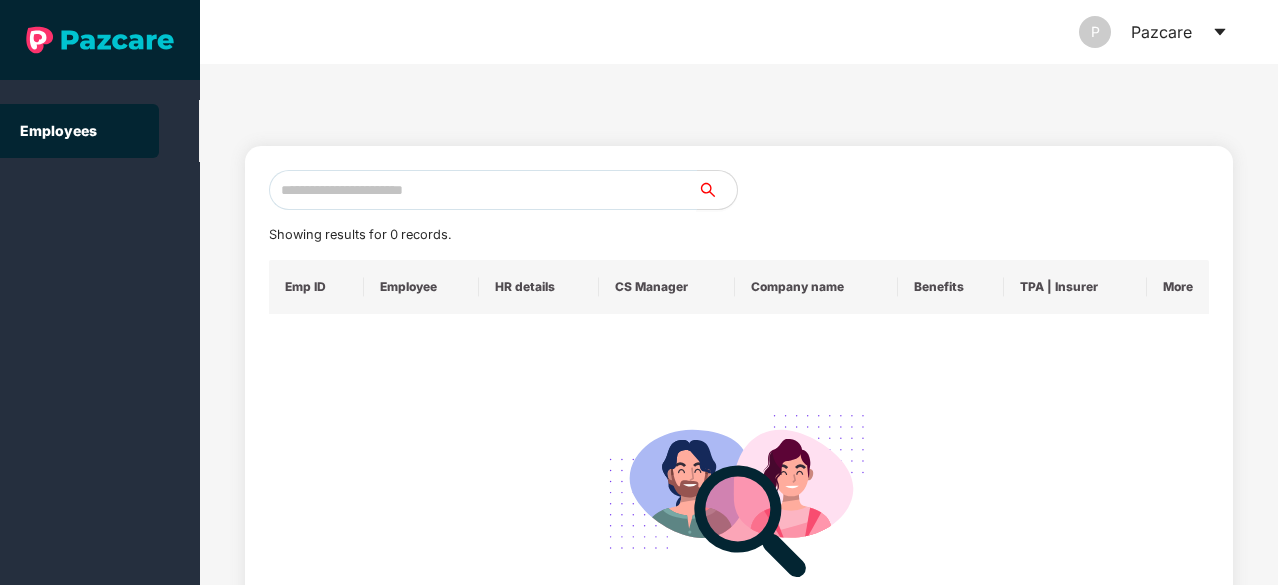 click at bounding box center [483, 190] 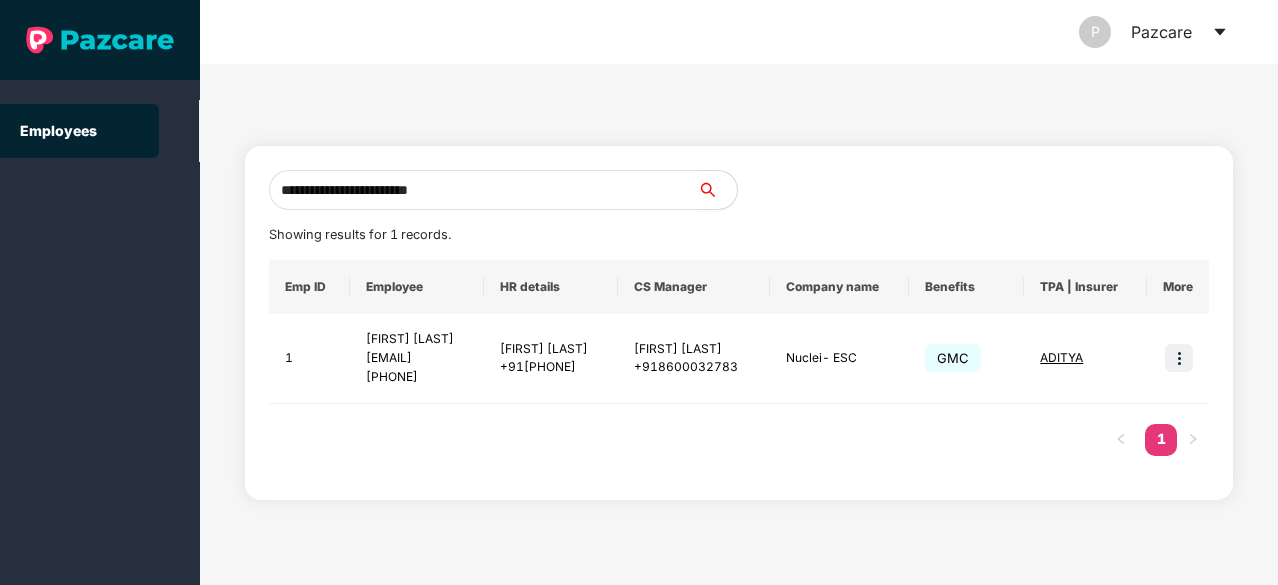 type on "**********" 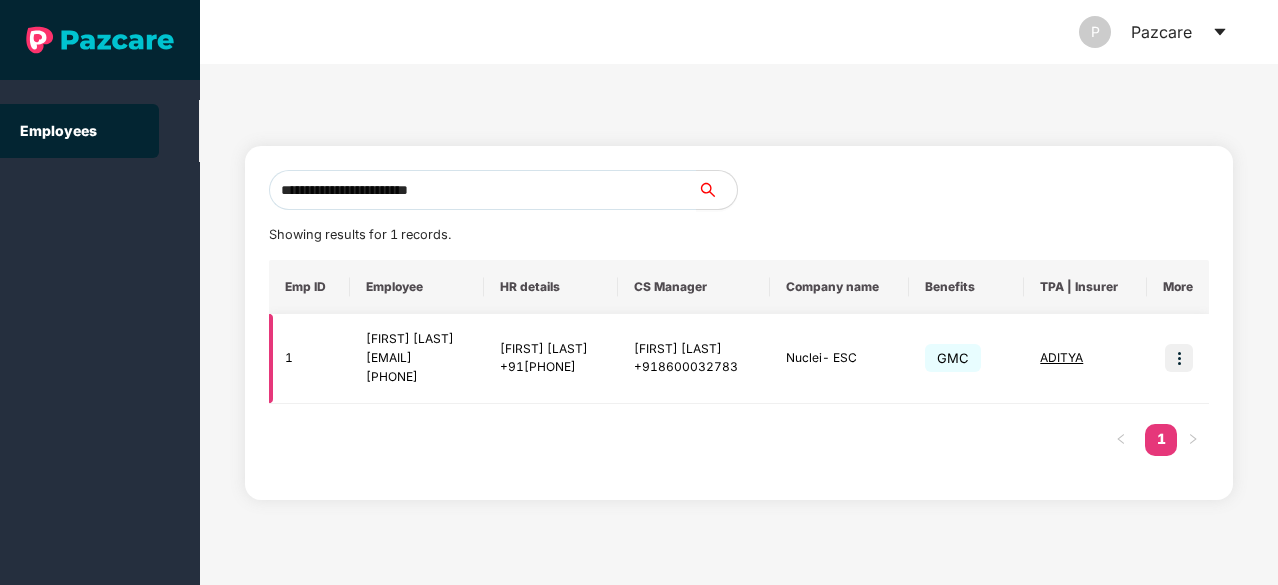 click at bounding box center (1179, 358) 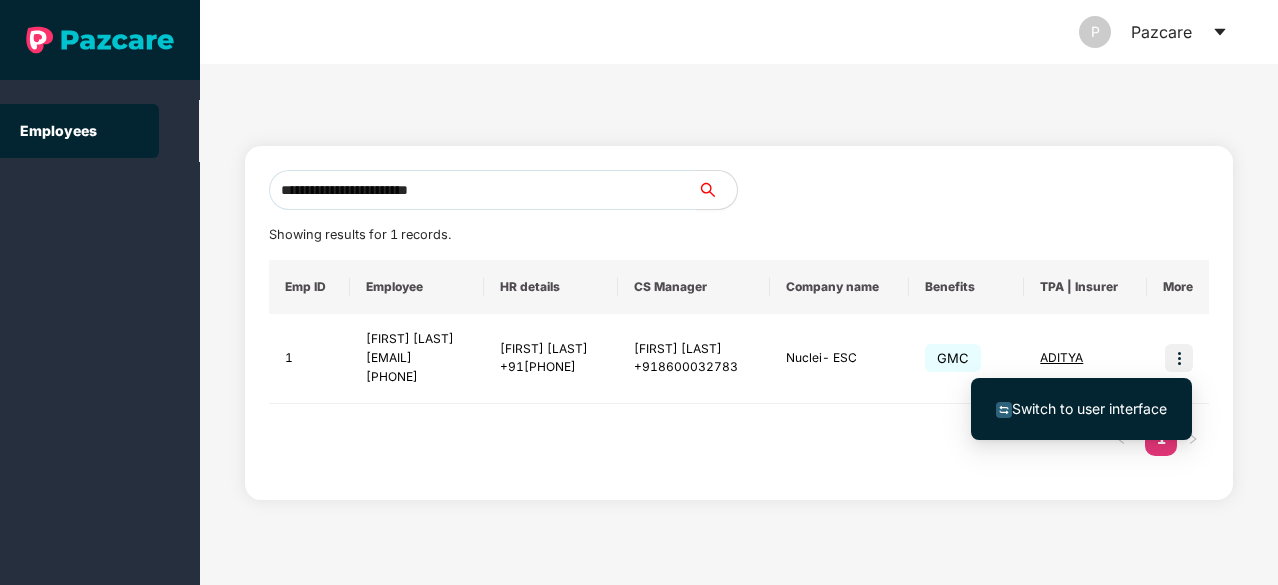 click on "Switch to user interface" at bounding box center [1081, 409] 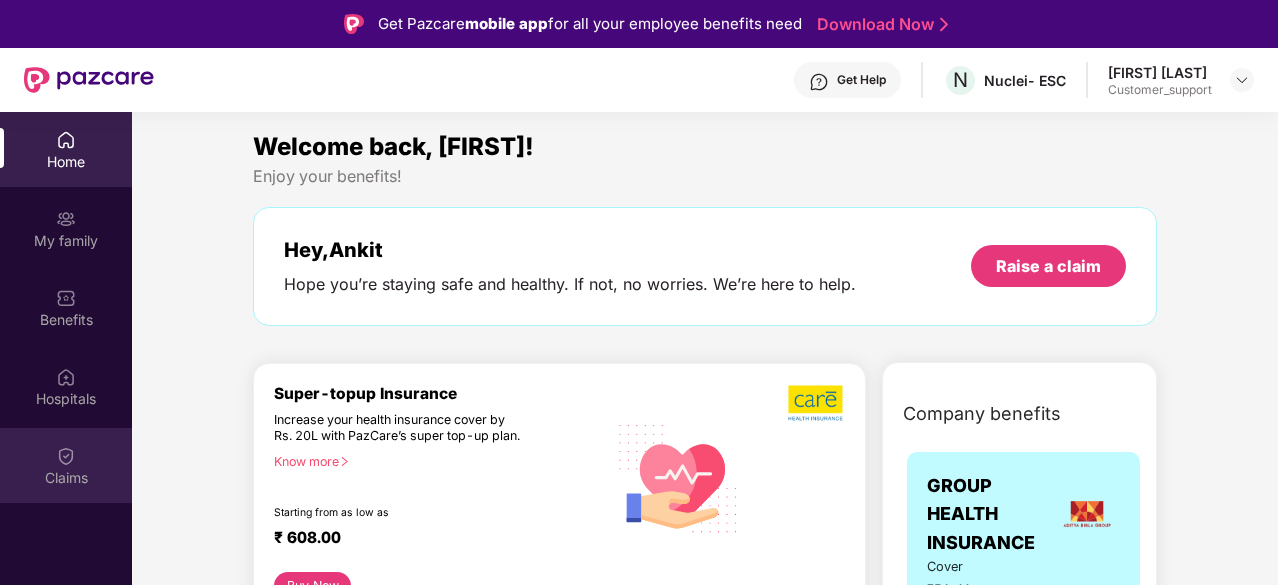 click at bounding box center [66, 456] 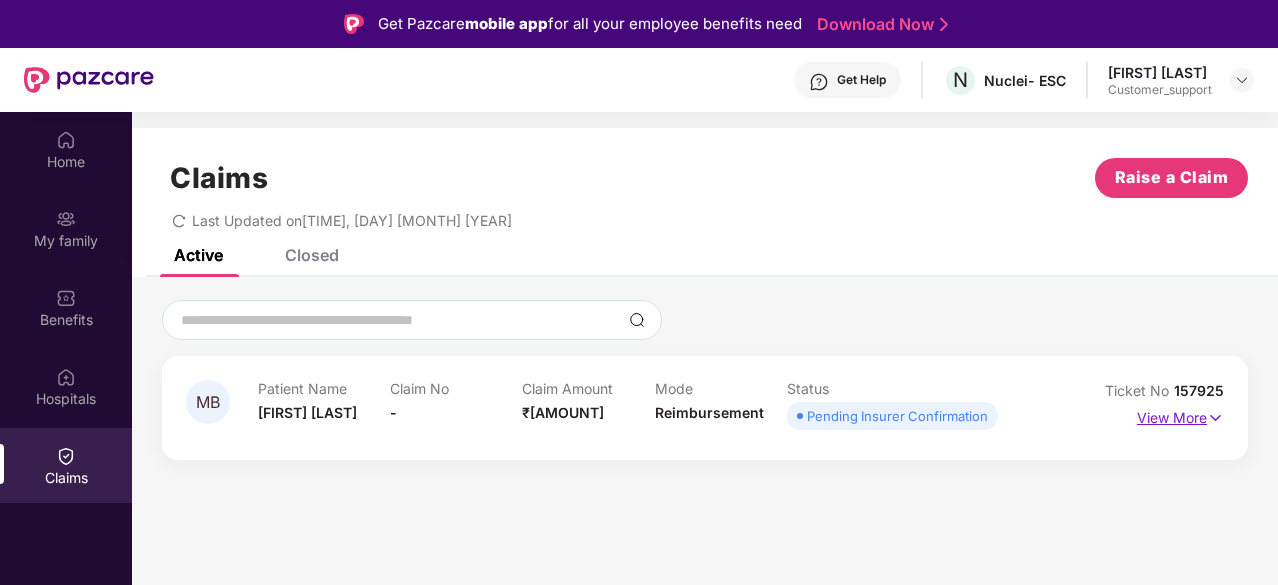 click on "View More" at bounding box center (1180, 415) 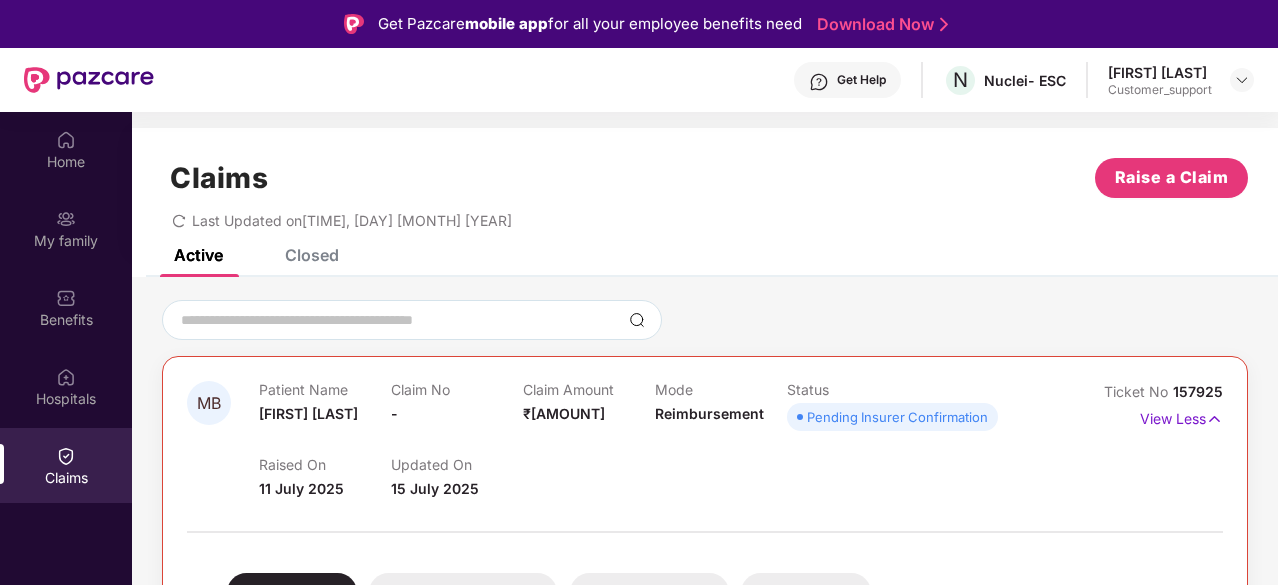 scroll, scrollTop: 370, scrollLeft: 0, axis: vertical 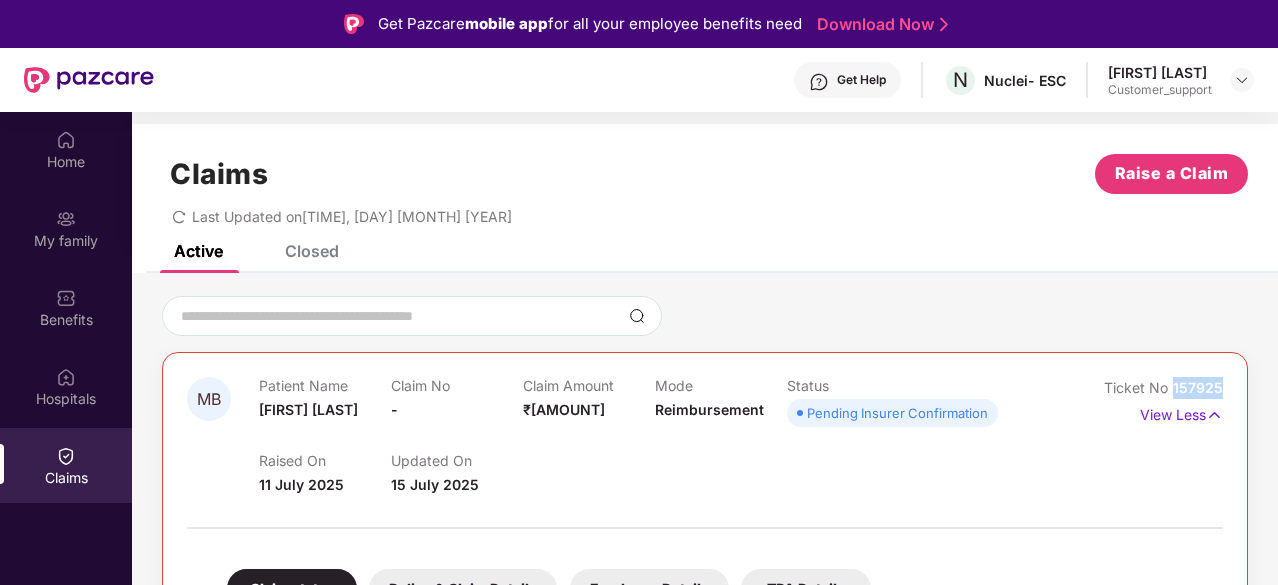 drag, startPoint x: 1224, startPoint y: 384, endPoint x: 1168, endPoint y: 393, distance: 56.718605 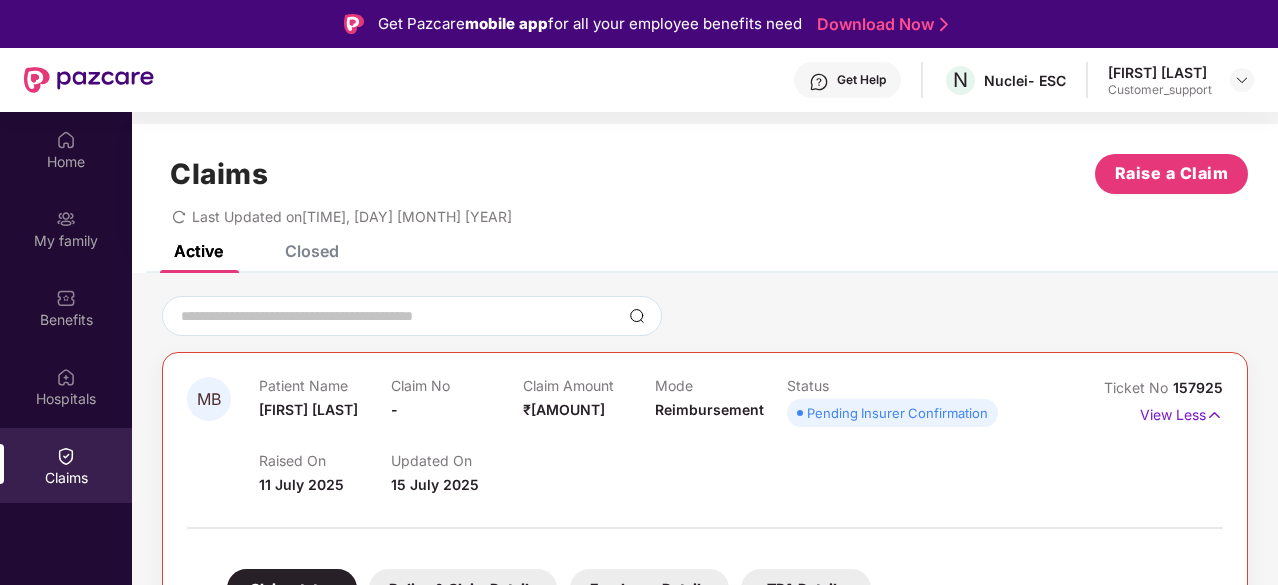 click on "Raised On [DATE] Updated On [DATE]" at bounding box center [654, 464] 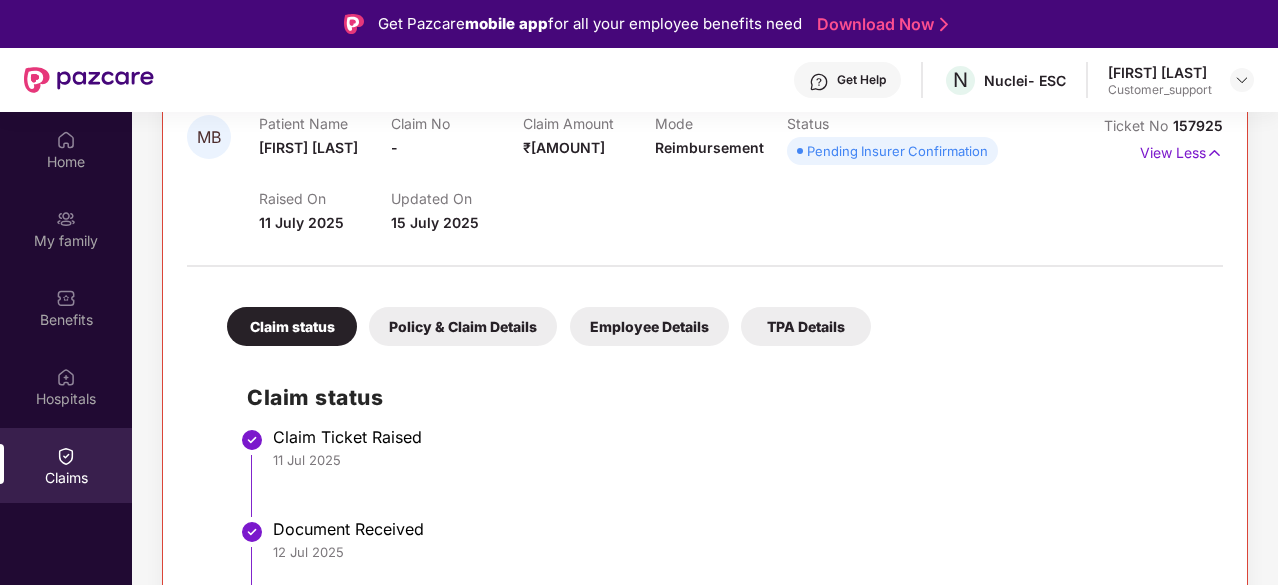 scroll, scrollTop: 370, scrollLeft: 0, axis: vertical 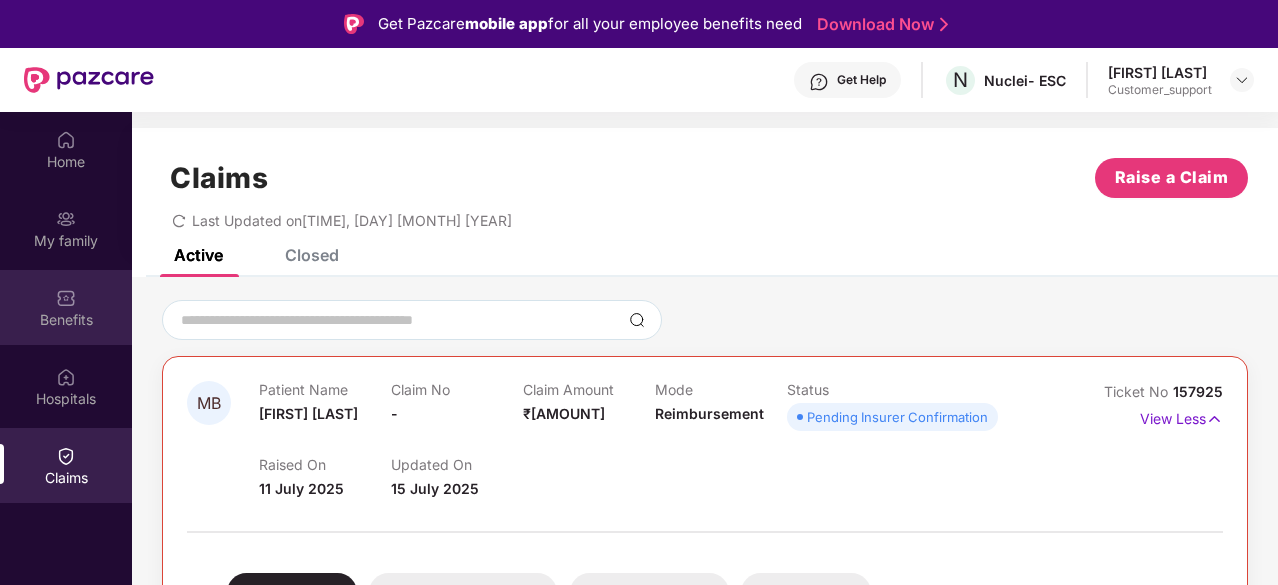 click on "Benefits" at bounding box center (66, 307) 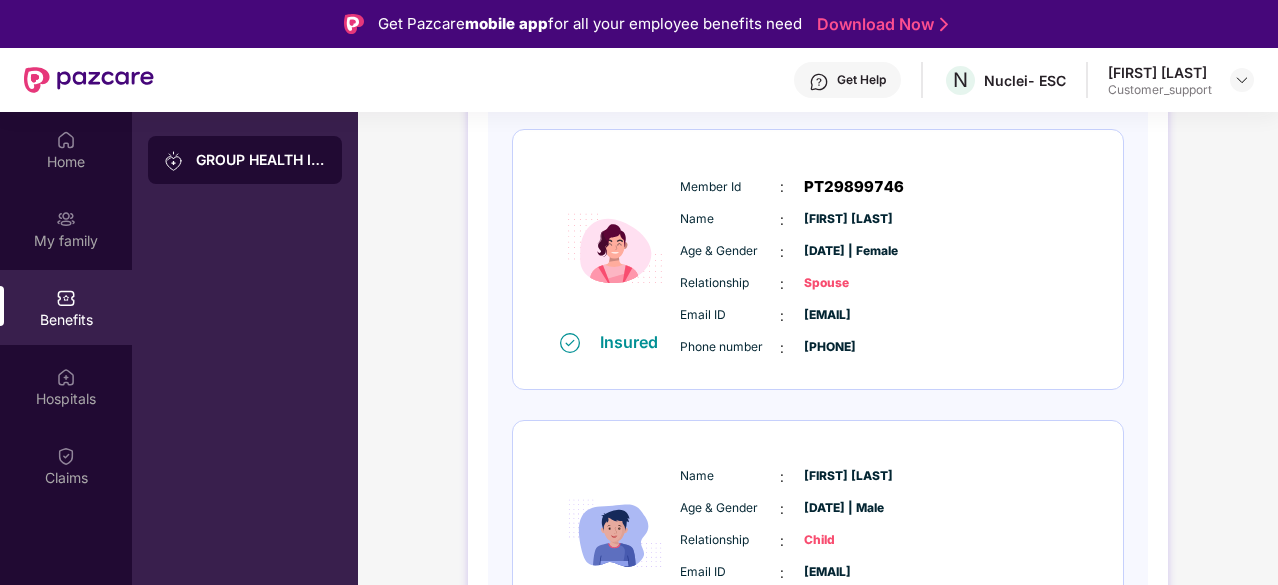 scroll, scrollTop: 512, scrollLeft: 0, axis: vertical 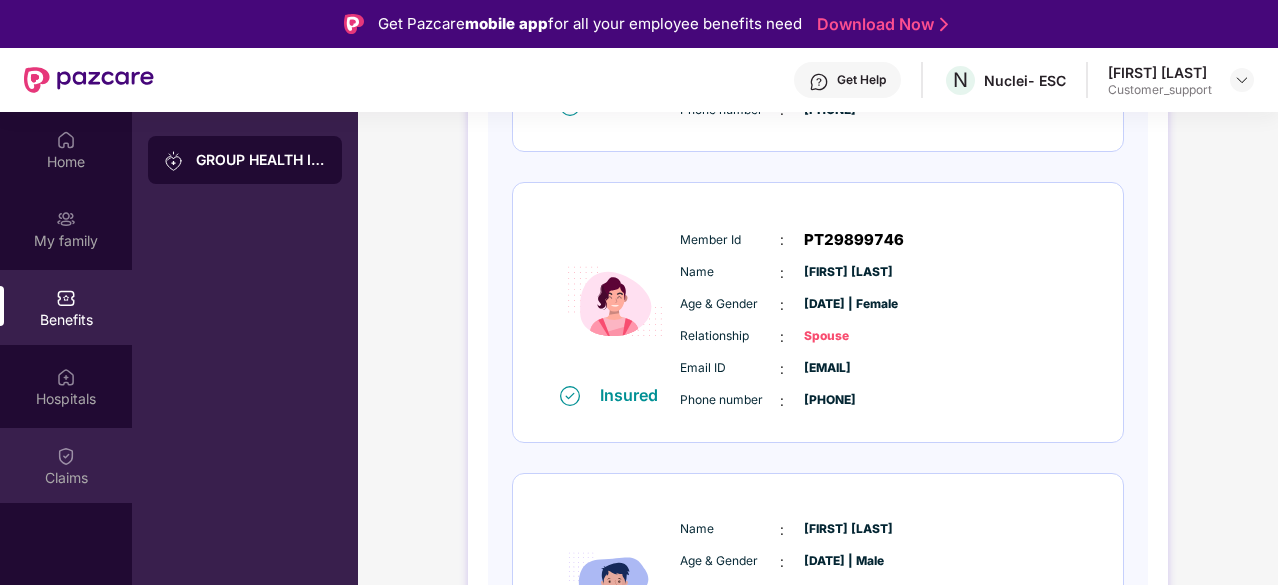 click on "Claims" at bounding box center [66, 465] 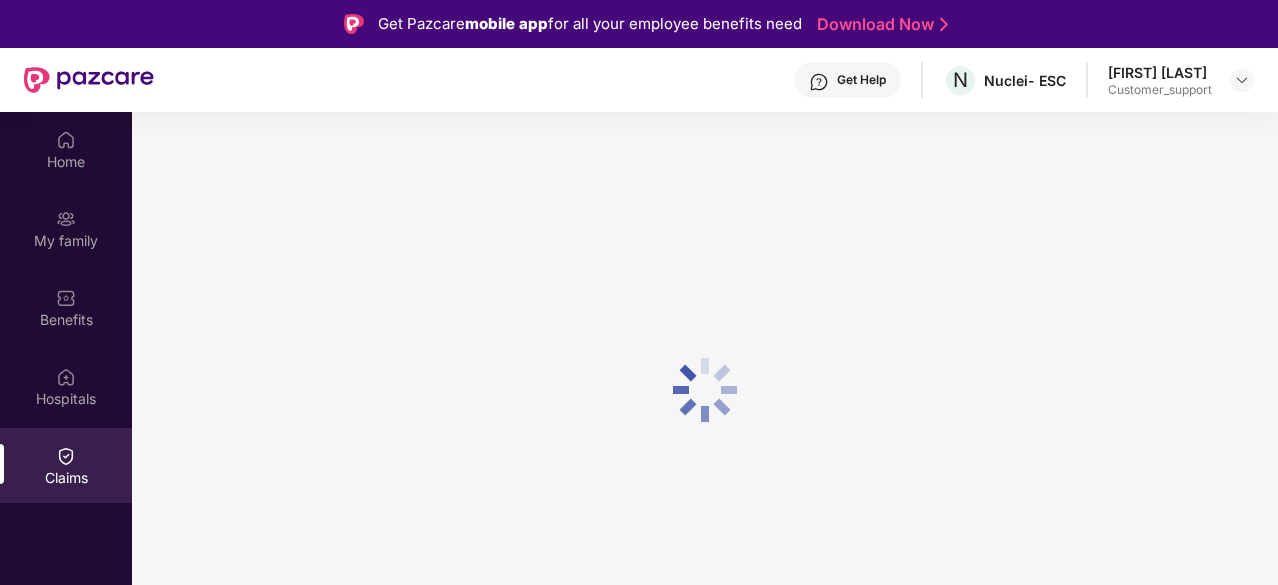 scroll, scrollTop: 0, scrollLeft: 0, axis: both 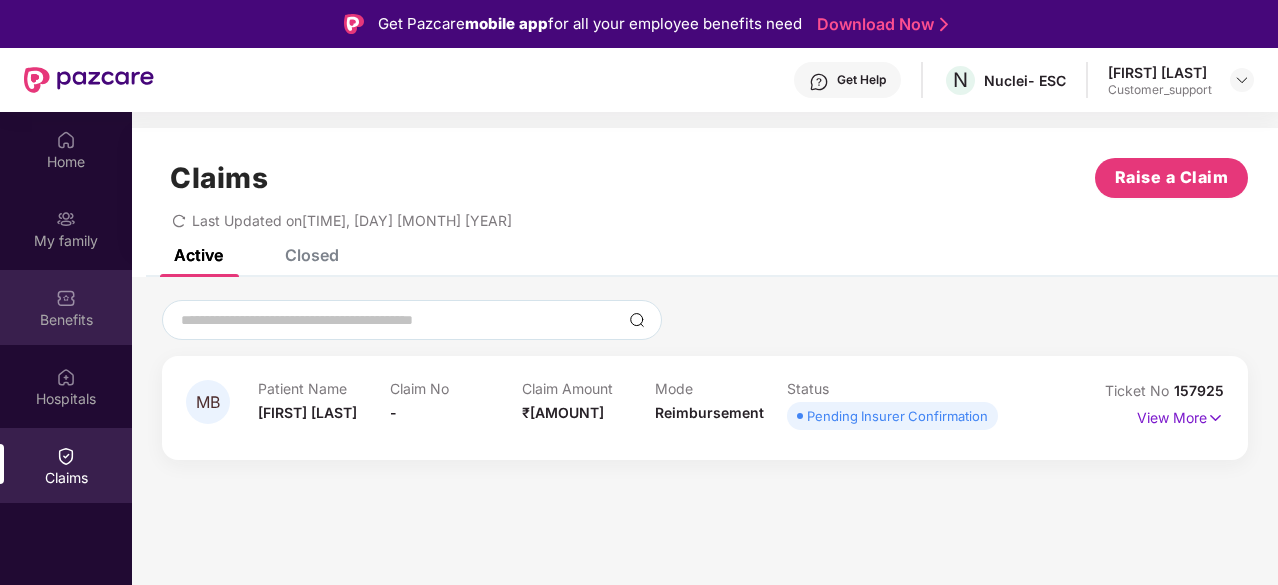 click at bounding box center (66, 298) 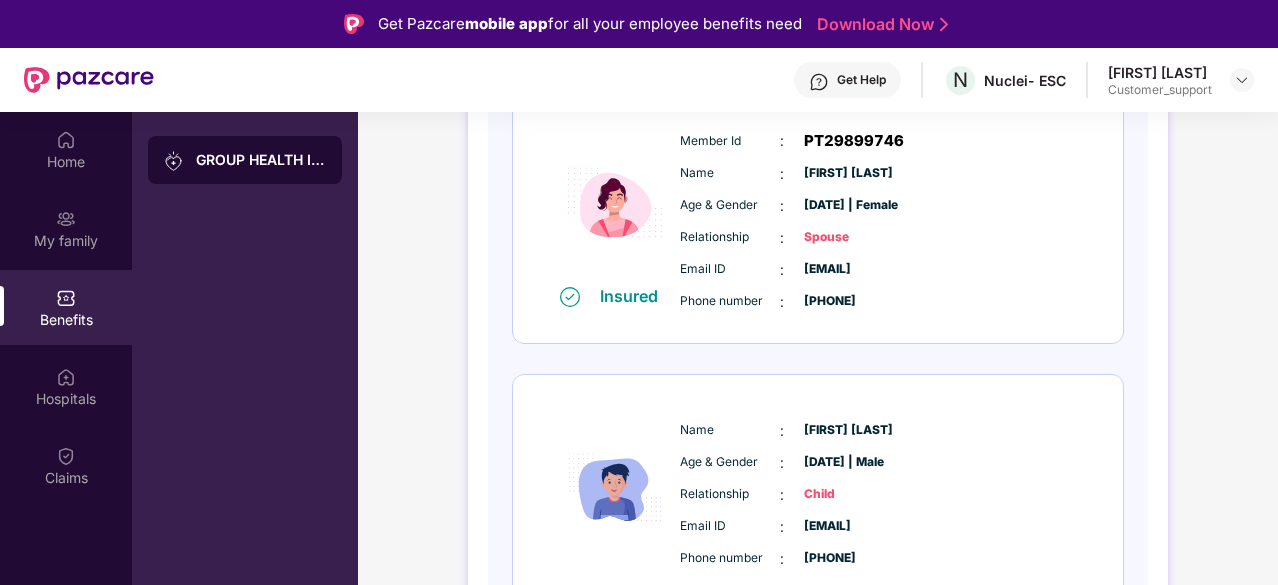 scroll, scrollTop: 691, scrollLeft: 0, axis: vertical 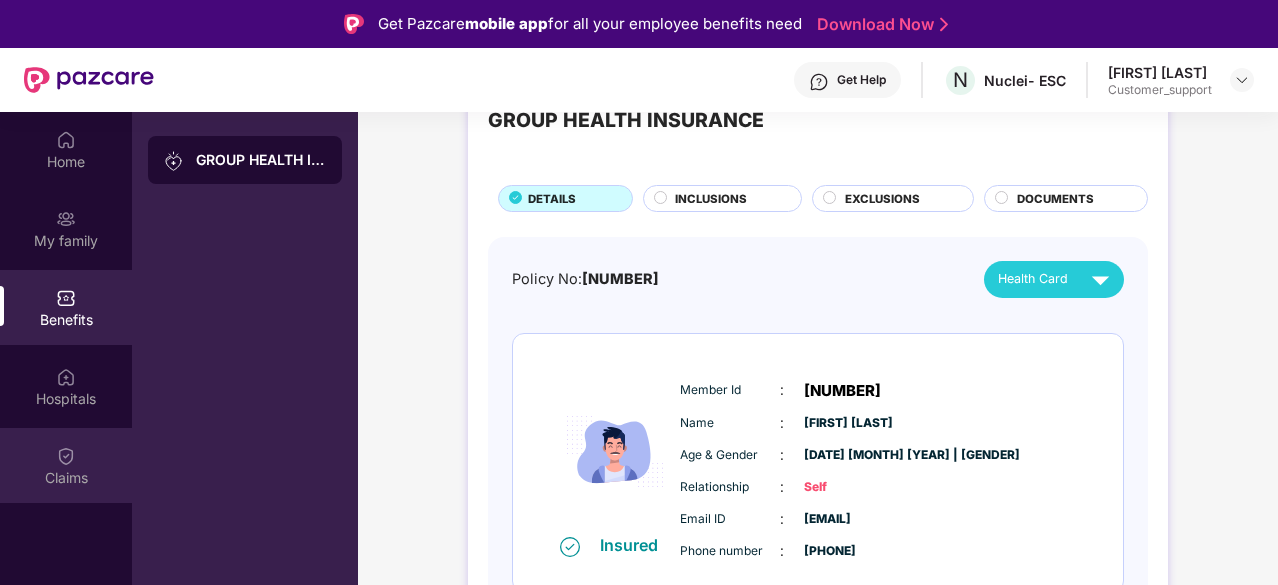 click at bounding box center [66, 456] 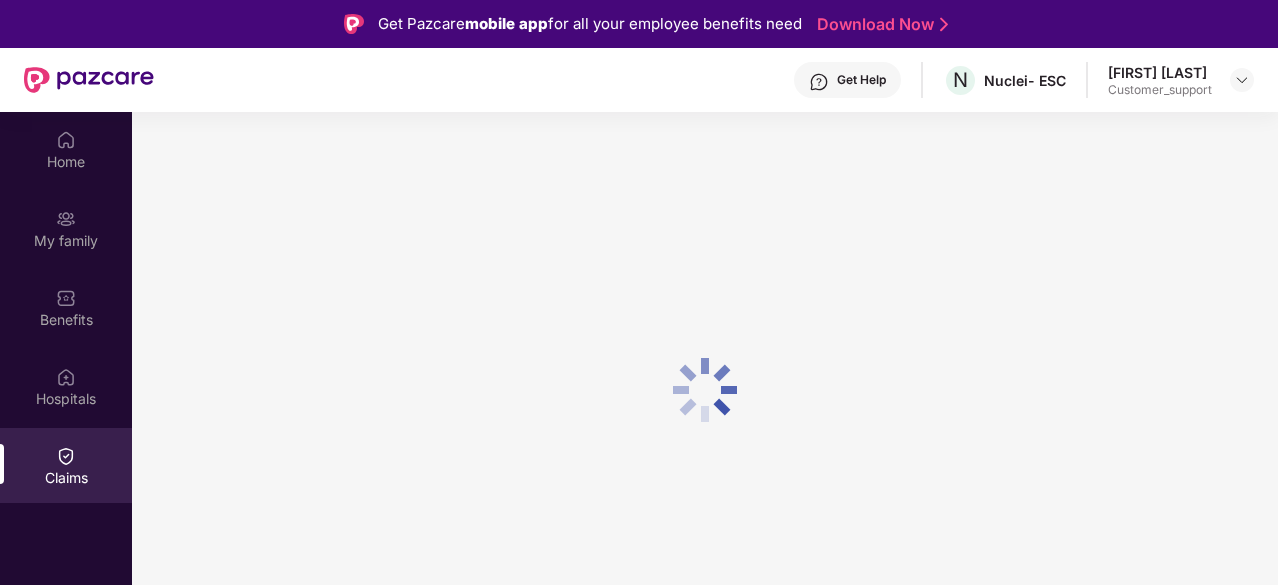 scroll, scrollTop: 0, scrollLeft: 0, axis: both 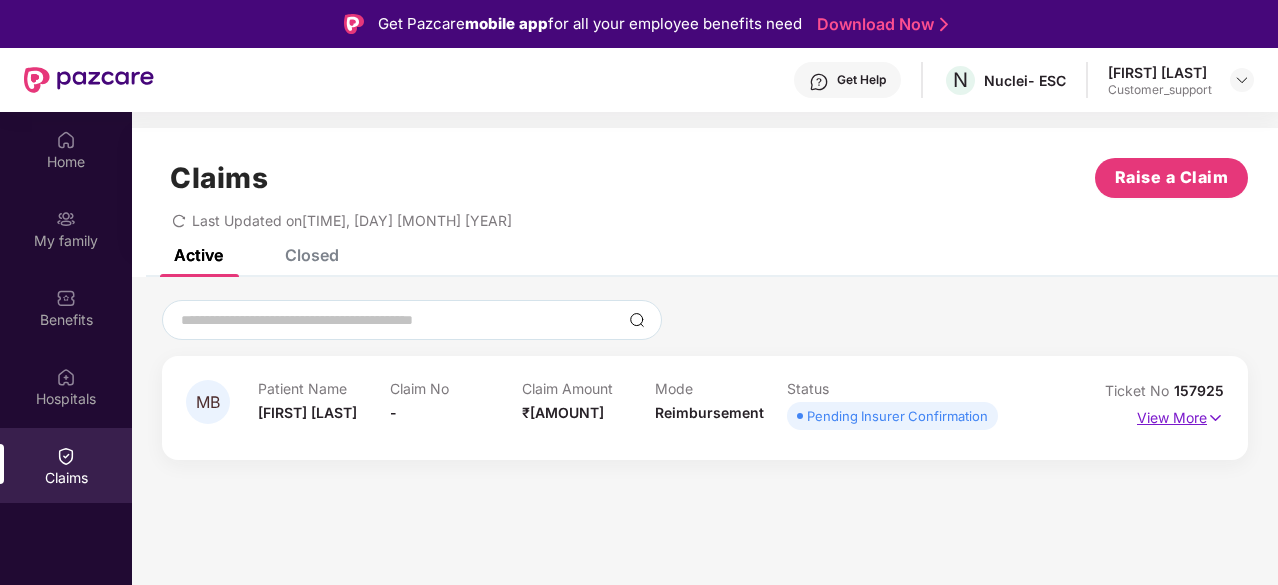 click on "View More" at bounding box center (1180, 415) 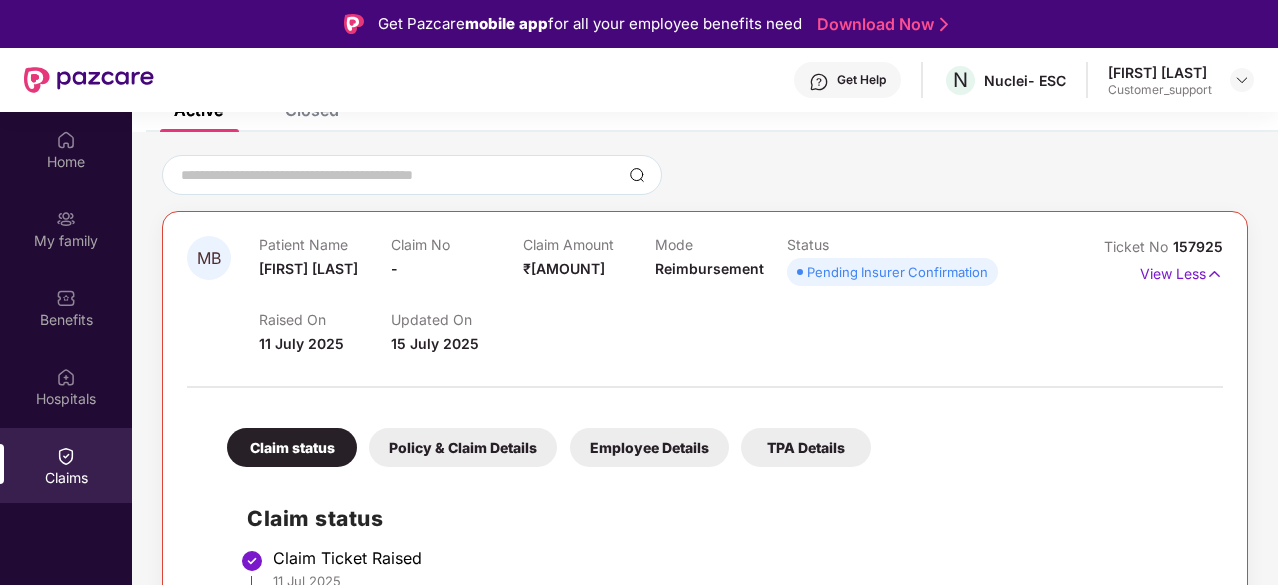 scroll, scrollTop: 146, scrollLeft: 0, axis: vertical 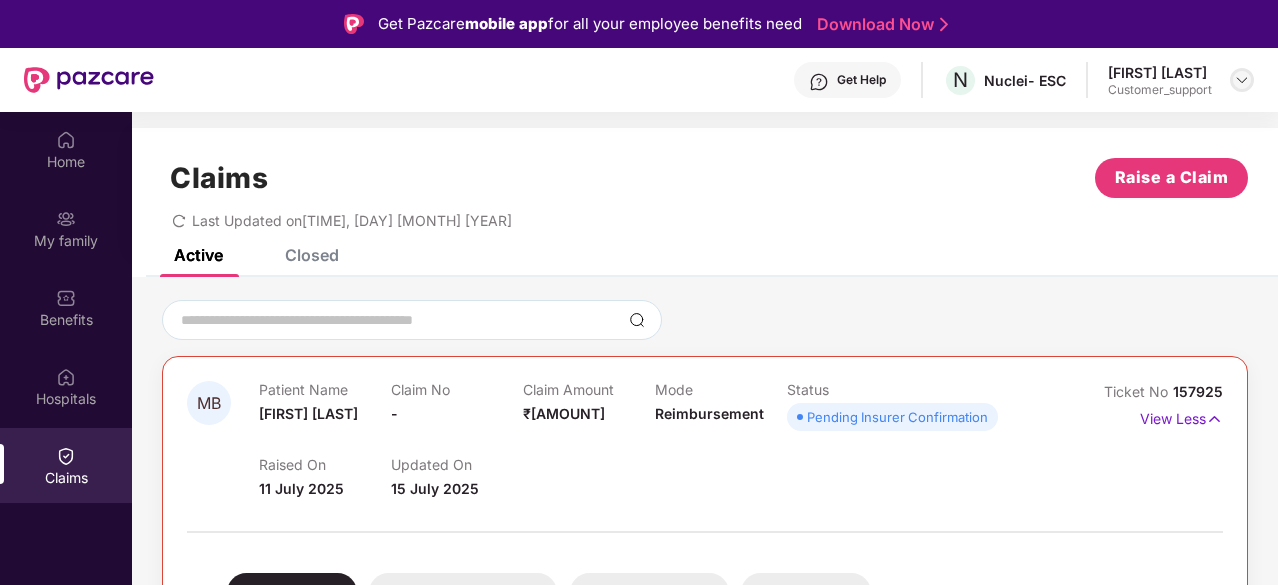 click at bounding box center [1242, 80] 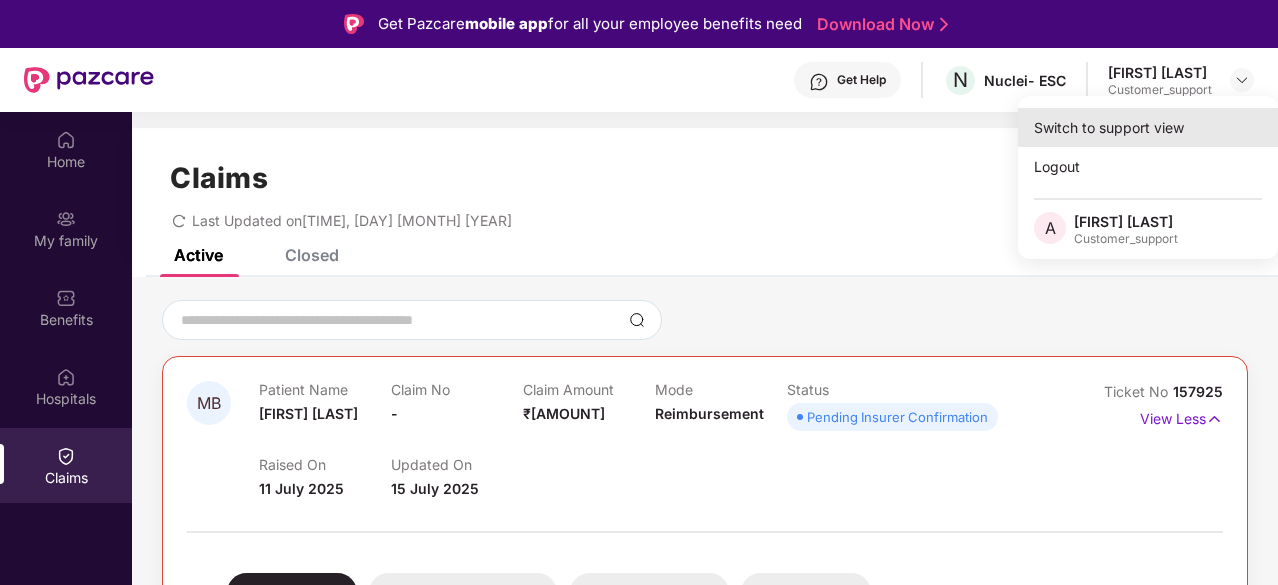 click on "Switch to support view" at bounding box center (1148, 127) 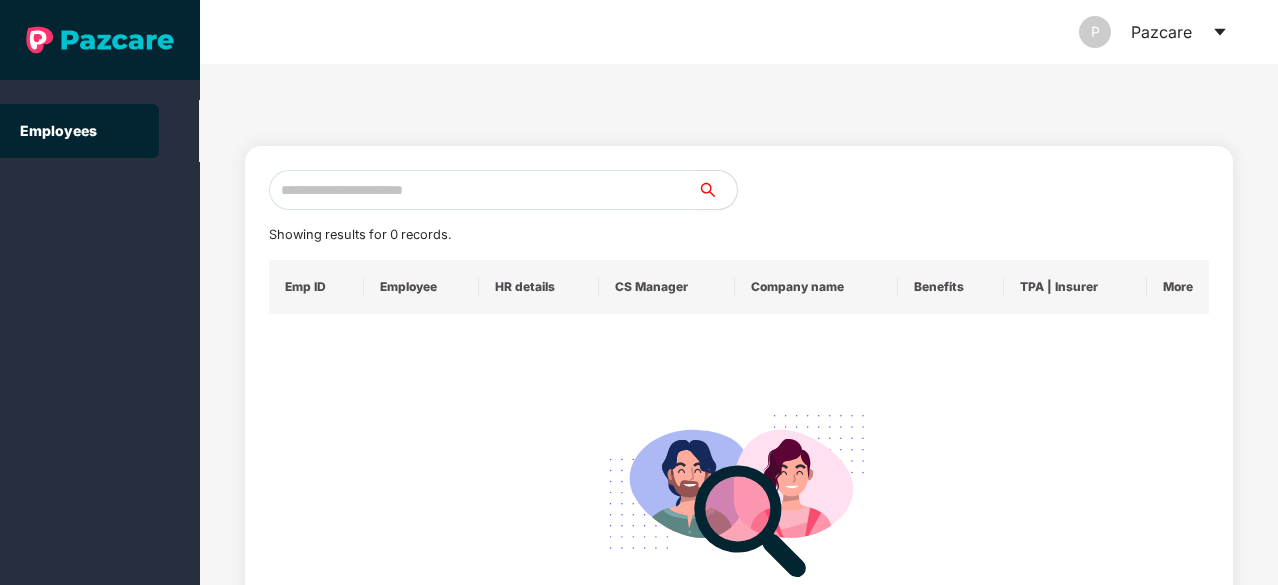 click at bounding box center (483, 190) 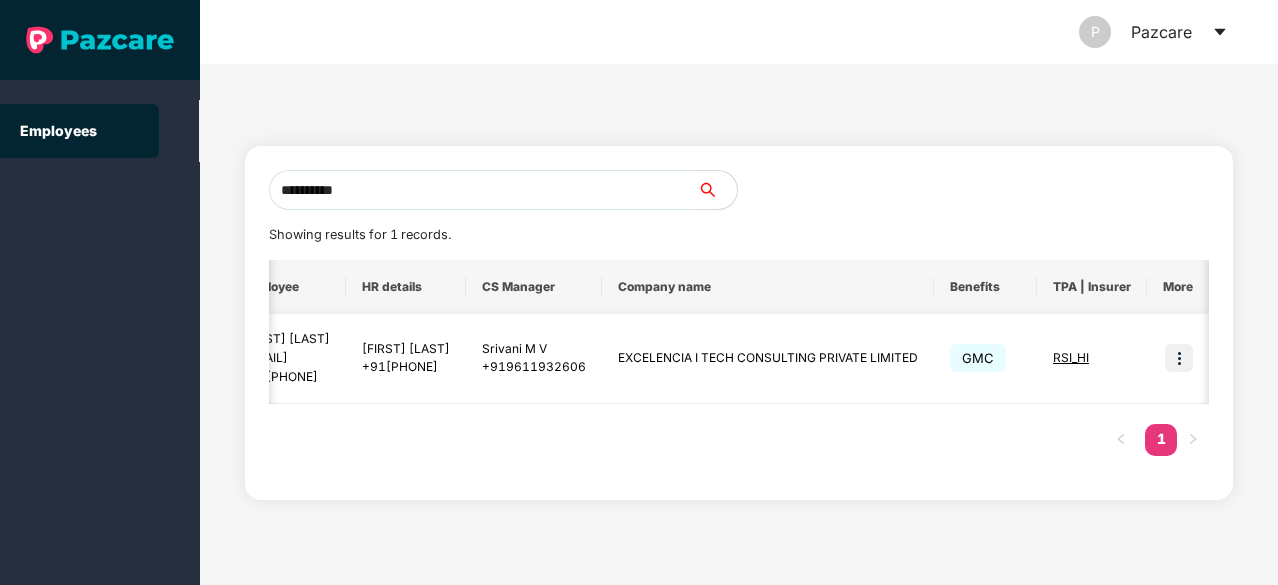 scroll, scrollTop: 0, scrollLeft: 297, axis: horizontal 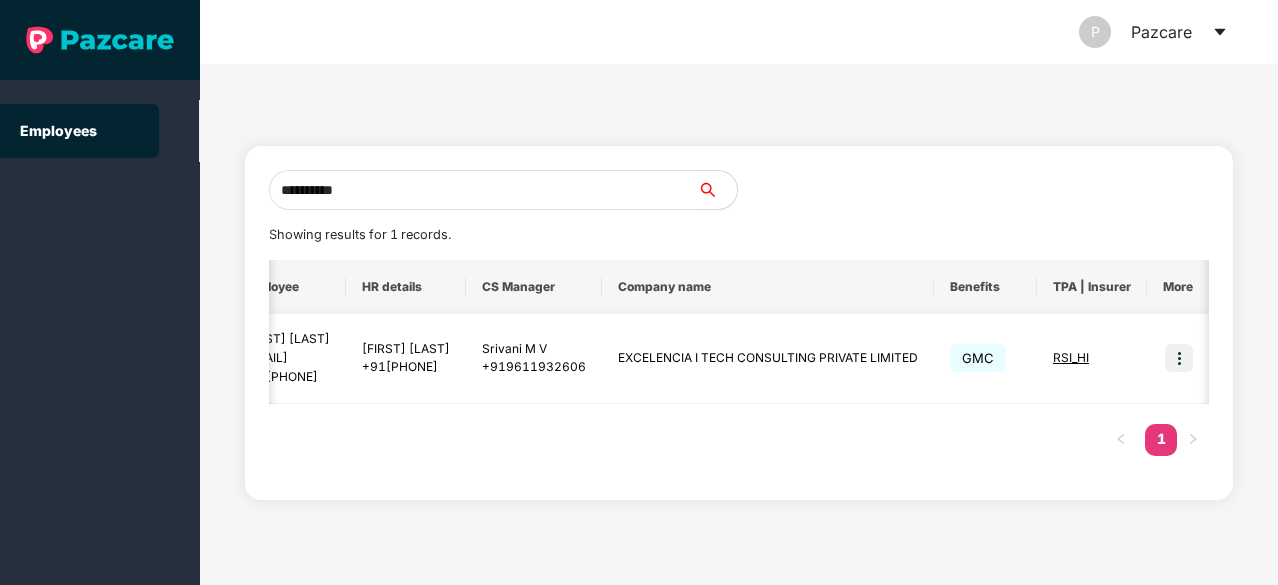 type on "**********" 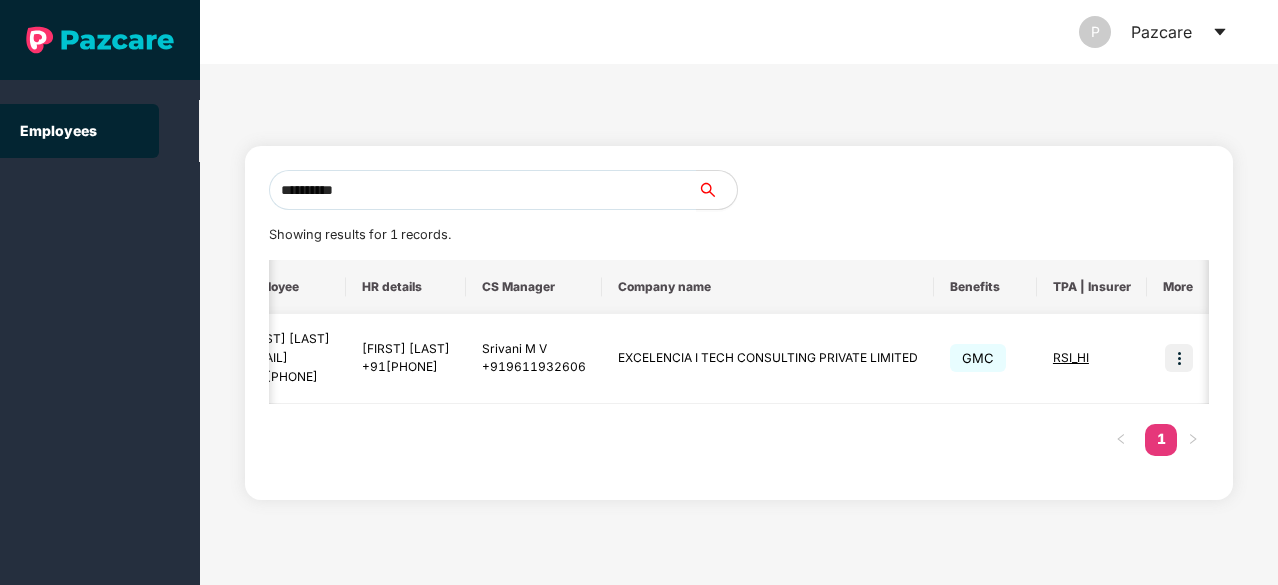 click at bounding box center (1179, 358) 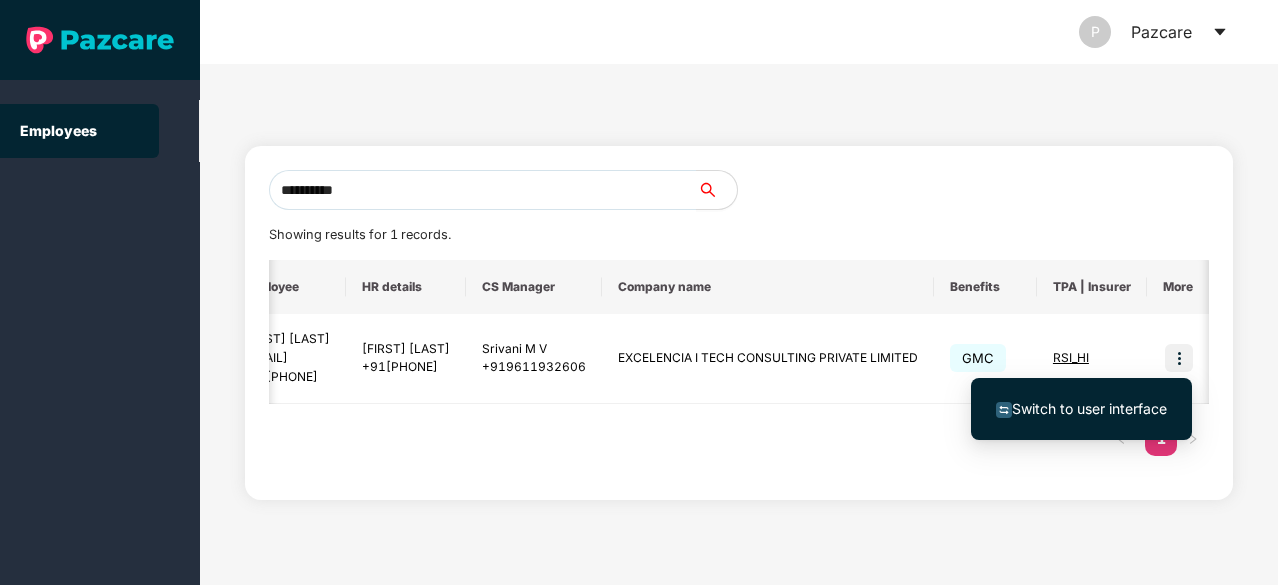 click on "Switch to user interface" at bounding box center [1089, 408] 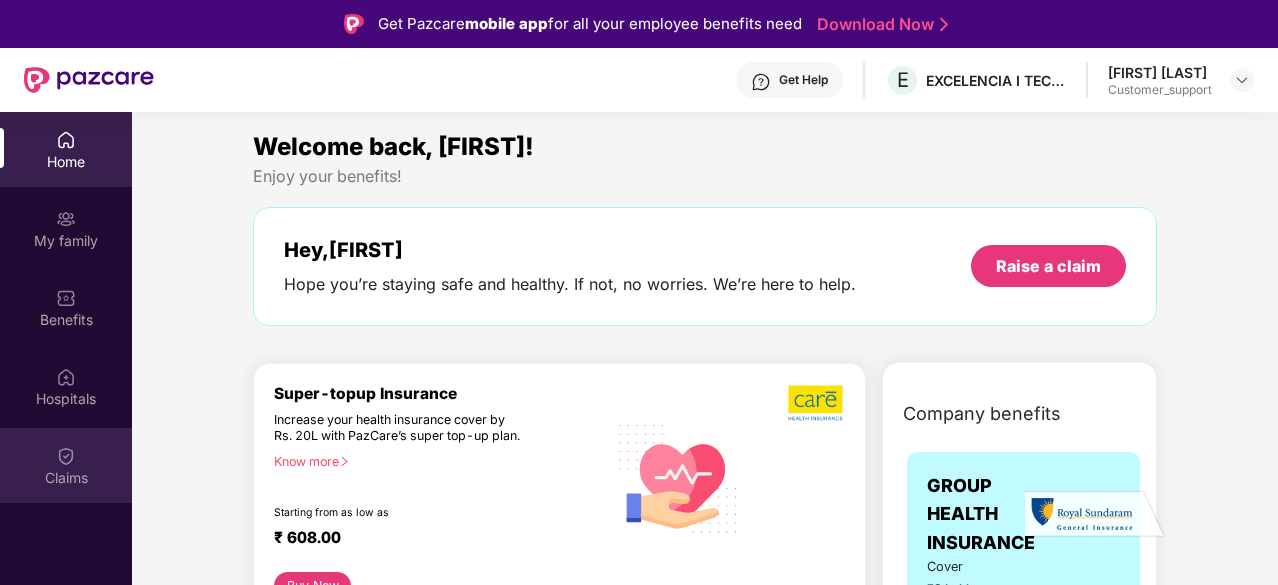 click on "Claims" at bounding box center (66, 478) 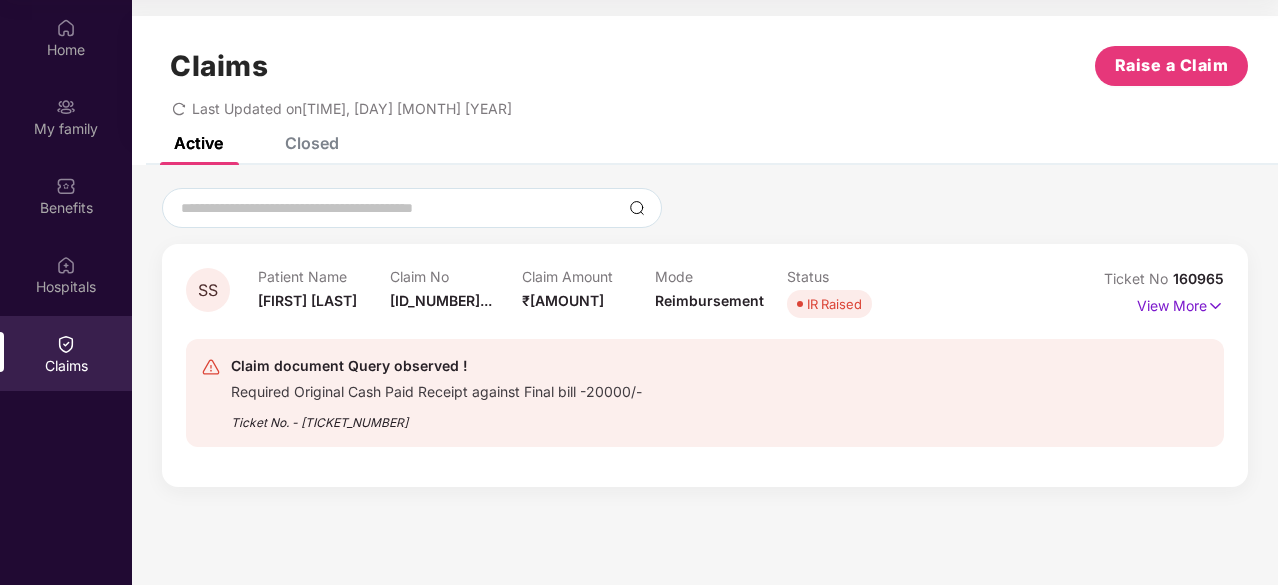 scroll, scrollTop: 111, scrollLeft: 0, axis: vertical 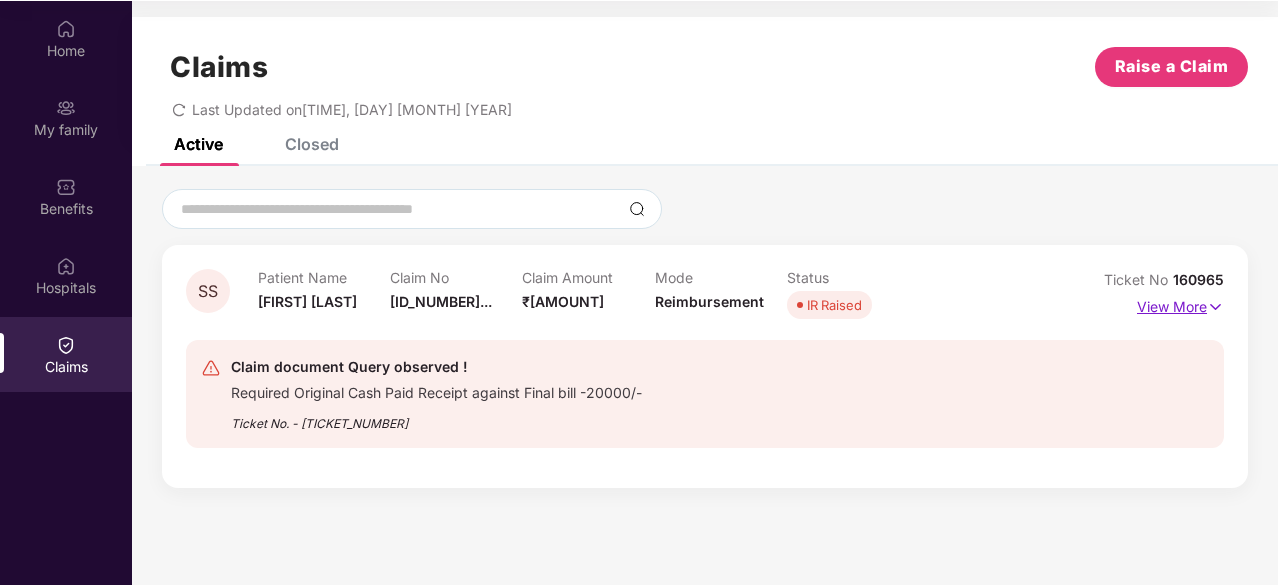 click at bounding box center [1215, 307] 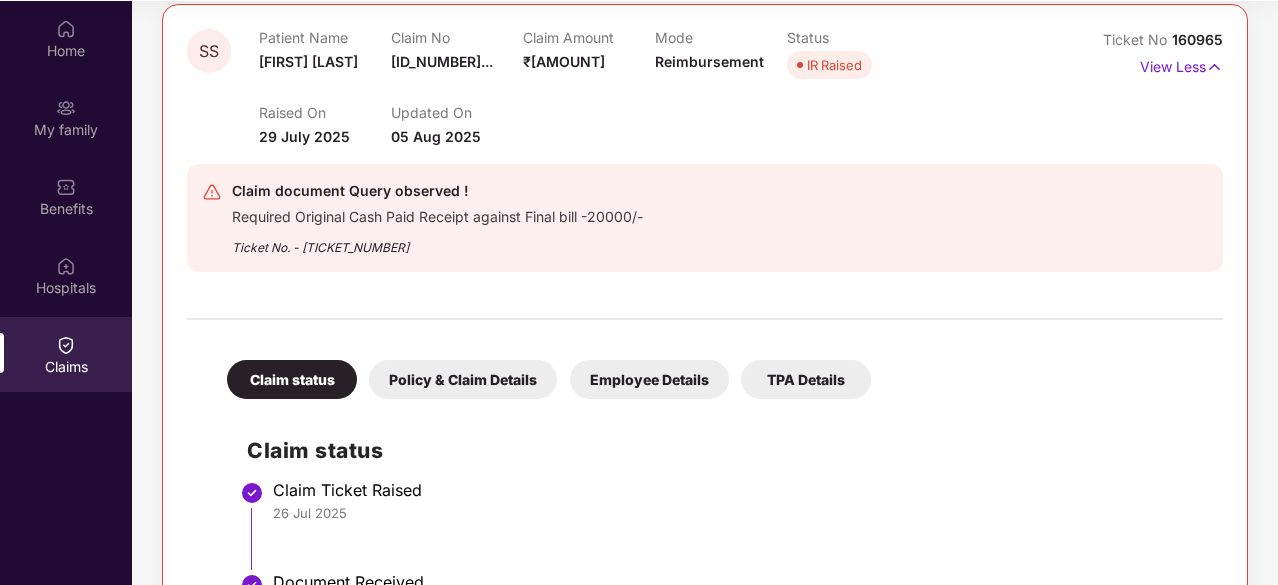 scroll, scrollTop: 243, scrollLeft: 0, axis: vertical 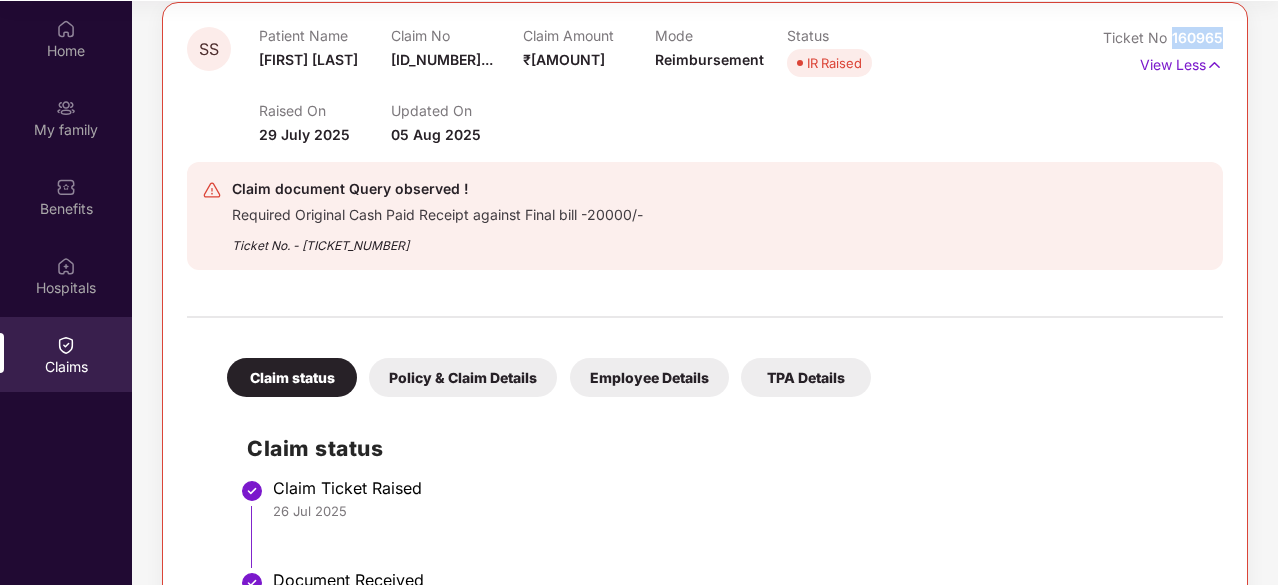 drag, startPoint x: 1224, startPoint y: 35, endPoint x: 1168, endPoint y: 39, distance: 56.142673 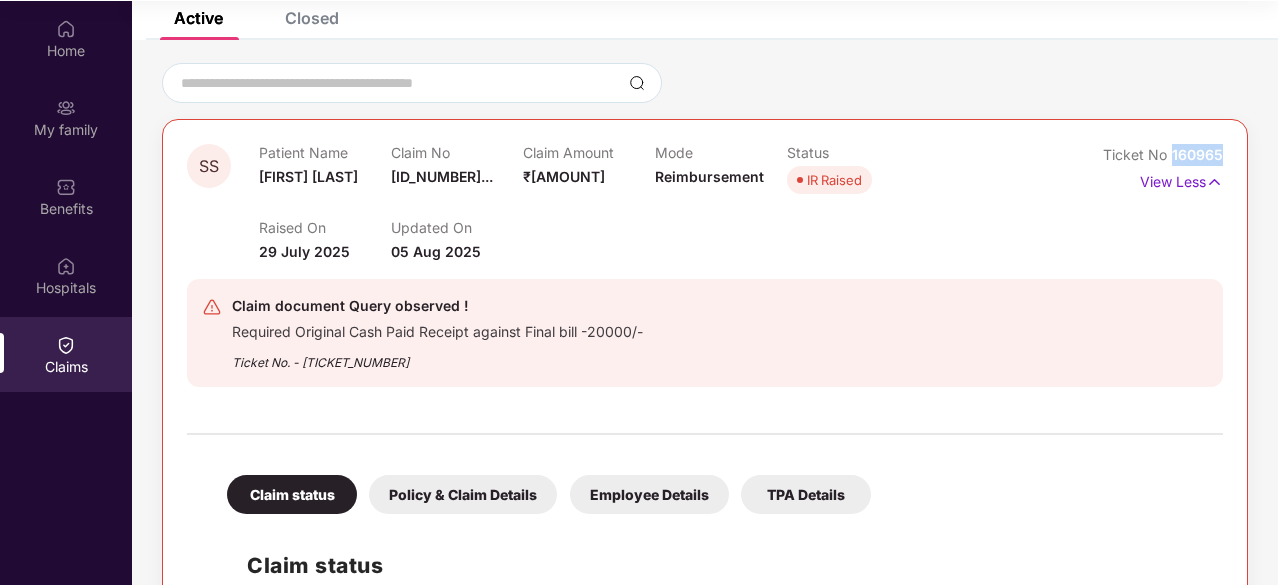 scroll, scrollTop: 125, scrollLeft: 0, axis: vertical 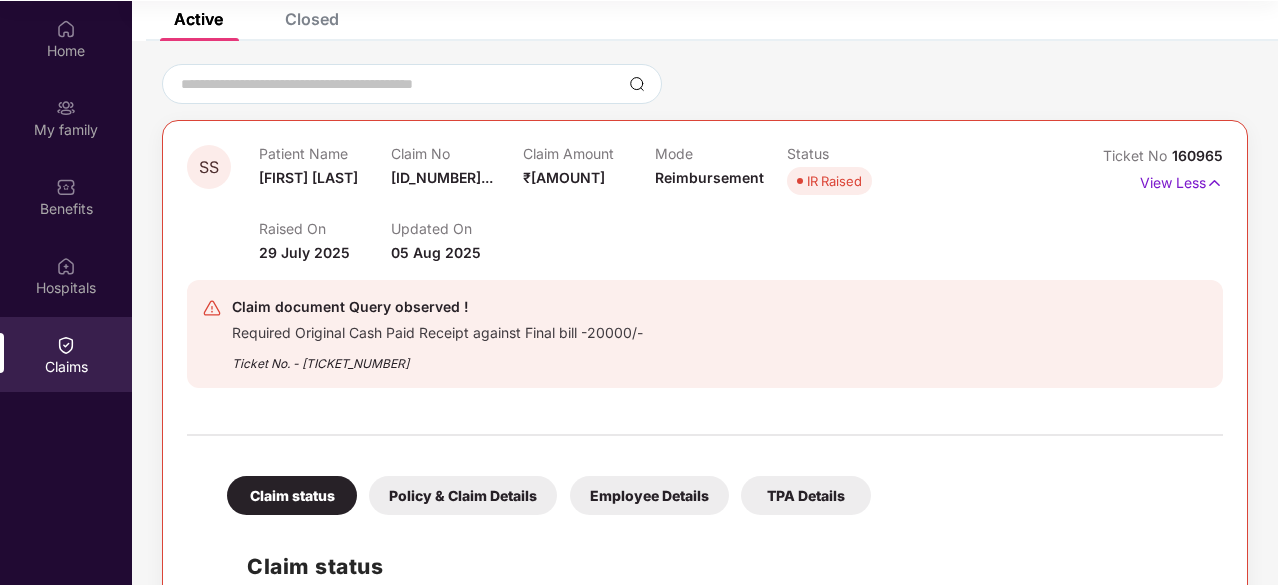 click on "Claim document Query observed ! Required Original Cash Paid Receipt against Final bill -[AMOUNT]  Ticket No. - [TICKET_NUMBER]" at bounding box center [705, 334] 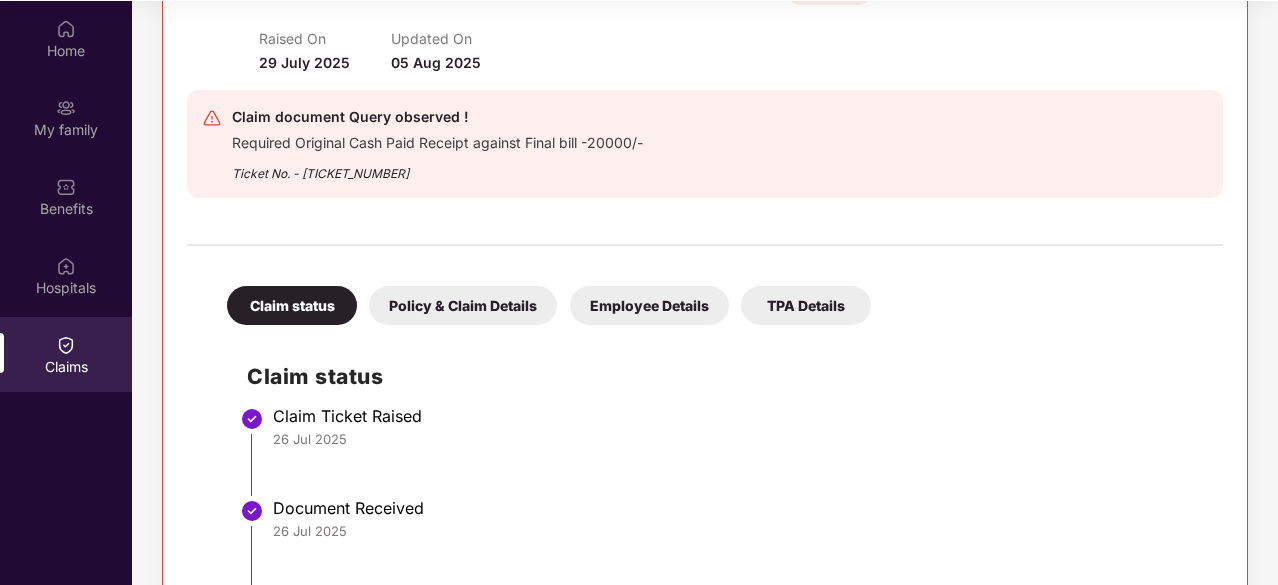 scroll, scrollTop: 0, scrollLeft: 0, axis: both 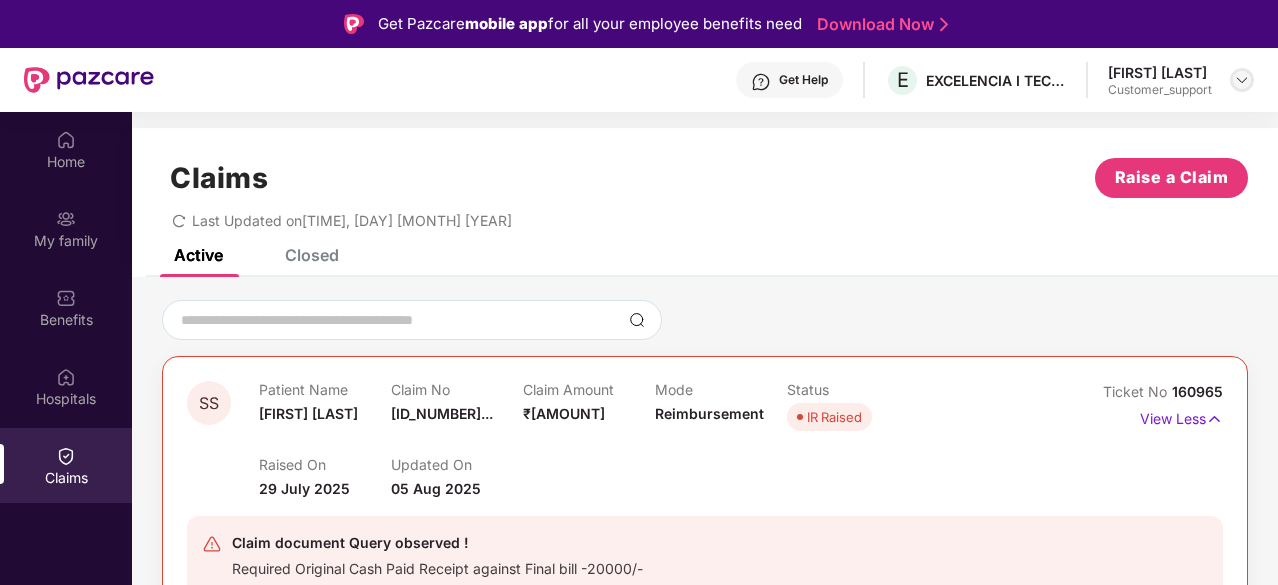 click at bounding box center [1242, 80] 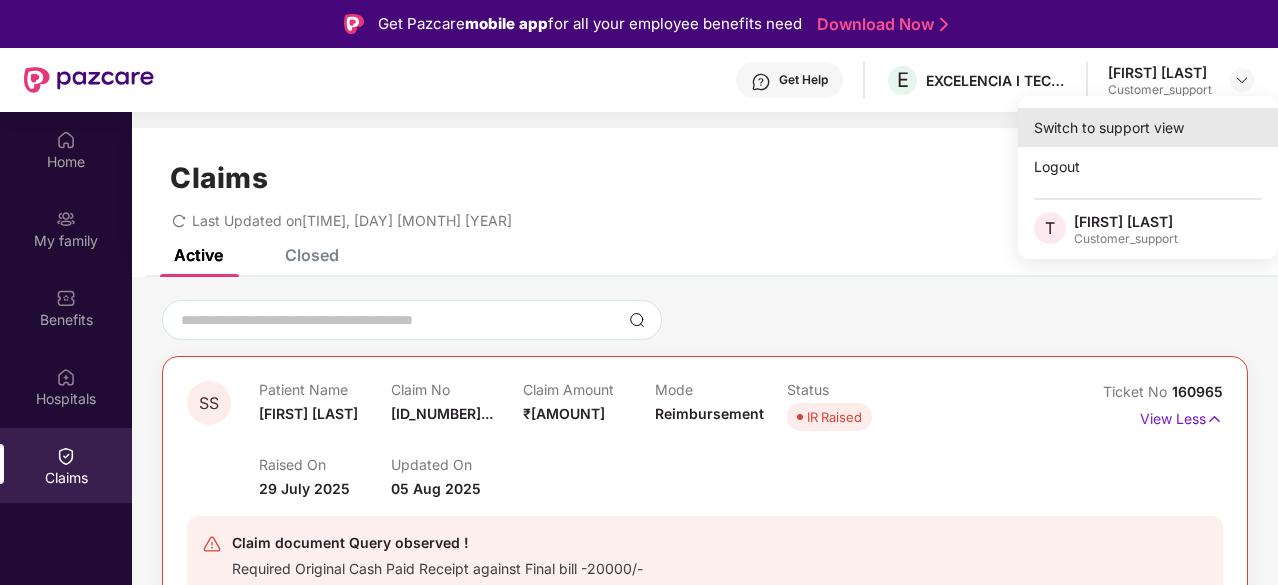 click on "Switch to support view" at bounding box center [1148, 127] 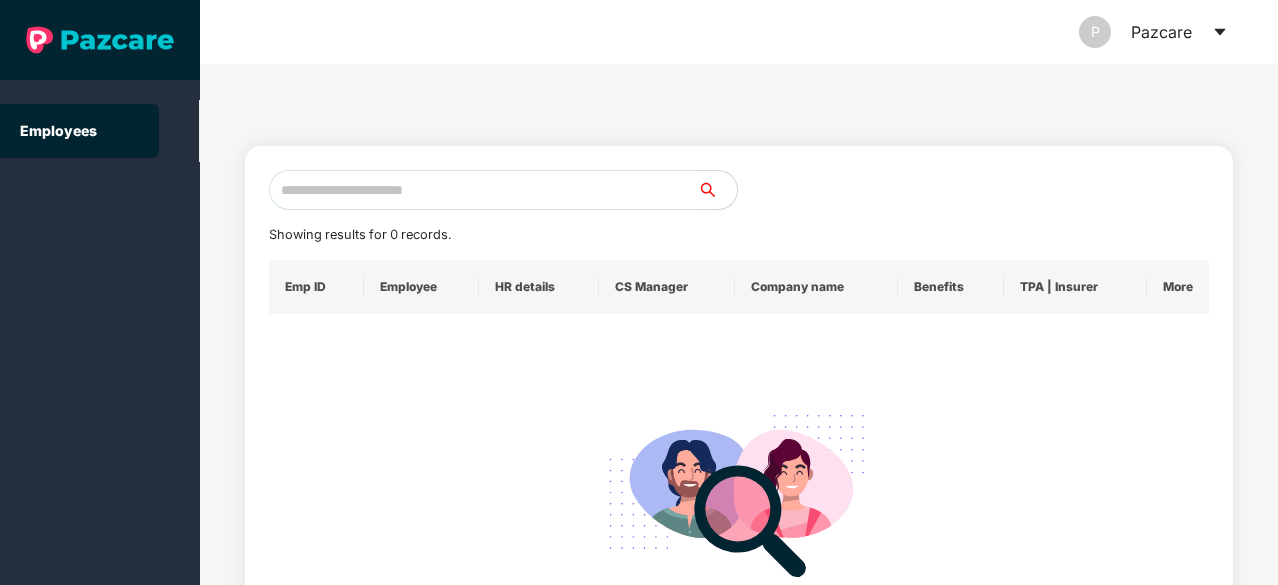 click at bounding box center [483, 190] 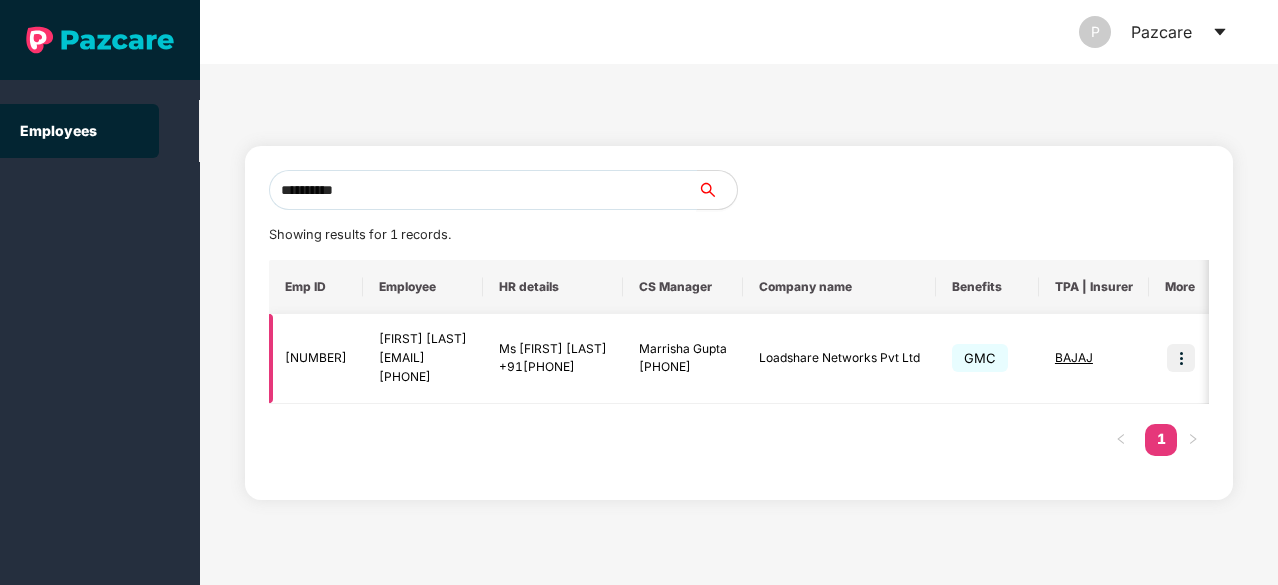 scroll, scrollTop: 0, scrollLeft: 110, axis: horizontal 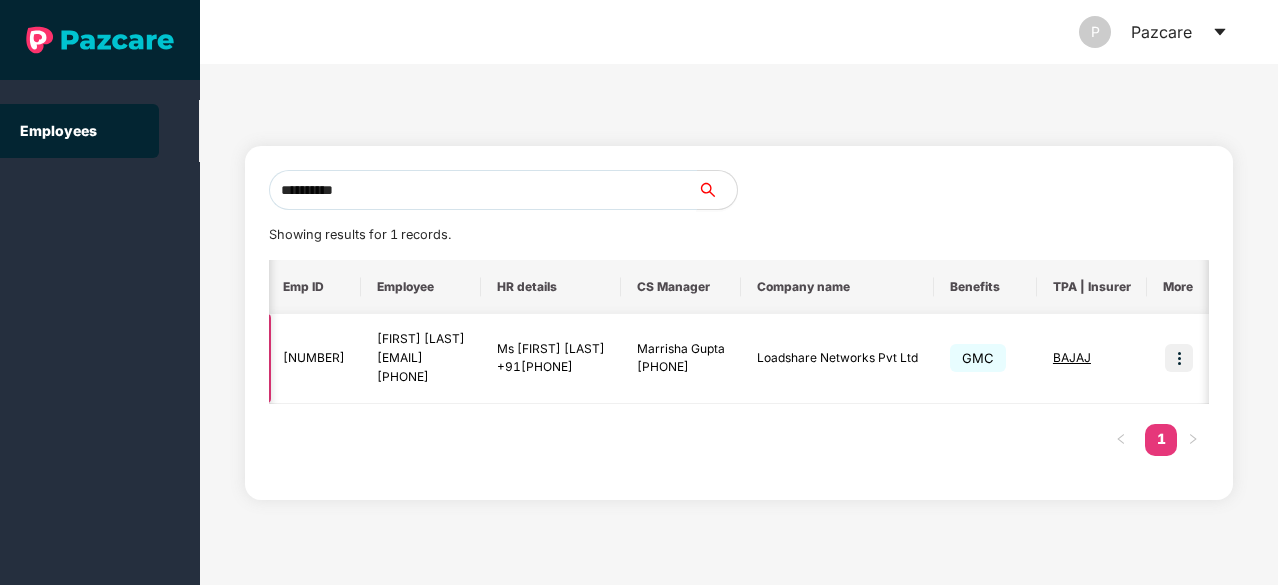type on "**********" 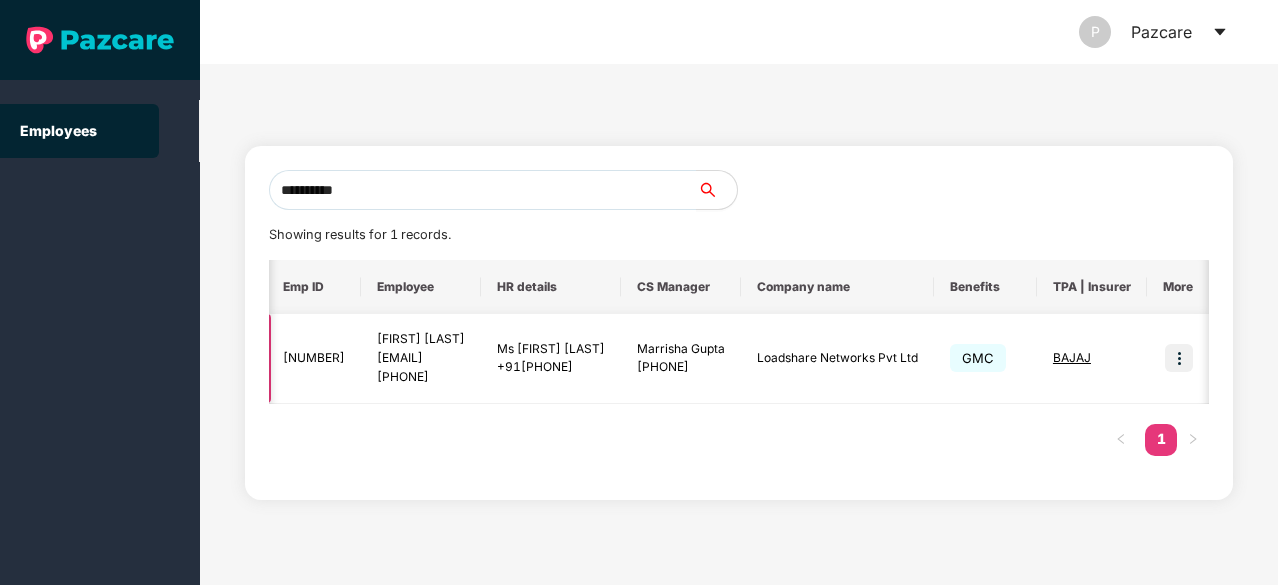 click at bounding box center [1179, 358] 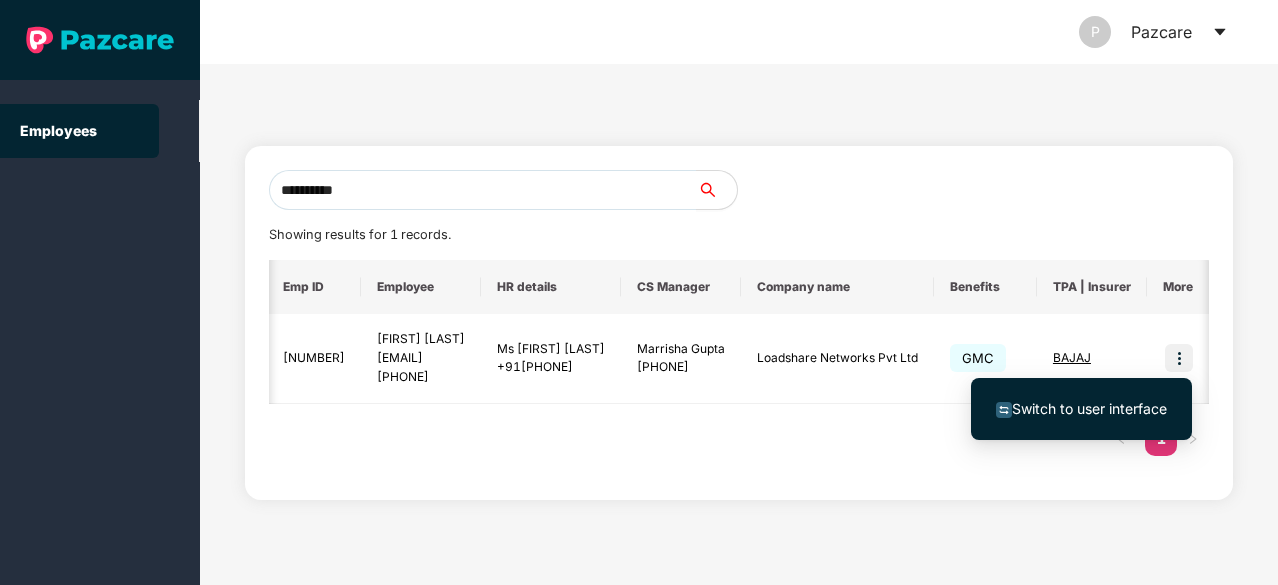 click on "Switch to user interface" at bounding box center [1089, 408] 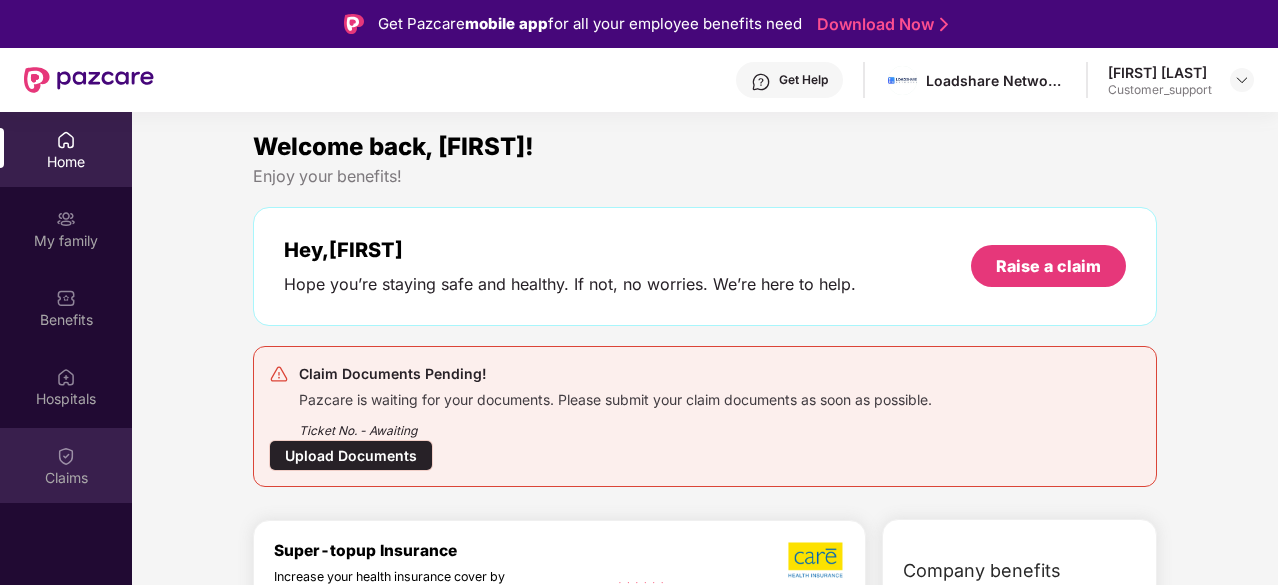 click on "Claims" at bounding box center (66, 478) 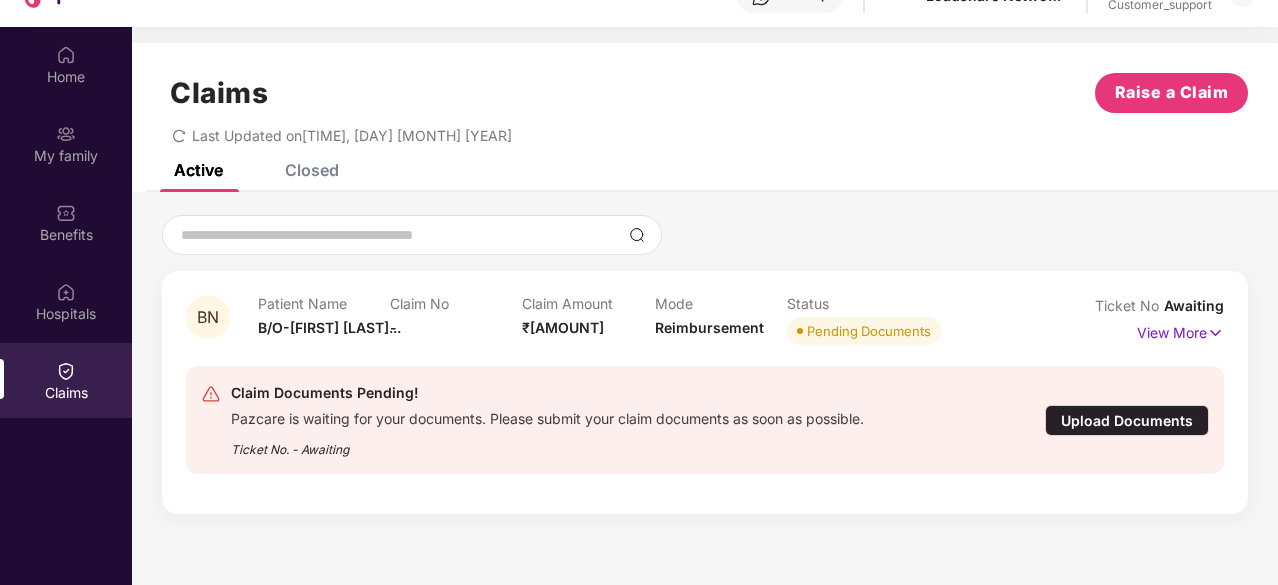 scroll, scrollTop: 0, scrollLeft: 0, axis: both 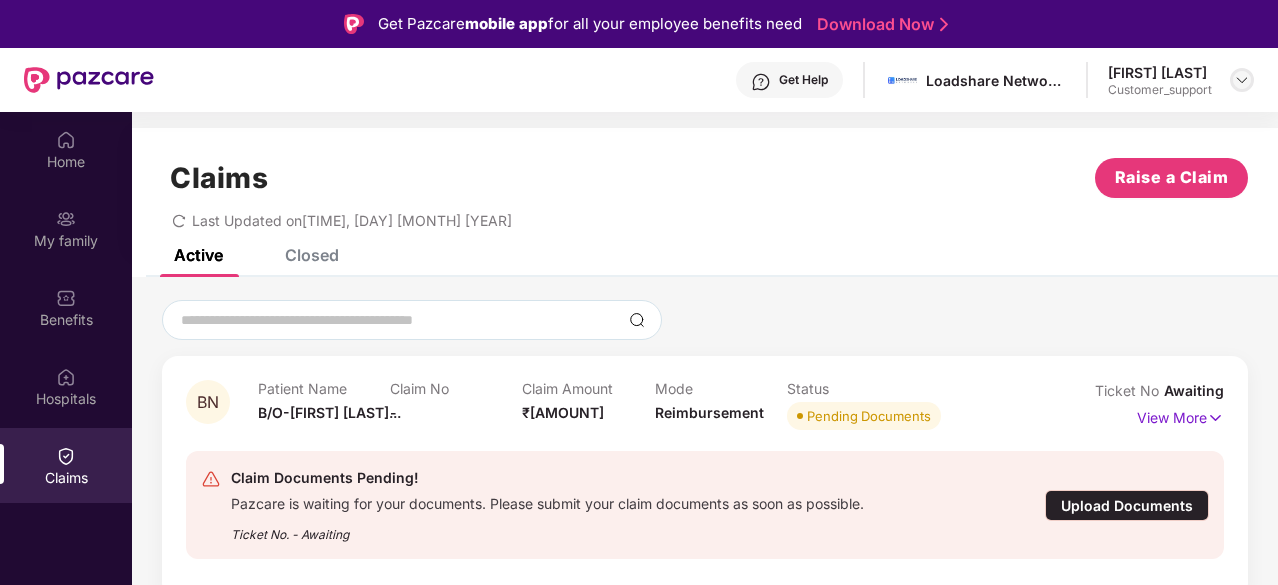 click at bounding box center (1242, 80) 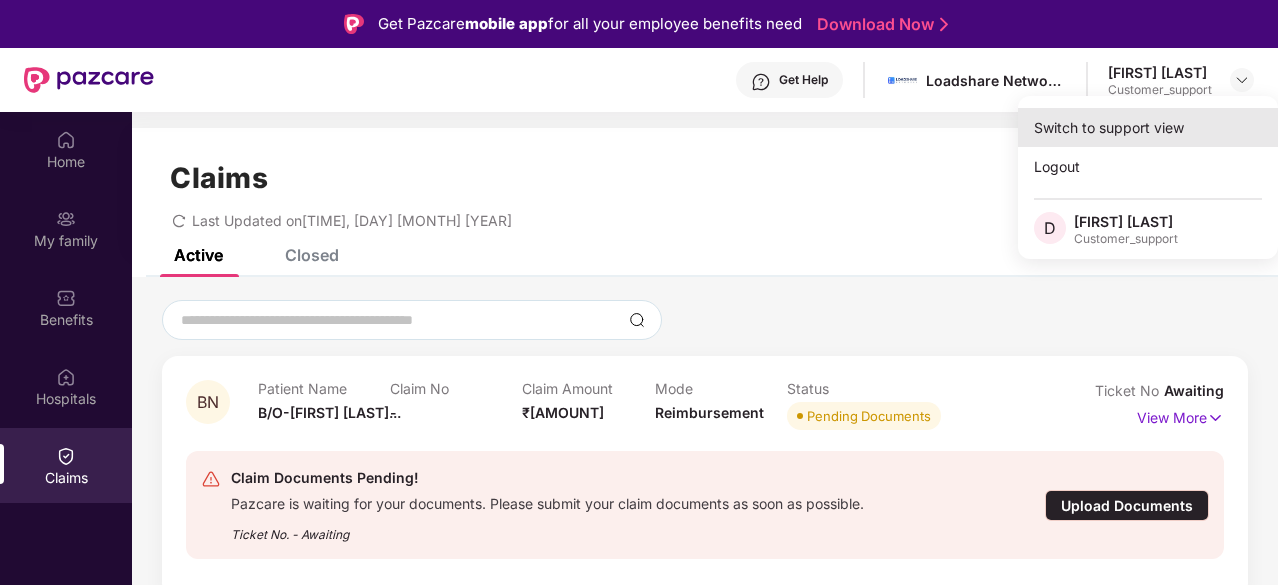 click on "Switch to support view" at bounding box center [1148, 127] 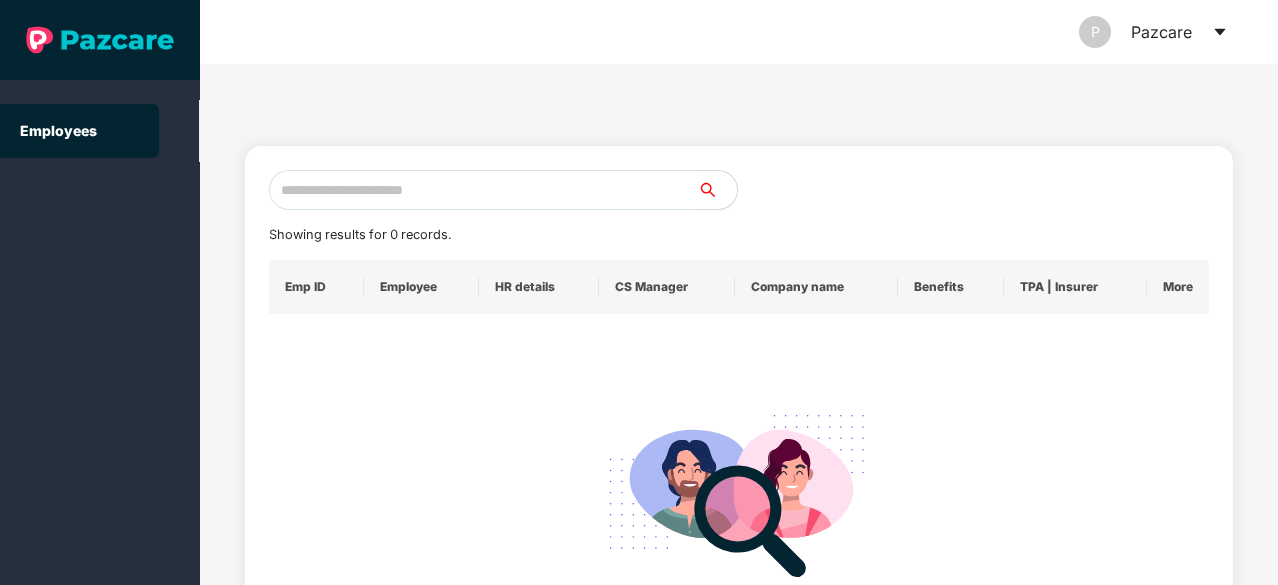 click at bounding box center [483, 190] 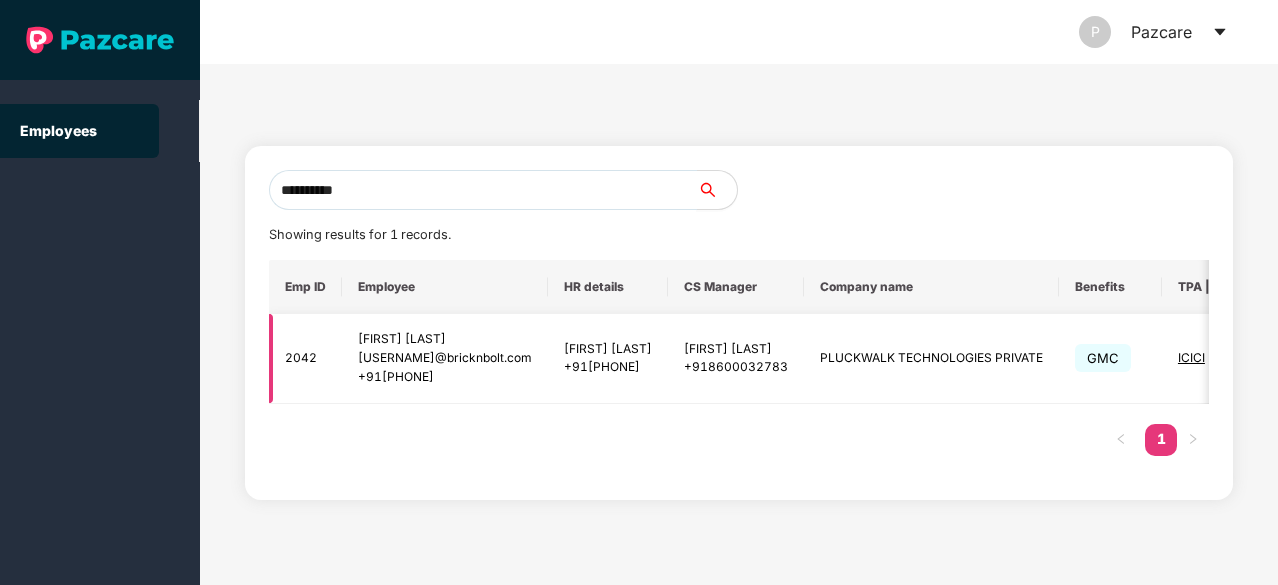 scroll, scrollTop: 0, scrollLeft: 242, axis: horizontal 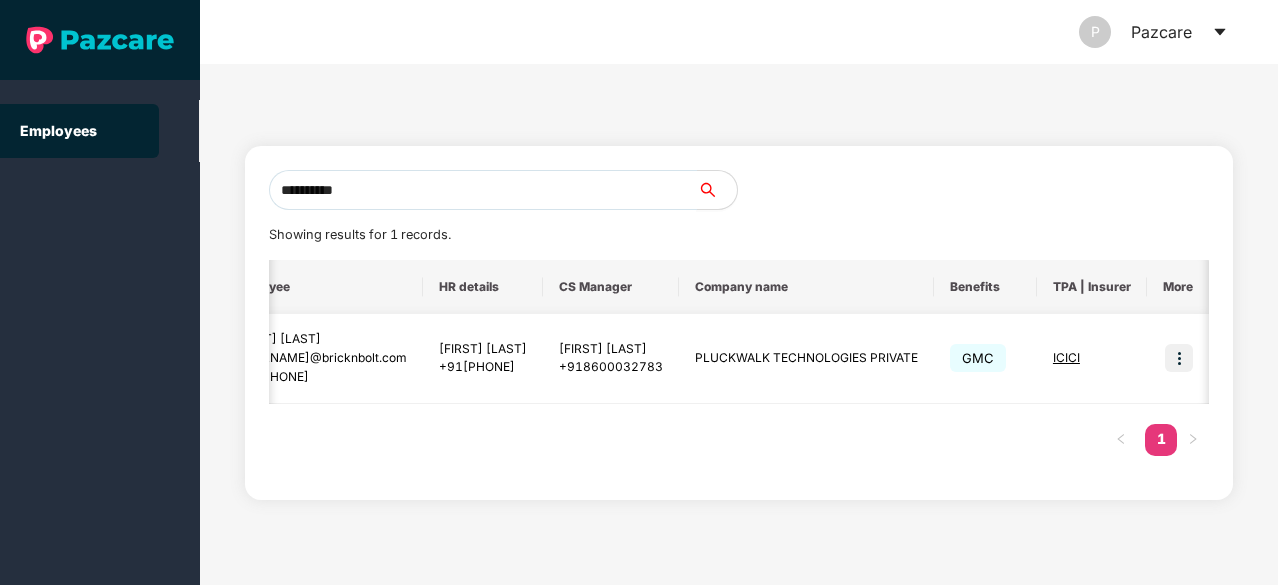 type on "**********" 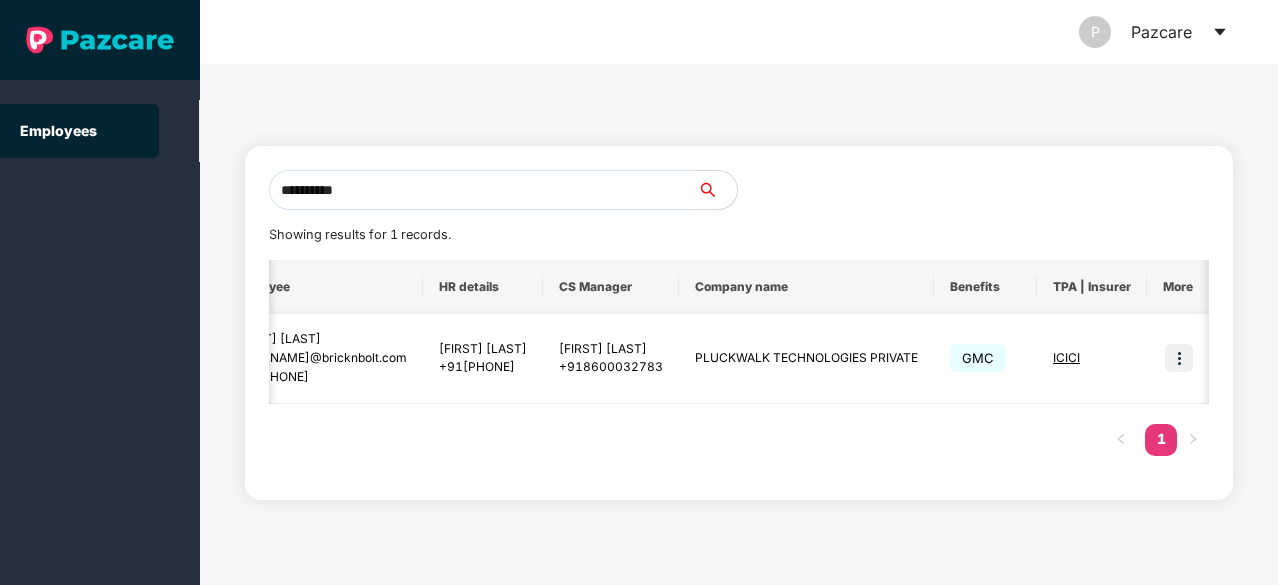 click at bounding box center (1179, 358) 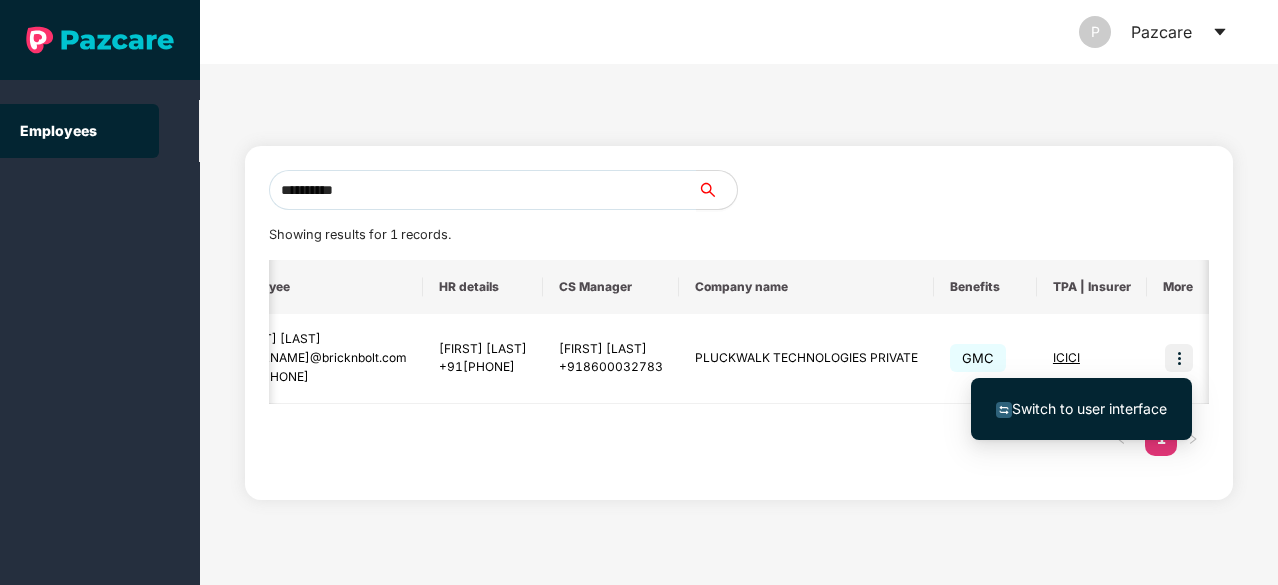 click on "Switch to user interface" at bounding box center (1081, 409) 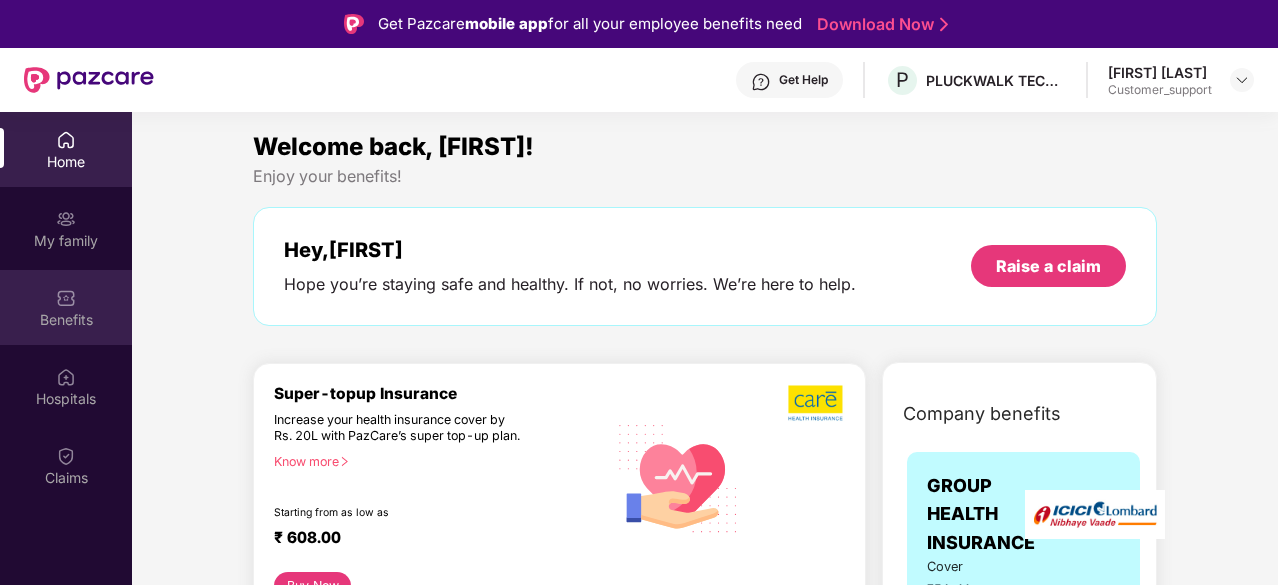 click on "Benefits" at bounding box center [66, 307] 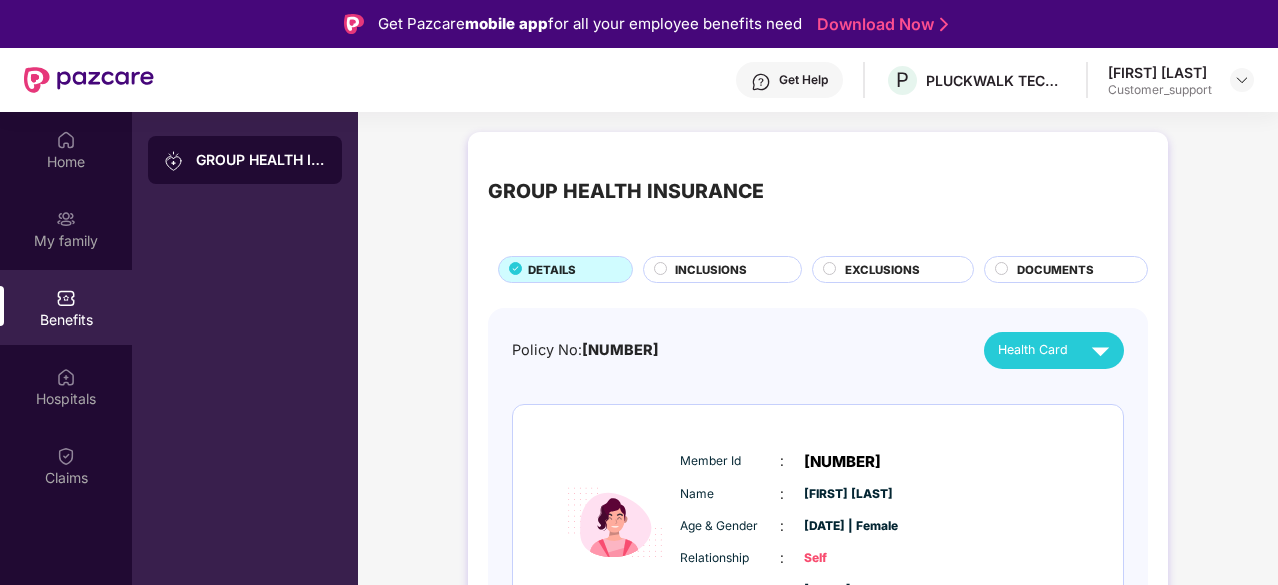 scroll, scrollTop: 89, scrollLeft: 0, axis: vertical 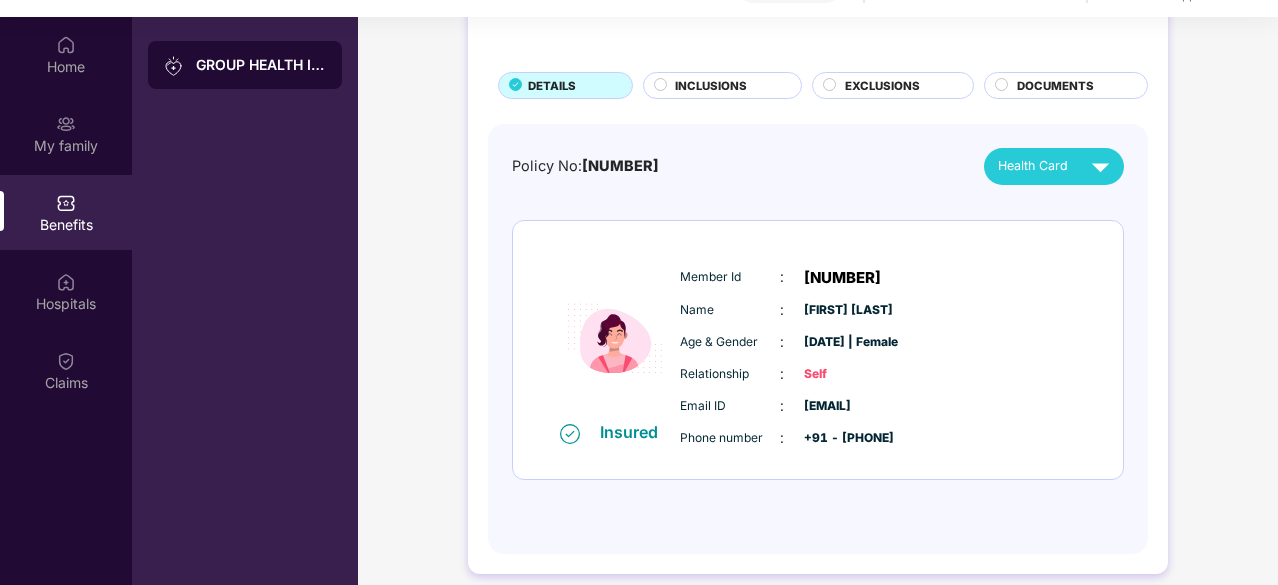 click on "INCLUSIONS" at bounding box center [711, 86] 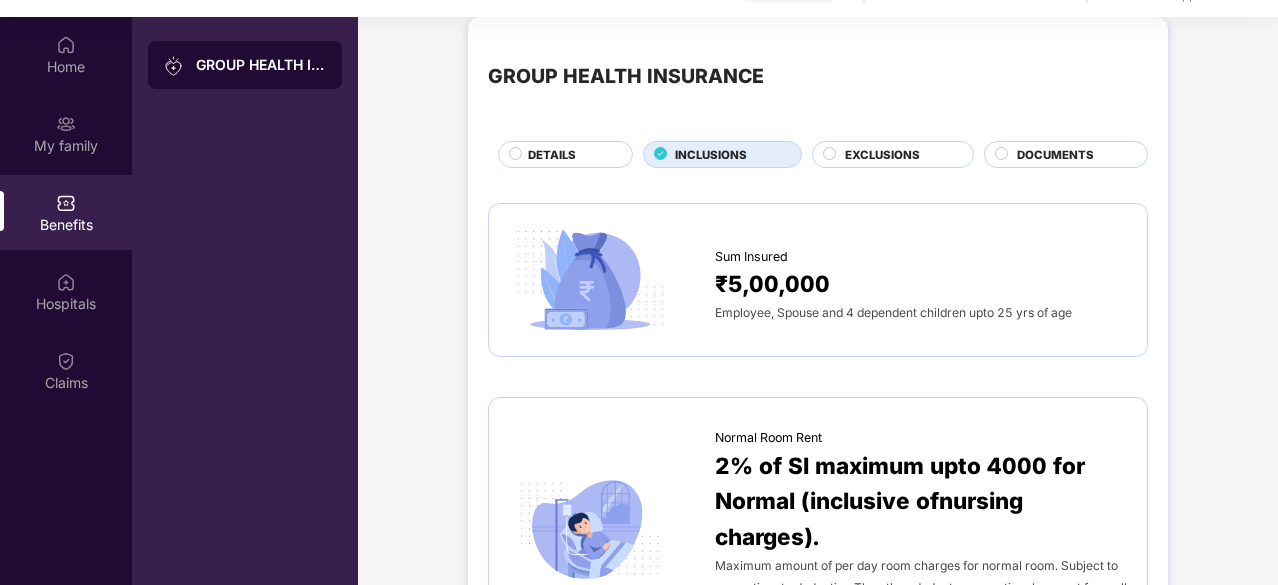 scroll, scrollTop: 0, scrollLeft: 0, axis: both 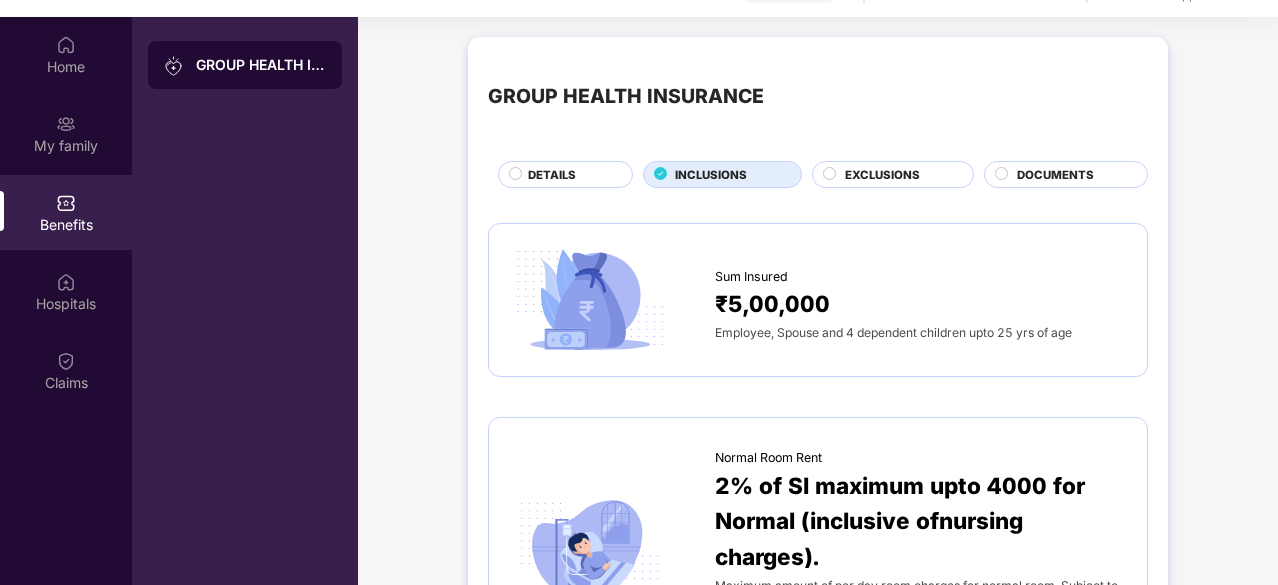 click on "DETAILS" at bounding box center (570, 176) 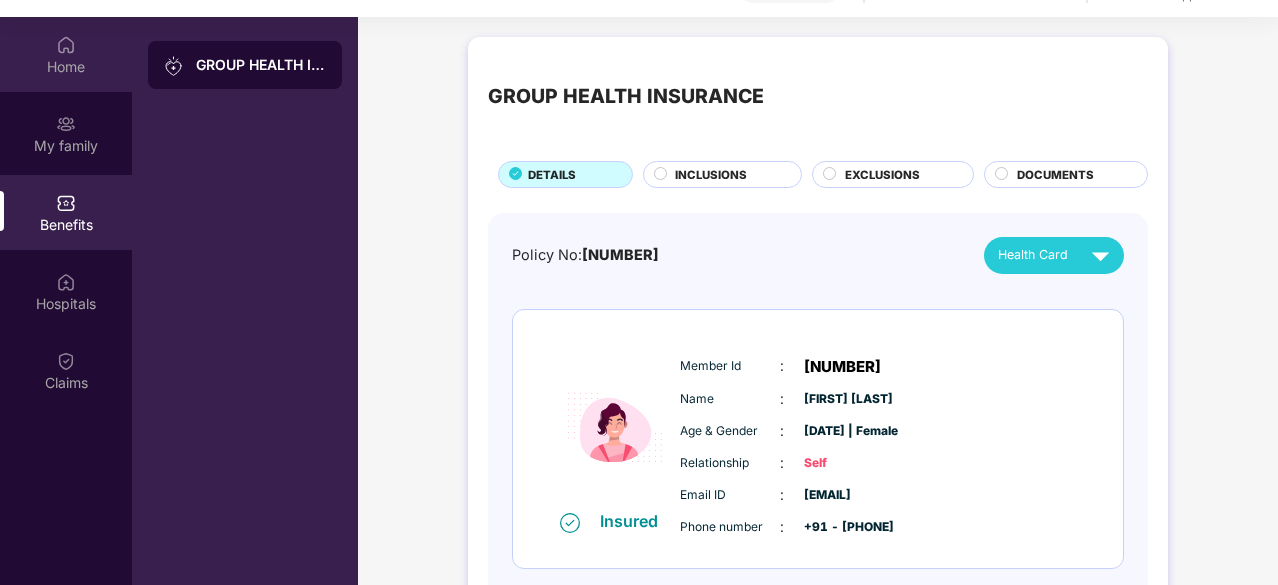 click on "Home" at bounding box center (66, 67) 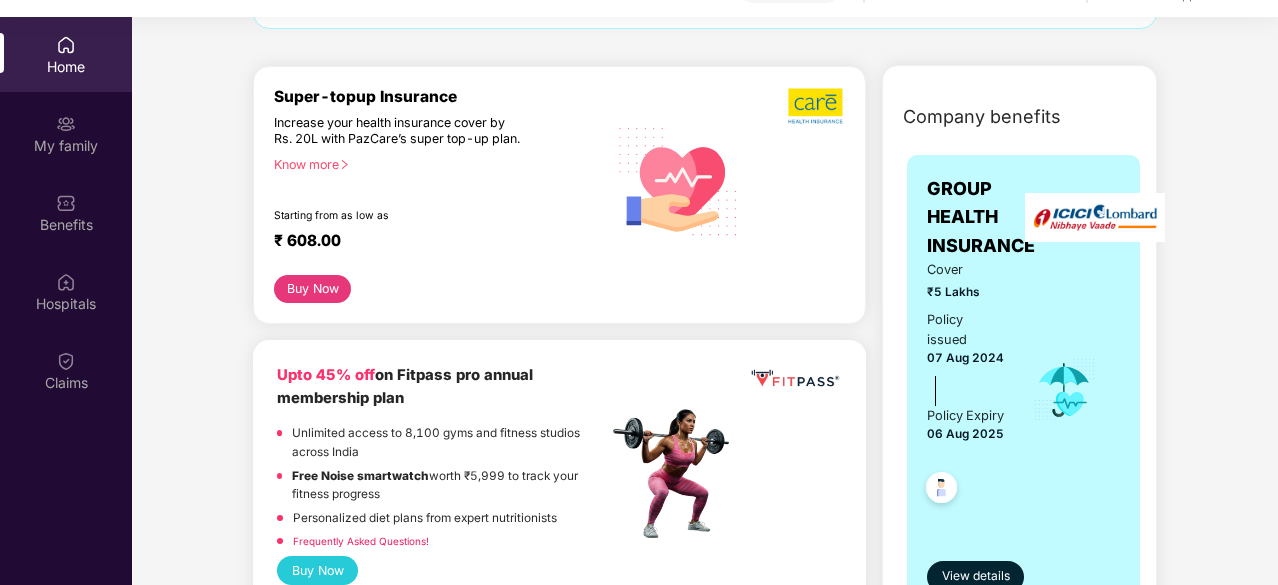 scroll, scrollTop: 201, scrollLeft: 0, axis: vertical 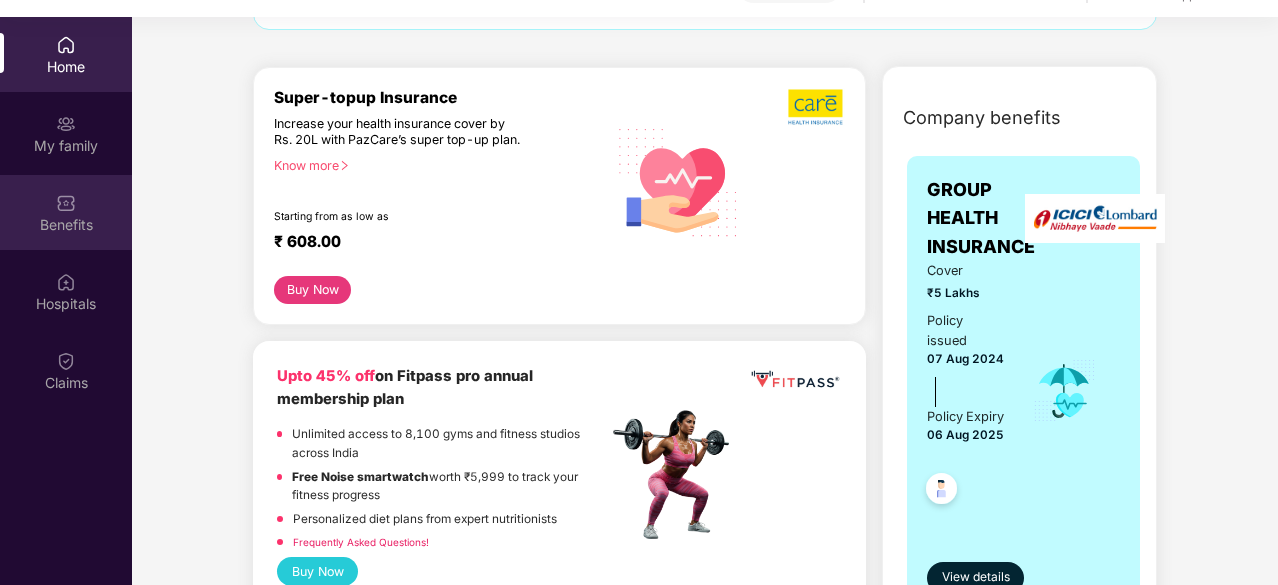 click on "Benefits" at bounding box center (66, 225) 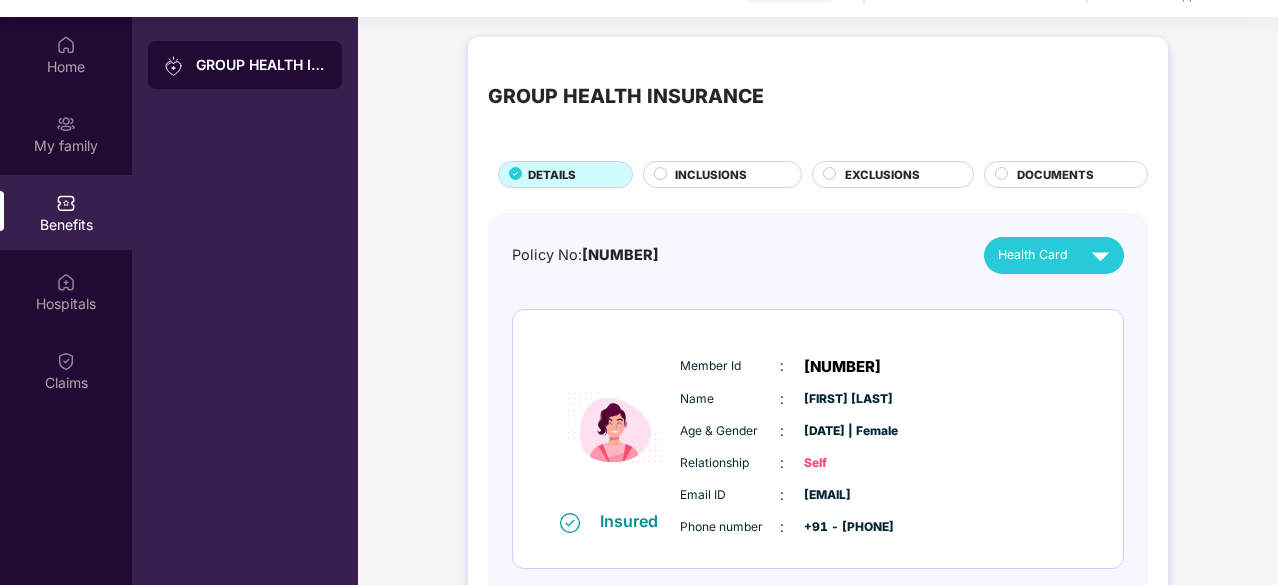 scroll, scrollTop: 89, scrollLeft: 0, axis: vertical 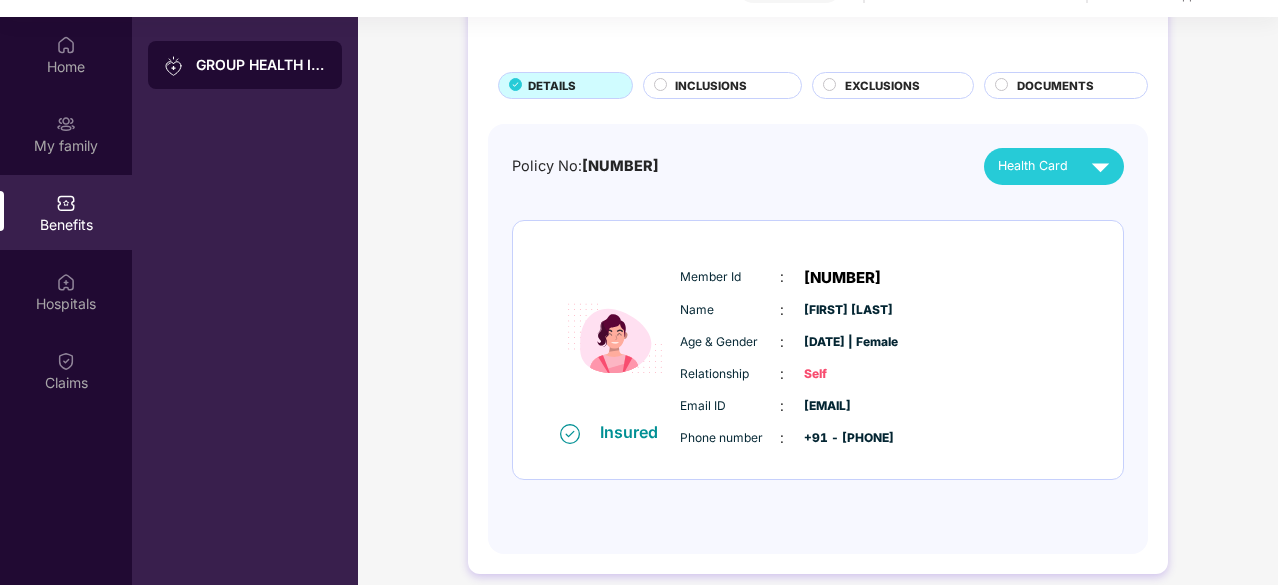 click 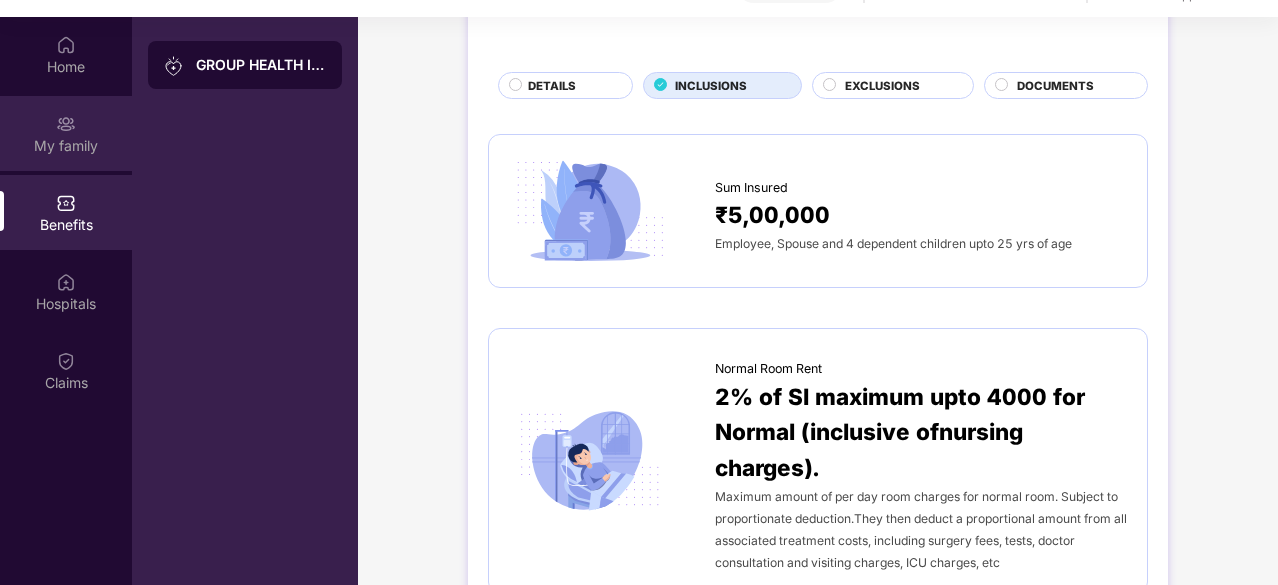 click at bounding box center [66, 124] 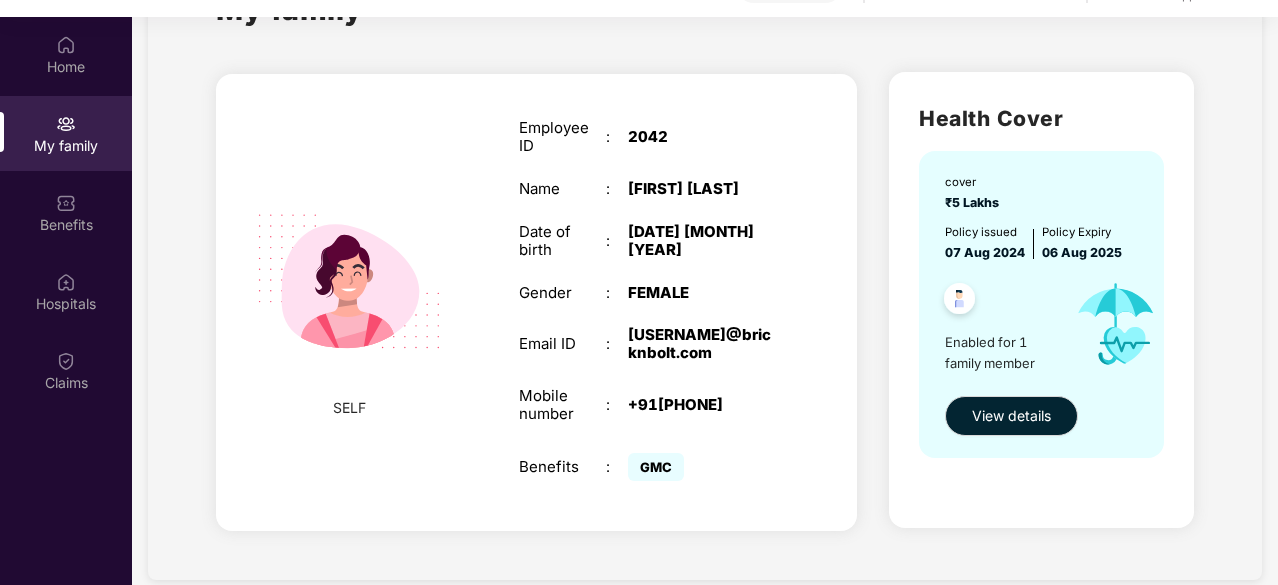 scroll, scrollTop: 0, scrollLeft: 0, axis: both 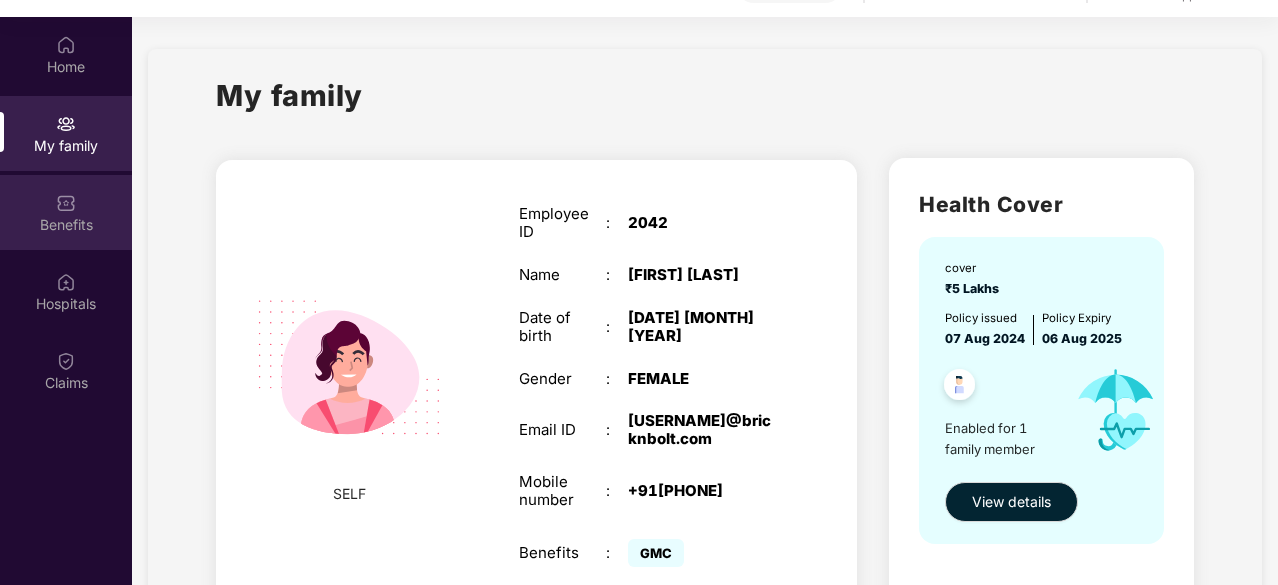 click on "Benefits" at bounding box center [66, 212] 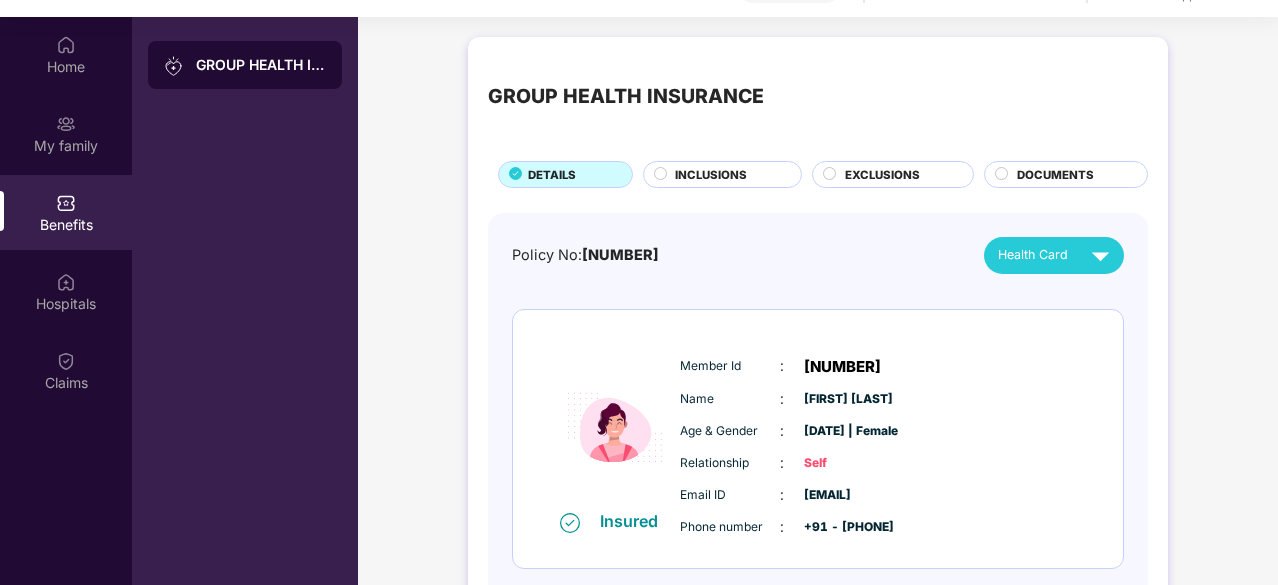 click on "INCLUSIONS" at bounding box center [728, 176] 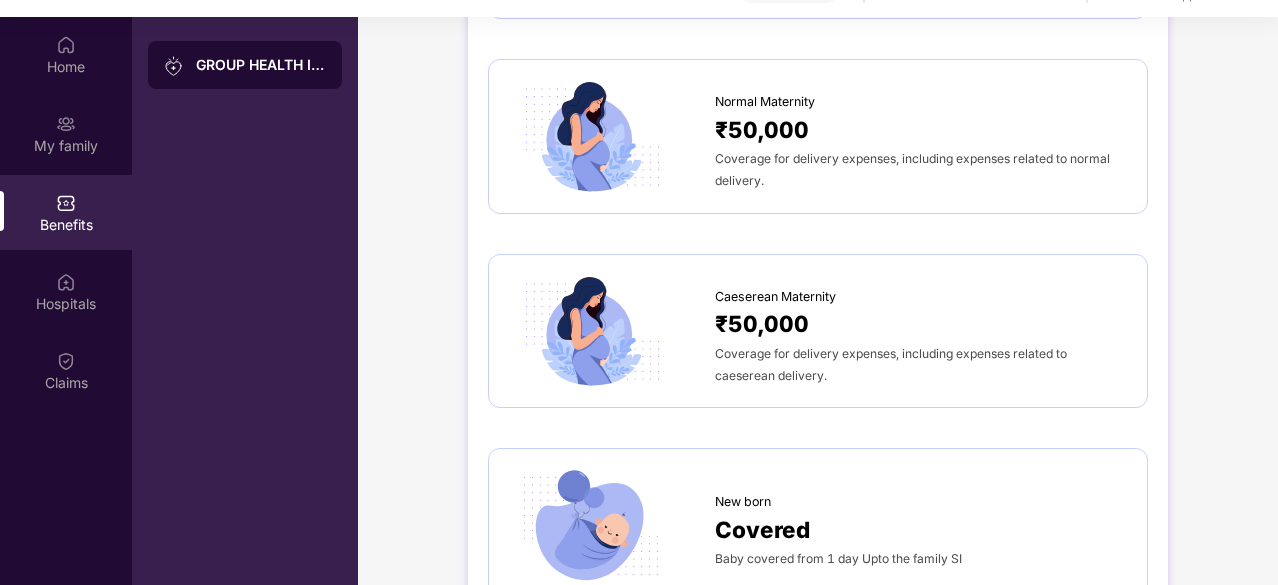 scroll, scrollTop: 2388, scrollLeft: 0, axis: vertical 